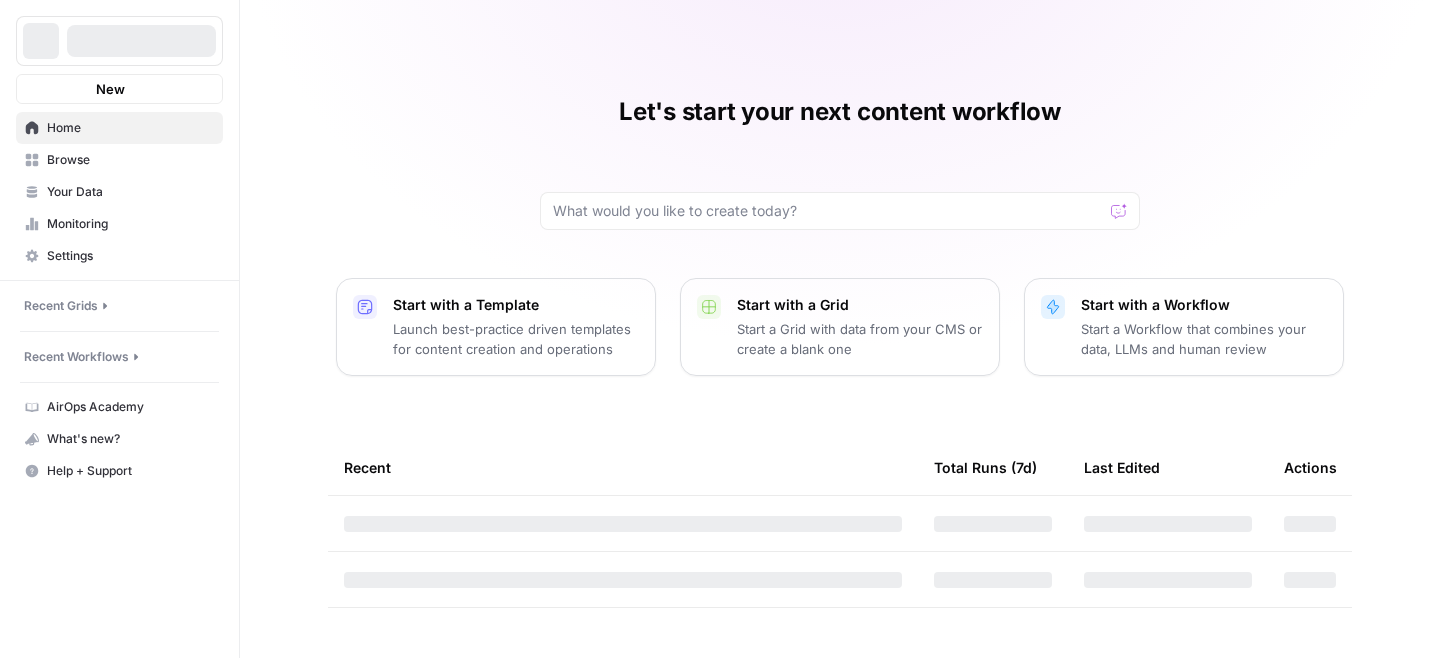 scroll, scrollTop: 0, scrollLeft: 0, axis: both 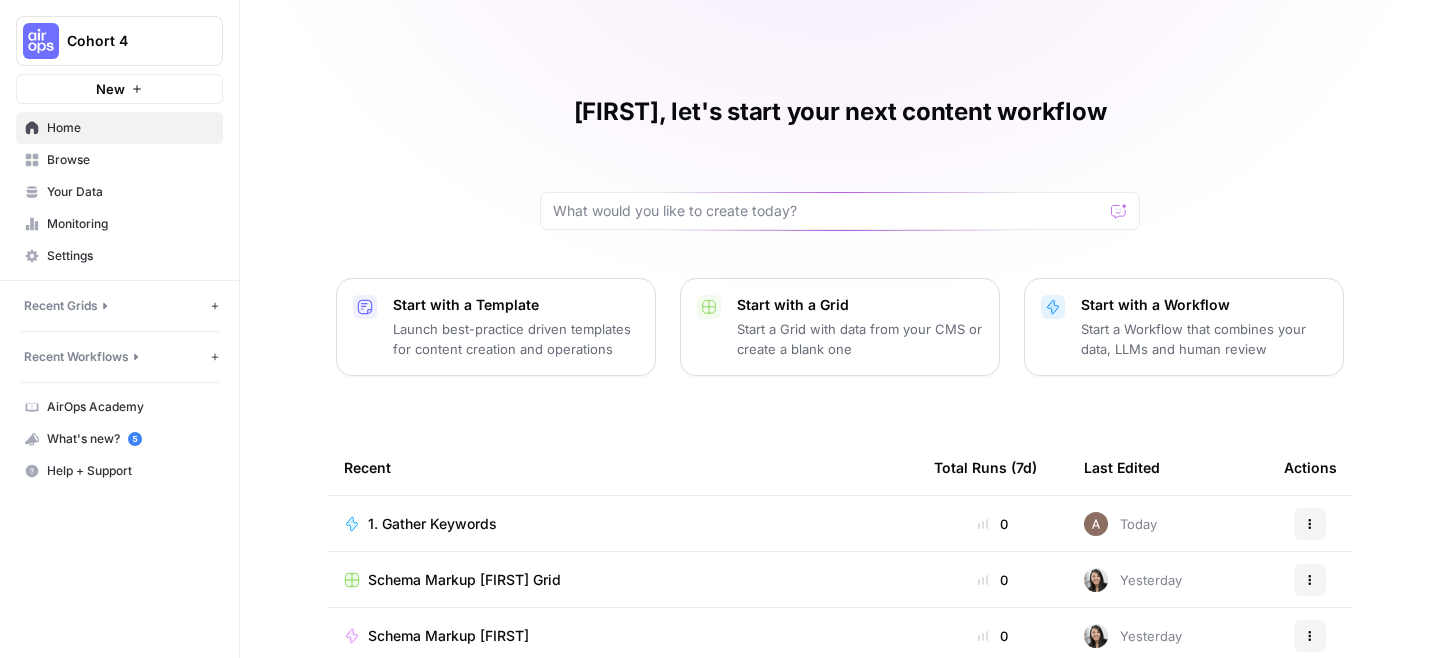 click on "Browse" at bounding box center [130, 160] 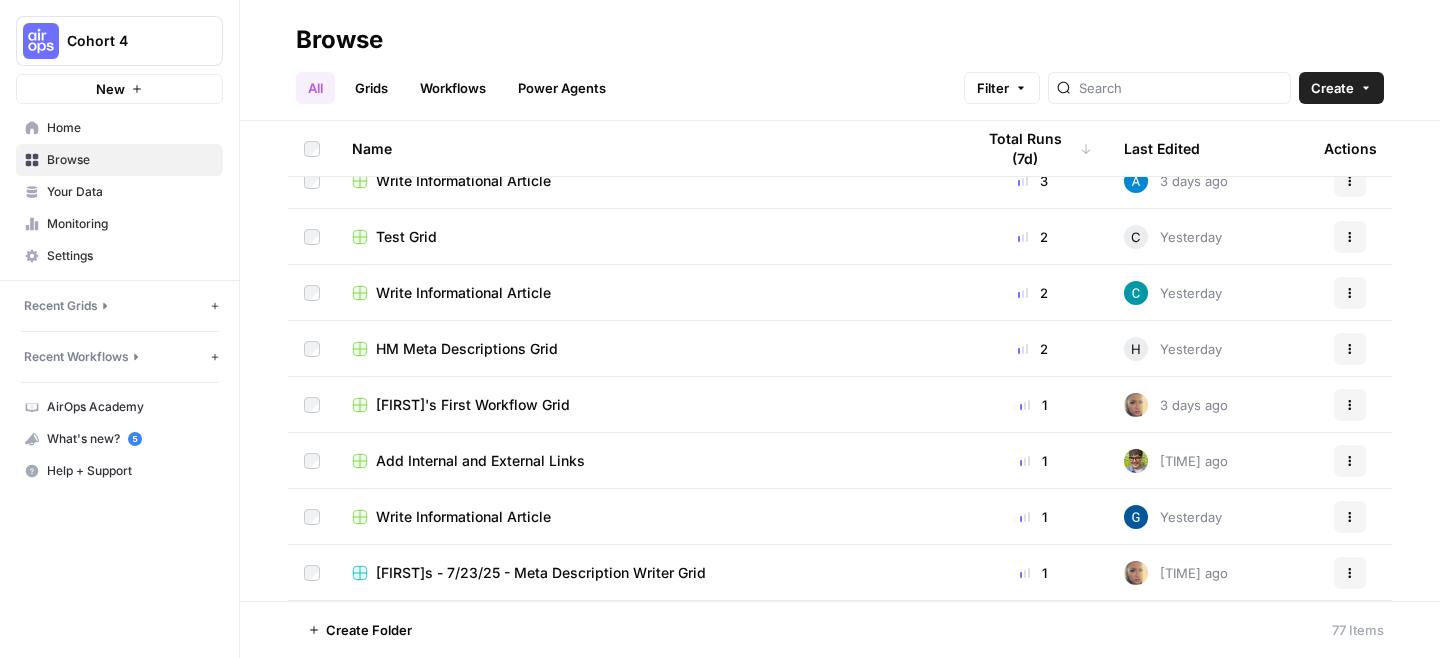 scroll, scrollTop: 2154, scrollLeft: 0, axis: vertical 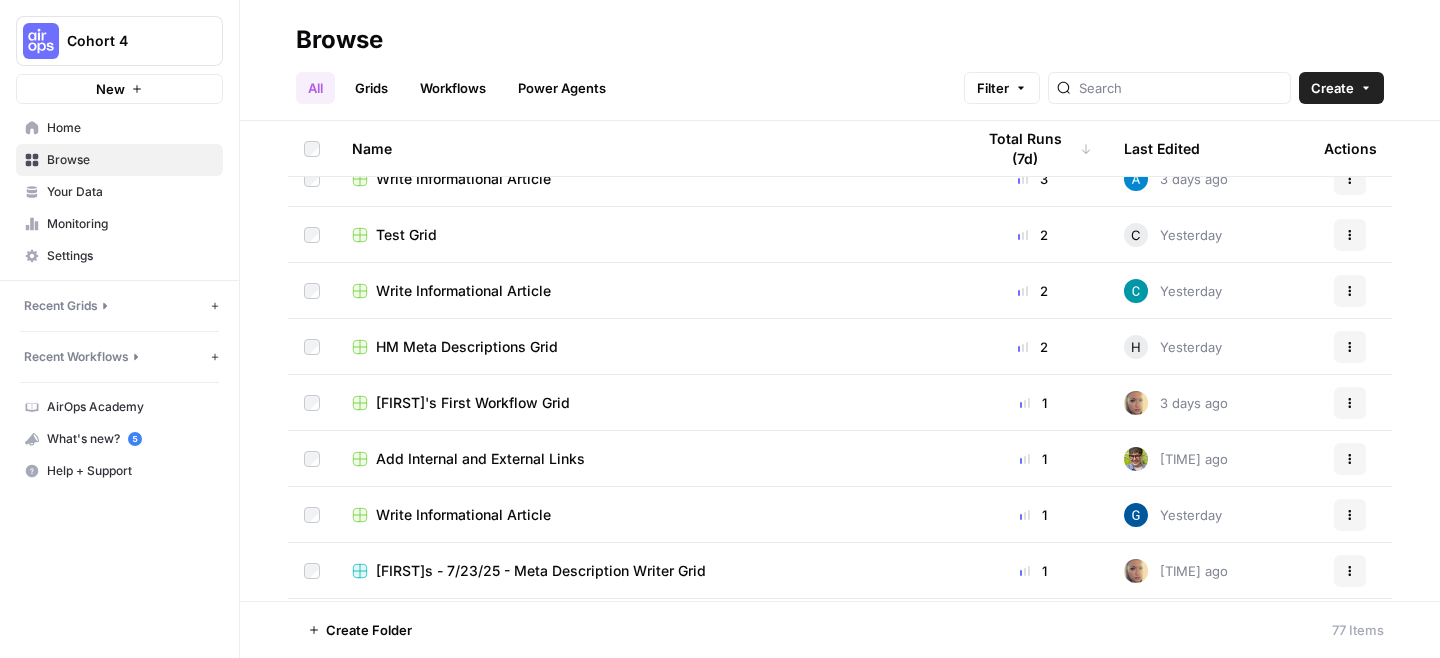 click on "Your Data" at bounding box center (130, 192) 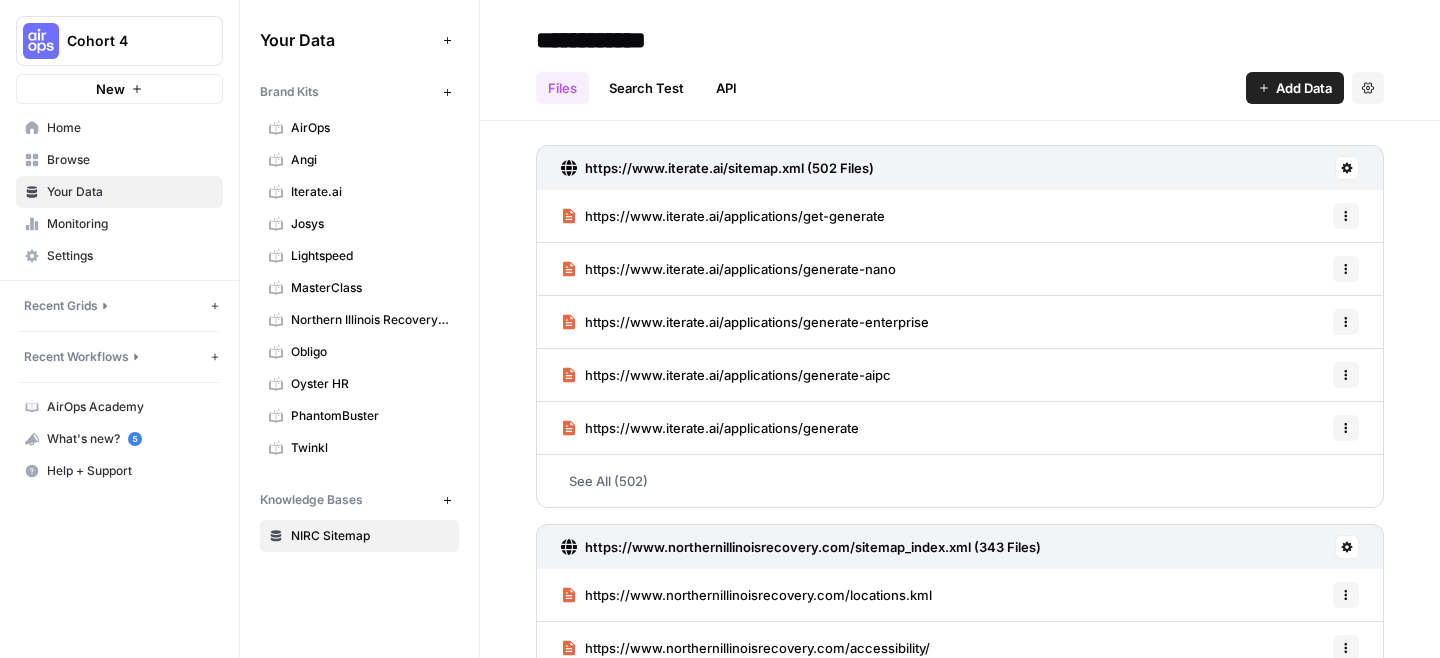 click on "Add Data" at bounding box center (447, 40) 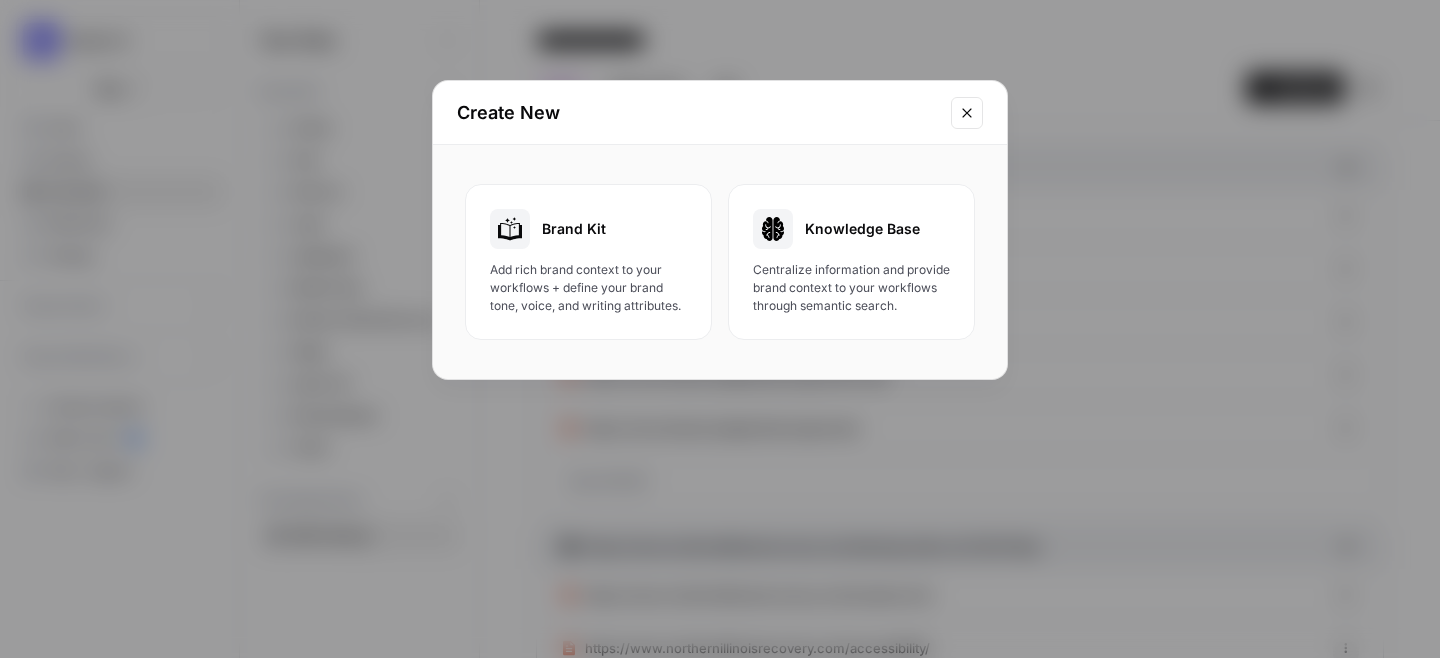 click on "Brand Kit" at bounding box center (574, 229) 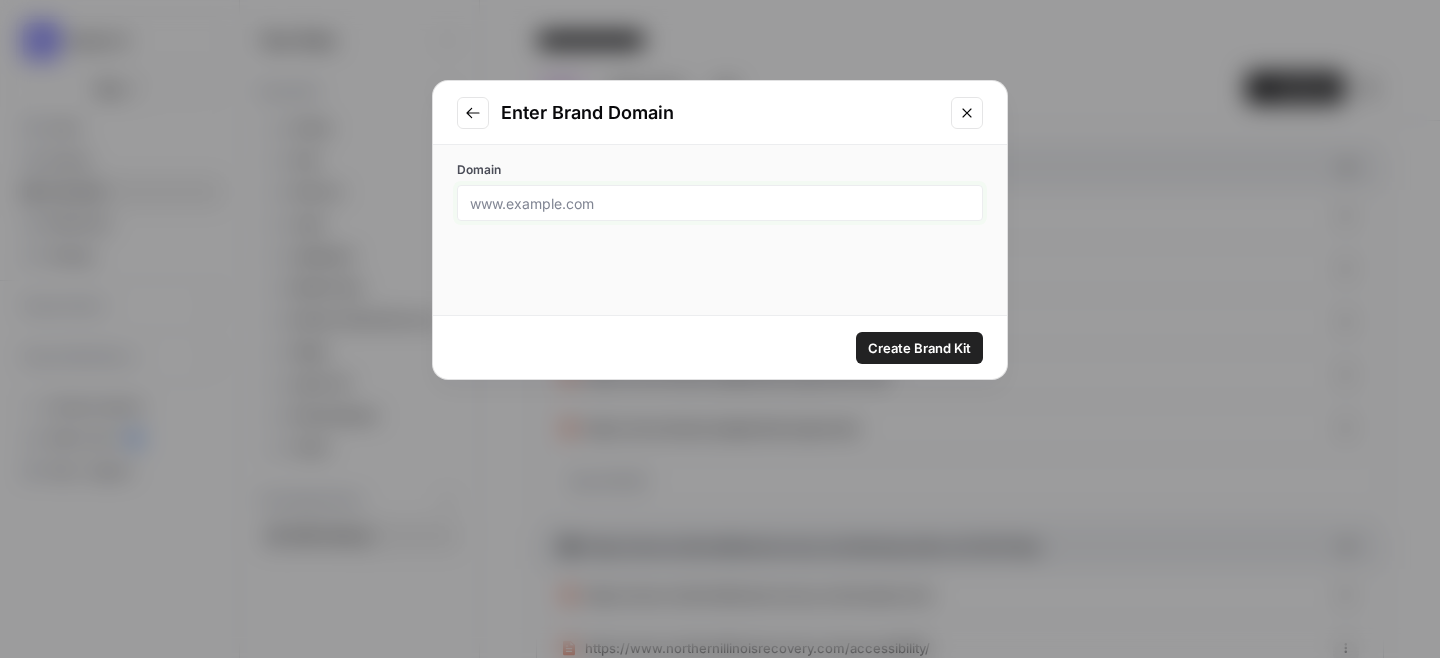 click on "Domain" at bounding box center [720, 203] 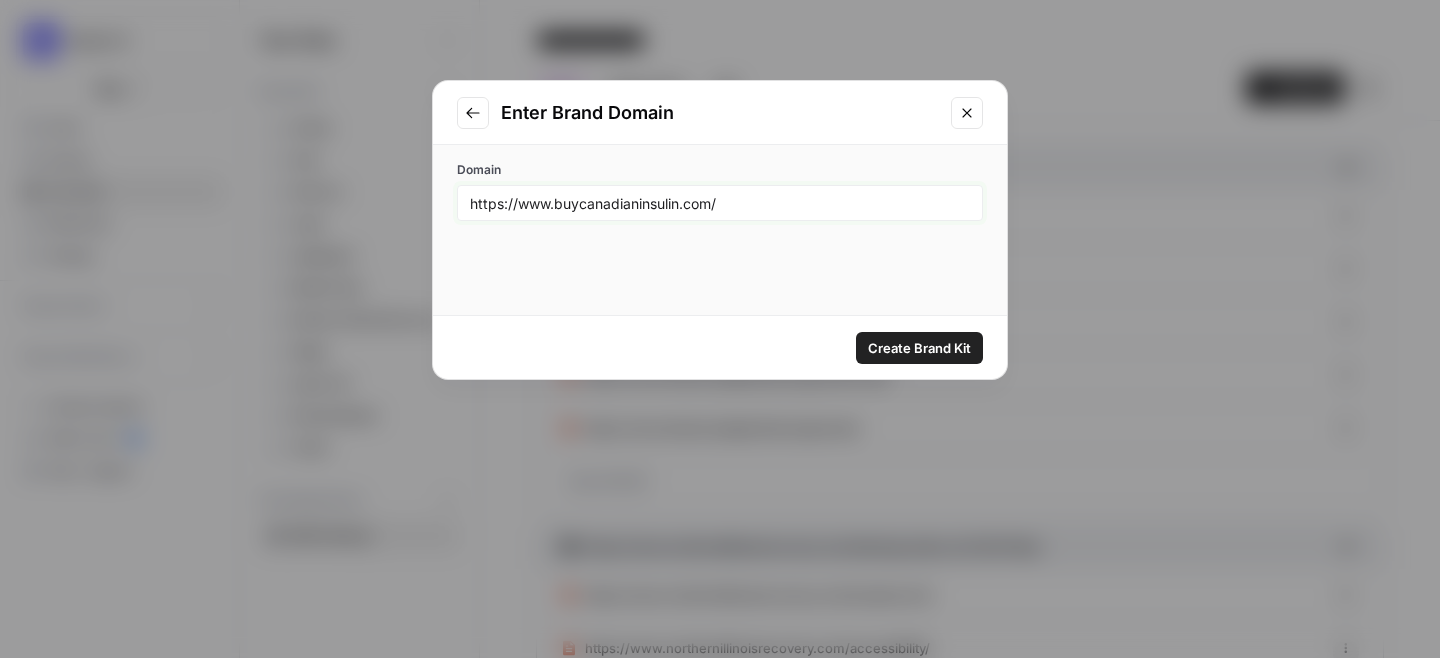 type on "https://www.buycanadianinsulin.com/" 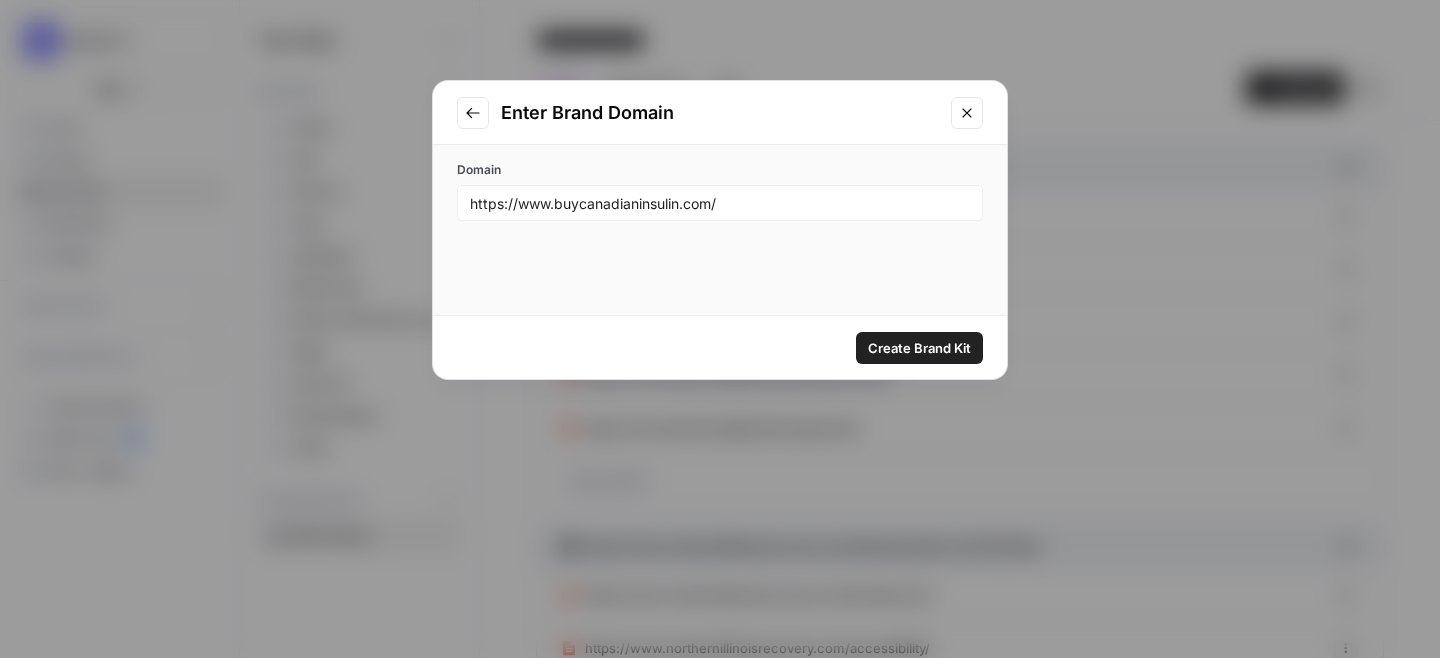 click on "Create Brand Kit" at bounding box center [919, 348] 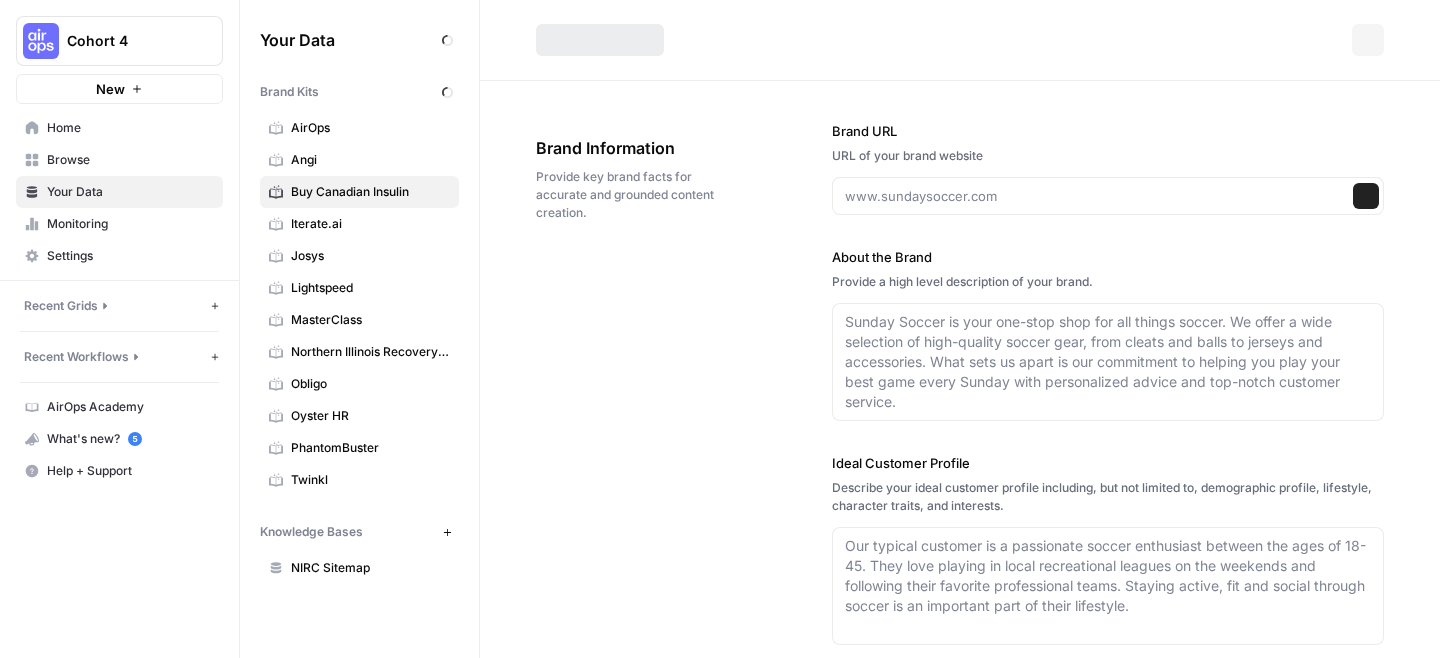 type on "https://www.buycanadianinsulin.com/" 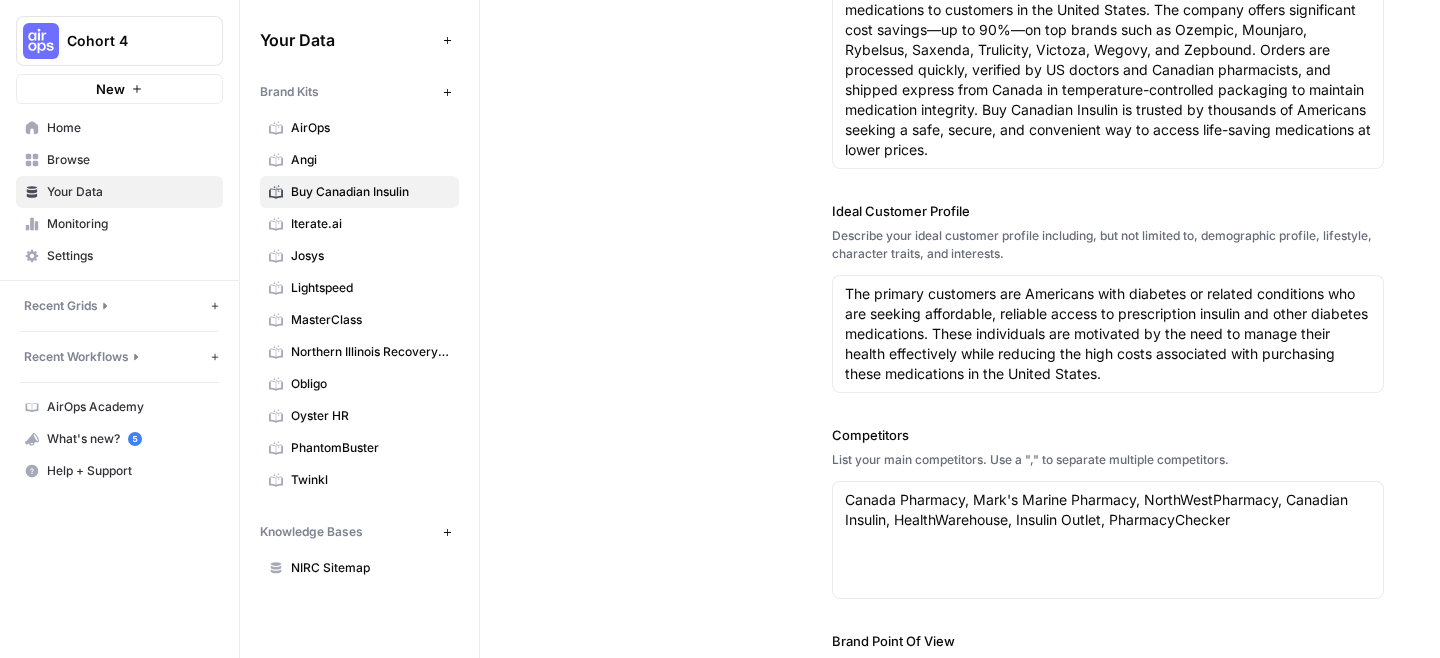 scroll, scrollTop: 0, scrollLeft: 0, axis: both 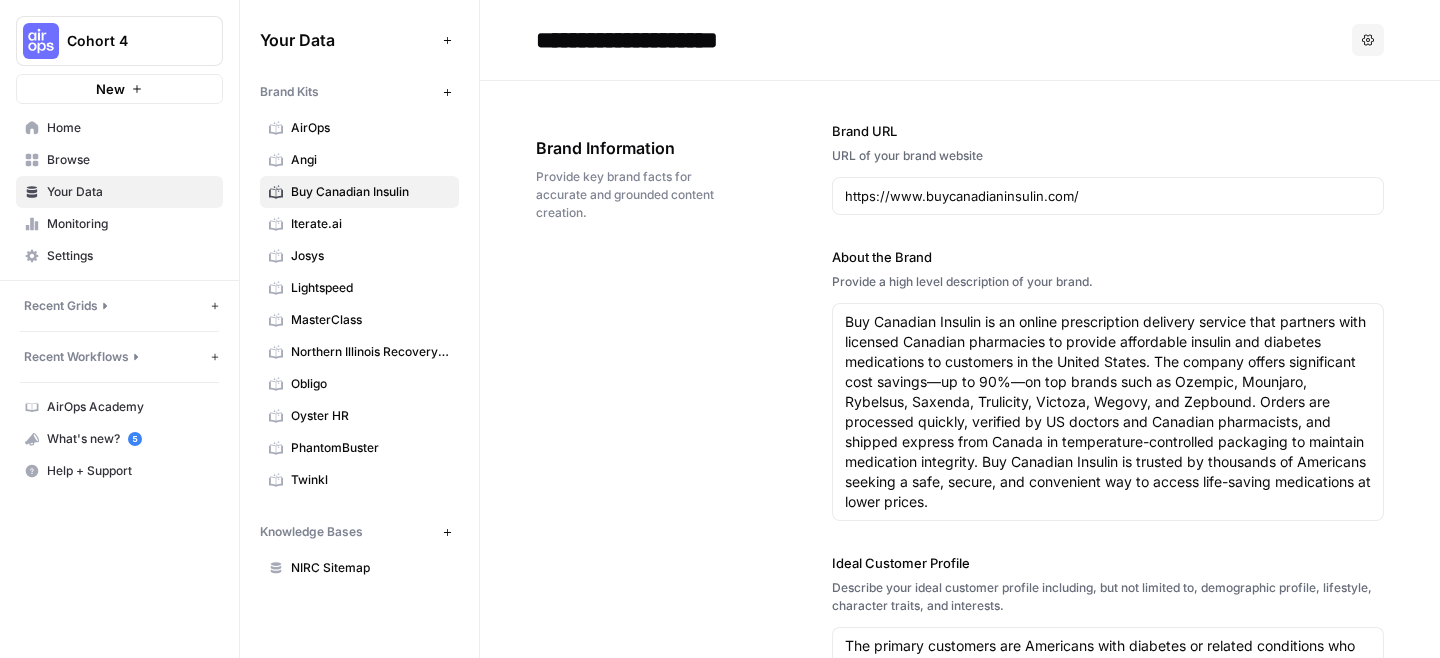click on "Your Data" at bounding box center (130, 192) 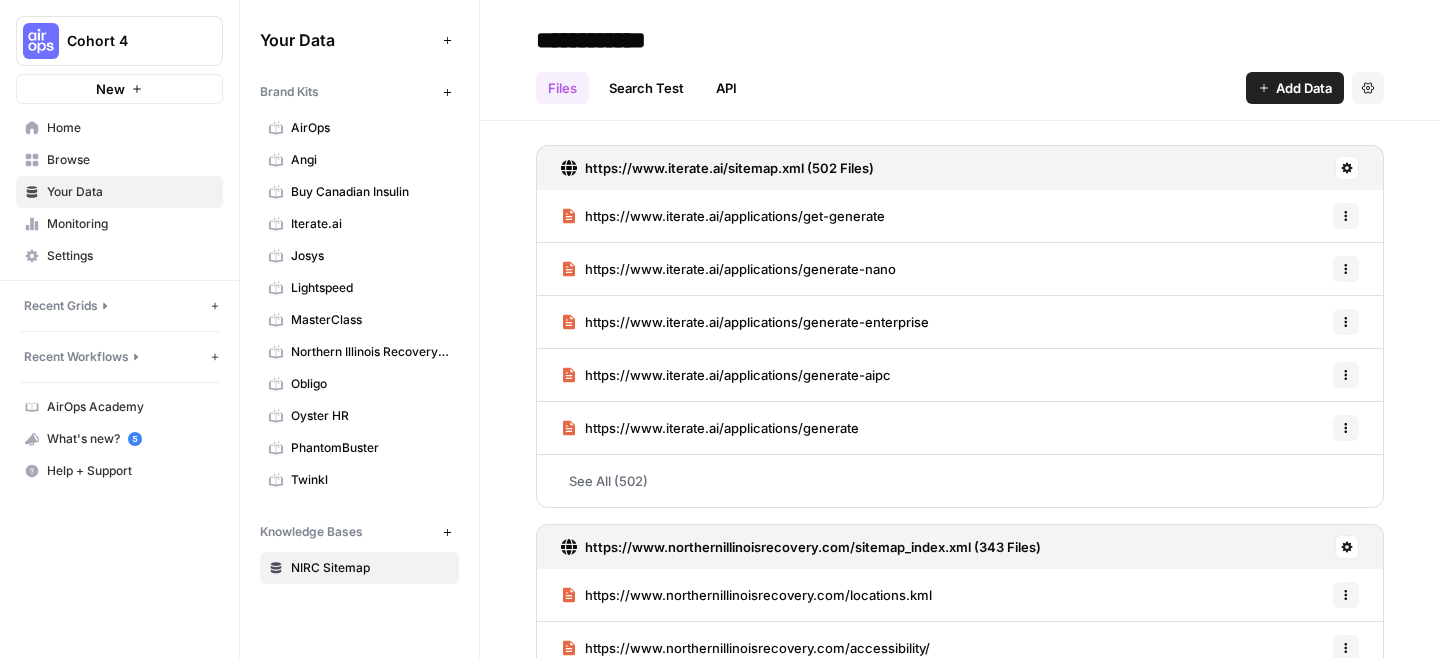 click on "Your Data" at bounding box center [130, 192] 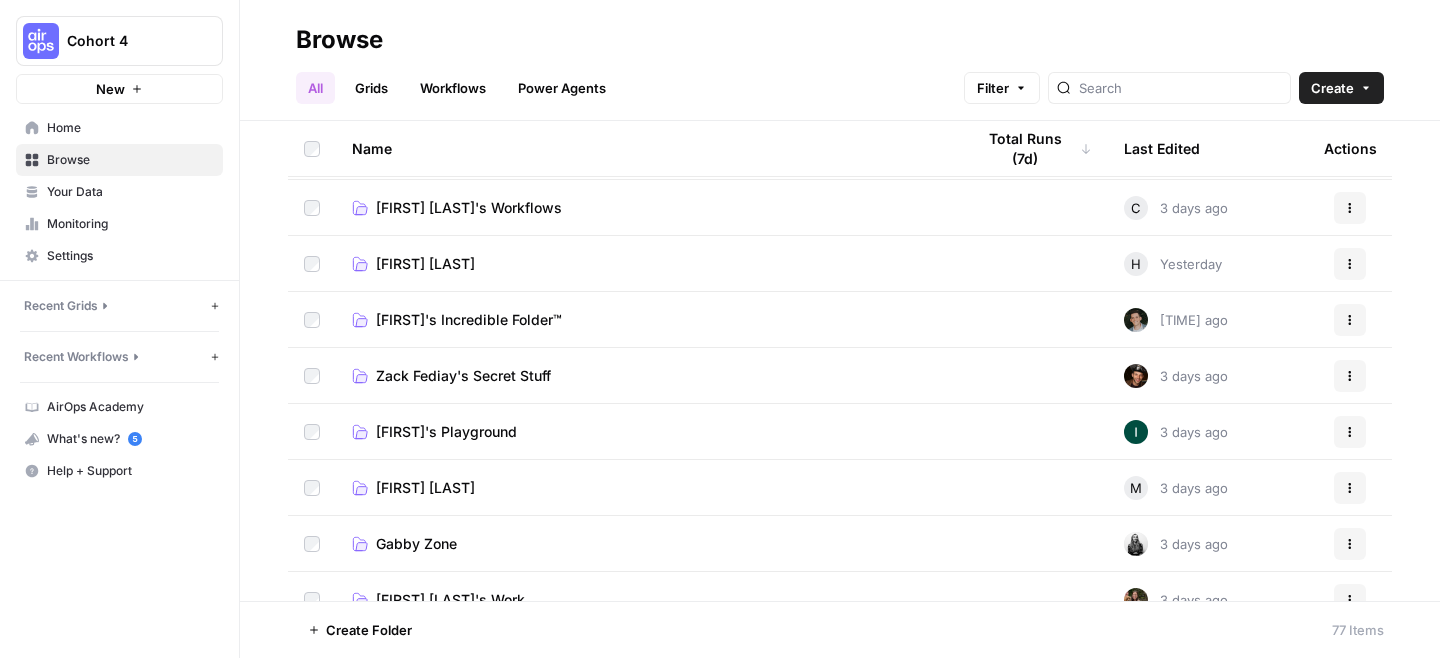 scroll, scrollTop: 726, scrollLeft: 0, axis: vertical 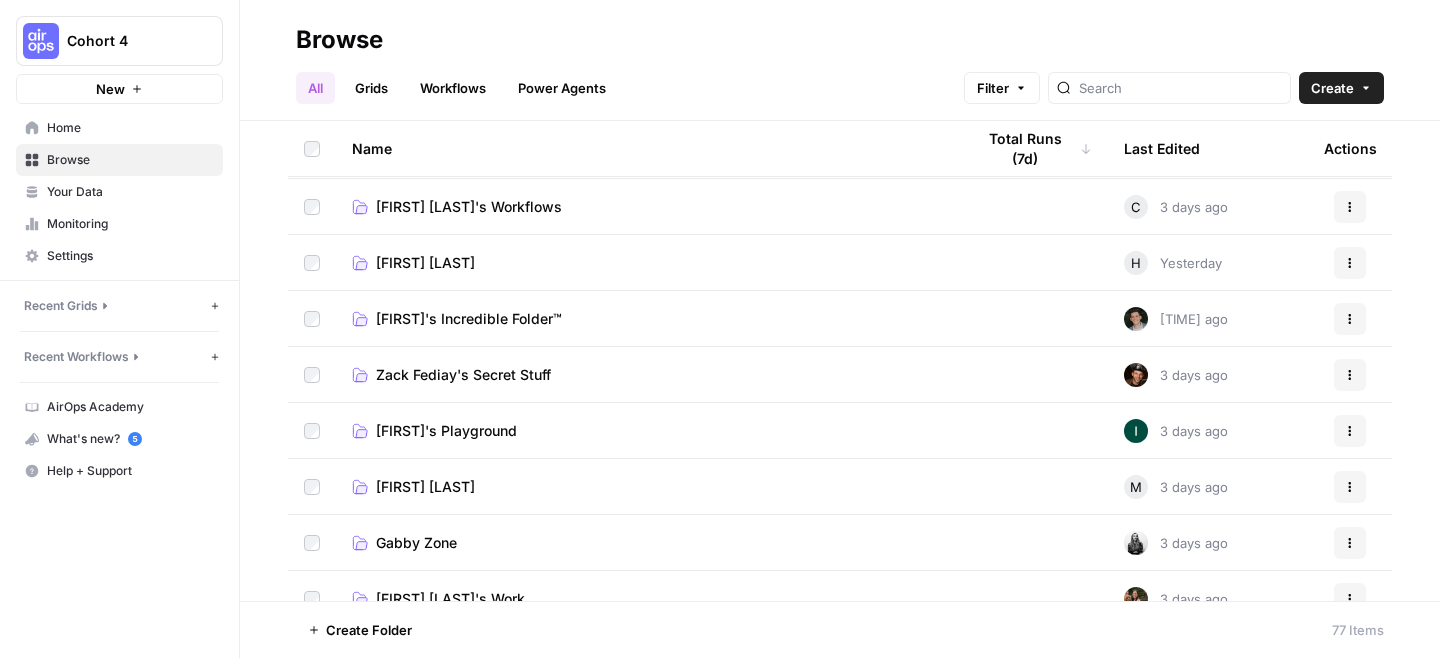 click on "Grids" at bounding box center (371, 88) 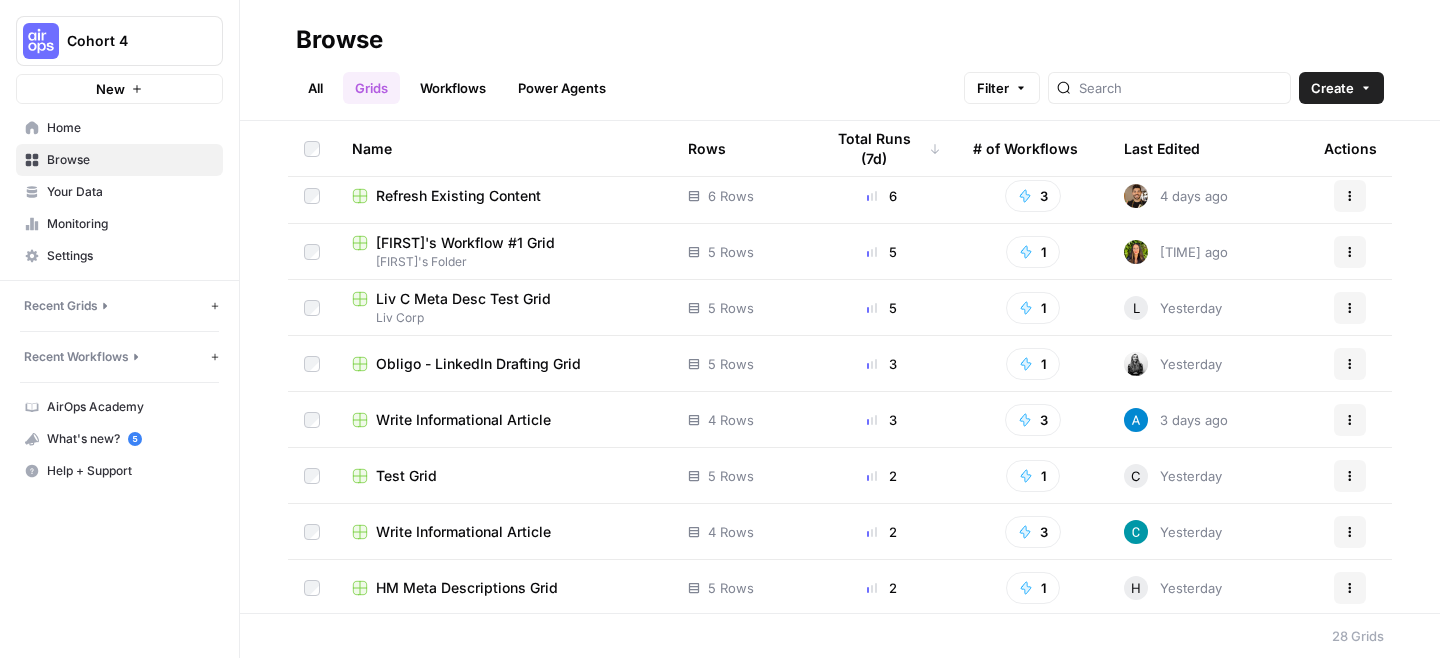 scroll, scrollTop: 261, scrollLeft: 0, axis: vertical 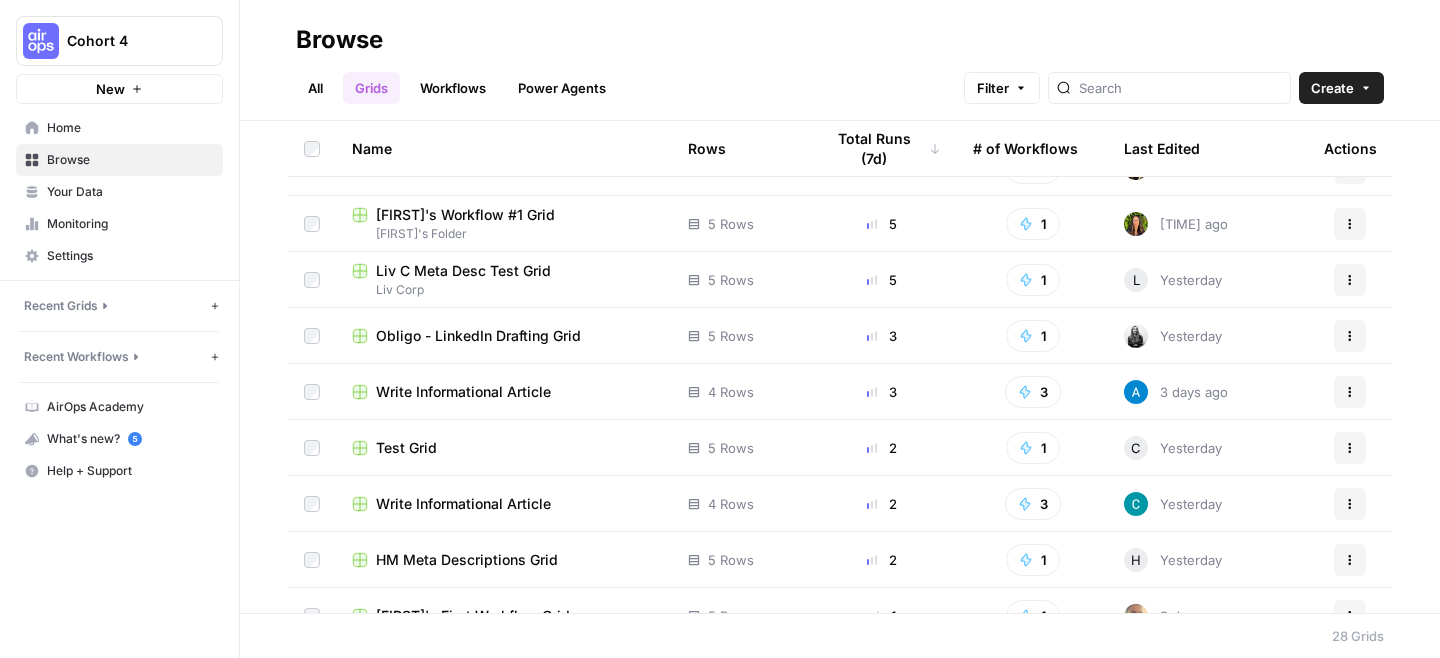 click on "Obligo - LinkedIn Drafting Grid" at bounding box center (478, 336) 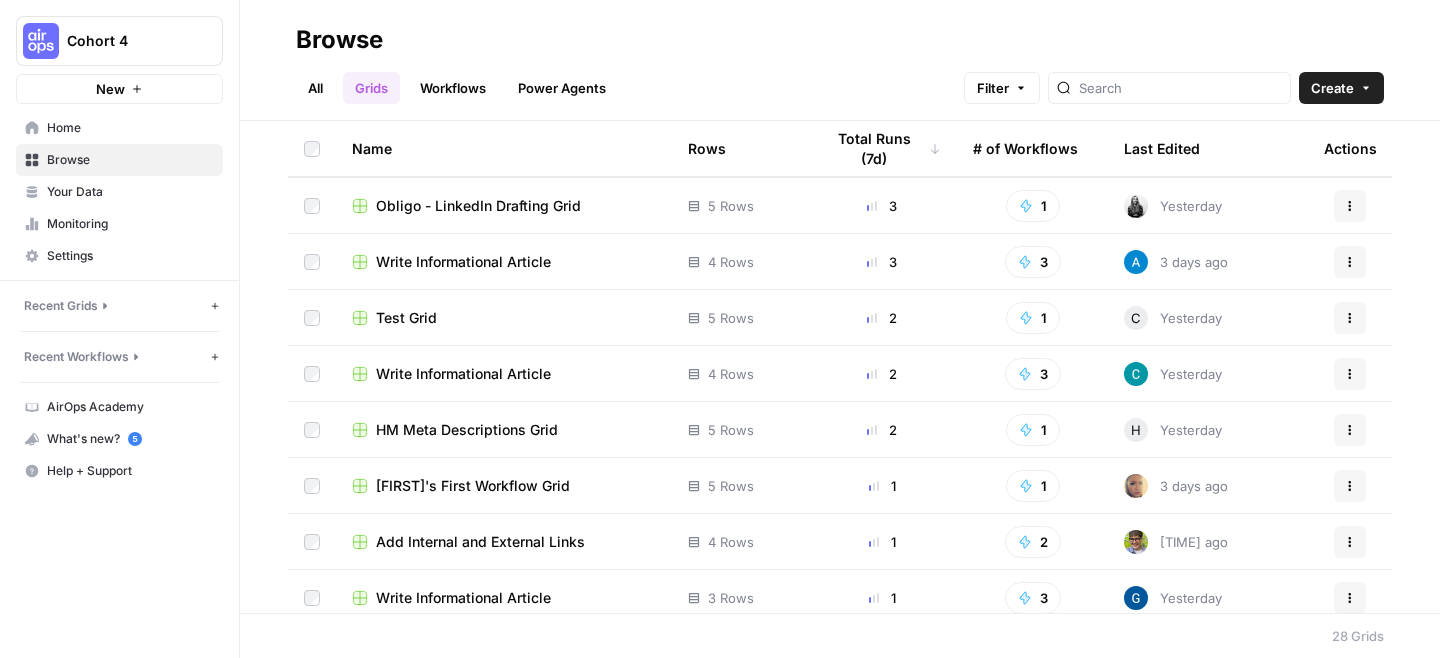scroll, scrollTop: 561, scrollLeft: 0, axis: vertical 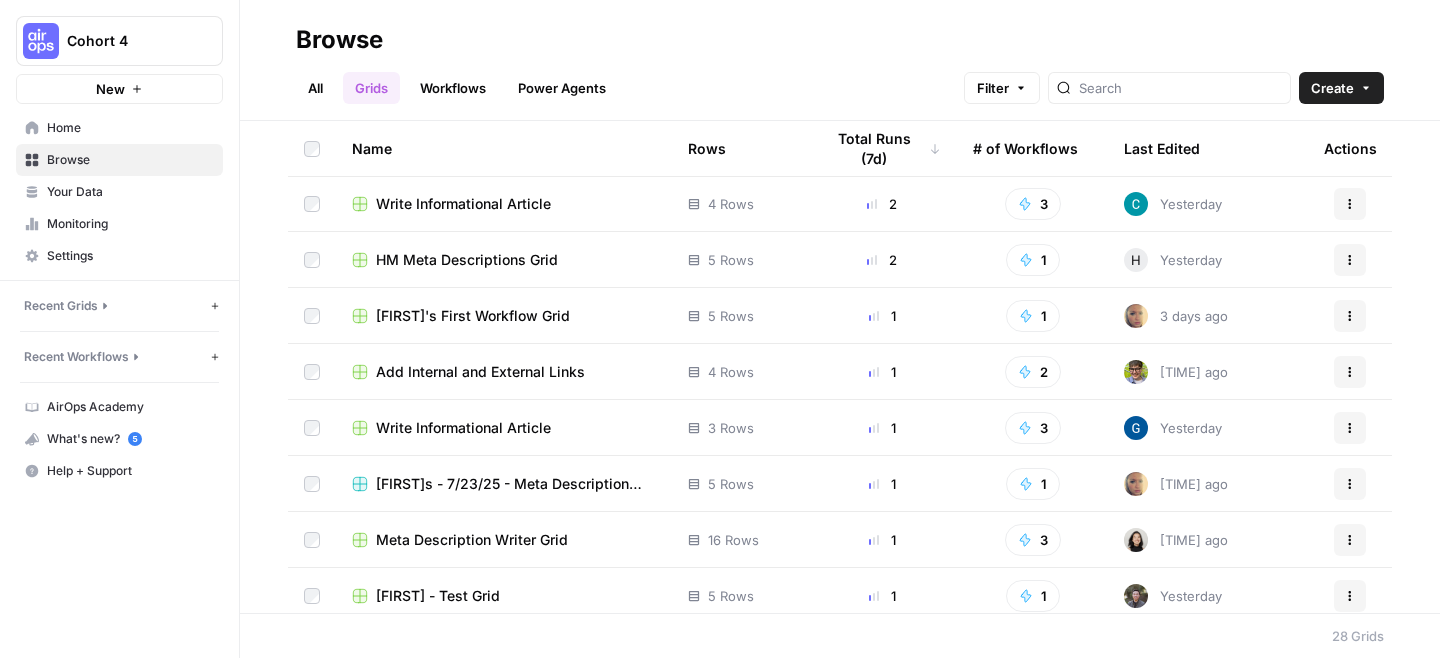 click on "Write Informational Article" at bounding box center (463, 204) 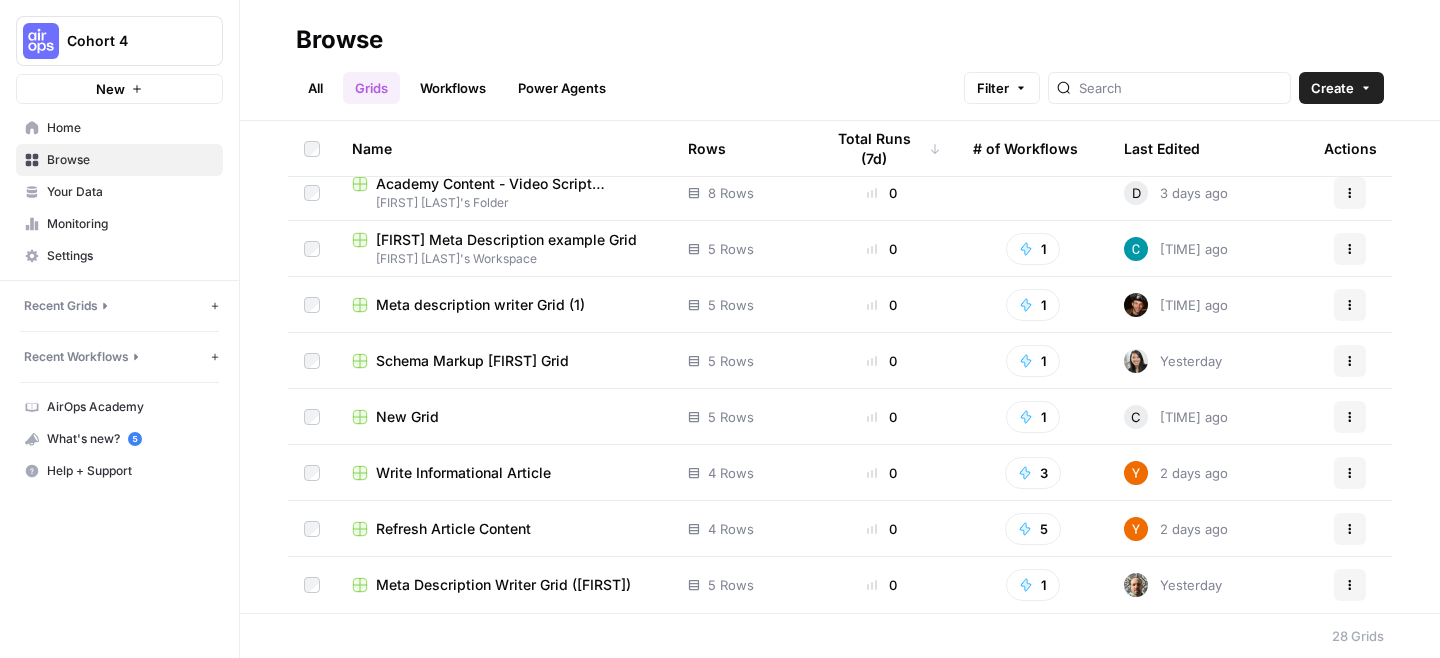 scroll, scrollTop: 0, scrollLeft: 0, axis: both 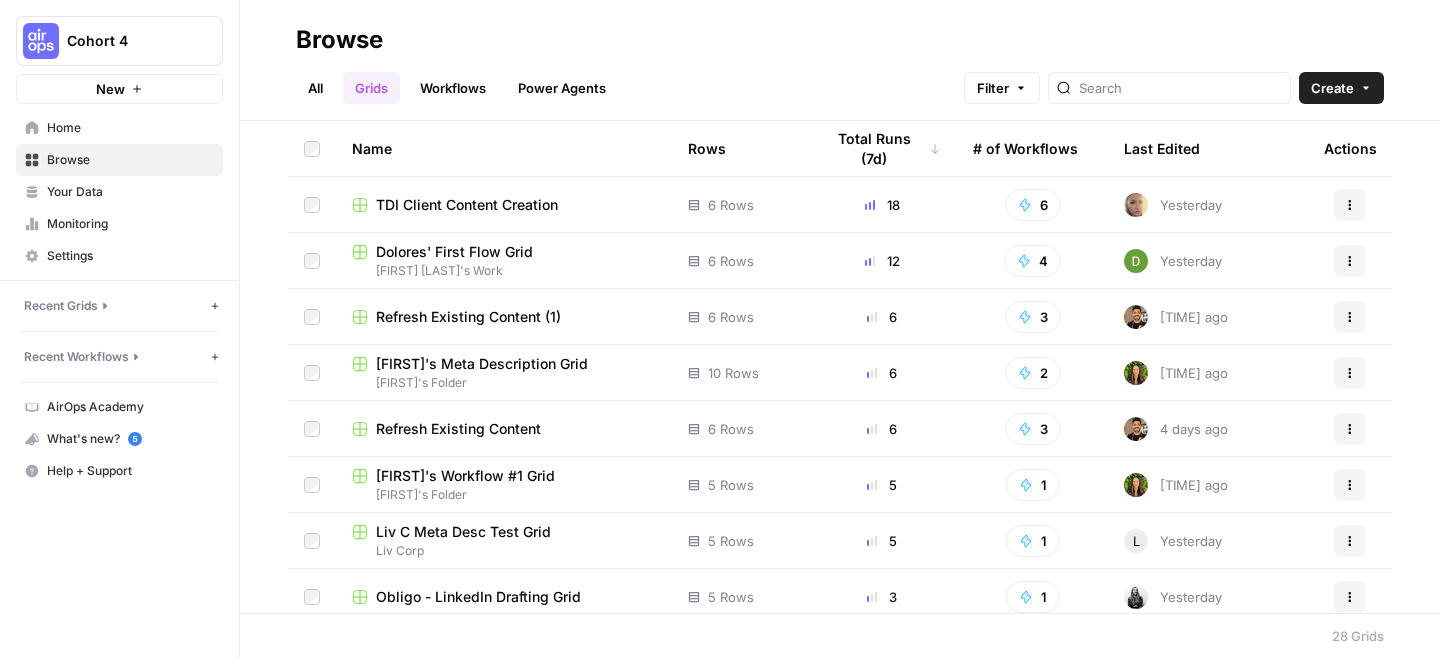 click on "All" at bounding box center [315, 88] 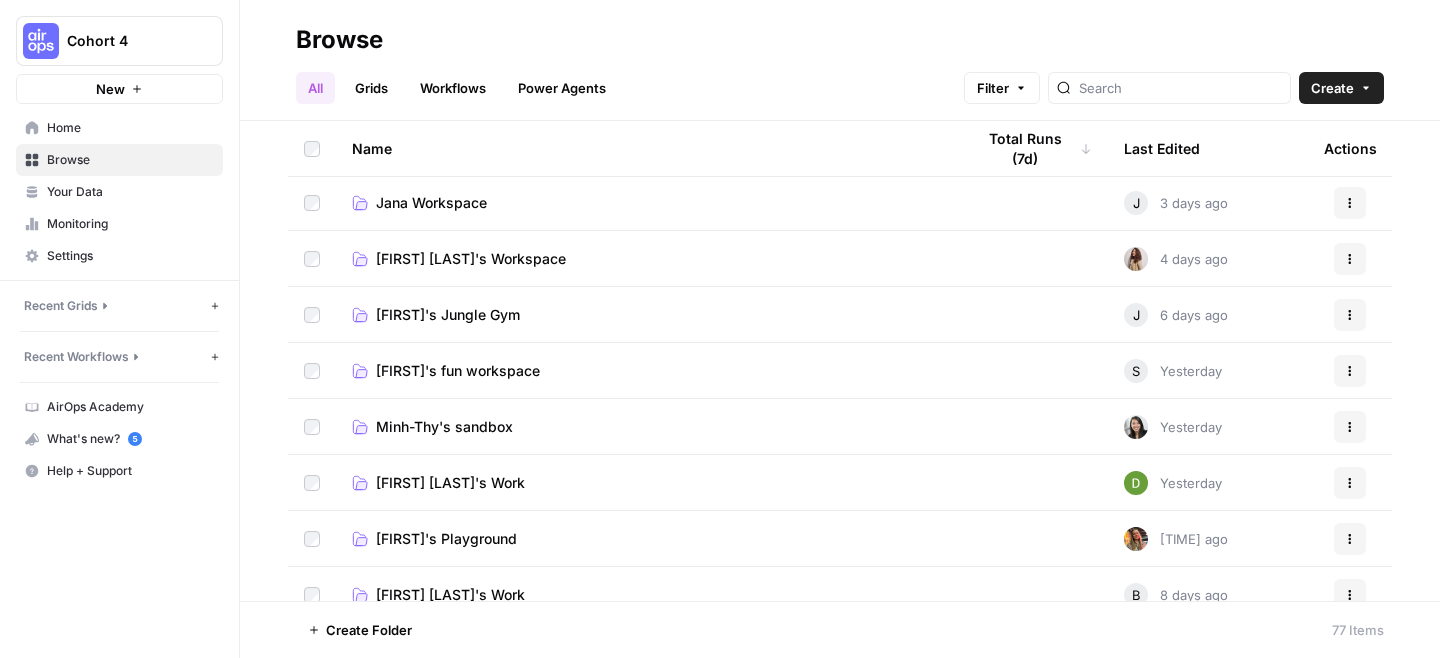 scroll, scrollTop: 1355, scrollLeft: 0, axis: vertical 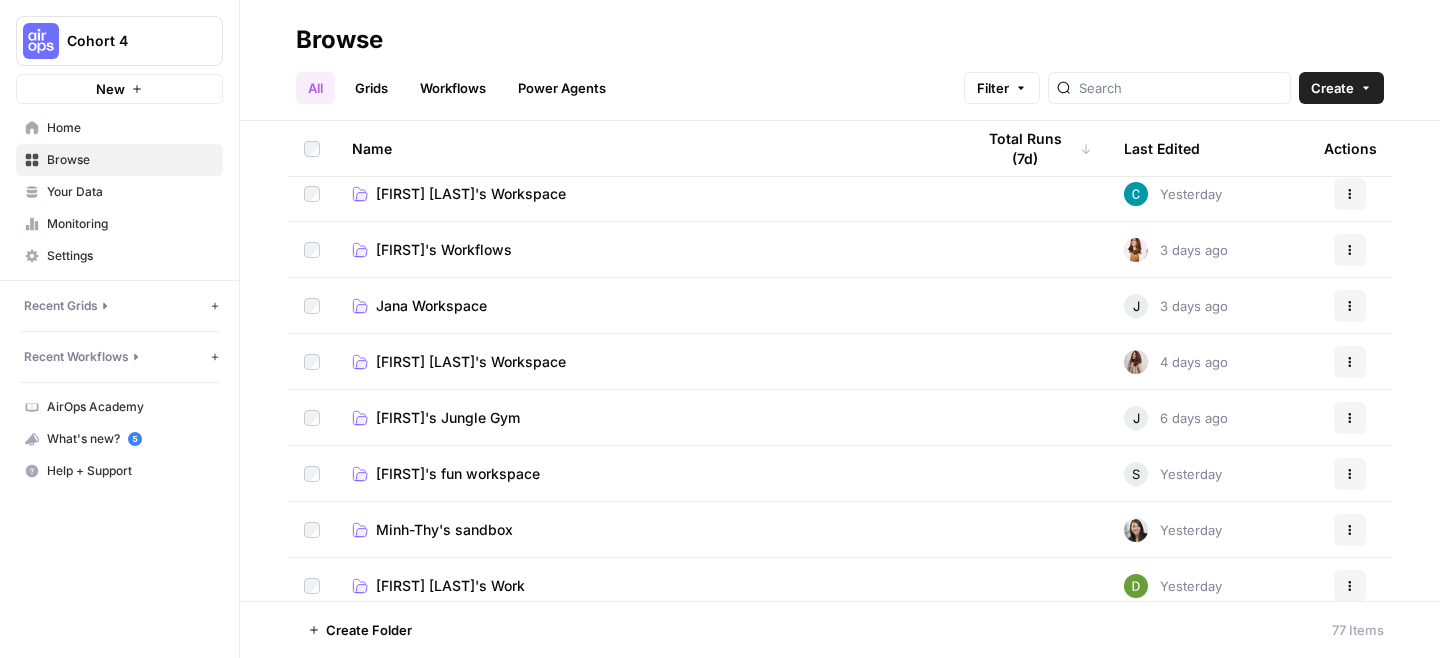 click on "[FIRST] [LAST]'s Workspace" at bounding box center (471, 362) 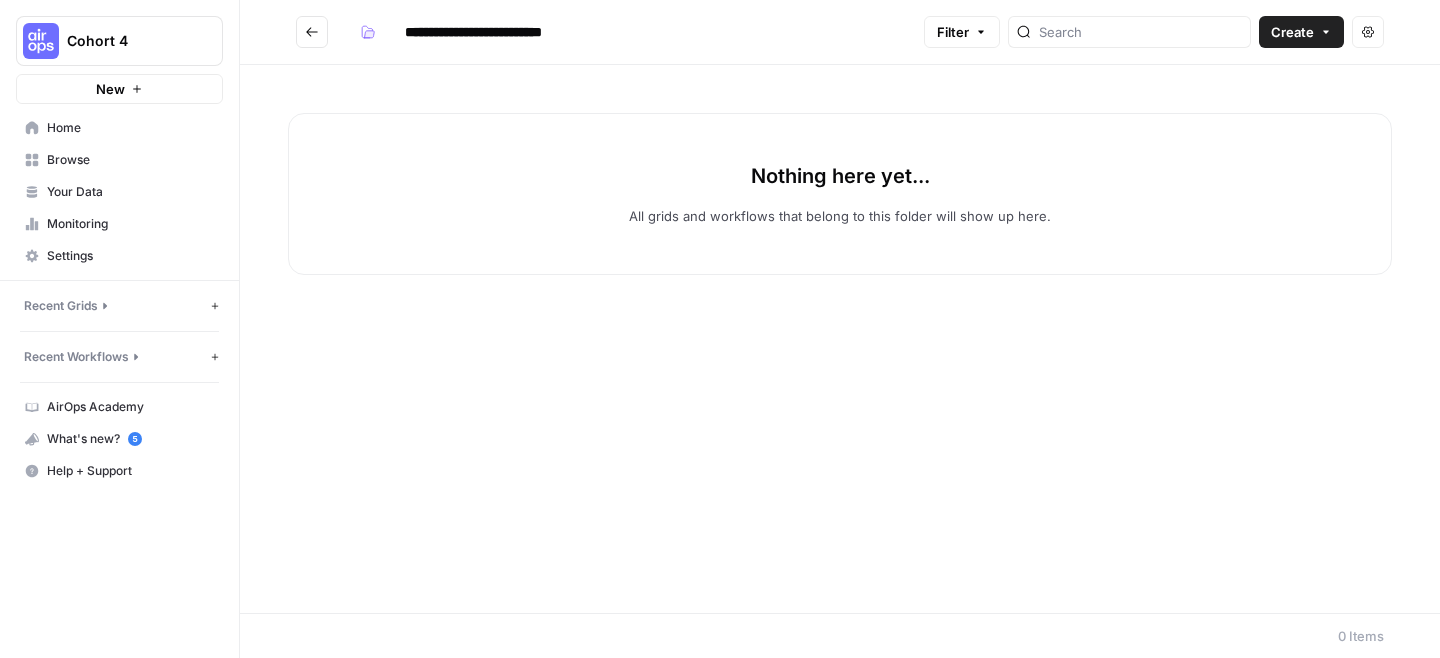 click on "**********" at bounding box center [506, 32] 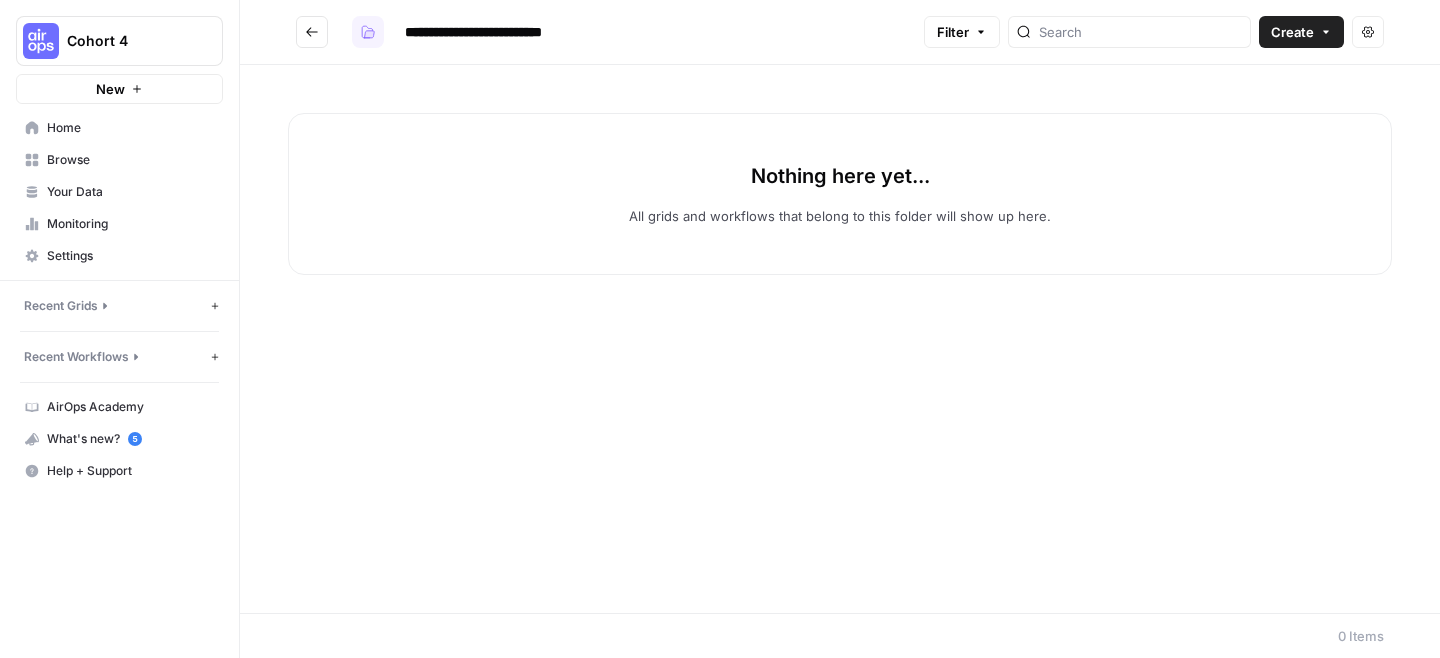 click at bounding box center [368, 32] 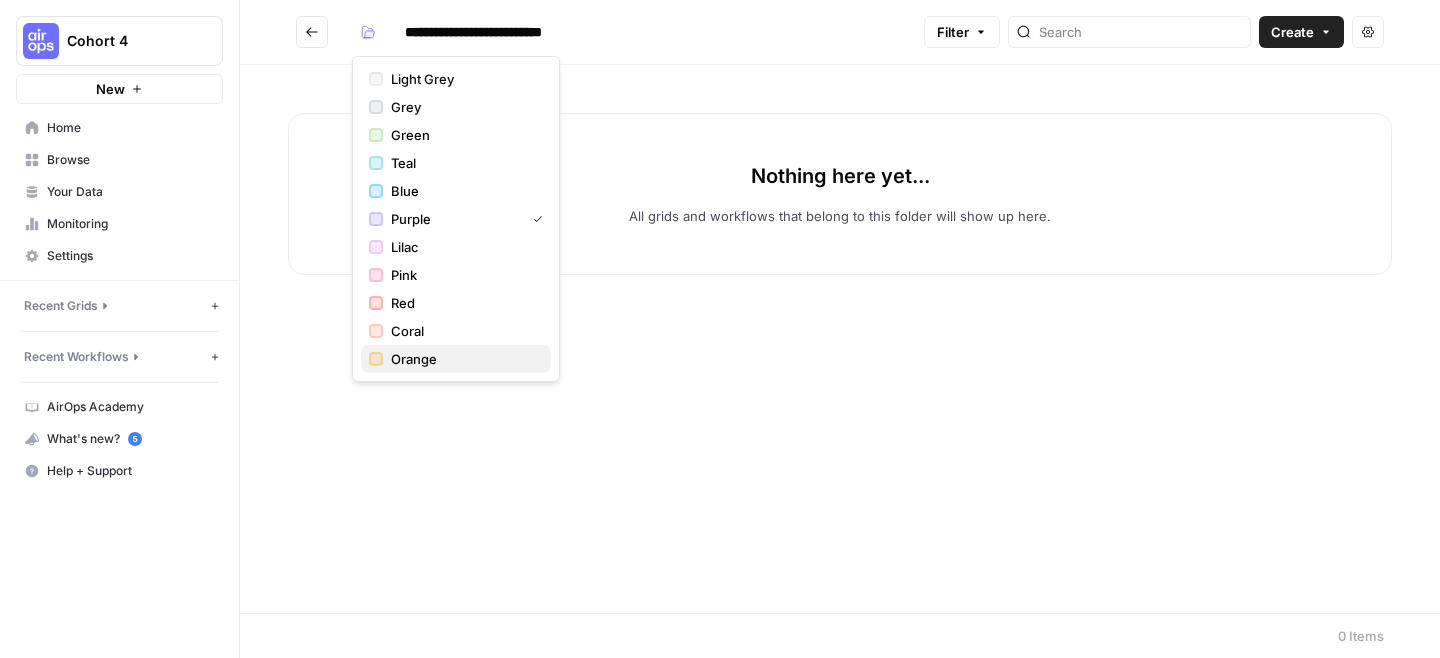 click on "Orange" at bounding box center (456, 359) 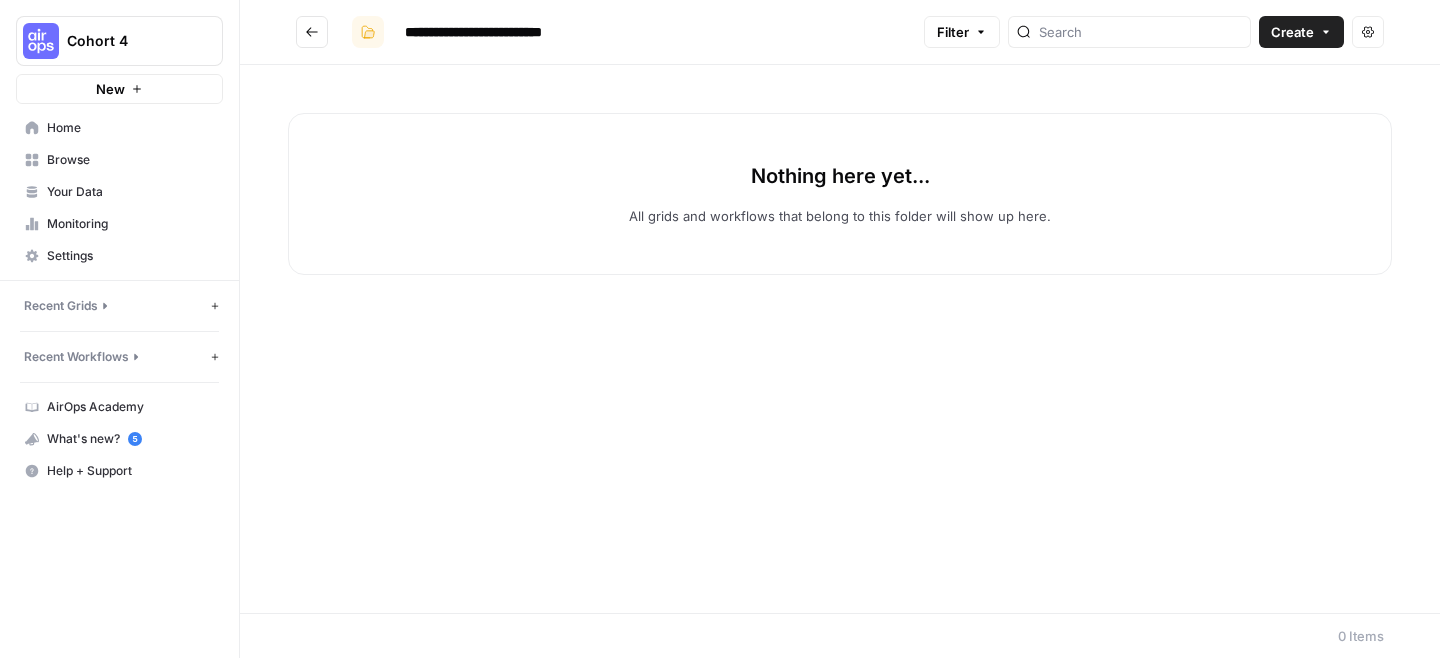 click 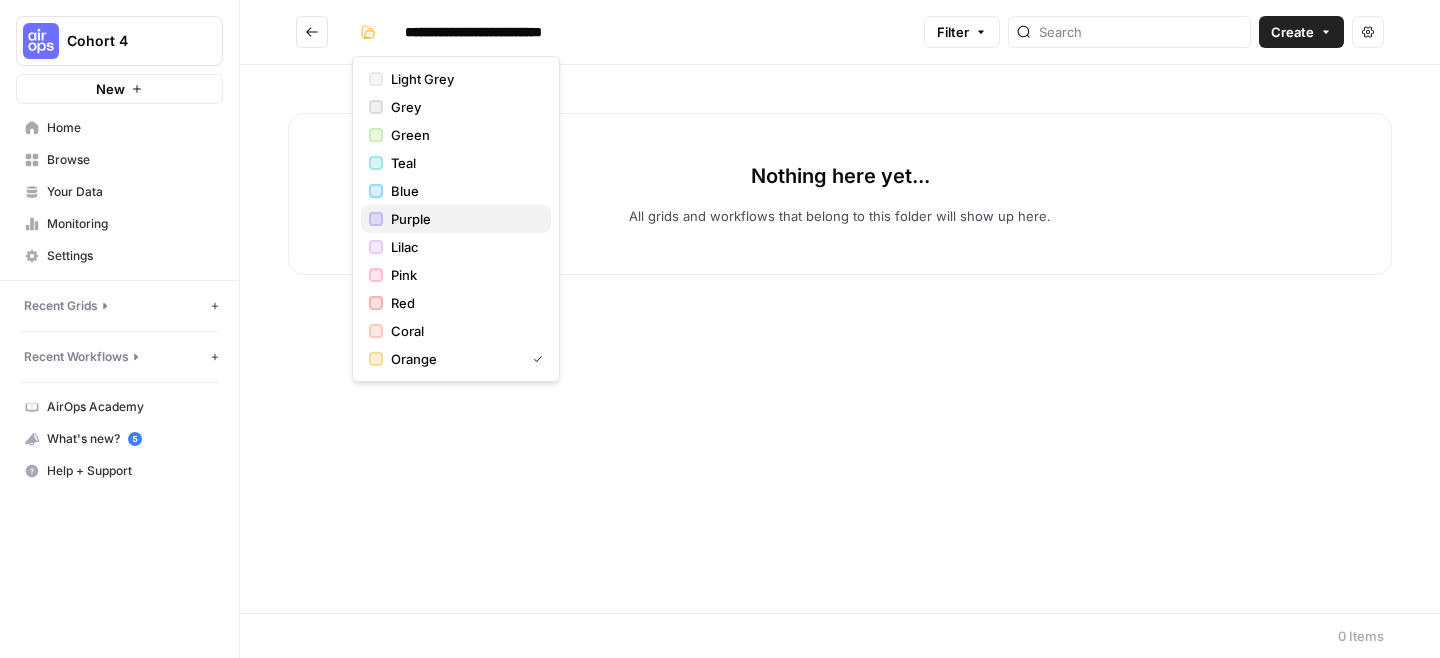 click on "Purple" at bounding box center (463, 219) 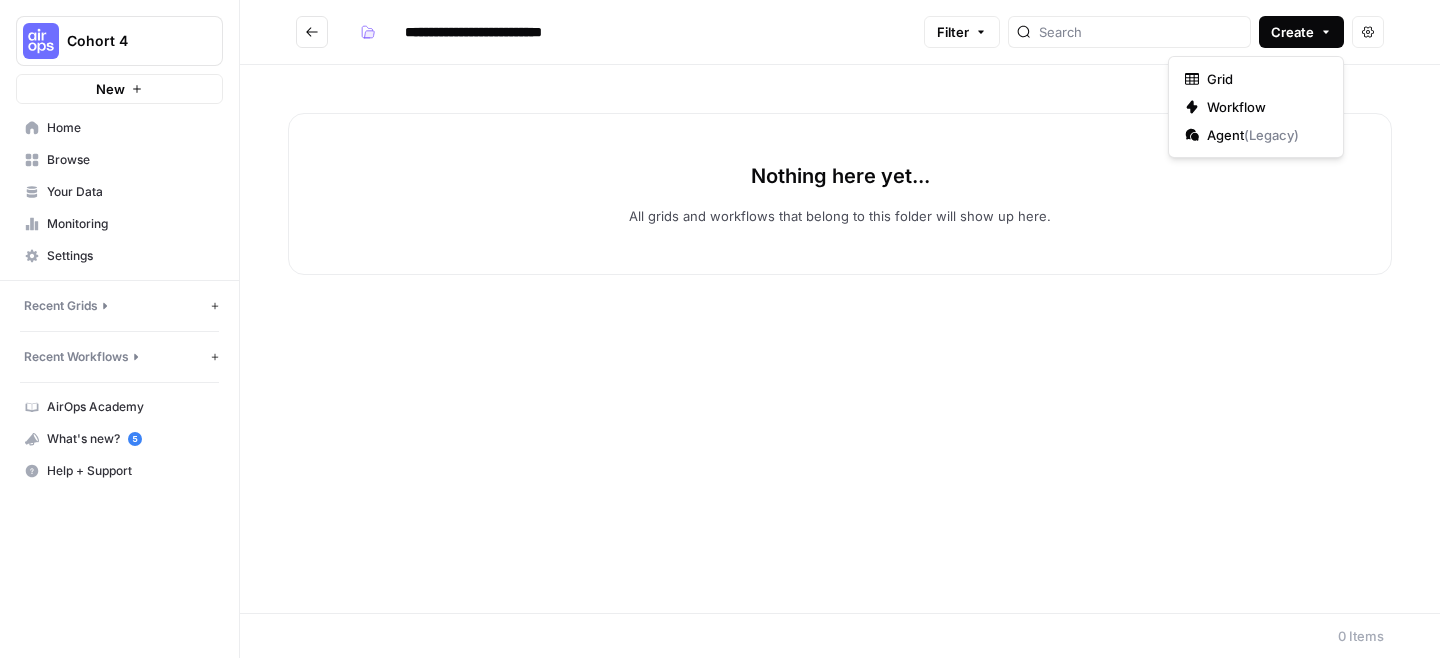 click on "Create" at bounding box center [1292, 32] 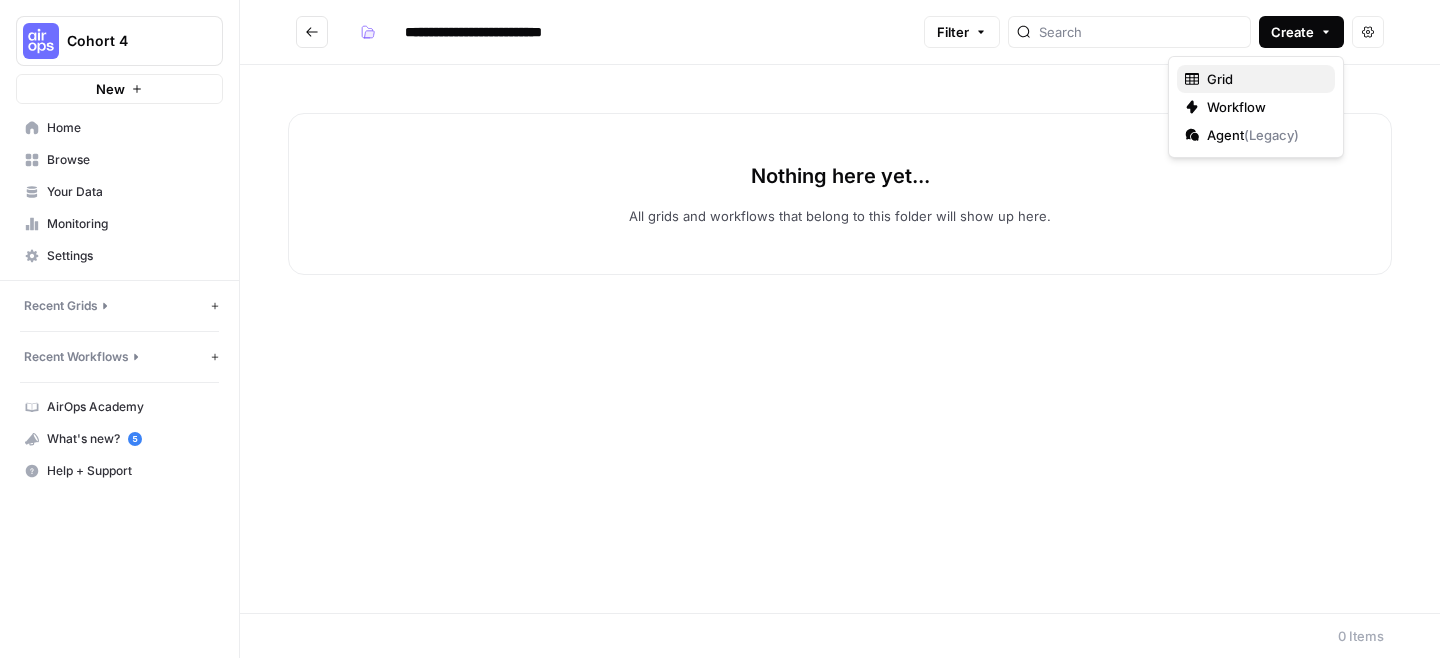 click on "Grid" at bounding box center [1263, 79] 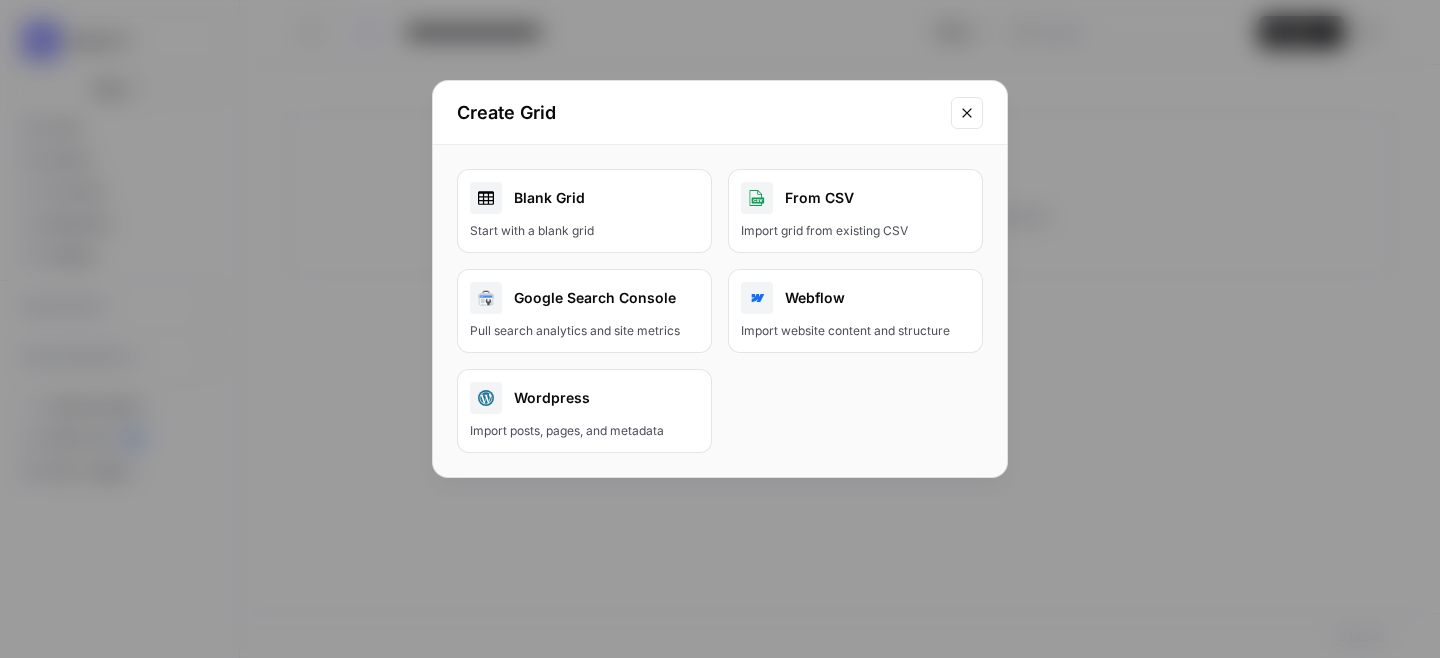 click on "Blank Grid Start with a blank grid" at bounding box center [584, 211] 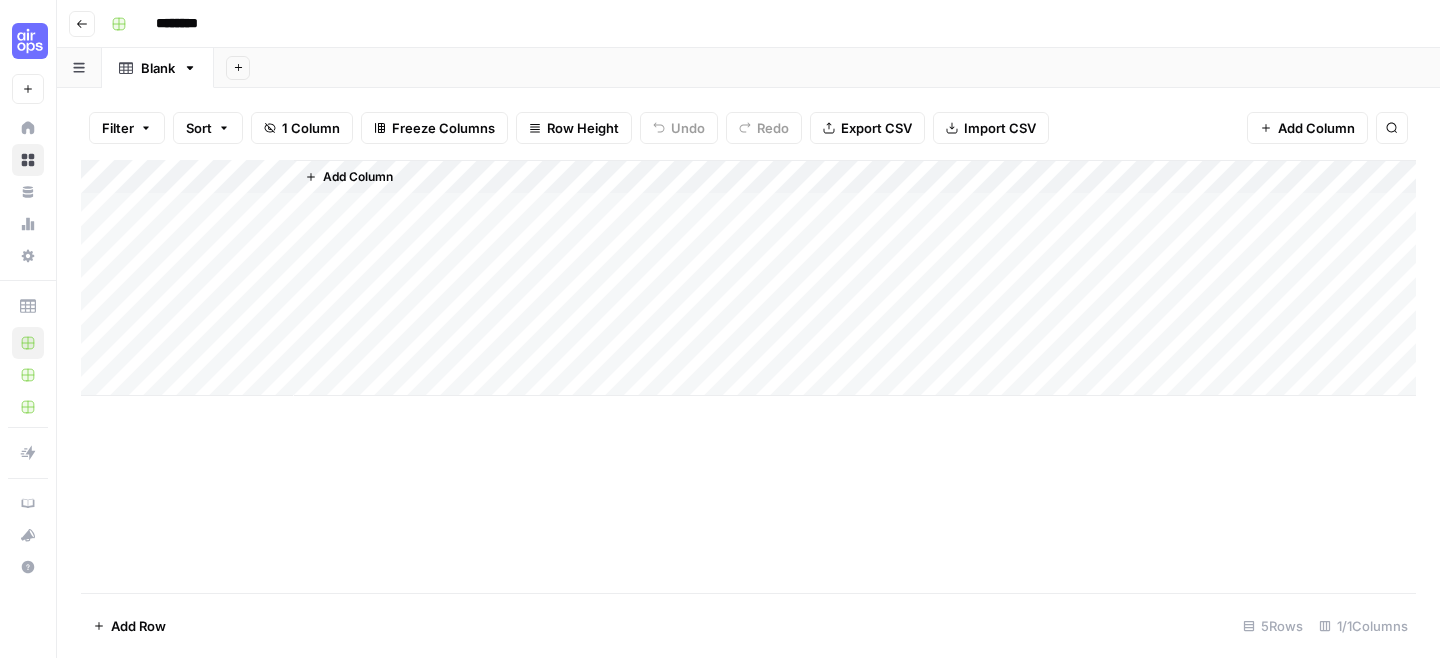 click on "********" at bounding box center (203, 24) 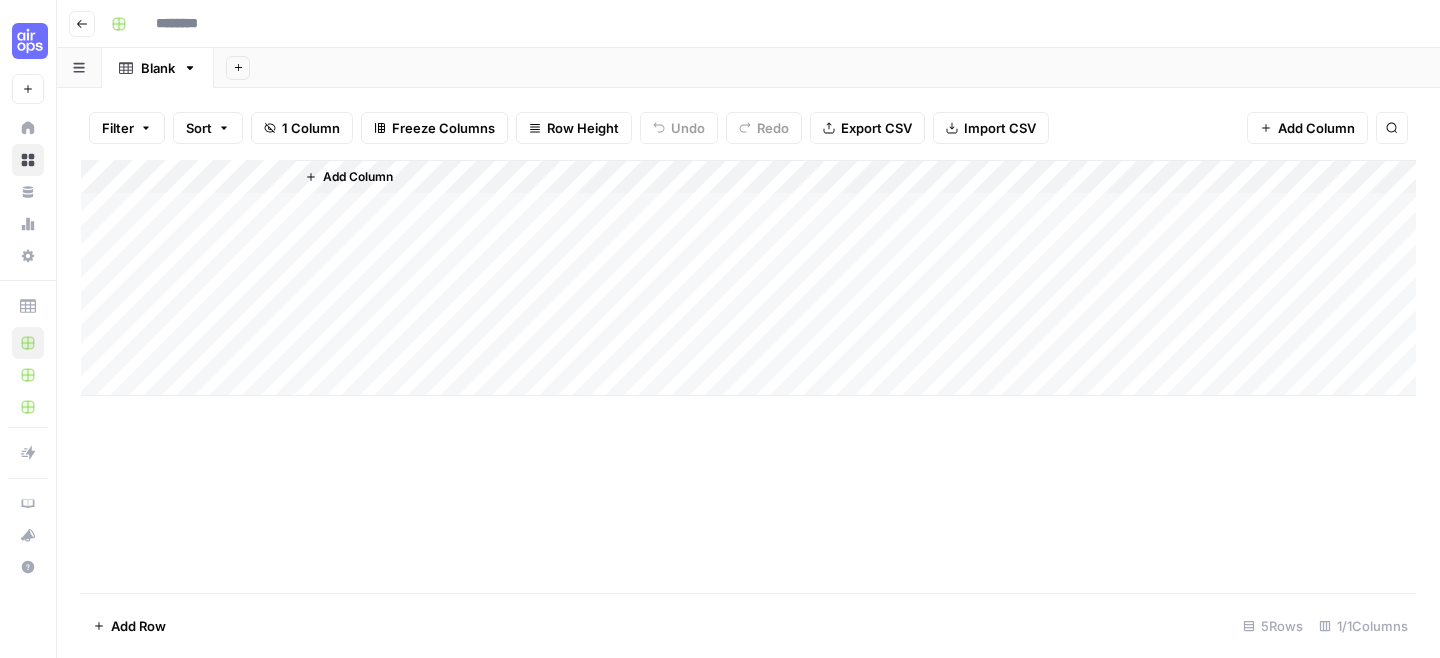 paste on "**********" 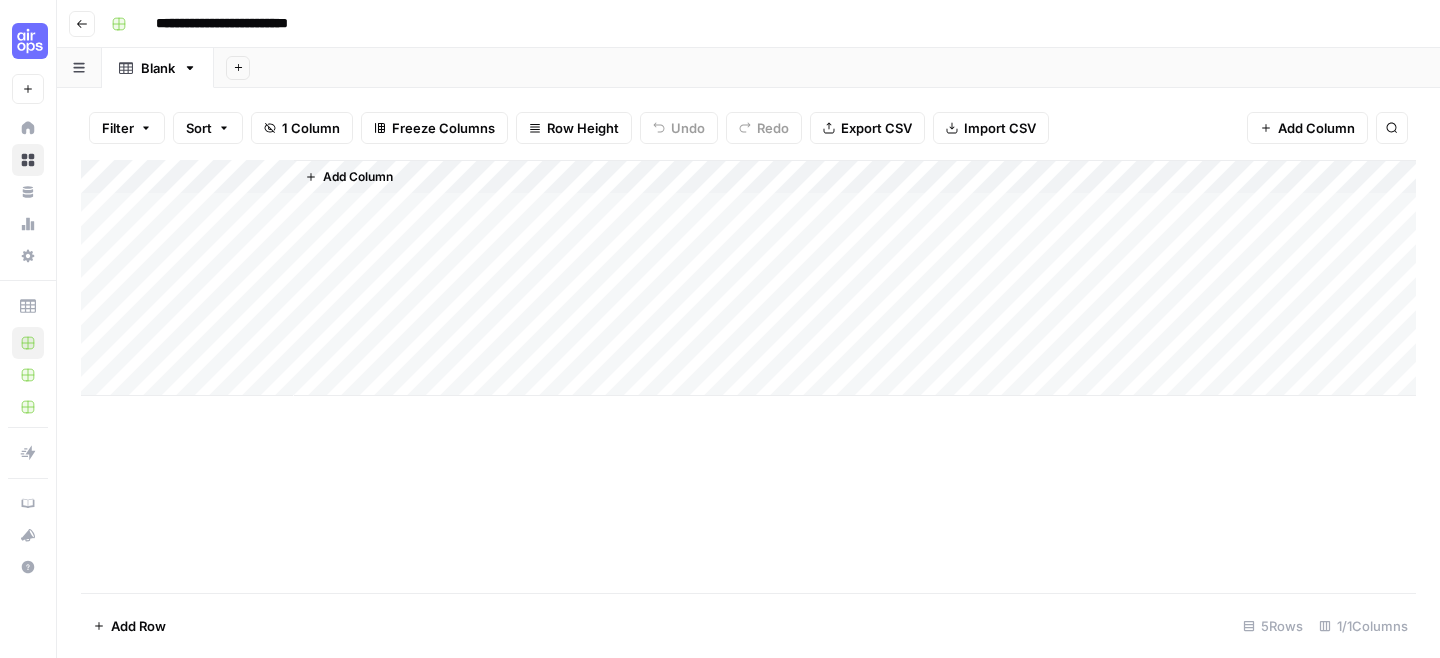click on "**********" at bounding box center [247, 24] 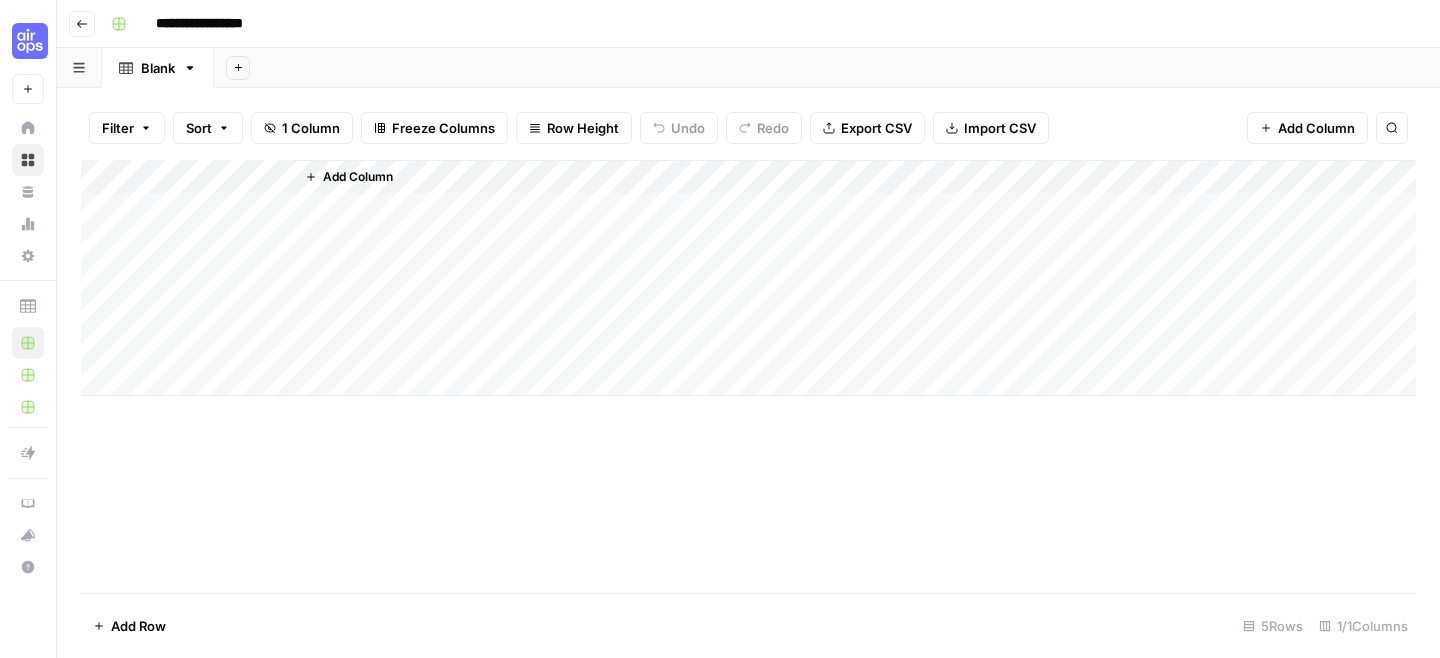 type on "**********" 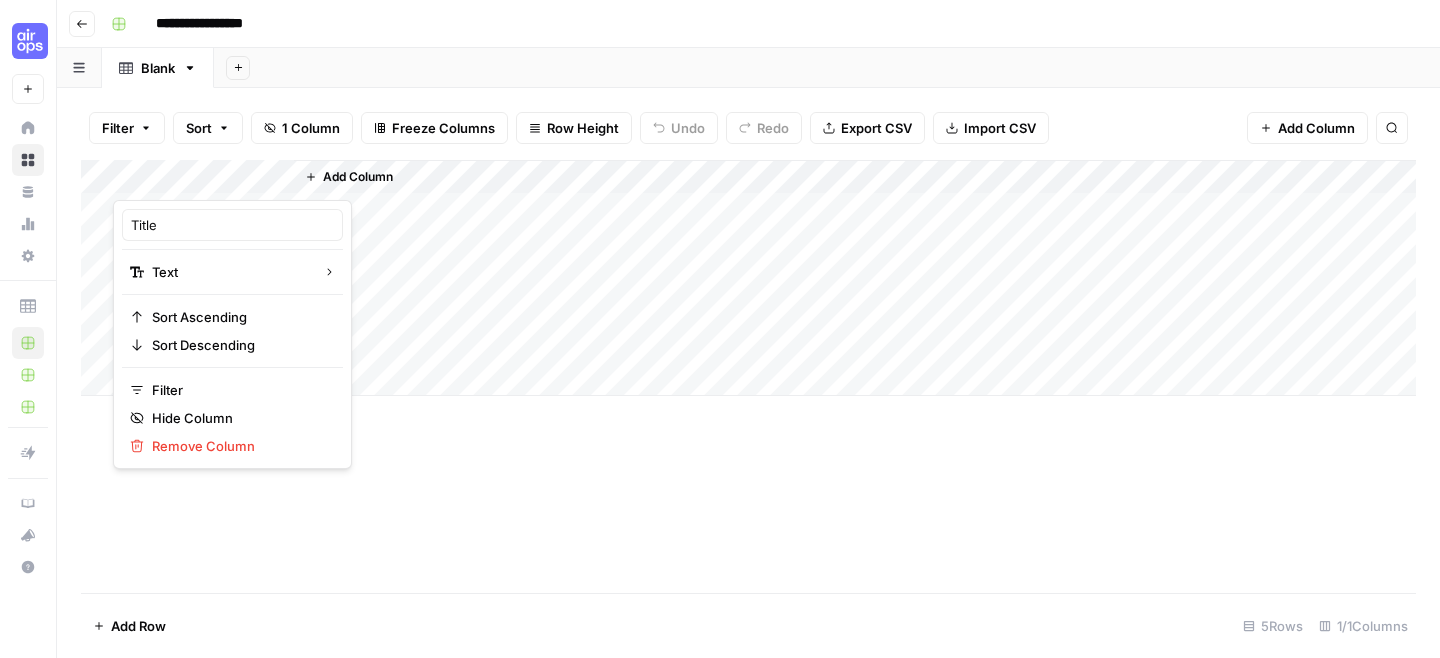 click on "Add Column" at bounding box center [855, 278] 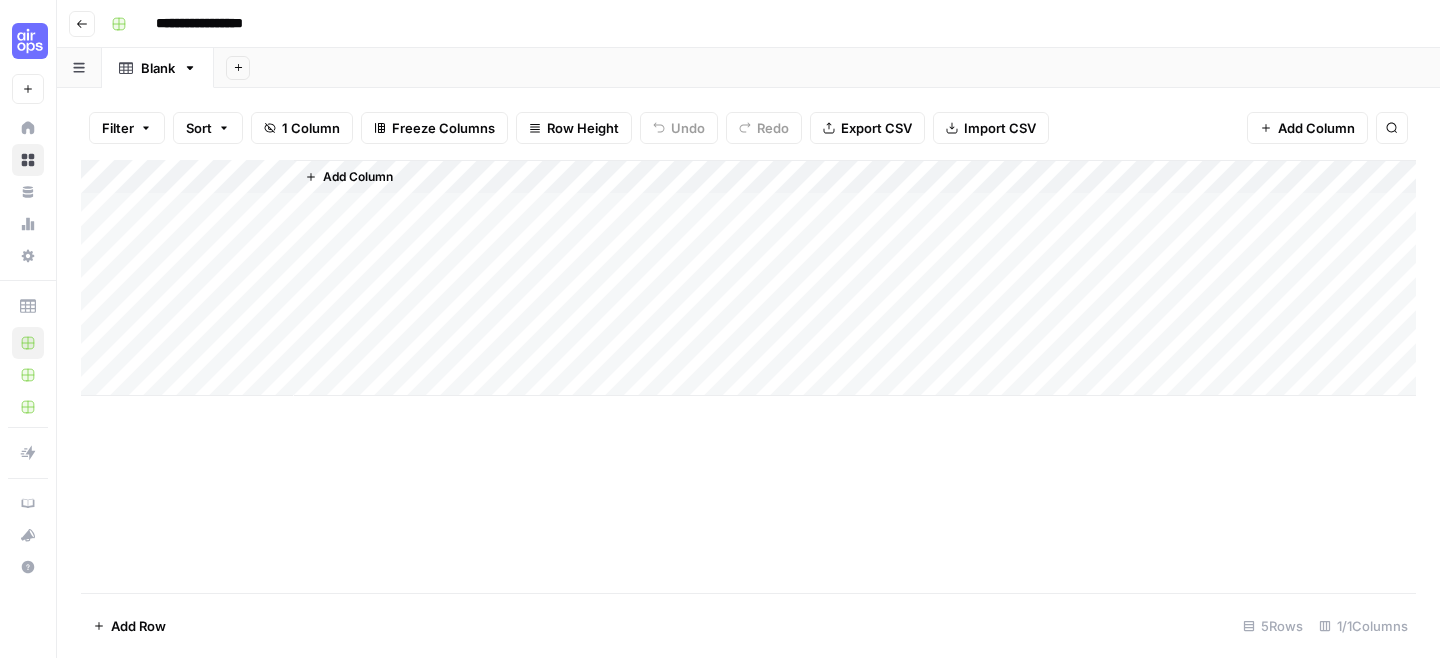 click on "Add Column" at bounding box center (748, 278) 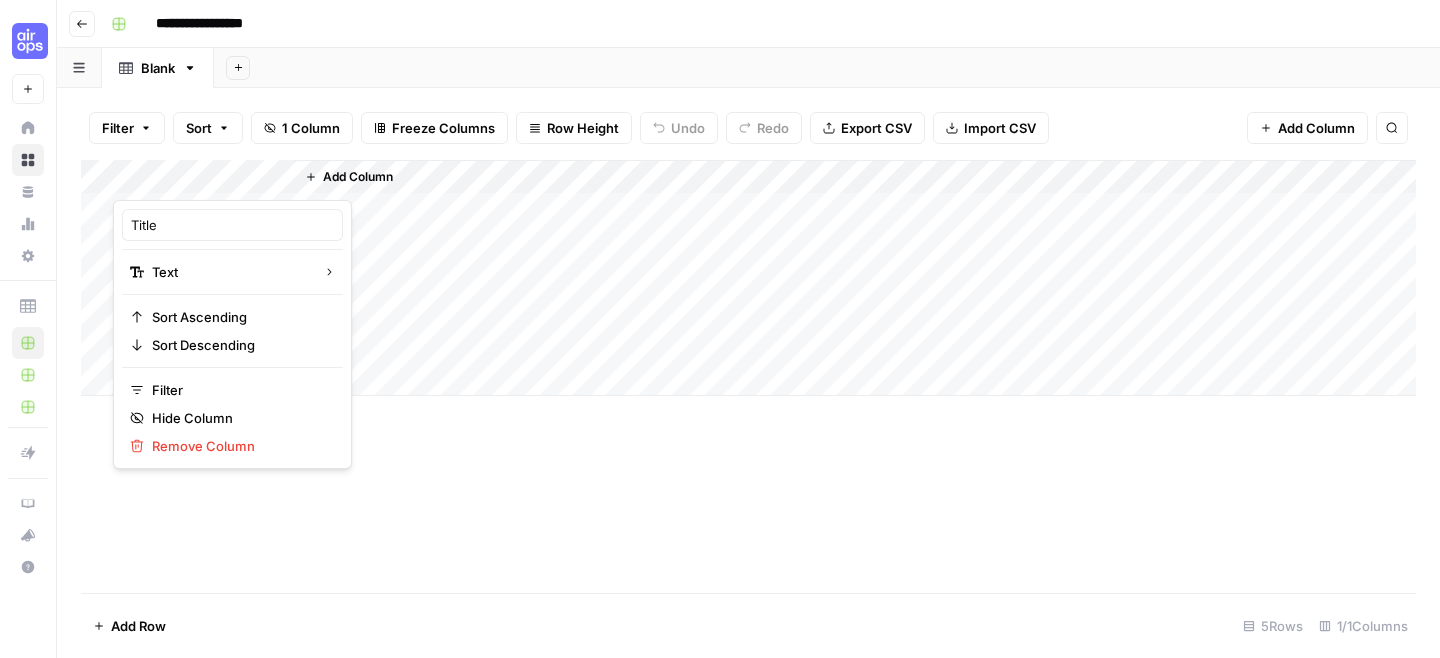 click on "Add Column" at bounding box center (358, 177) 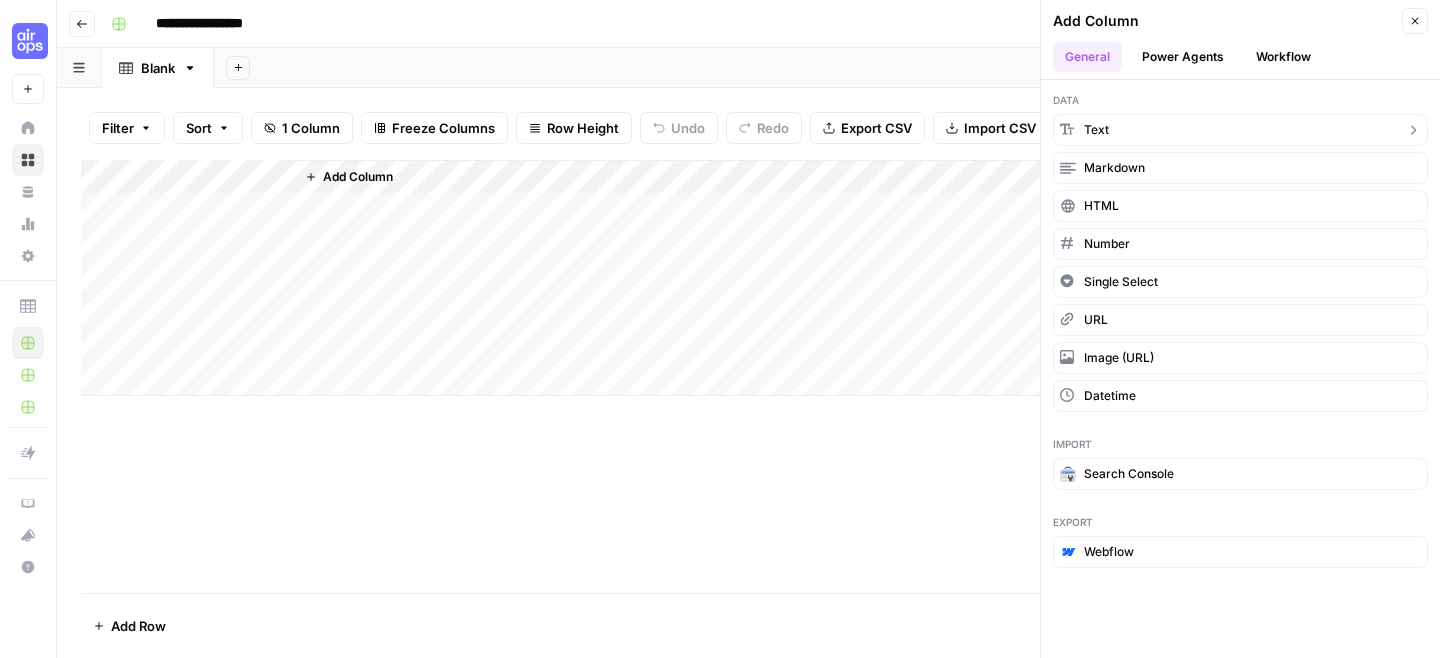 click on "Data
text
markdown
HTML
number
Single Select
URL
Image (URL)
datetime" at bounding box center [1240, 252] 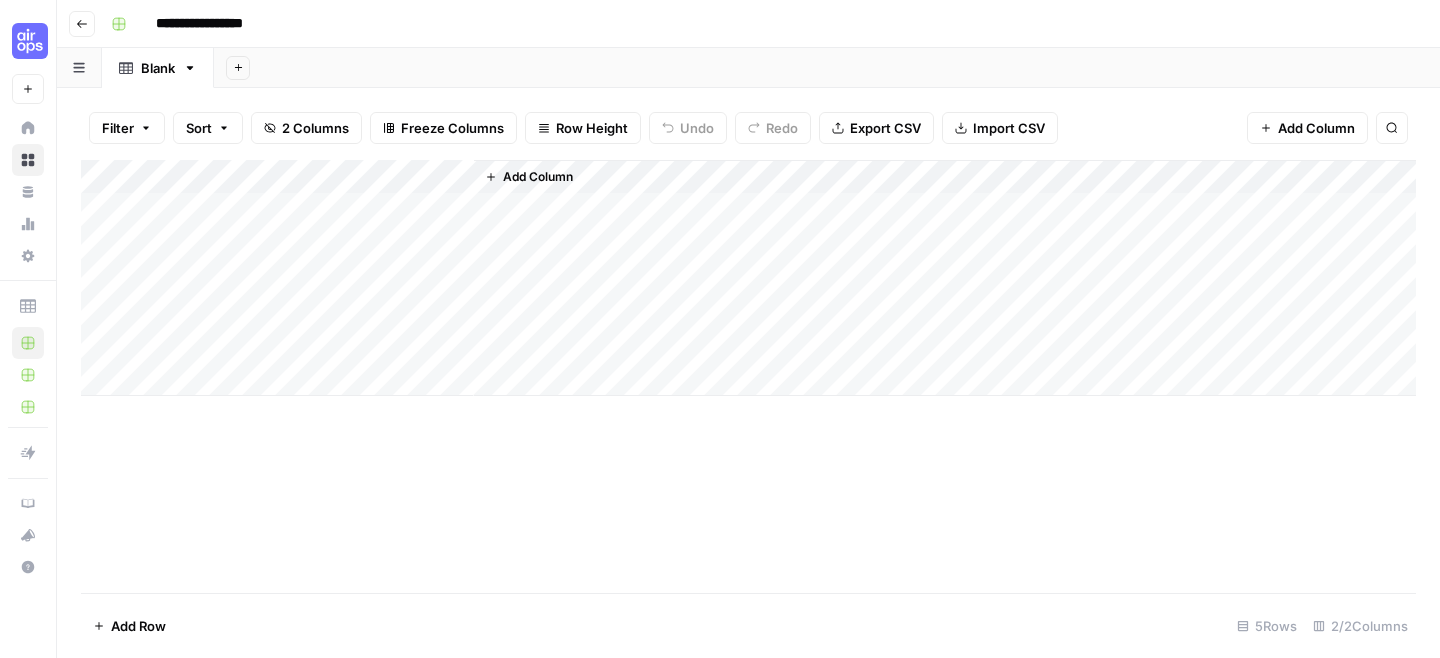 click on "Filter Sort 2 Columns Freeze Columns Row Height Undo Redo Export CSV Import CSV Add Column Search" at bounding box center (748, 128) 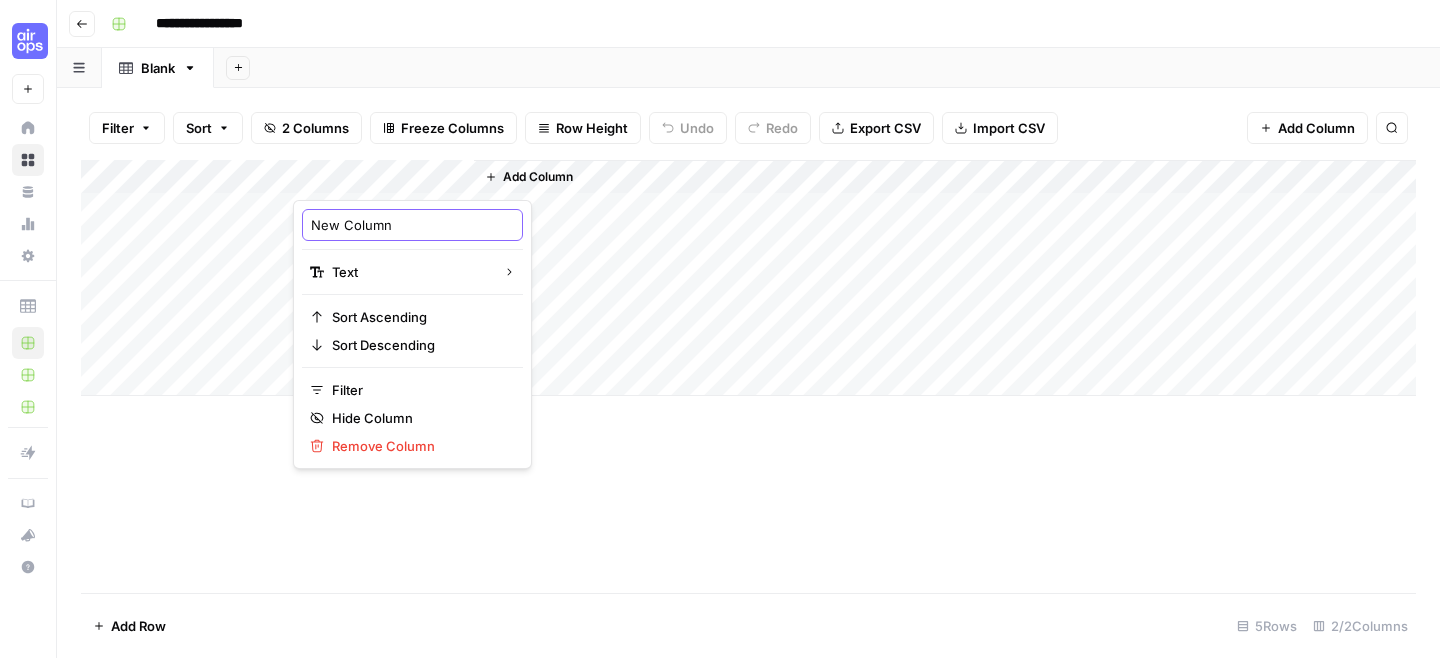 click on "New Column" at bounding box center [412, 225] 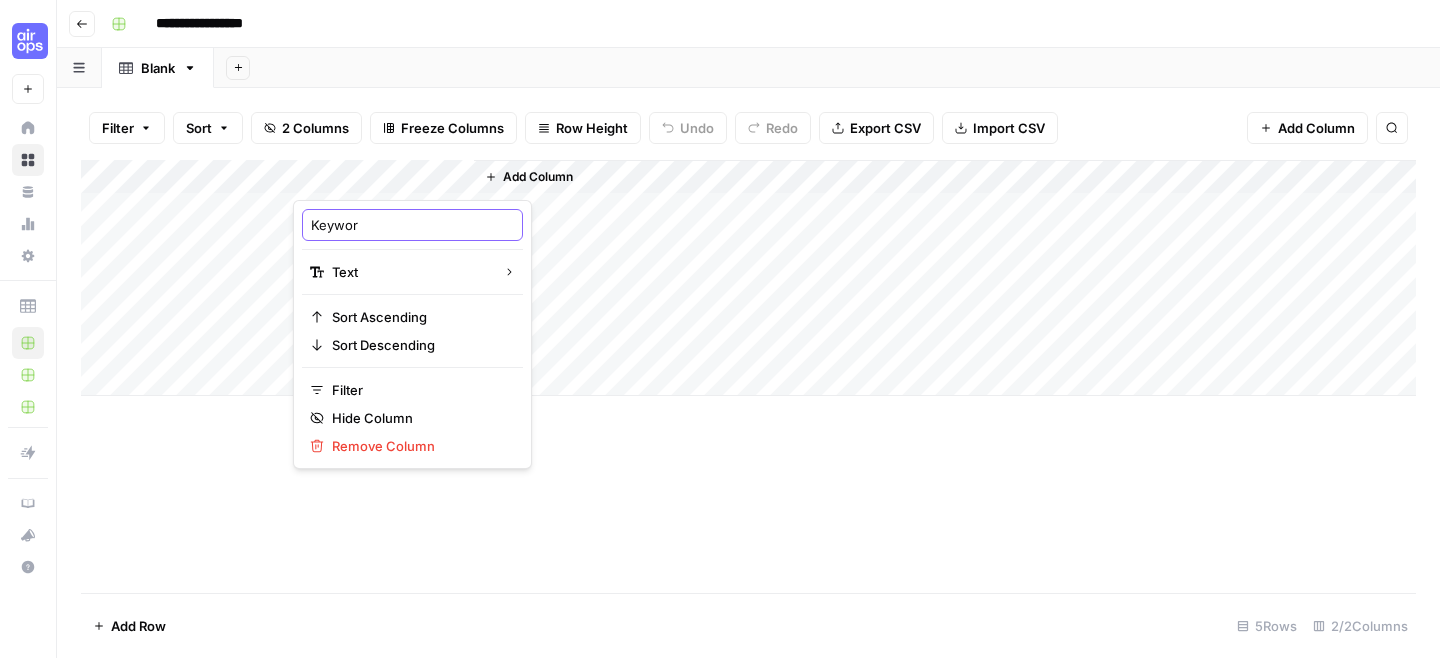 type on "Keyword" 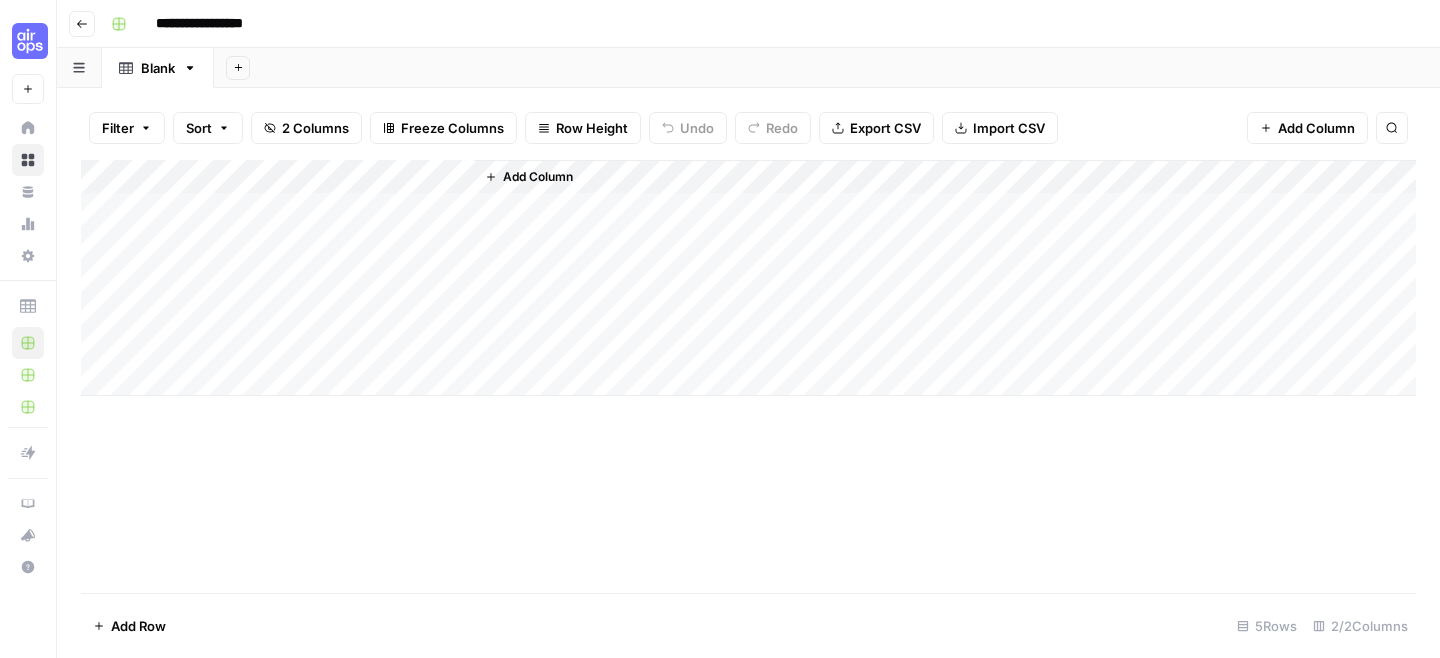 click on "Add Column" at bounding box center (748, 278) 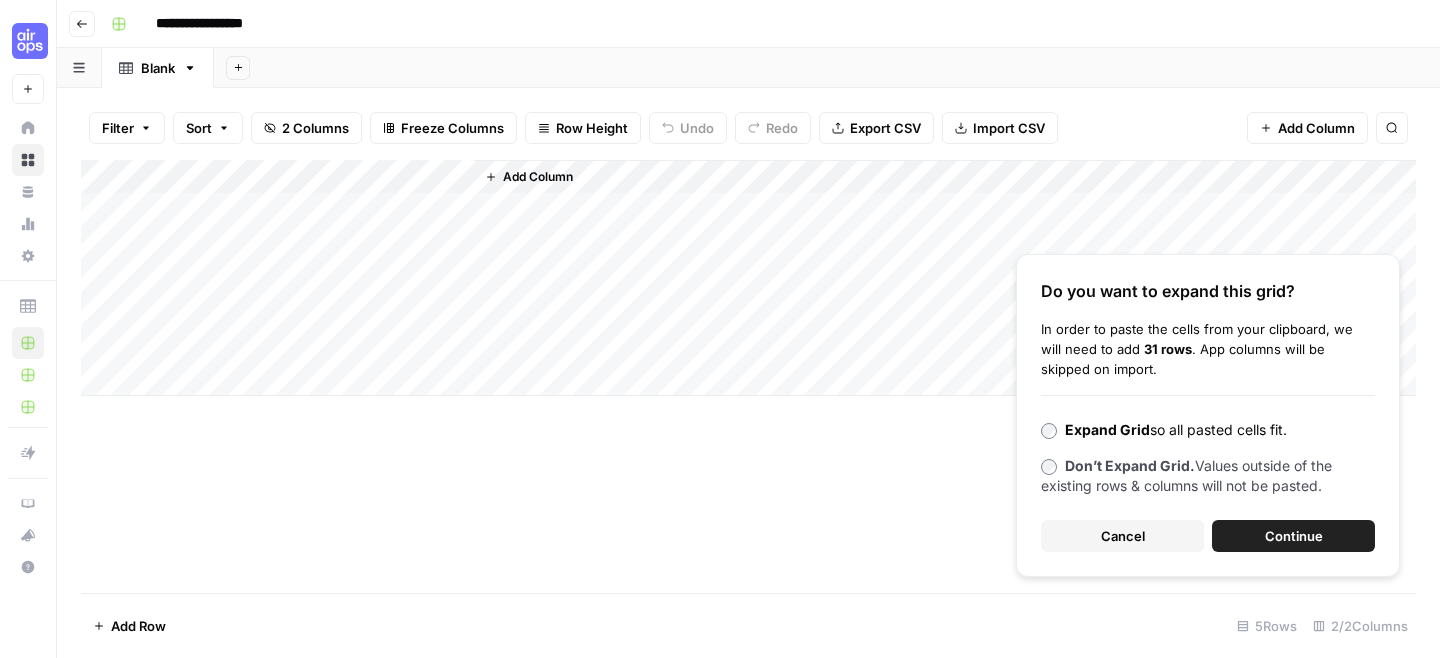 click on "Continue" at bounding box center (1293, 536) 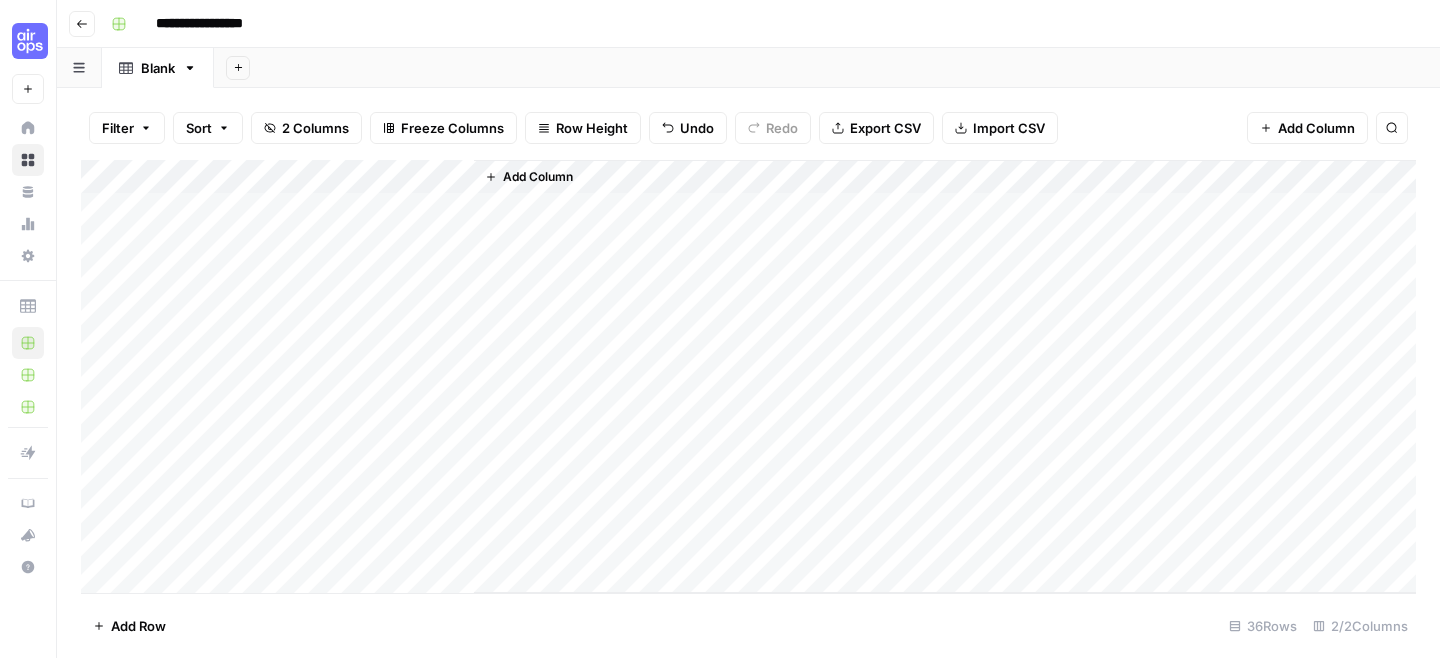 click on "Add Column" at bounding box center [538, 177] 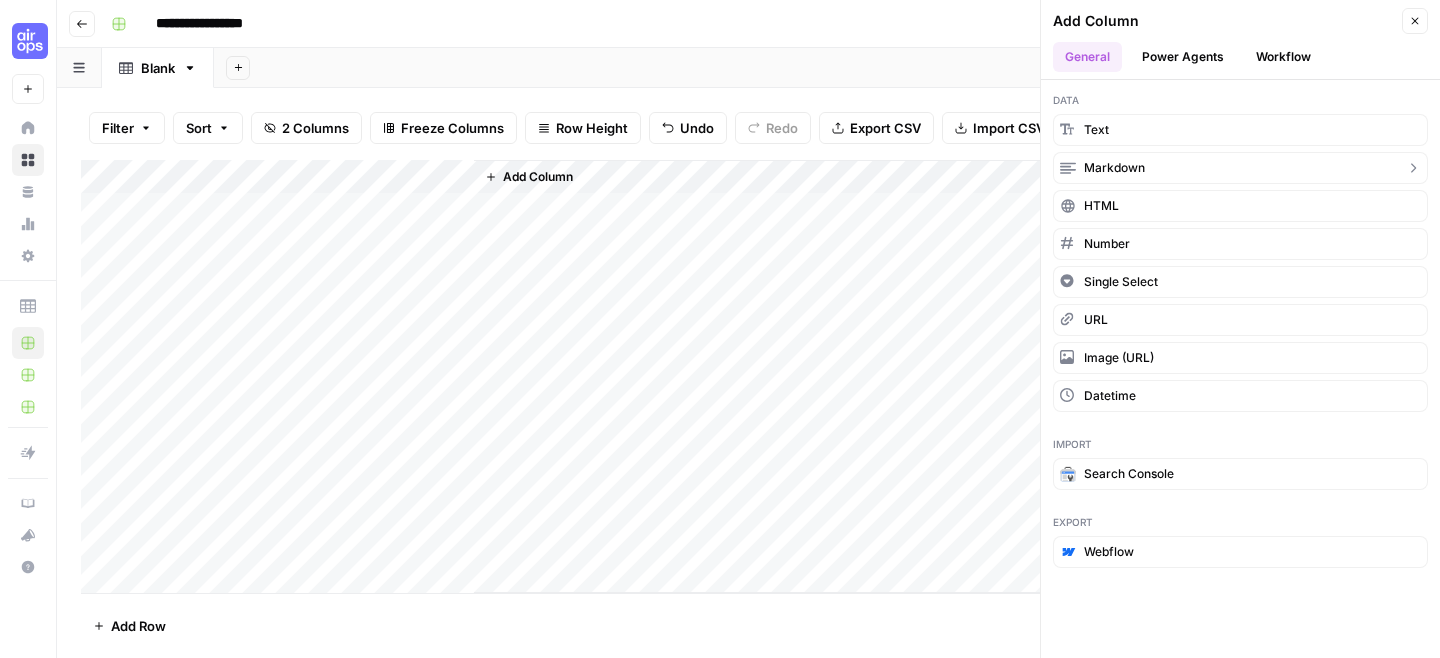 click on "Data
text
markdown
HTML
number
Single Select
URL
Image (URL)
datetime" at bounding box center [1240, 252] 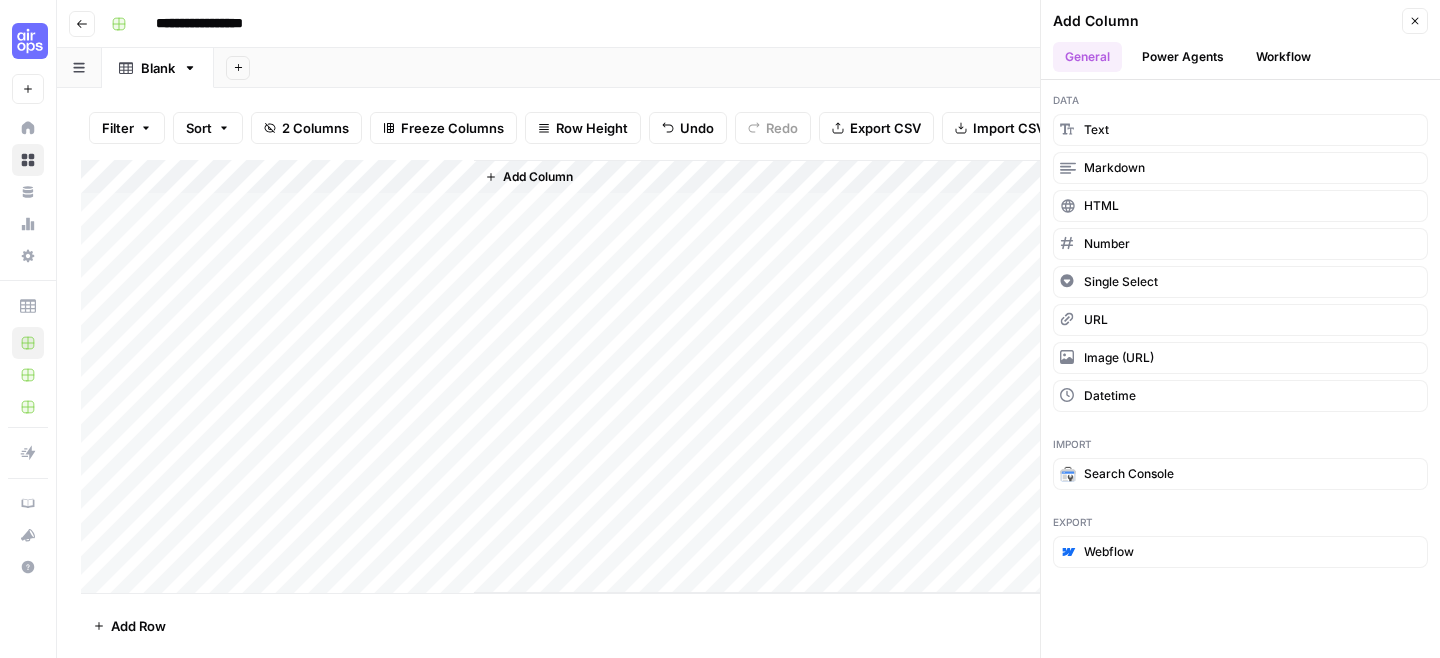 click on "Data
text
markdown
HTML
number
Single Select
URL
Image (URL)
datetime" at bounding box center (1240, 252) 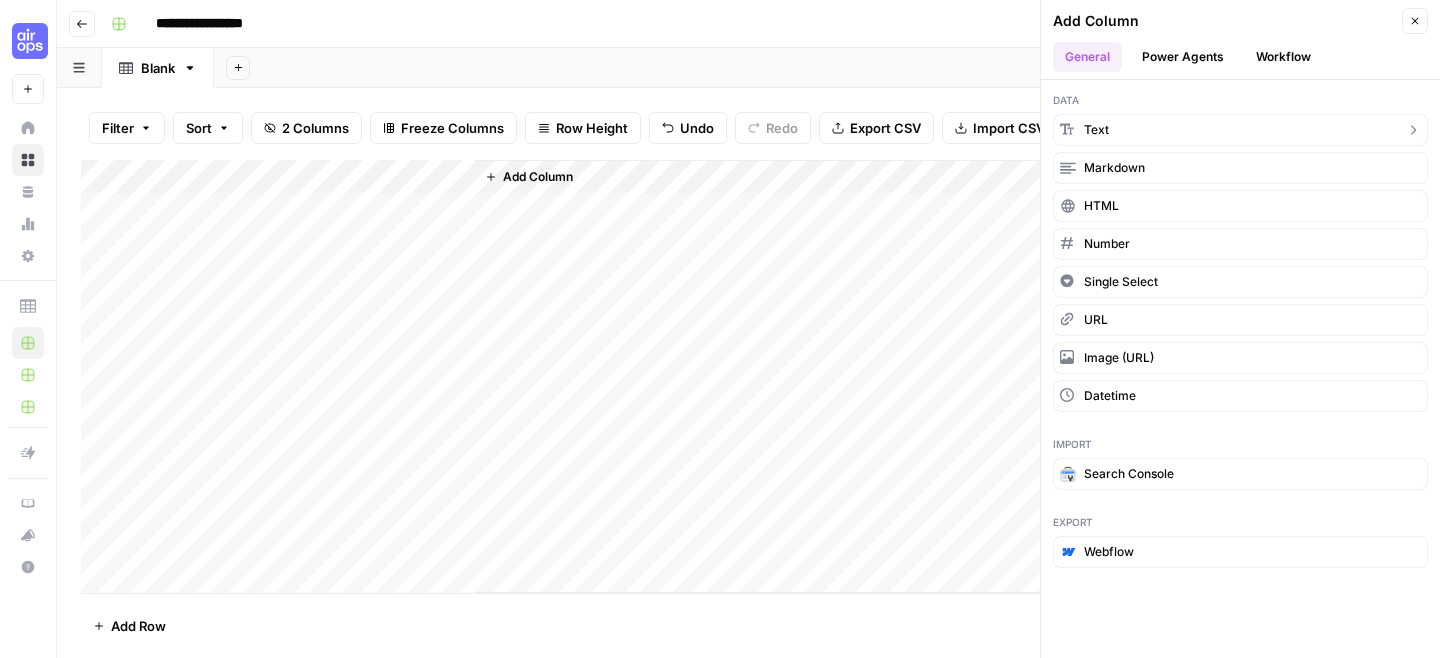 click on "text" at bounding box center (1240, 130) 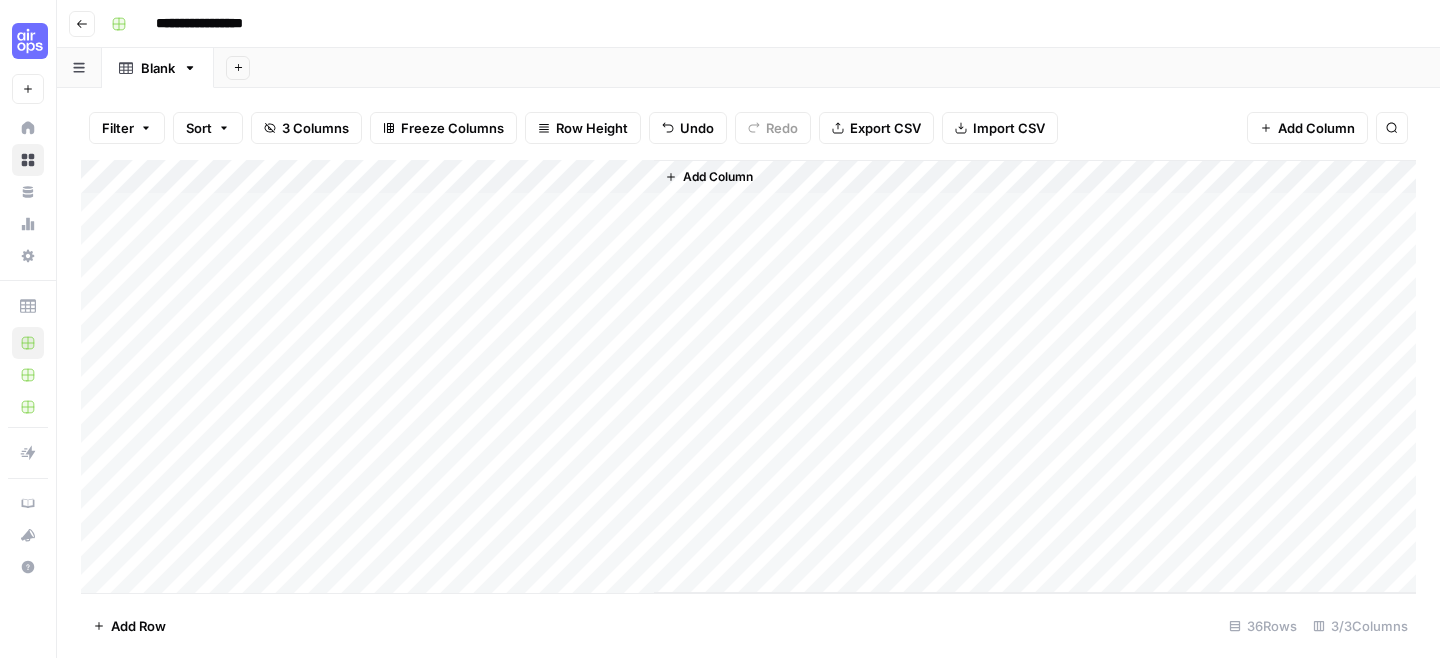 click on "Add Column" at bounding box center (748, 376) 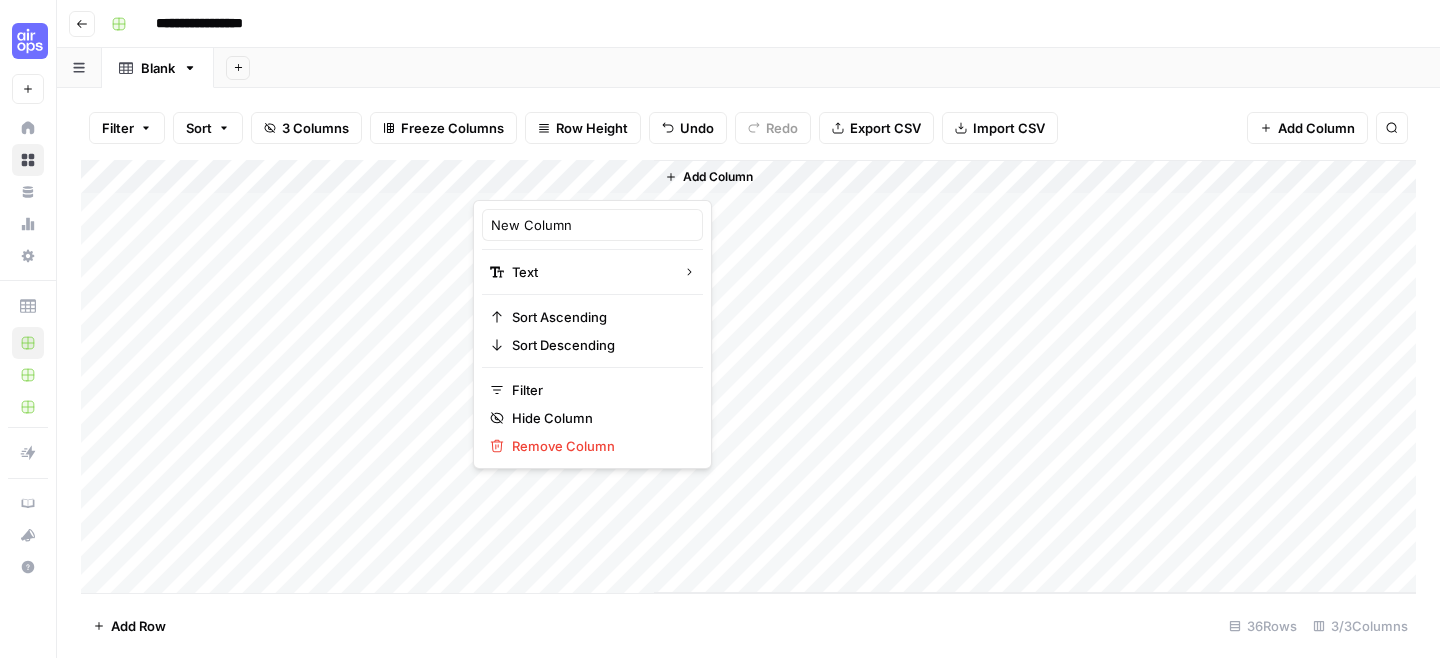 click at bounding box center [563, 180] 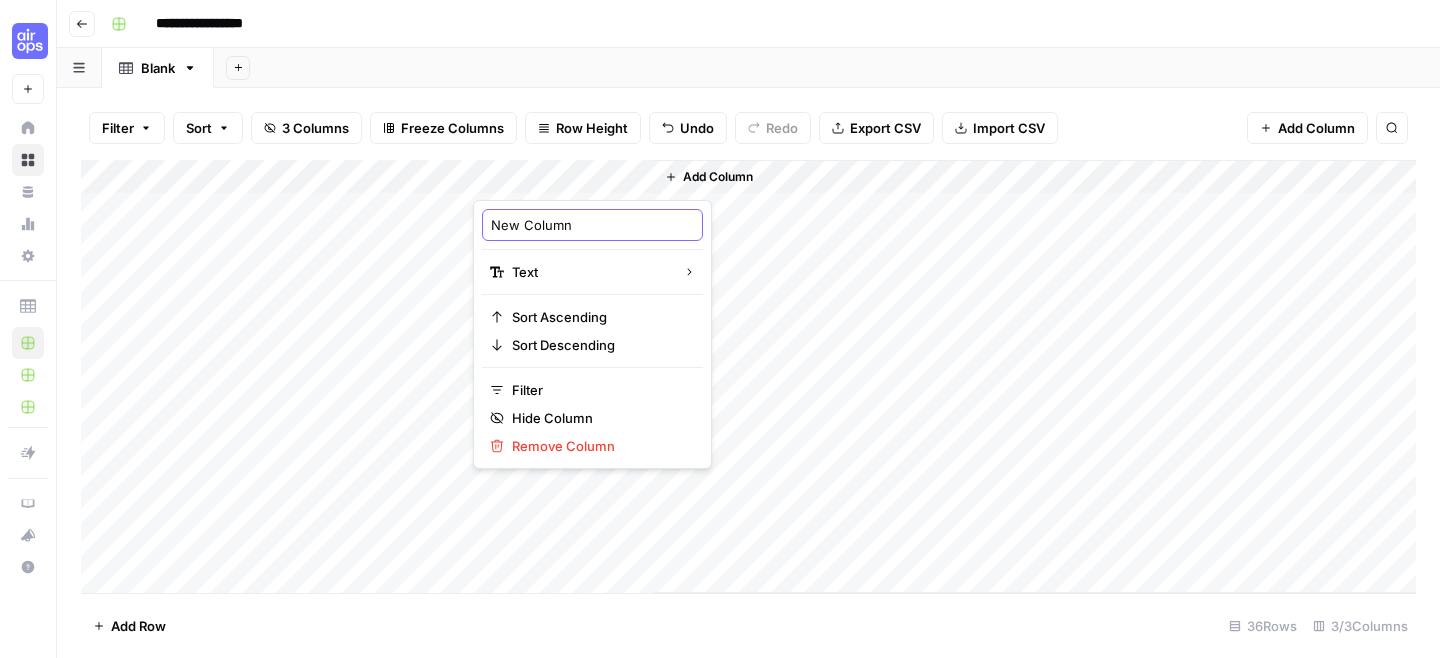click on "New Column" at bounding box center [592, 225] 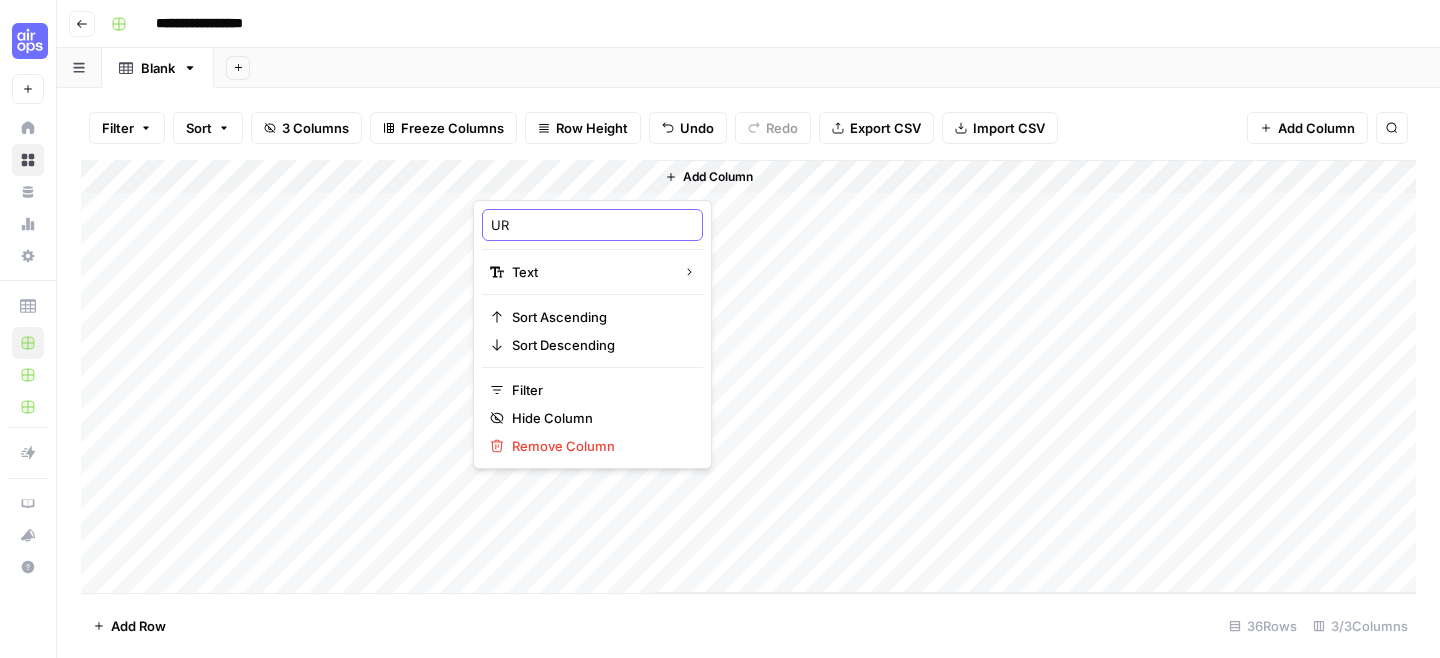 type on "URL" 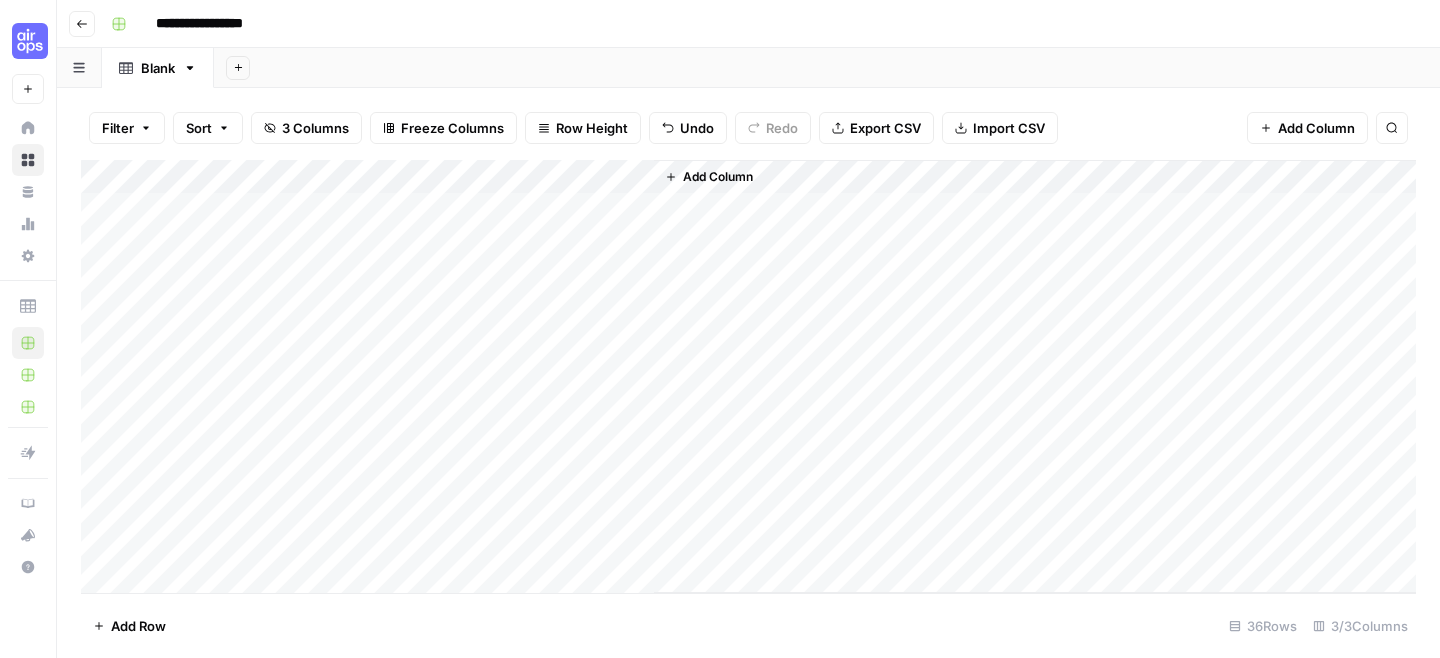 click on "Add Column" at bounding box center [748, 376] 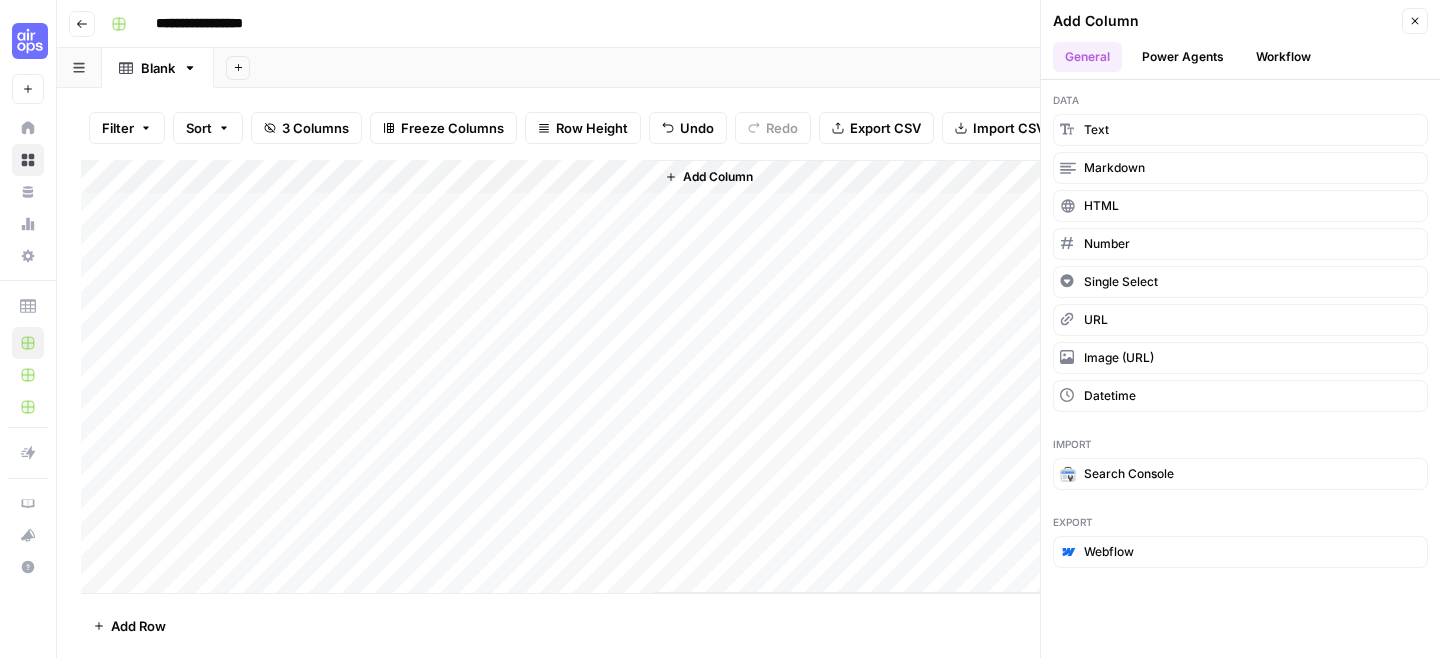 click on "Power Agents" at bounding box center [1183, 57] 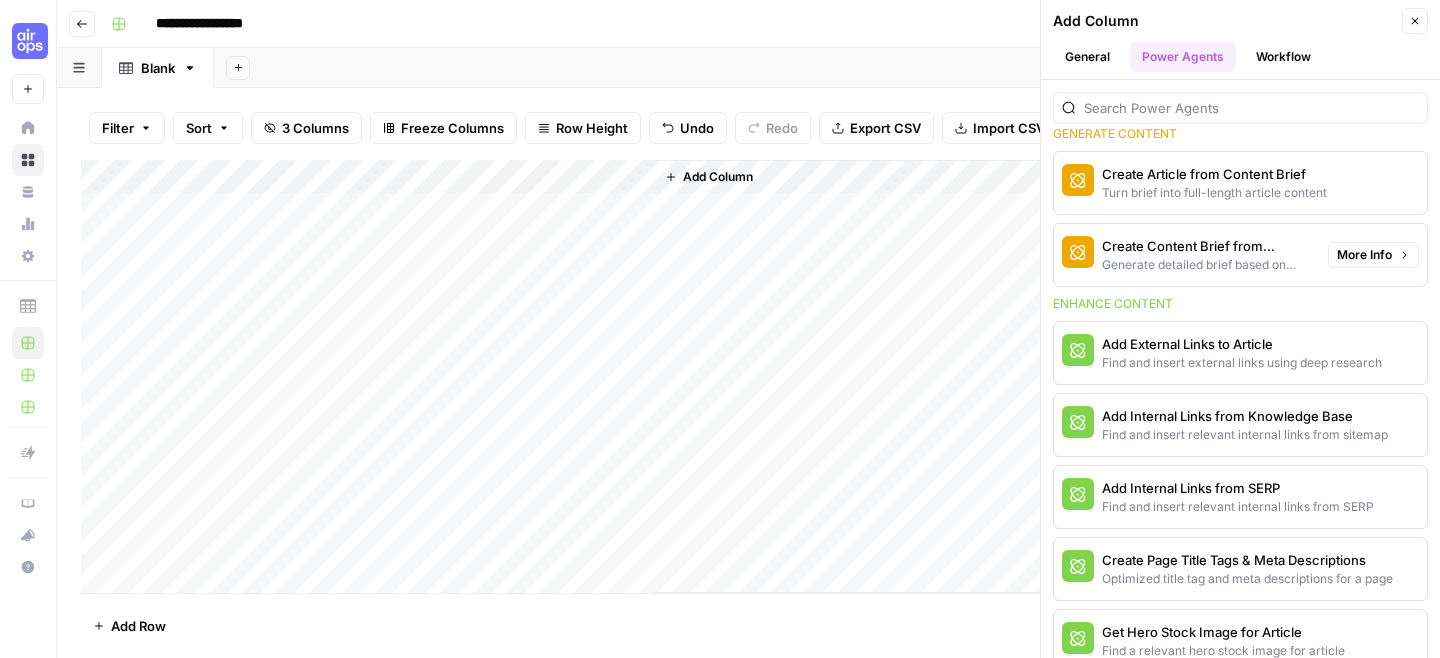 scroll, scrollTop: 323, scrollLeft: 0, axis: vertical 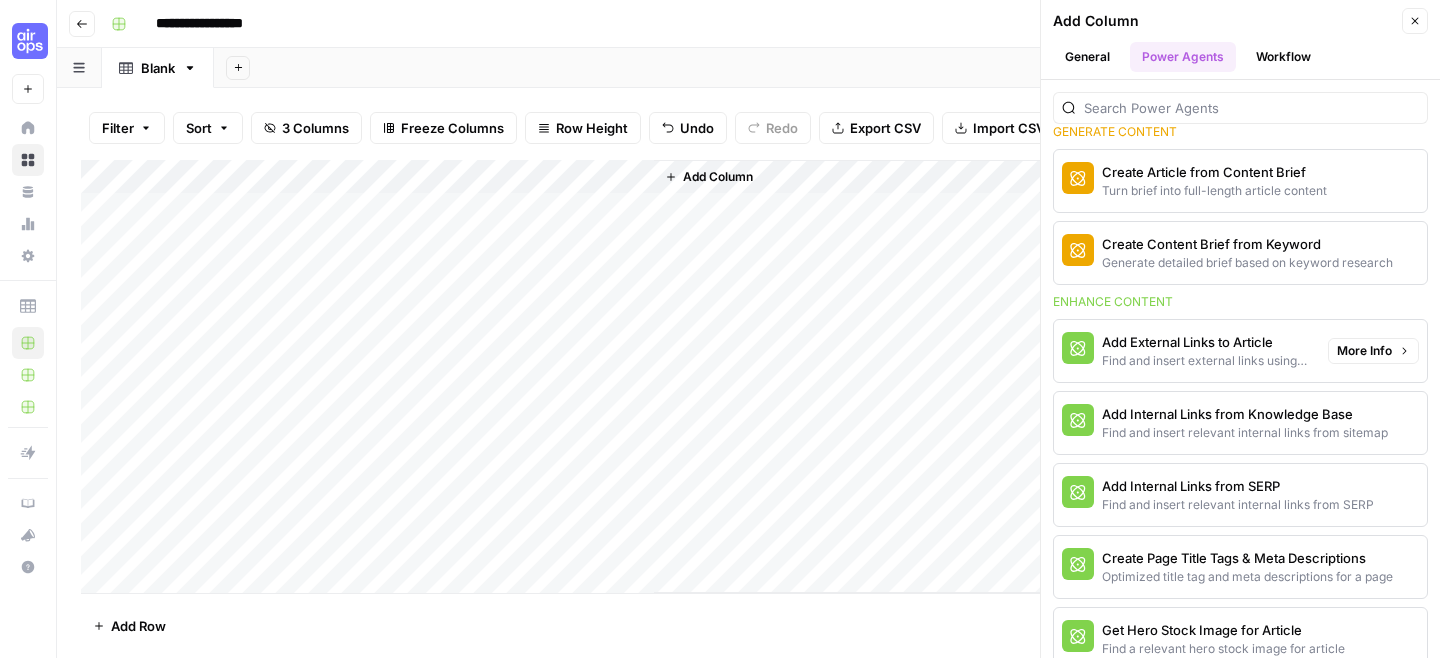 click on "Add External Links to Article" at bounding box center (1207, 342) 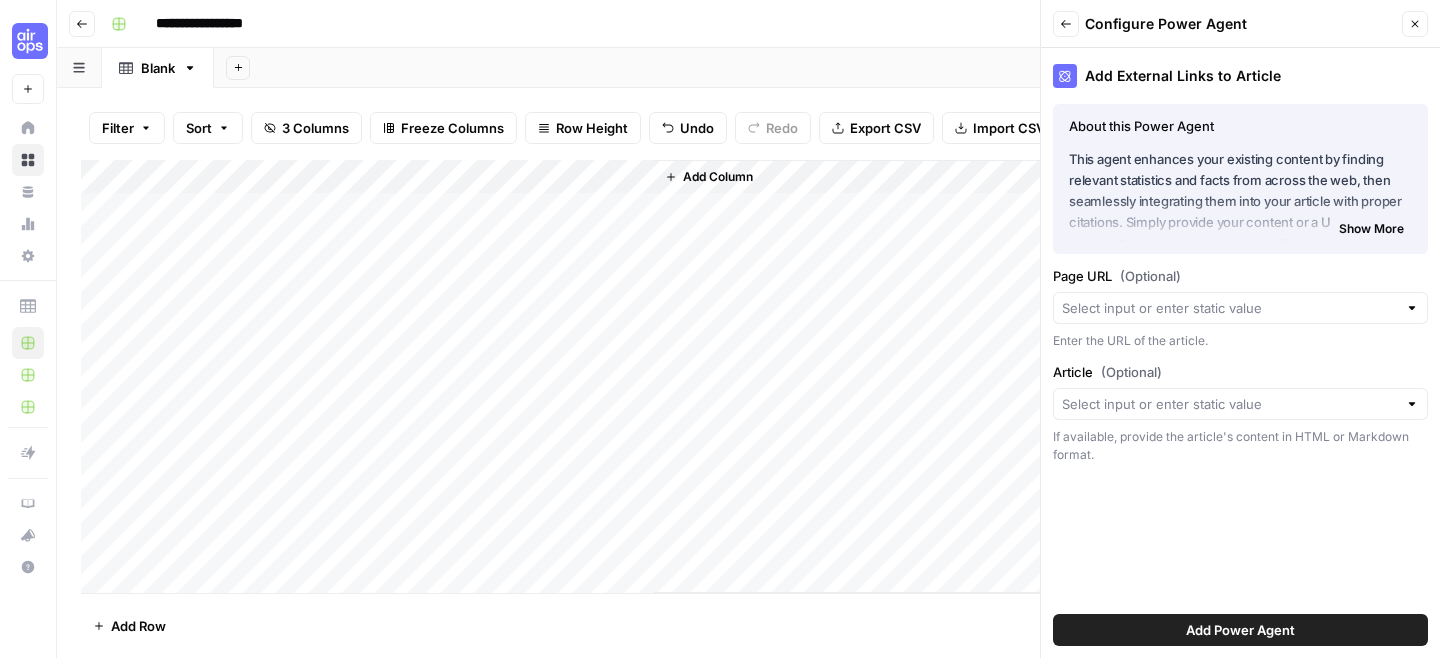 click at bounding box center [1240, 308] 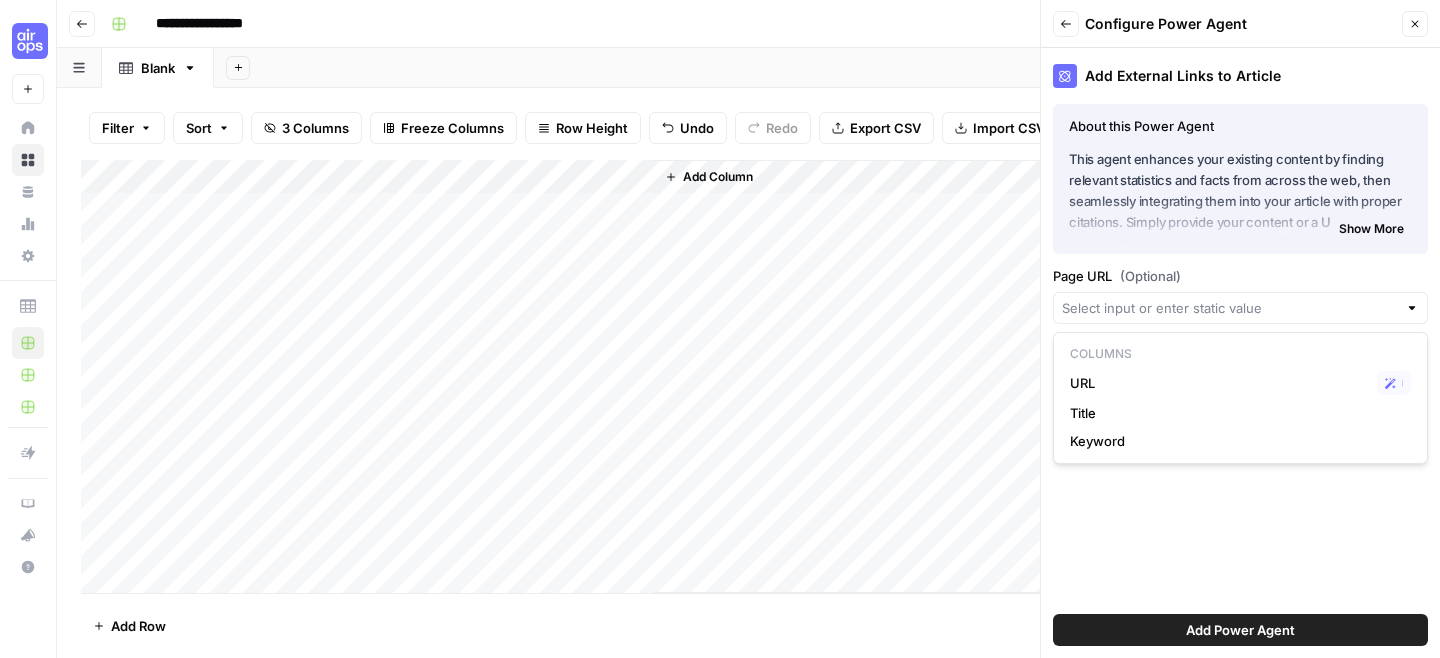 click on "Page URL   (Optional)" at bounding box center [1240, 276] 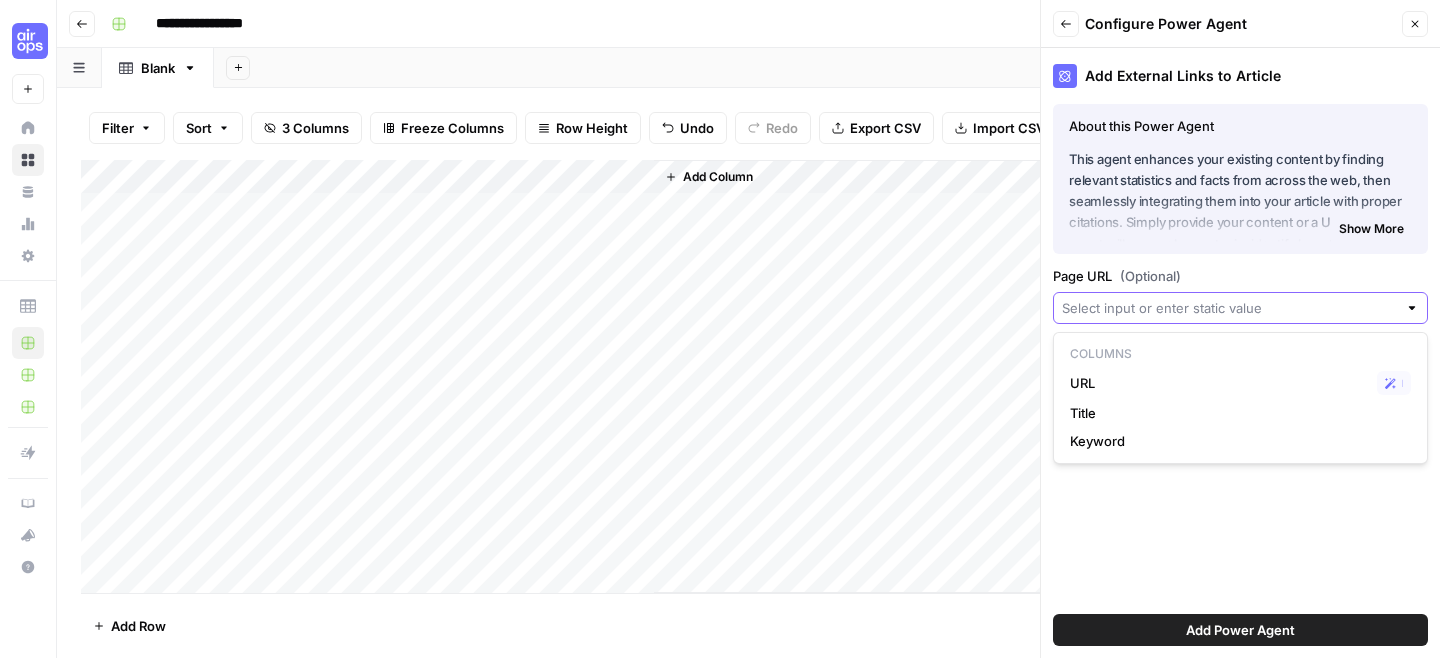 click on "Page URL   (Optional)" at bounding box center [1229, 308] 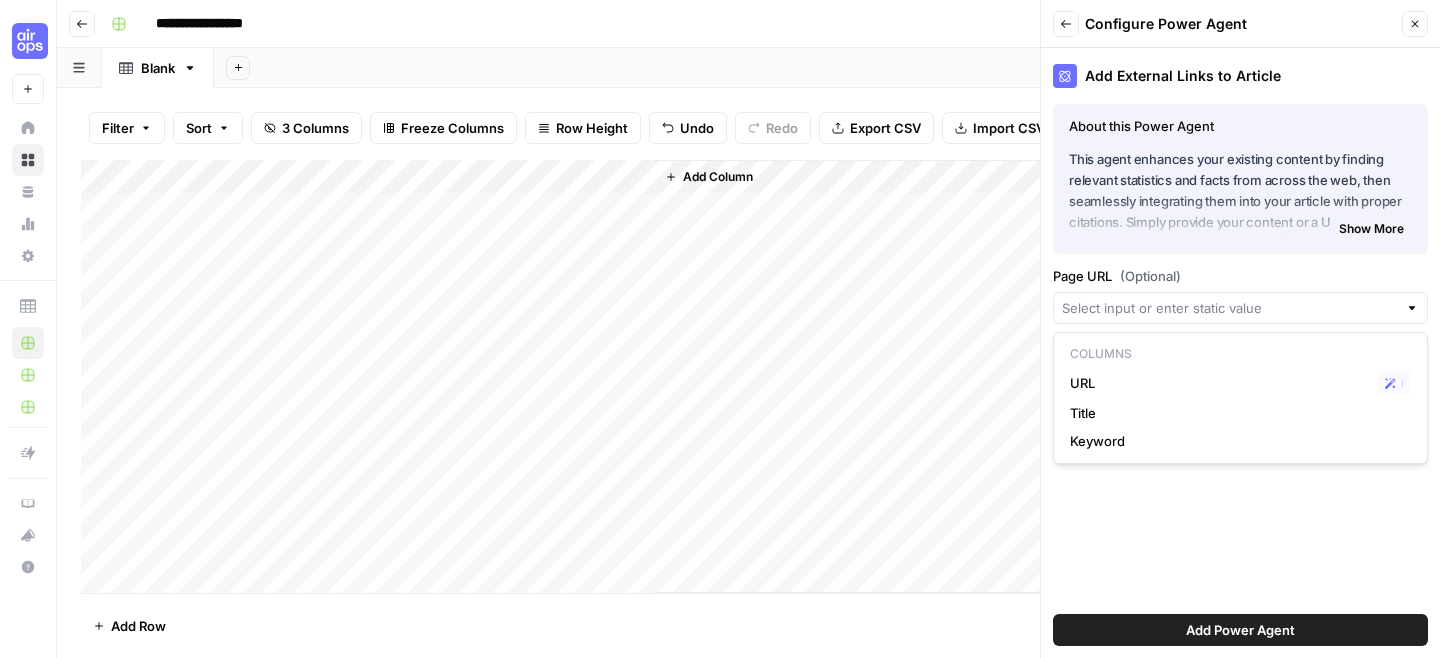 click on "Add External Links to Article About this Power Agent This agent enhances your existing content by finding relevant statistics and facts from across the web, then seamlessly integrating them into your article with proper citations. Simply provide your content or a URL, and the agent will research your topic, identify key statistics, and strategically insert them as hyperlinked references throughout your article – making your content more authoritative, engaging, and SEO-friendly without requiring hours of manual research.
Key Features:
Processes content from either a direct URL or pasted HTML/Markdown
Performs deep research to find relevant statistics and facts related to your content
Extracts the most interesting and valuable information with proper source attribution
Intelligently identifies the most appropriate locations to insert new information
Integrates statistics and facts with hyperlinked citations
Returns both the enhanced article and a list of all links added for your reference" at bounding box center (1240, 353) 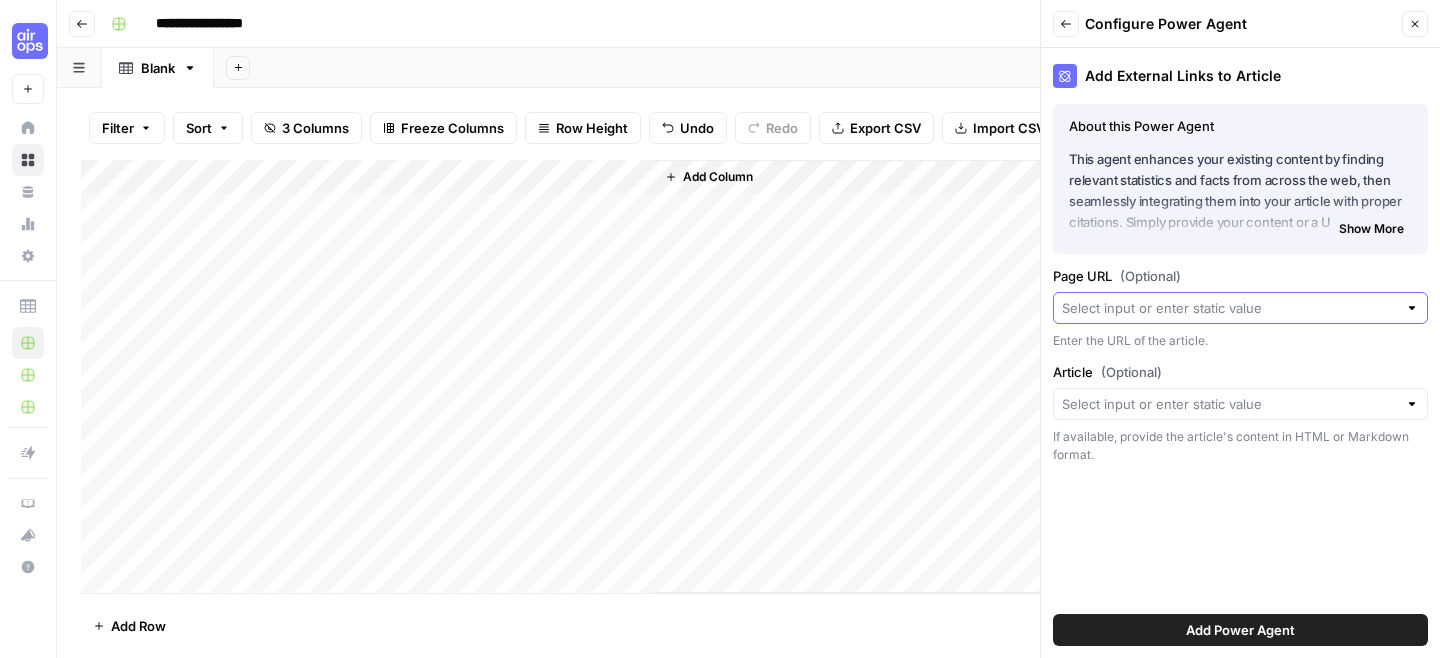 click on "Page URL   (Optional)" at bounding box center (1229, 308) 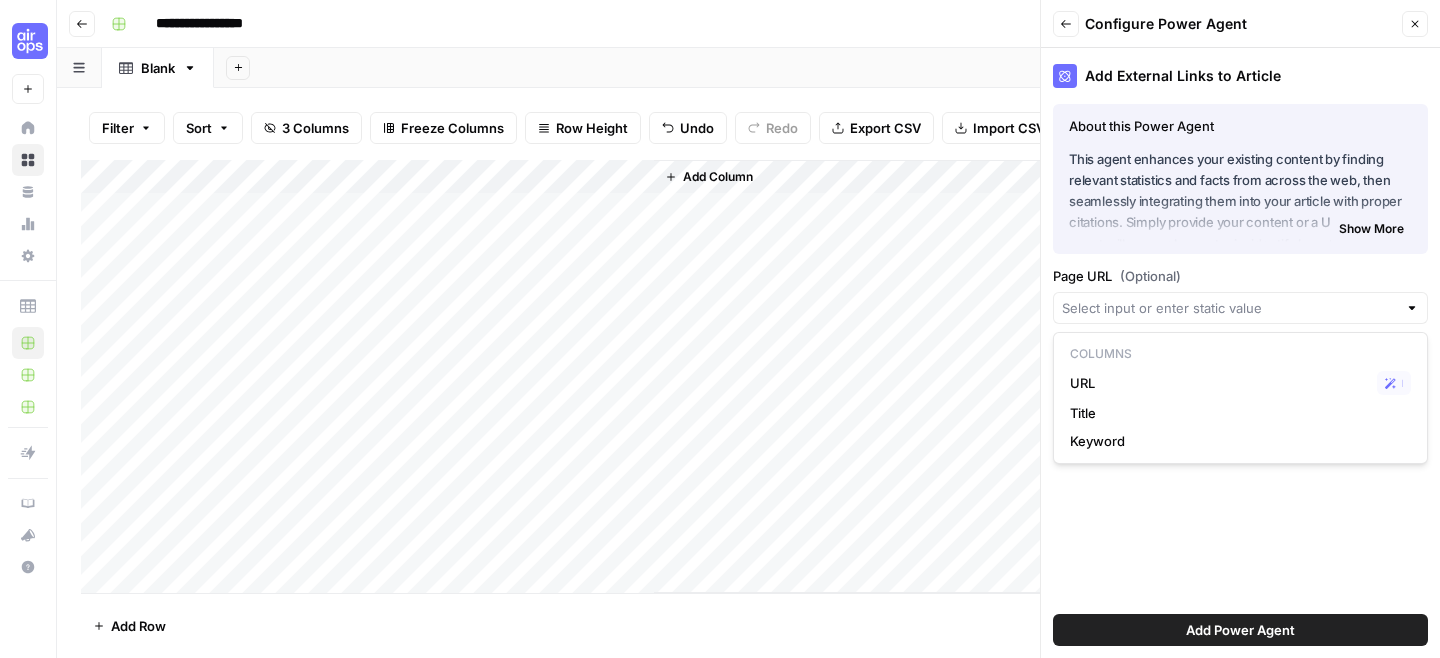 click on "Add External Links to Article About this Power Agent This agent enhances your existing content by finding relevant statistics and facts from across the web, then seamlessly integrating them into your article with proper citations. Simply provide your content or a URL, and the agent will research your topic, identify key statistics, and strategically insert them as hyperlinked references throughout your article – making your content more authoritative, engaging, and SEO-friendly without requiring hours of manual research.
Key Features:
Processes content from either a direct URL or pasted HTML/Markdown
Performs deep research to find relevant statistics and facts related to your content
Extracts the most interesting and valuable information with proper source attribution
Intelligently identifies the most appropriate locations to insert new information
Integrates statistics and facts with hyperlinked citations
Returns both the enhanced article and a list of all links added for your reference" at bounding box center [1240, 353] 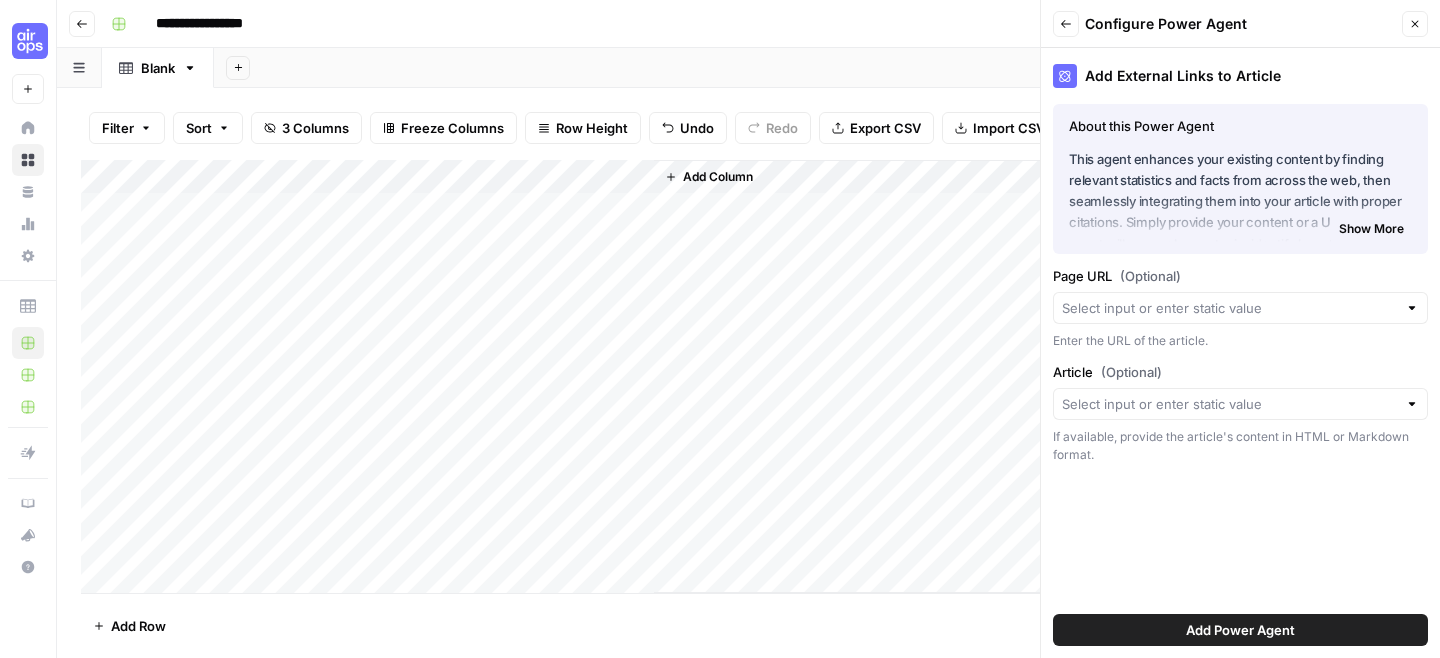 click on "Add Power Agent" at bounding box center (1240, 630) 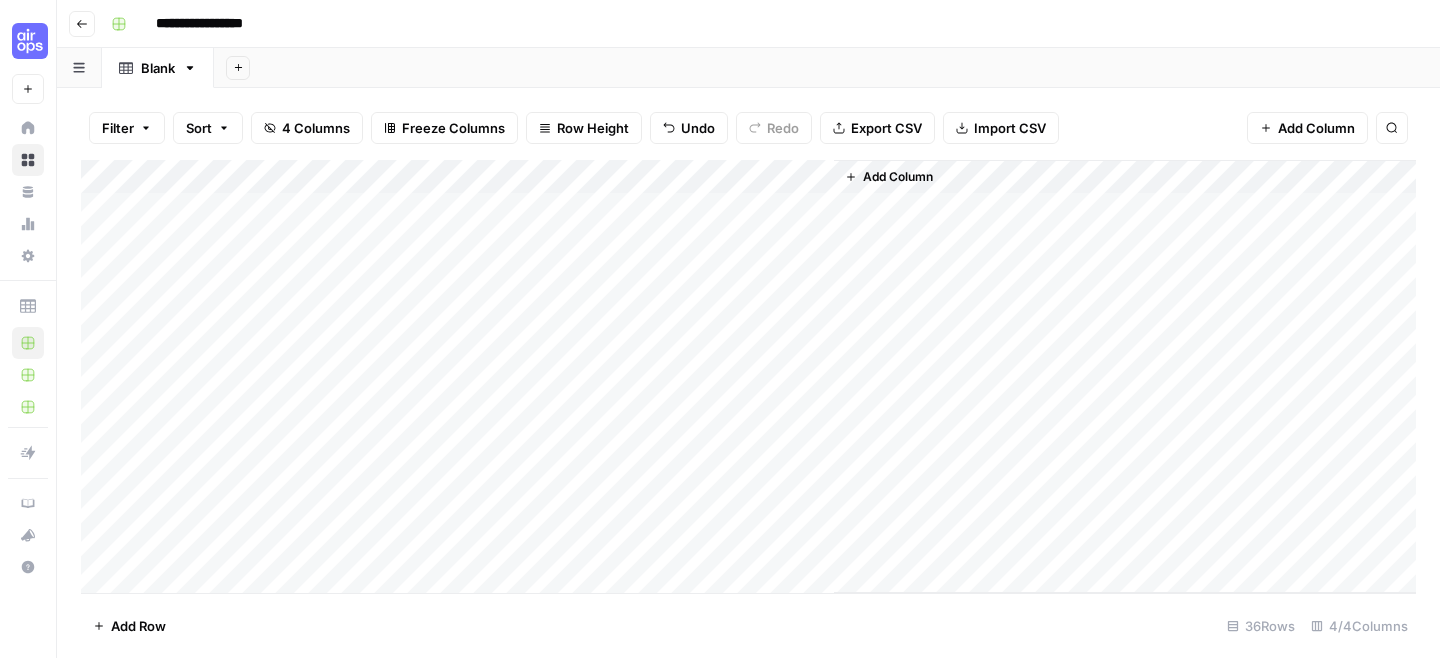 click 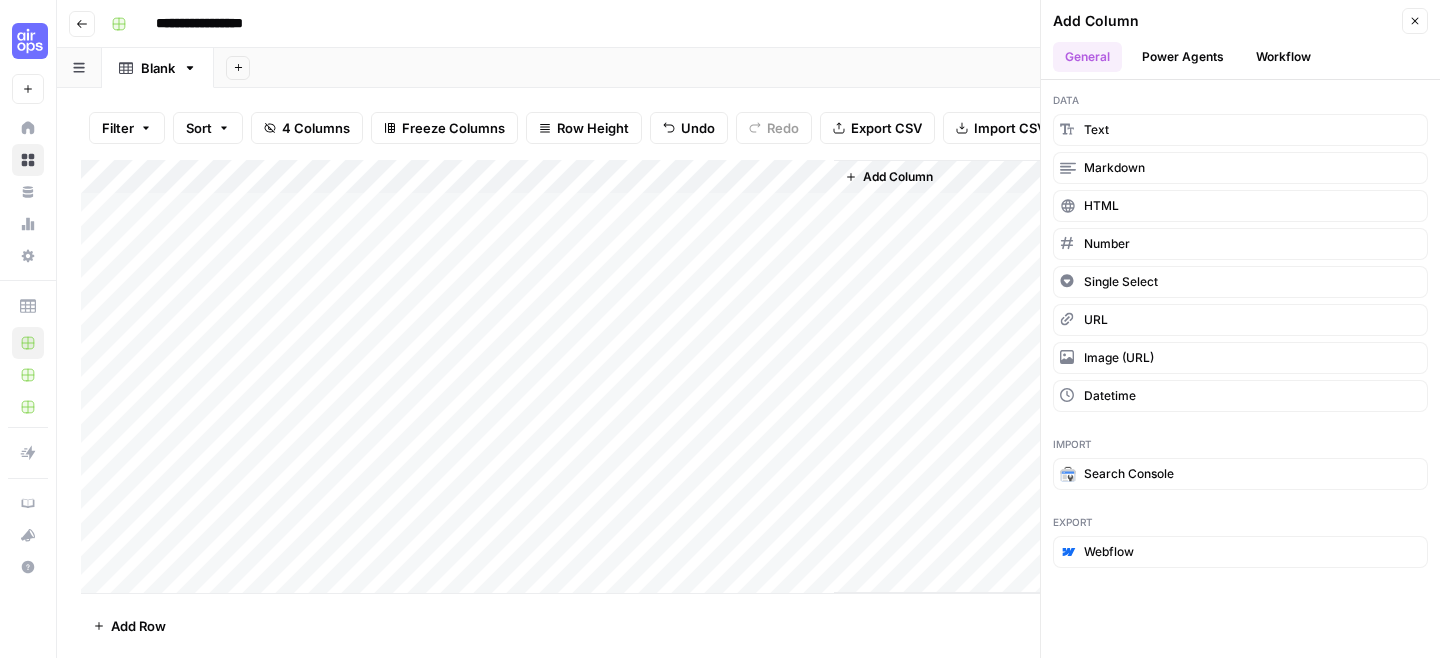 click on "Power Agents" at bounding box center [1183, 57] 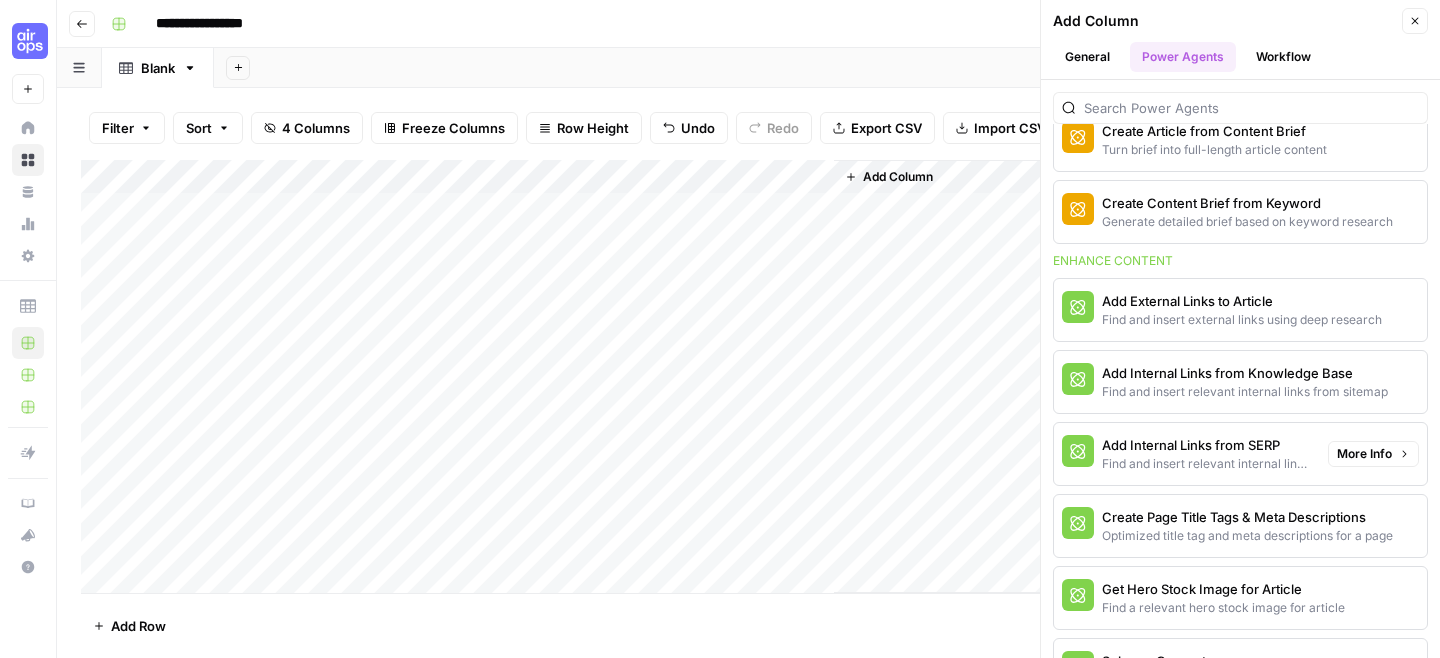 scroll, scrollTop: 354, scrollLeft: 0, axis: vertical 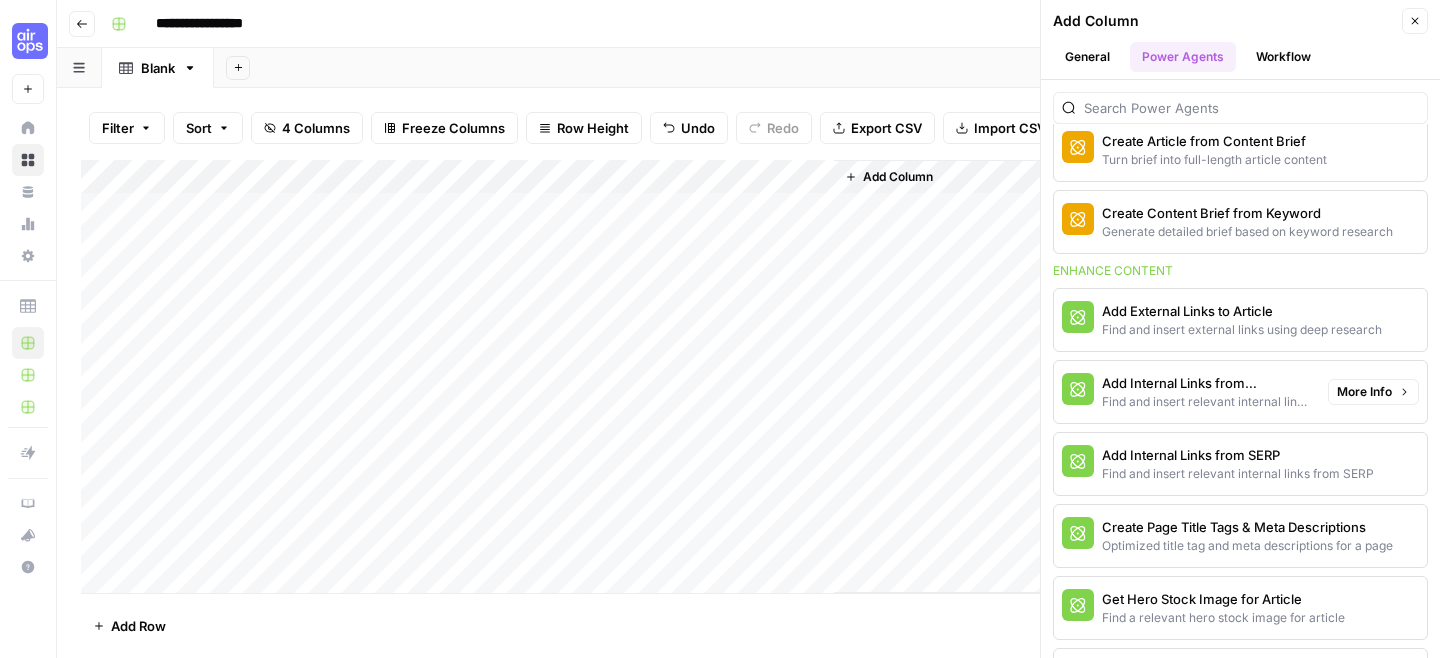 click on "Add Internal Links from Knowledge Base" at bounding box center [1207, 383] 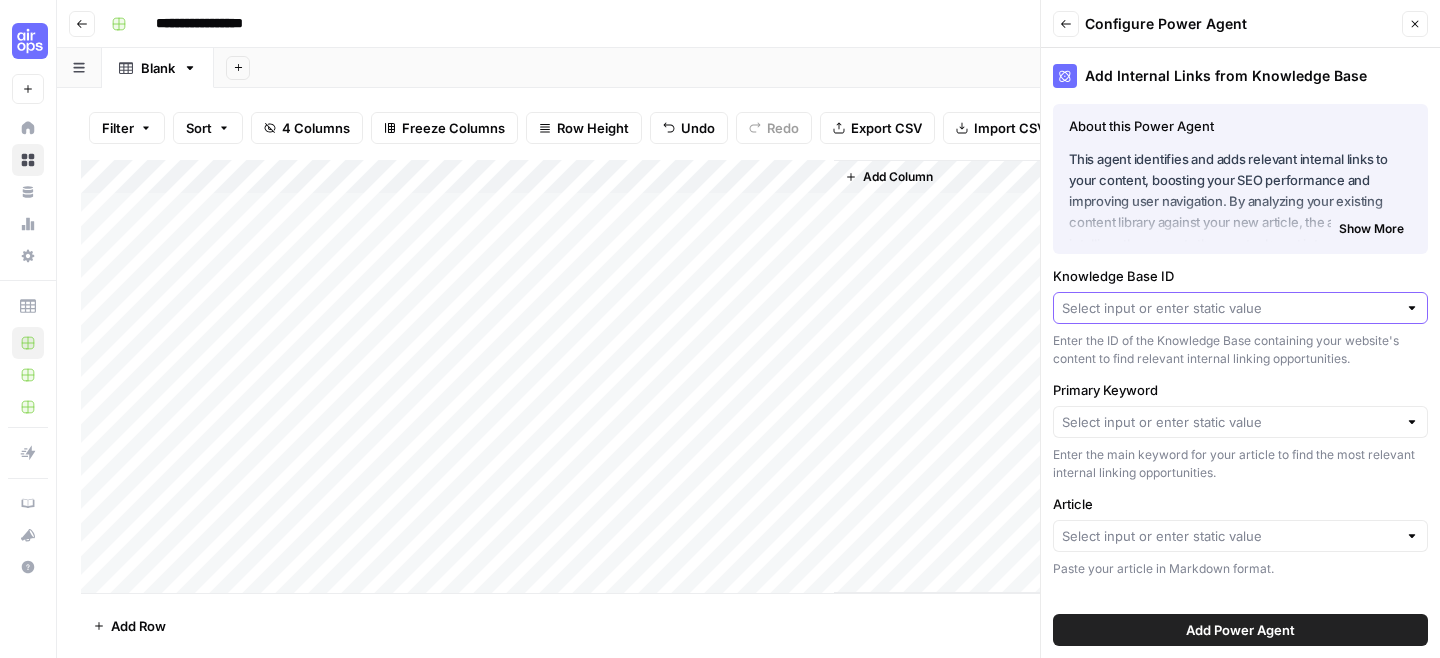 click on "Knowledge Base ID" at bounding box center [1229, 308] 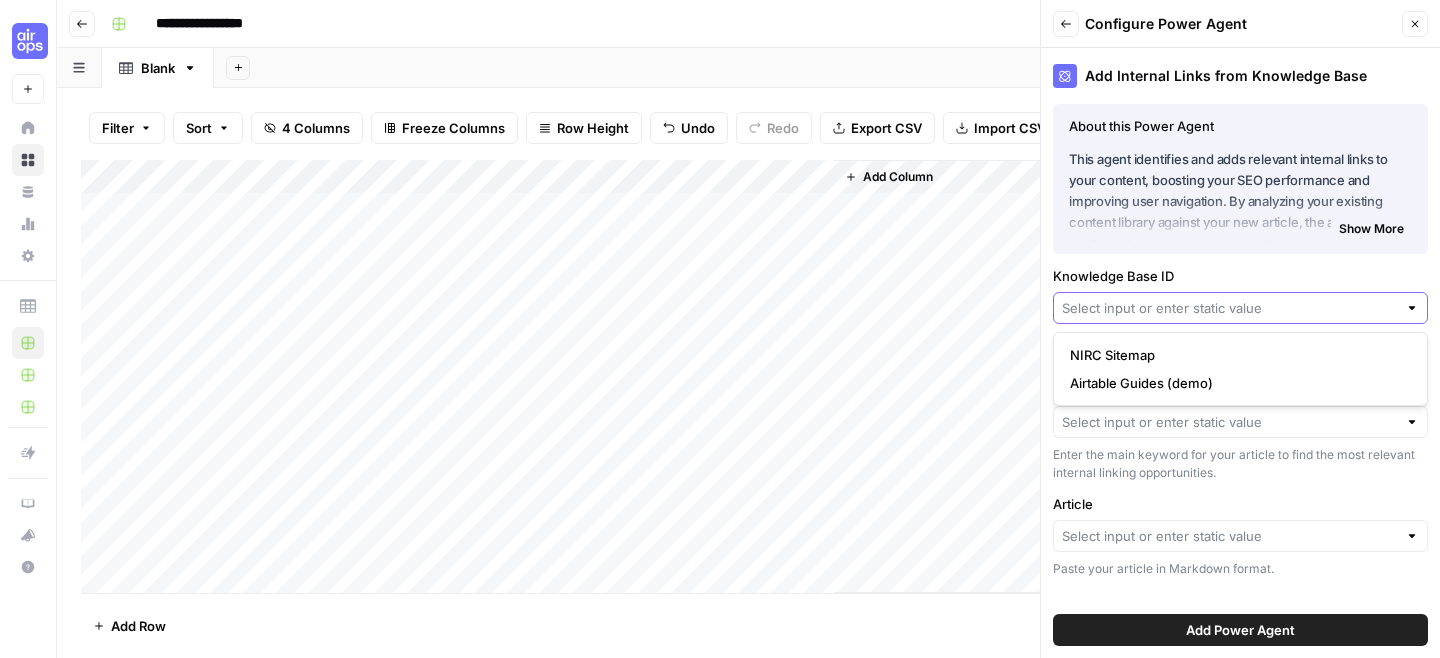 click on "Knowledge Base ID" at bounding box center [1229, 308] 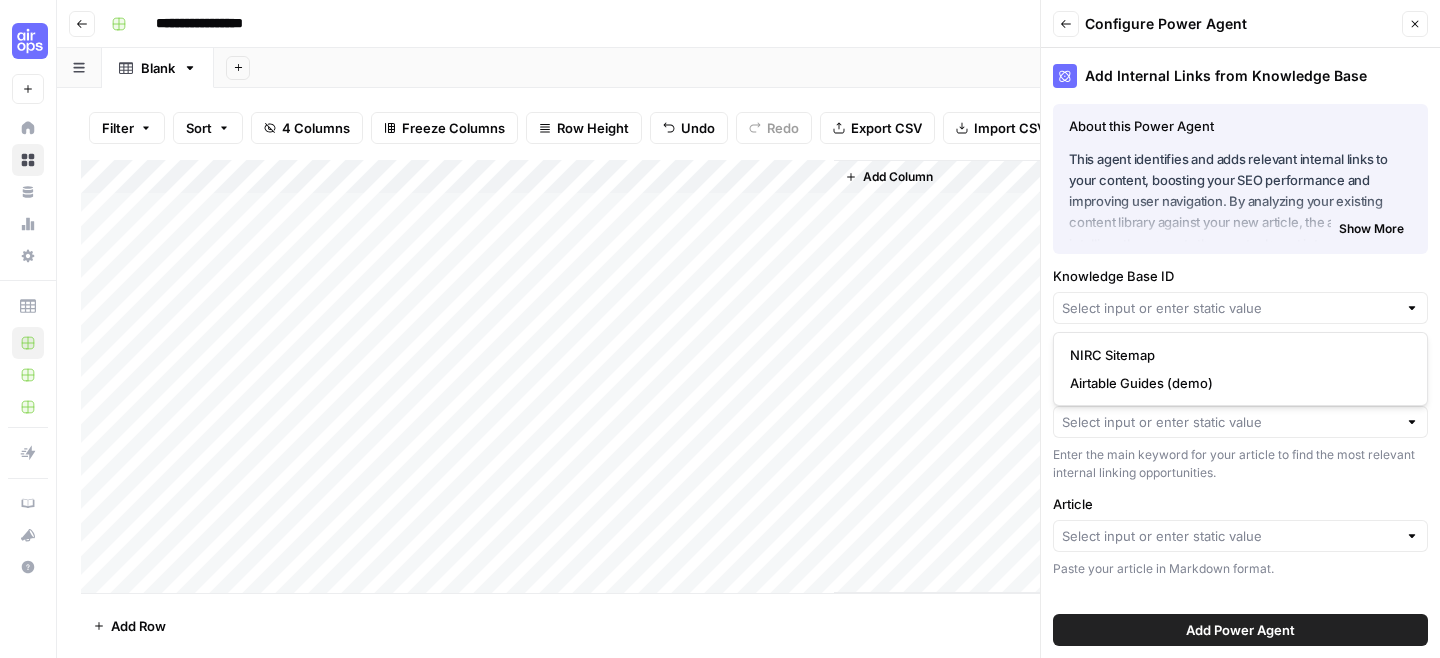 click on "Enter the main keyword for your article to find the most relevant internal linking opportunities." at bounding box center (1240, 464) 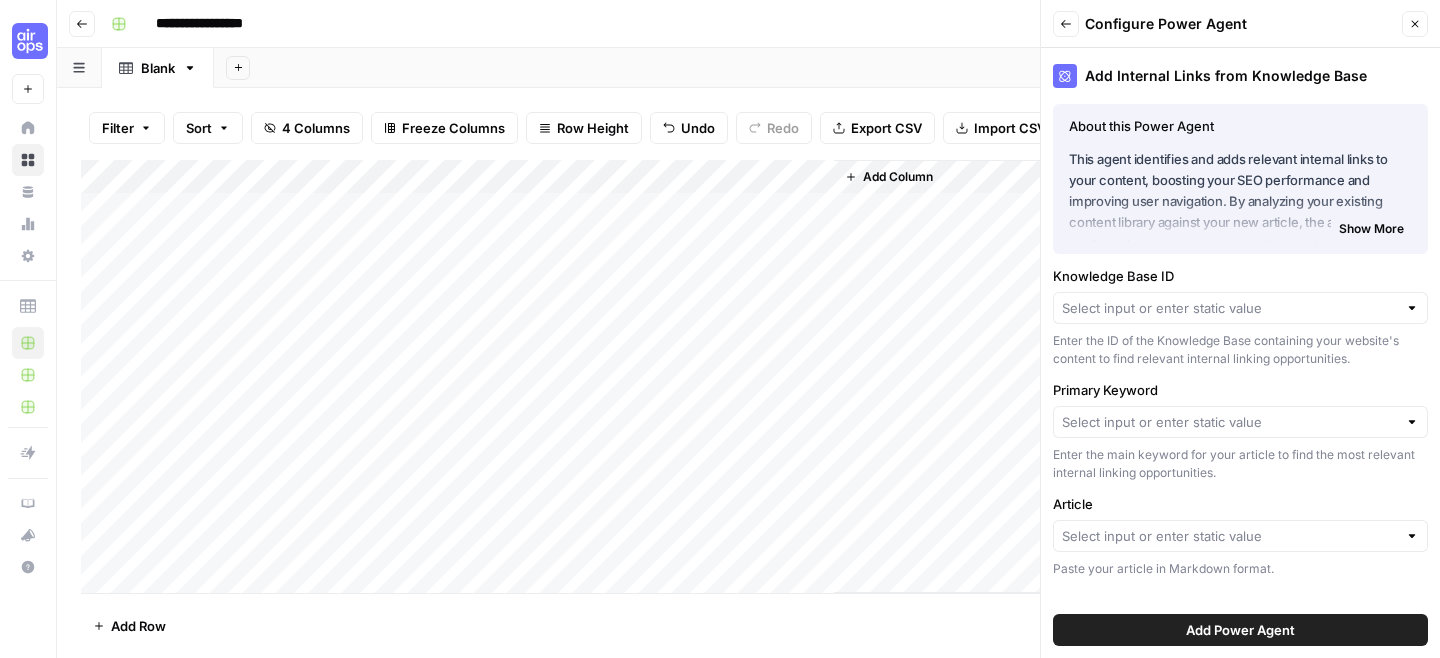click on "Add Power Agent" at bounding box center [1240, 630] 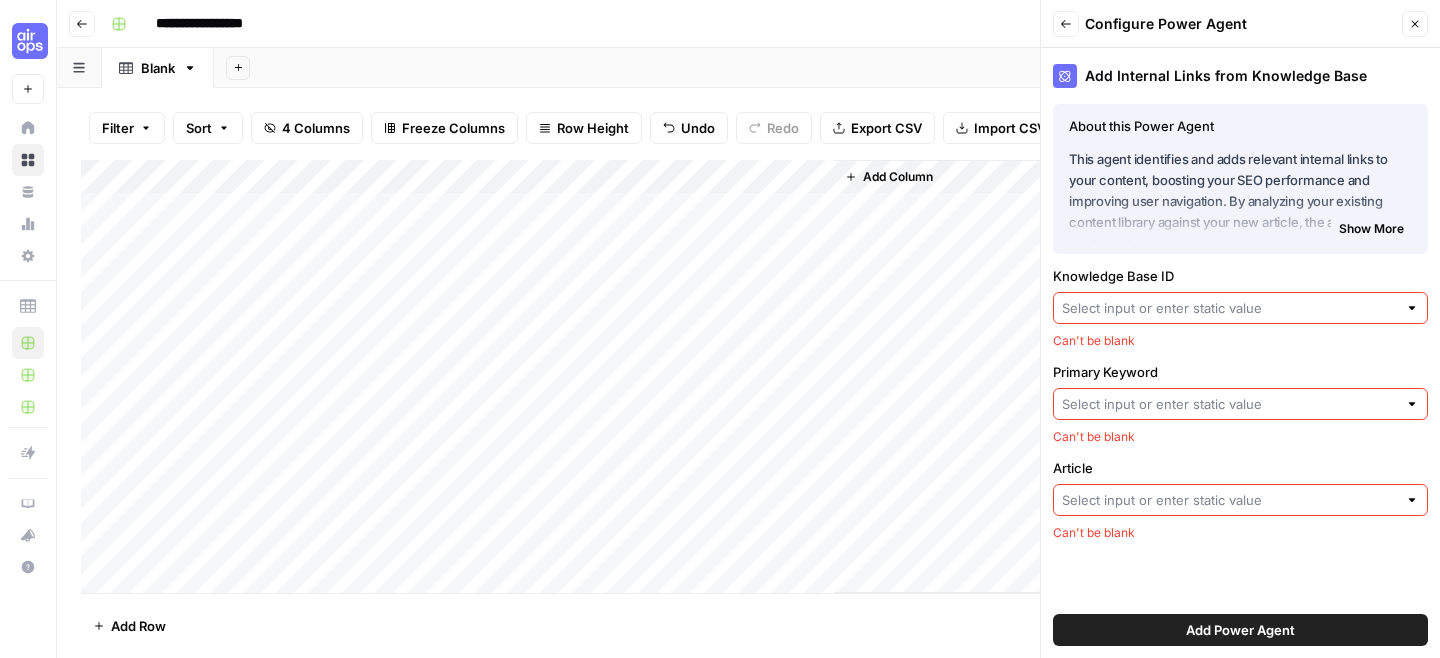 click on "Knowledge Base ID" at bounding box center [1229, 308] 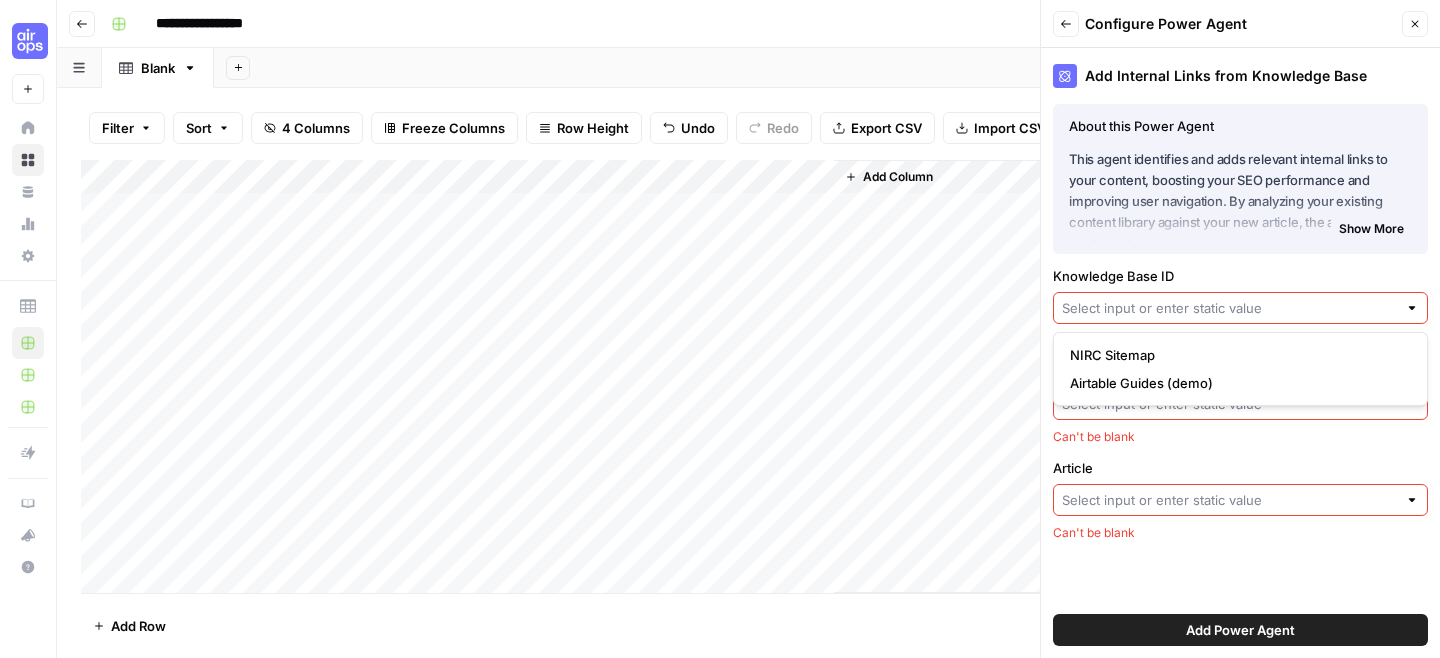 click on "Knowledge Base ID" at bounding box center (1229, 308) 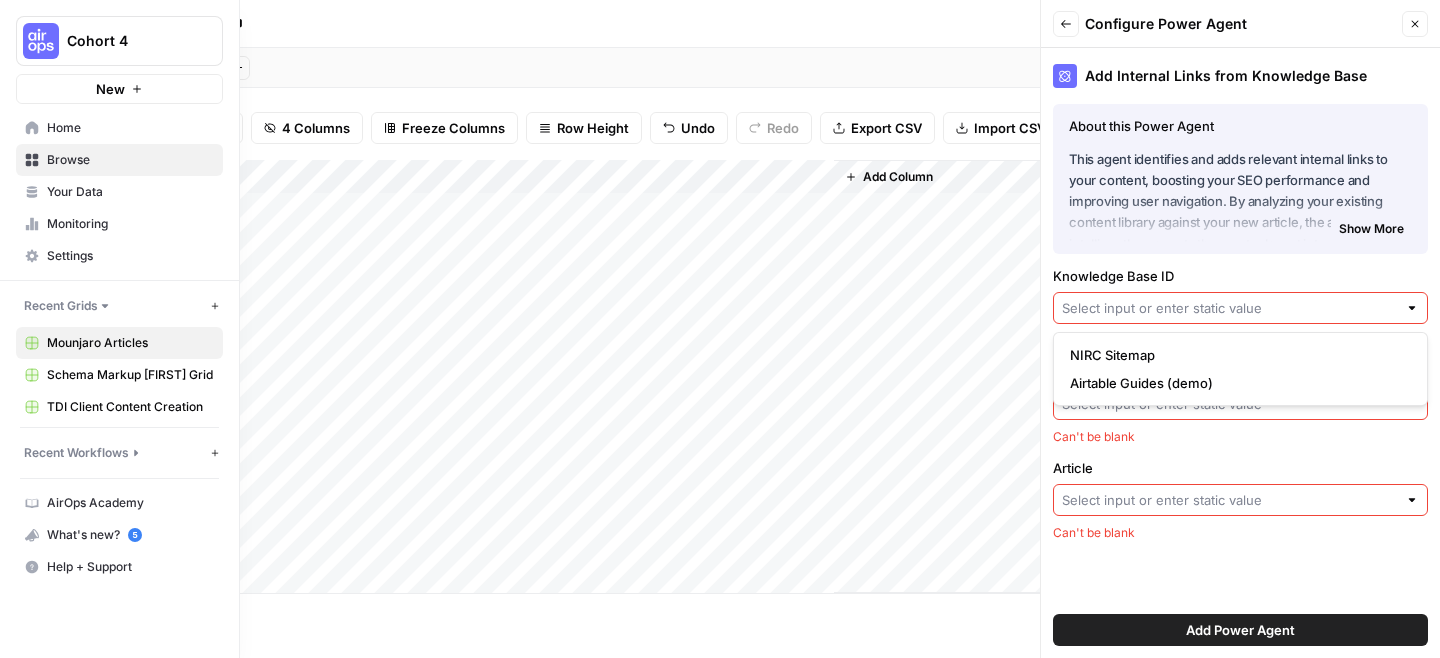 click on "Your Data" at bounding box center (130, 192) 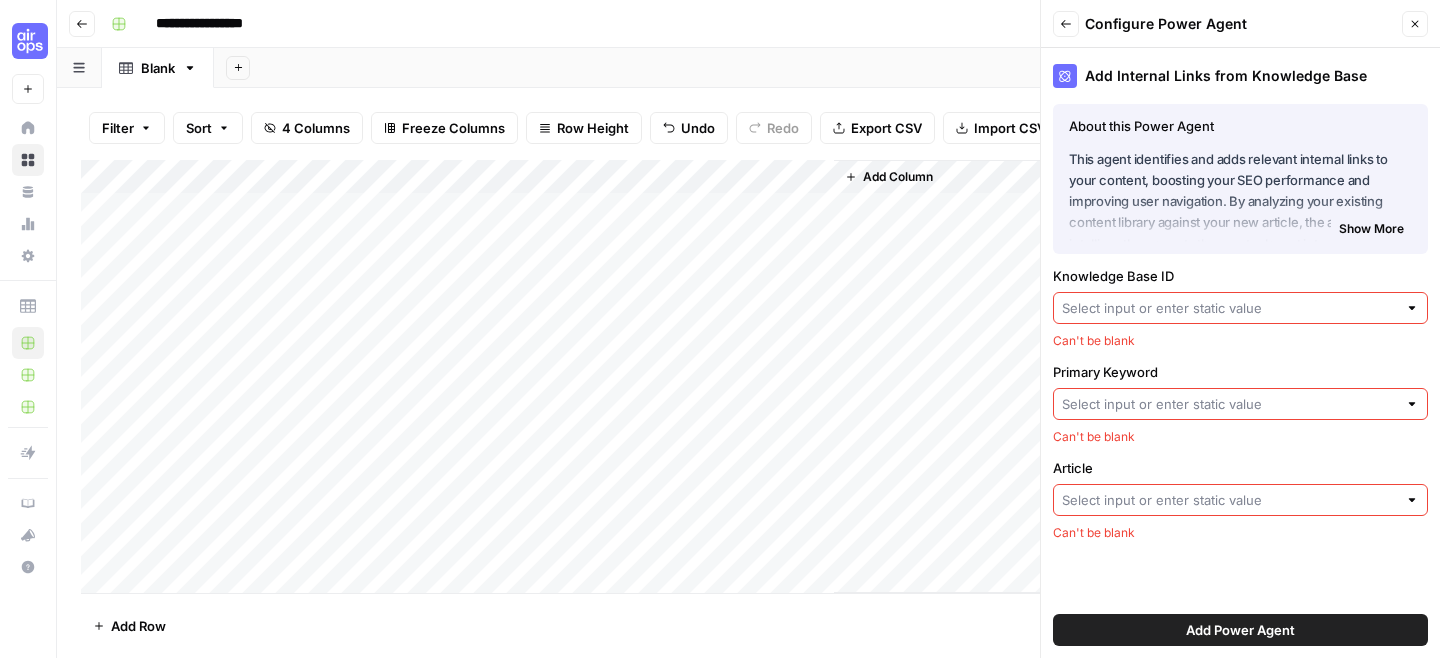 click on "Can't be blank" at bounding box center (1240, 341) 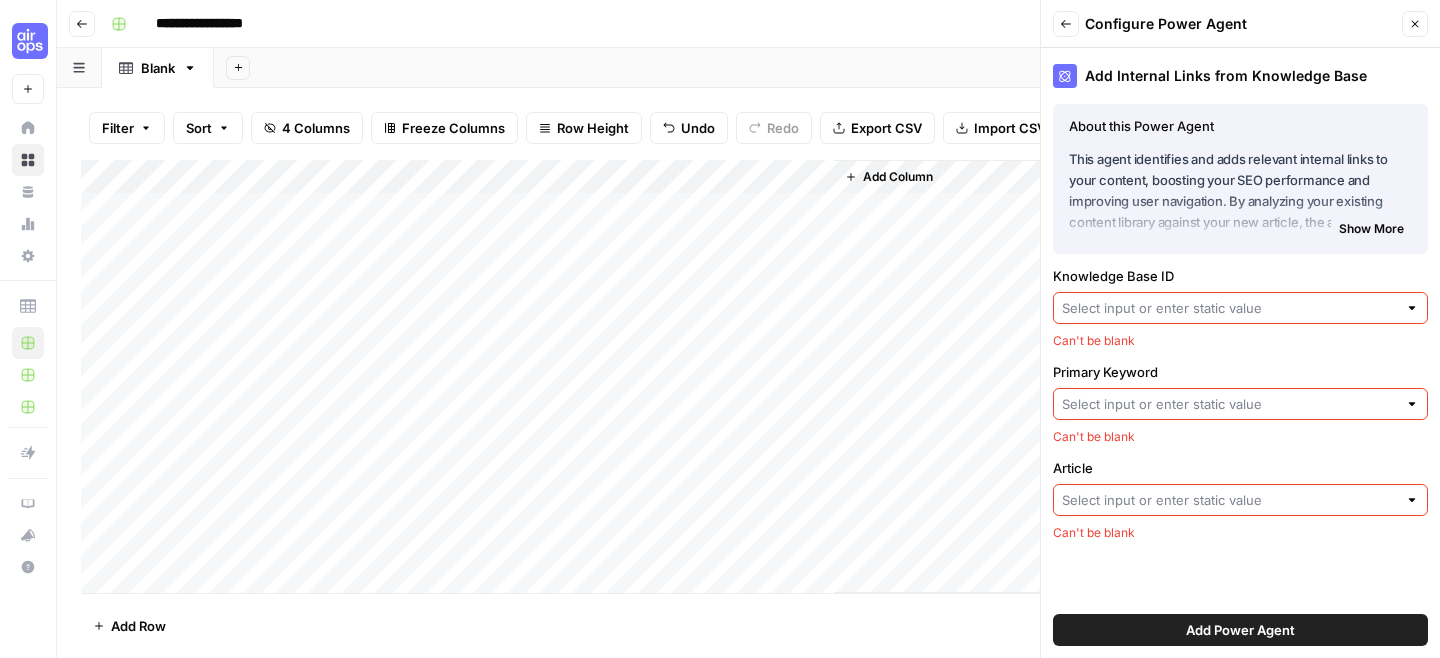 click on "Knowledge Base ID" at bounding box center (1229, 308) 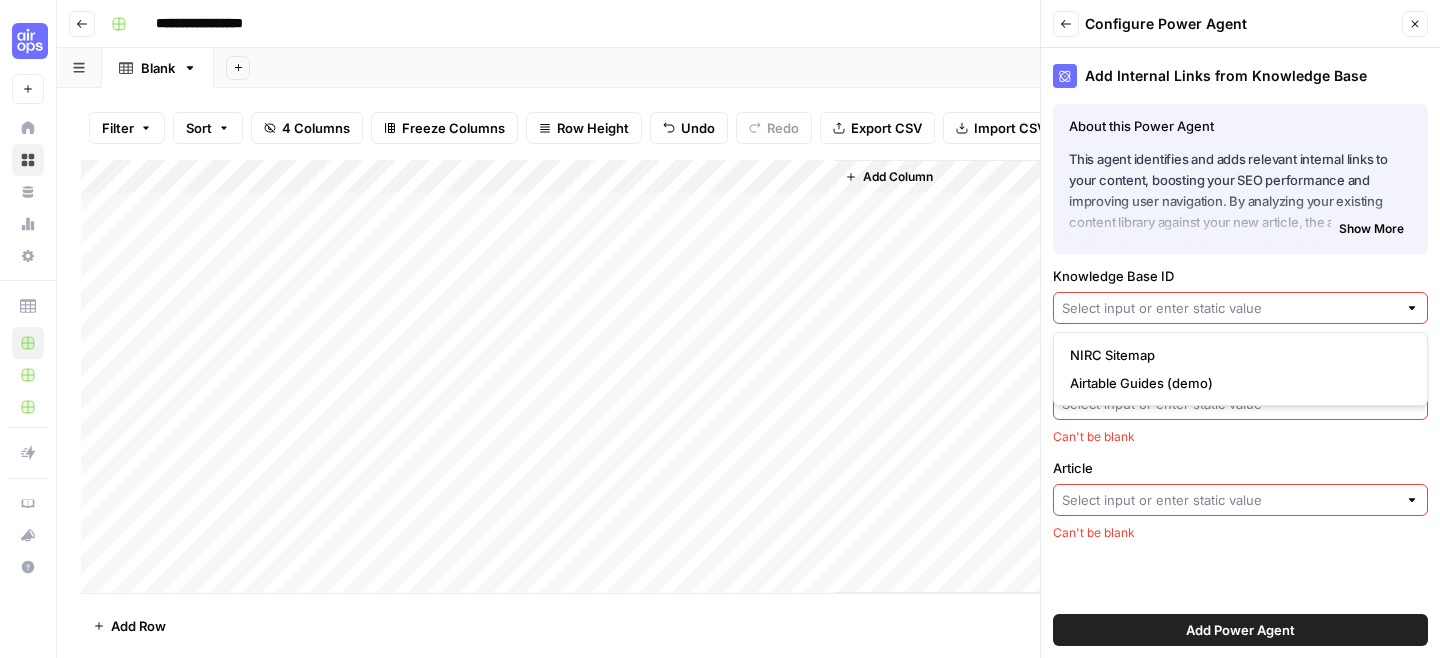 click on "Can't be blank" at bounding box center (1240, 533) 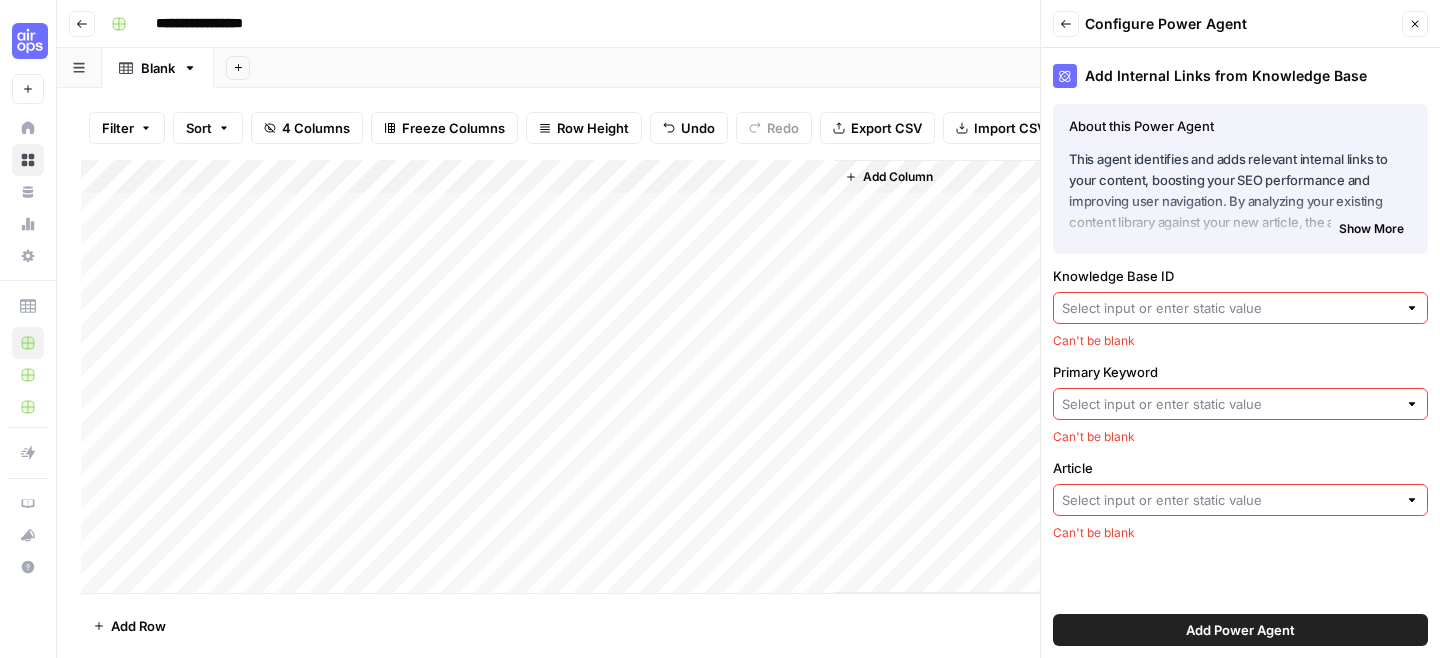 click on "Close" at bounding box center [1415, 24] 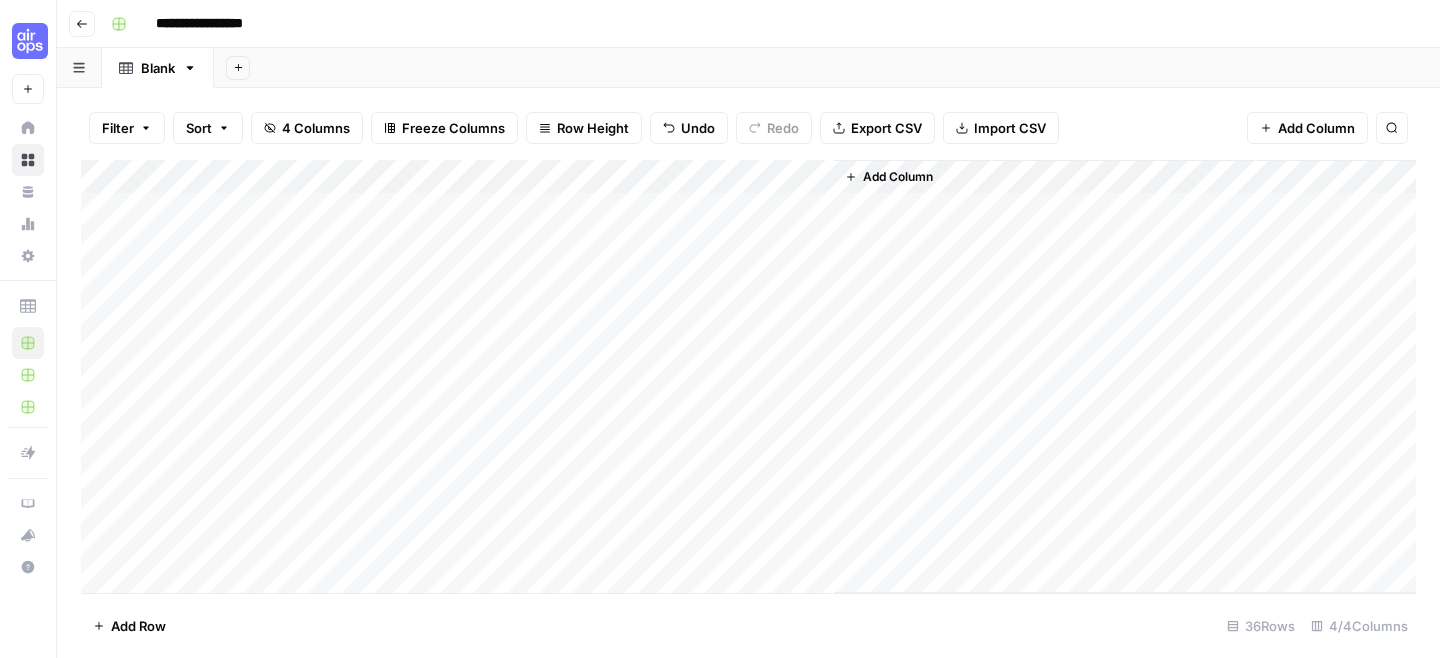 click on "Add Column" at bounding box center (1316, 128) 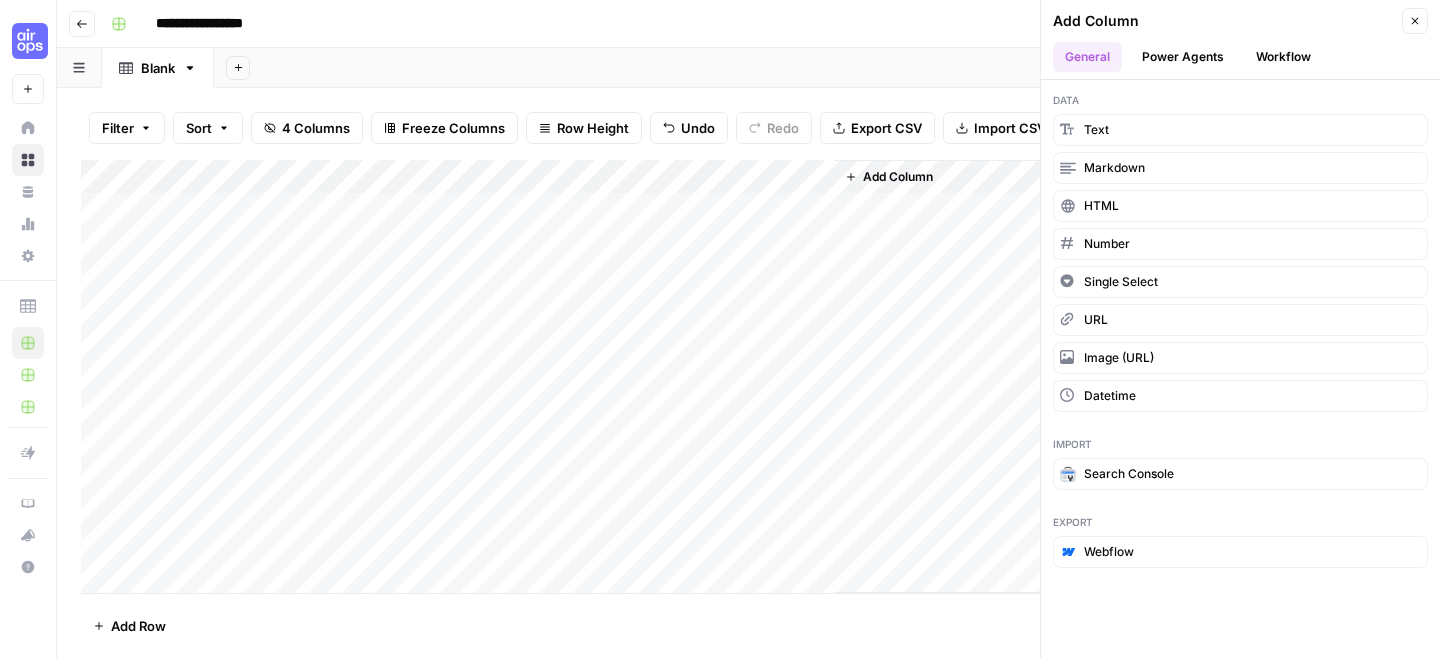 click on "Power Agents" at bounding box center (1183, 57) 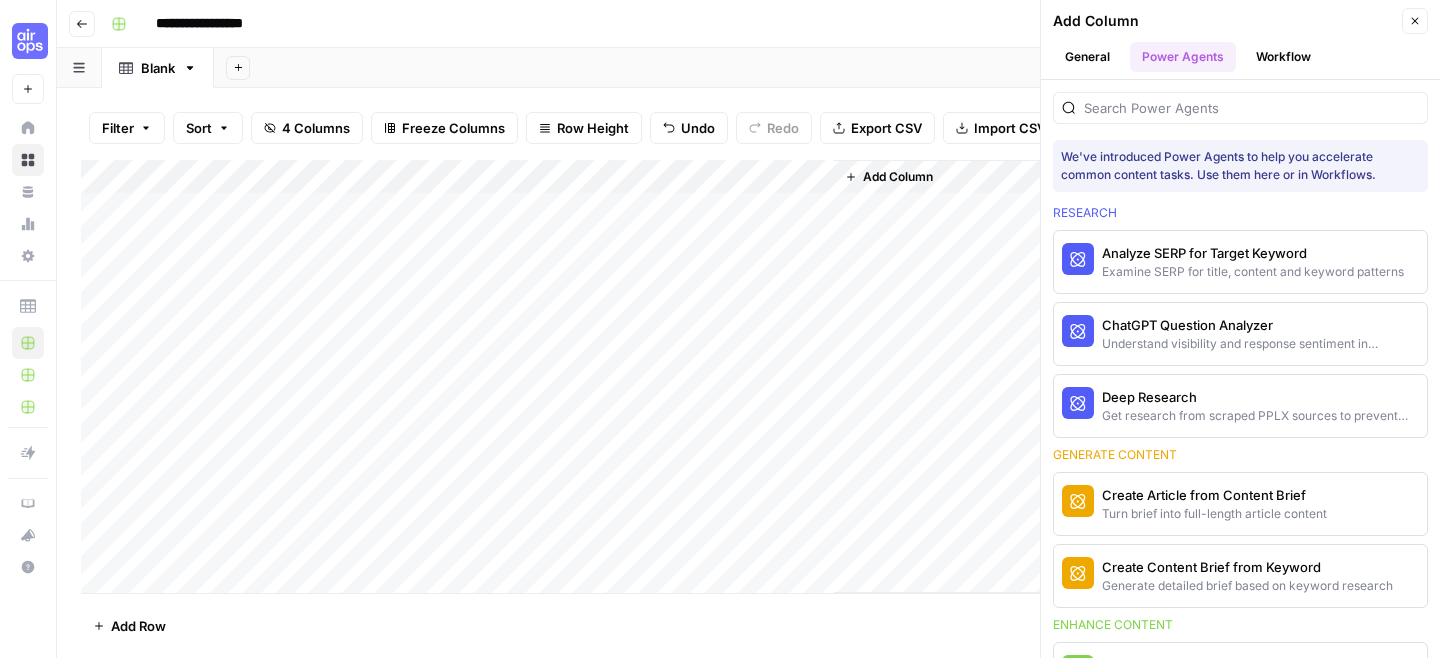 click on "We've introduced Power Agents to help you accelerate common content tasks. Use them here or in Workflows. Research Analyze SERP for Target Keyword Examine SERP for title, content and keyword patterns ChatGPT Question Analyzer Understand visibility and response sentiment in ChatGPT Deep Research Get research from scraped PPLX sources to prevent source hallucination Generate content Create Article from Content Brief Turn brief into full-length article content Create Content Brief from Keyword Generate detailed brief based on keyword research Enhance content Add External Links to Article Find and insert external links using deep research Add Internal Links from Knowledge Base Find and insert relevant internal links from sitemap Add Internal Links from SERP Find and insert relevant internal links from SERP Create Page Title Tags & Meta Descriptions Optimized title tag and meta descriptions for a page Get Hero Stock Image for Article Find a relevant hero stock image for article Schema Generator Score content" at bounding box center [1240, 369] 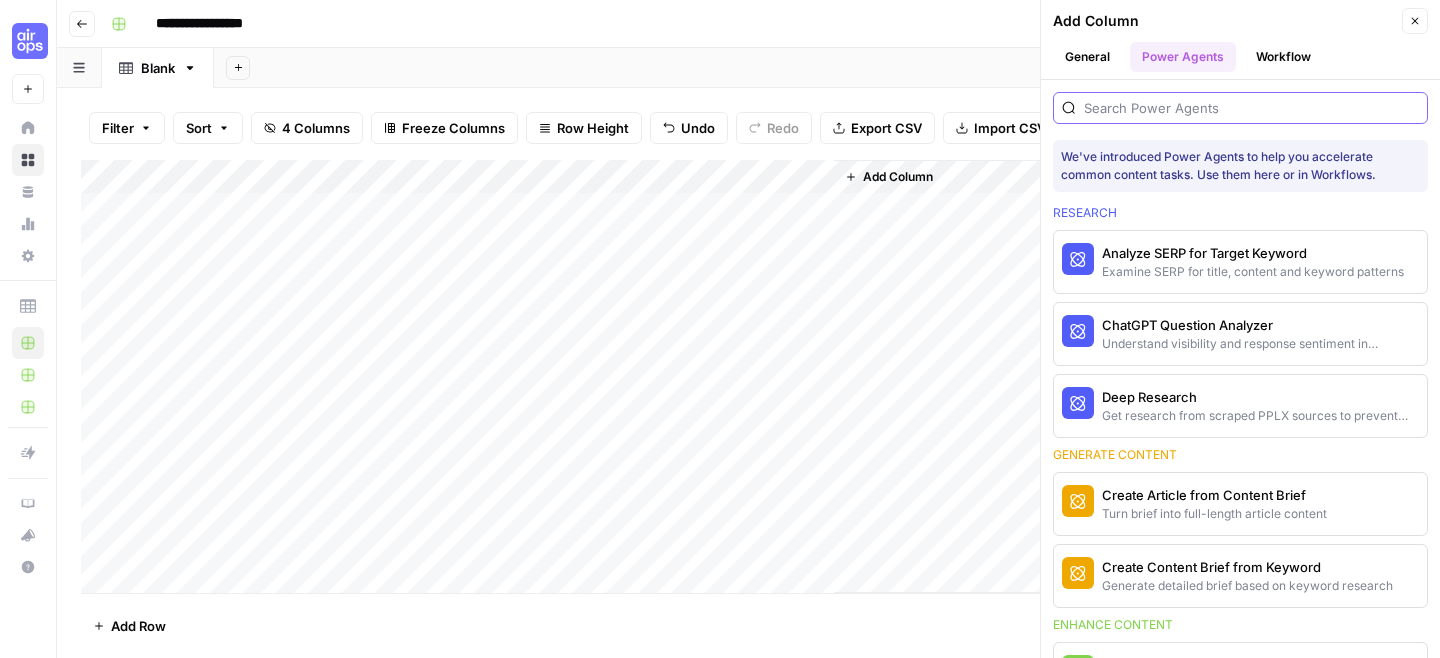 click at bounding box center [1251, 108] 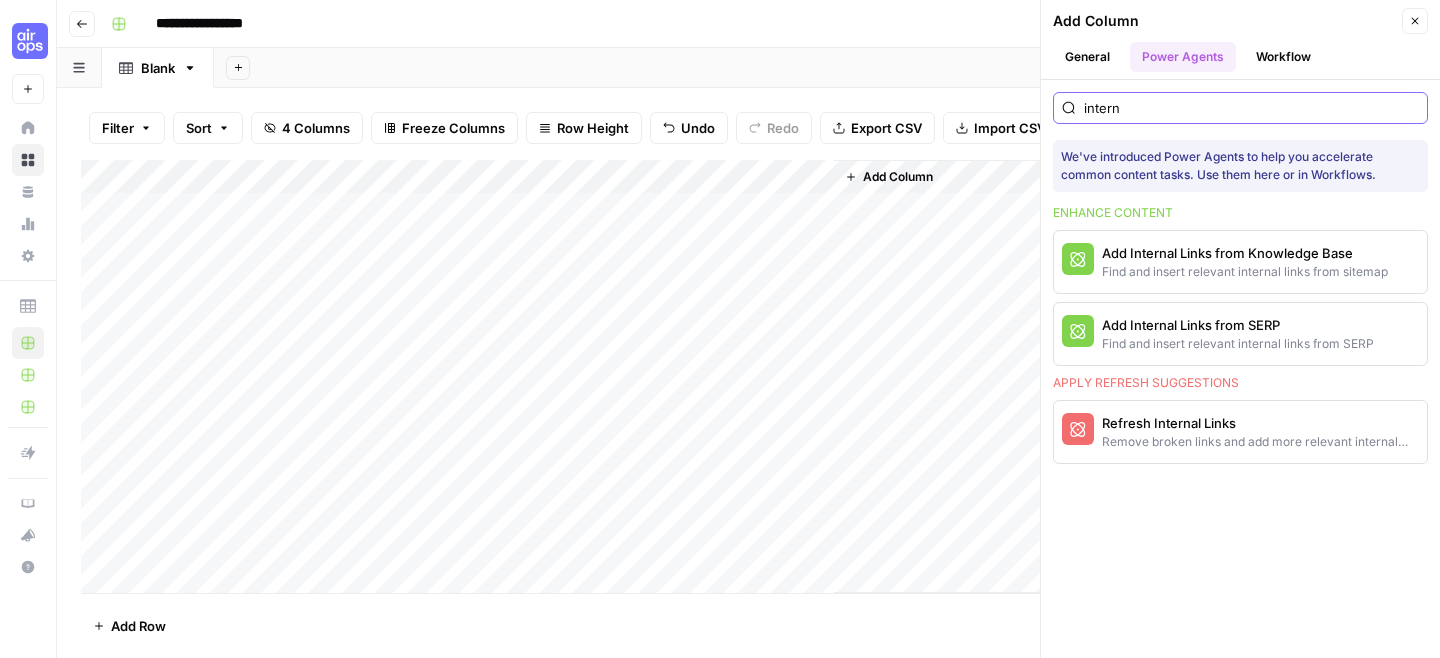 type on "intern" 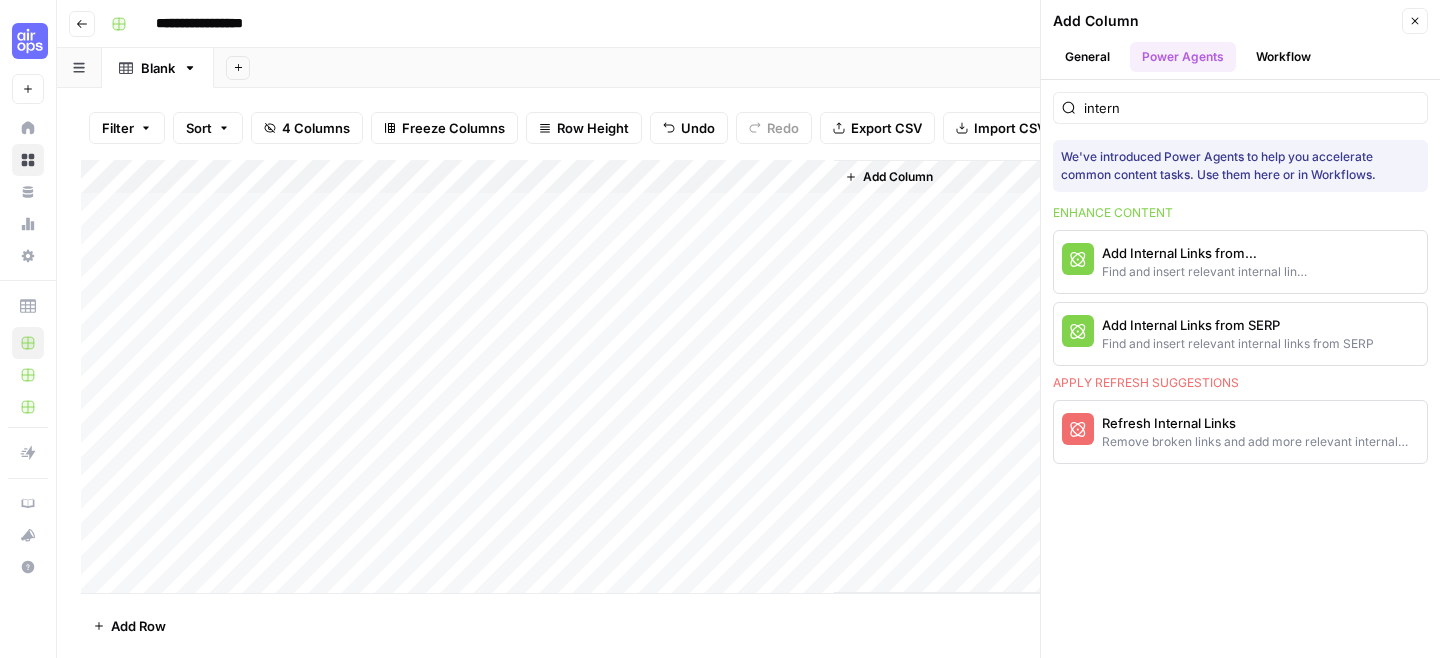 click on "Add Internal Links from Knowledge Base" at bounding box center (1207, 253) 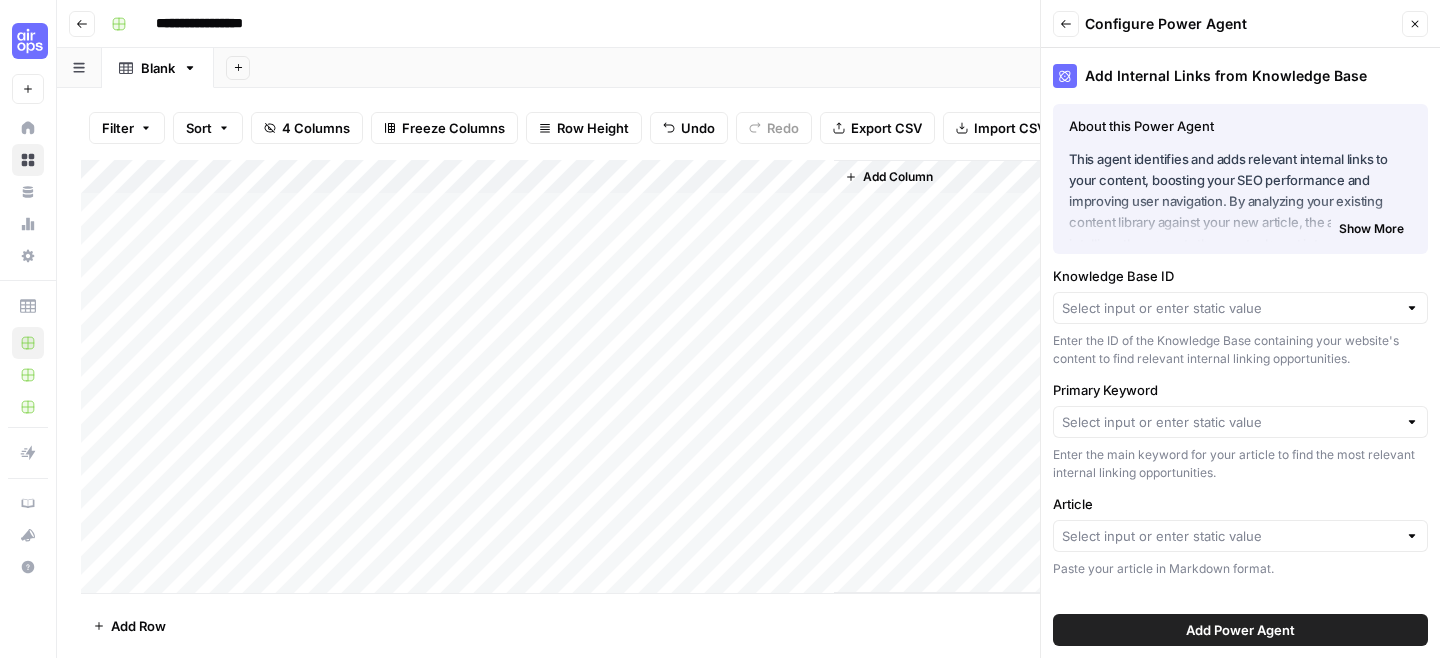 click on "Knowledge Base ID Enter the ID of the Knowledge Base containing your website's content to find relevant internal linking opportunities." at bounding box center (1240, 317) 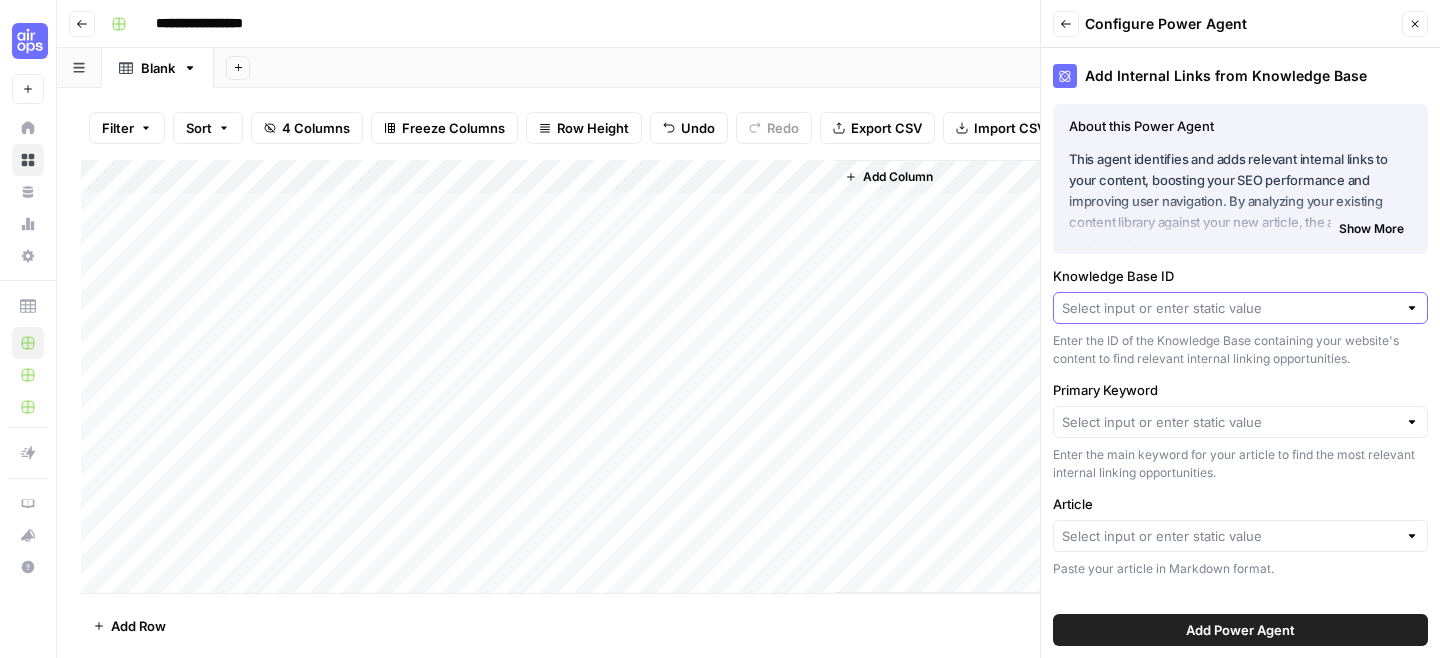 click on "Knowledge Base ID" at bounding box center (1229, 308) 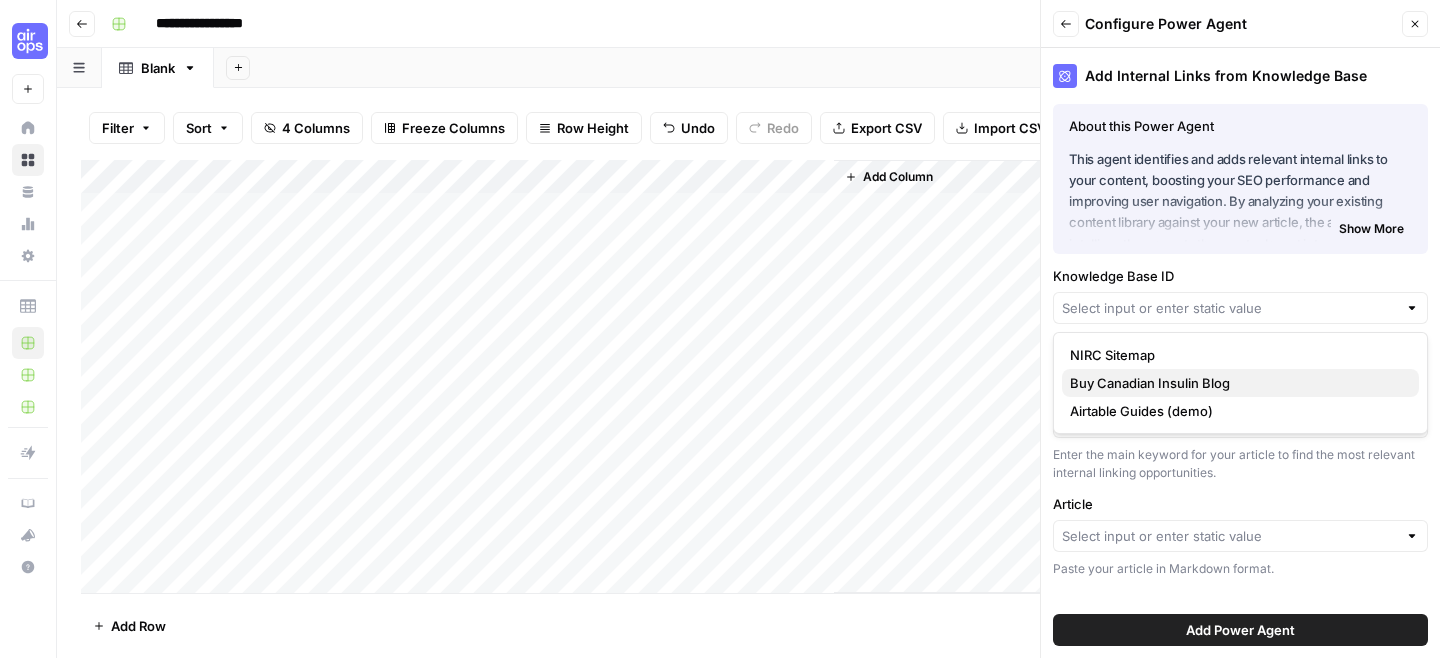 click on "Buy Canadian Insulin Blog" at bounding box center [1236, 383] 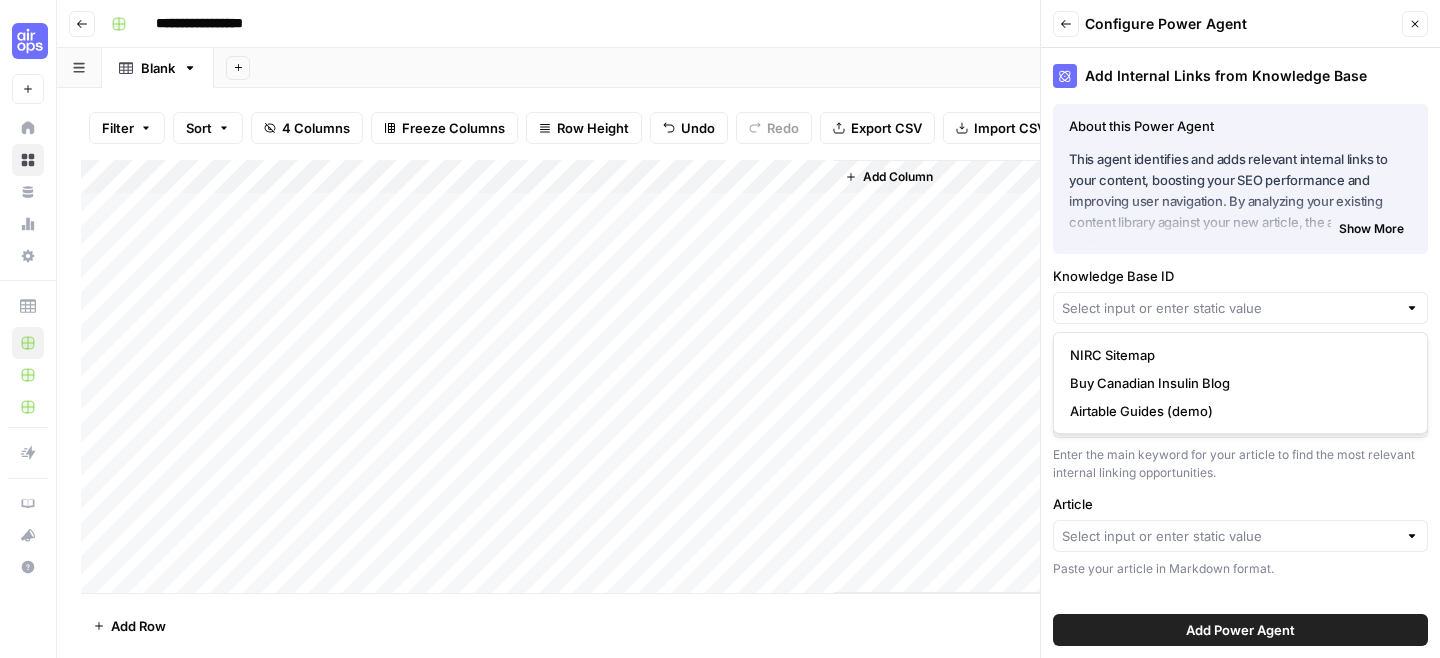 type on "Buy Canadian Insulin Blog" 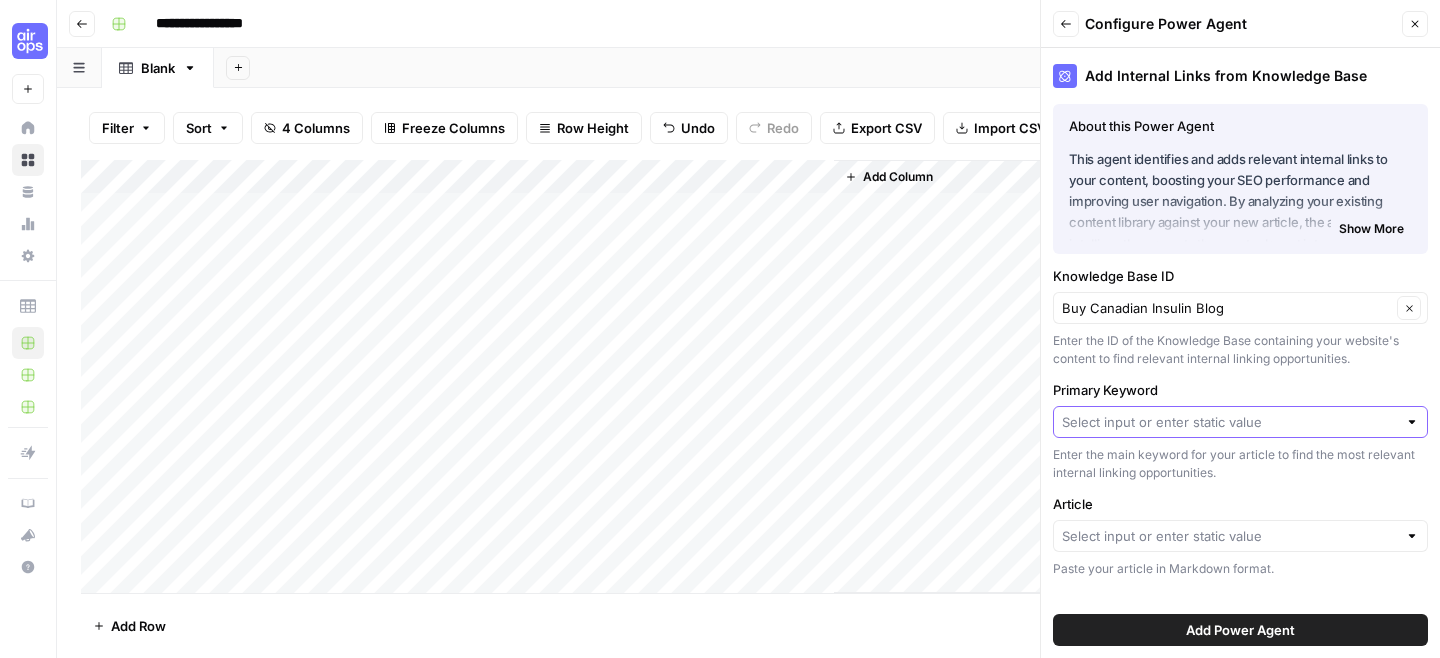 click on "Primary Keyword" at bounding box center [1229, 422] 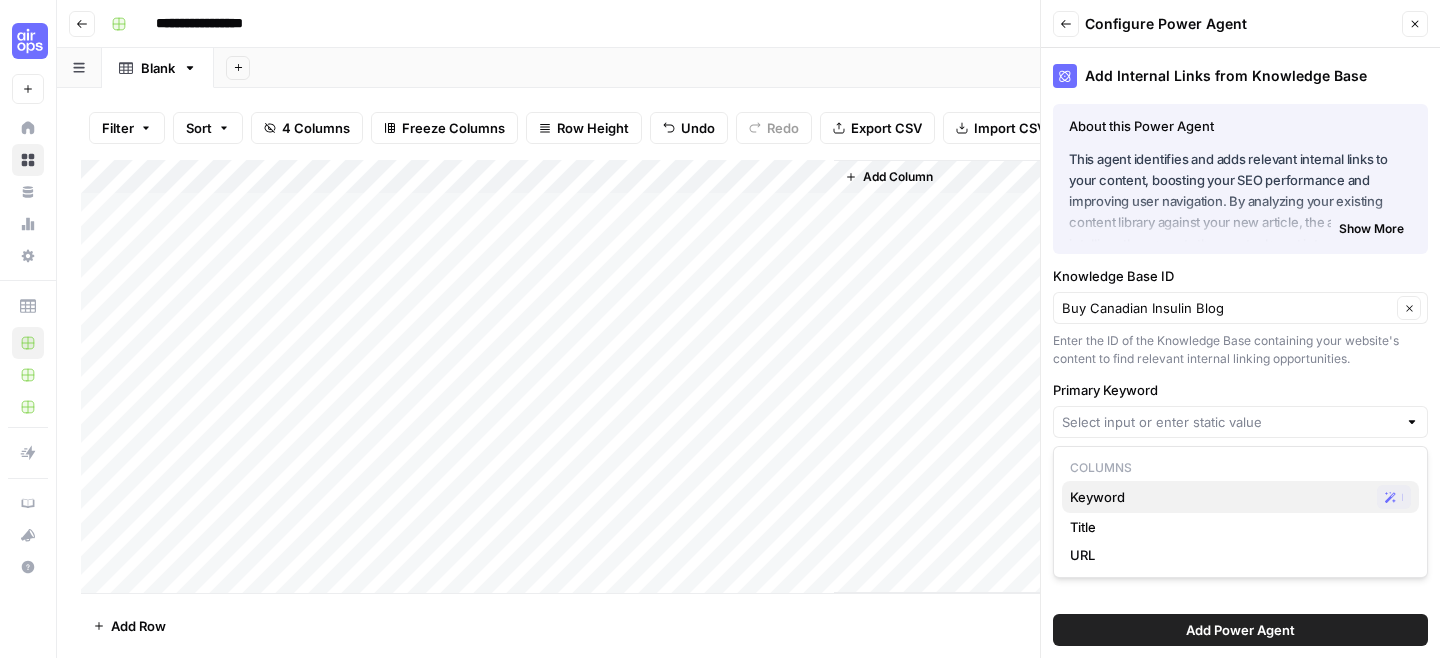 click on "Keyword" at bounding box center (1219, 497) 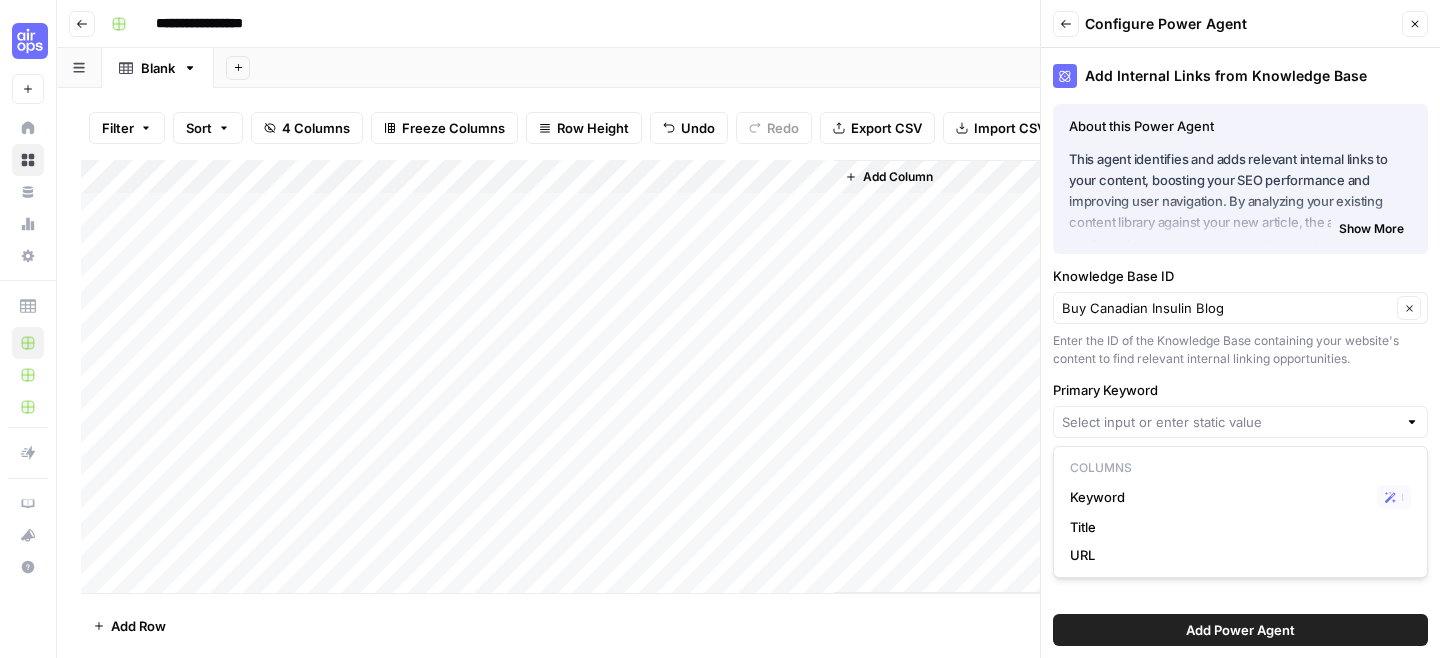 type on "Keyword" 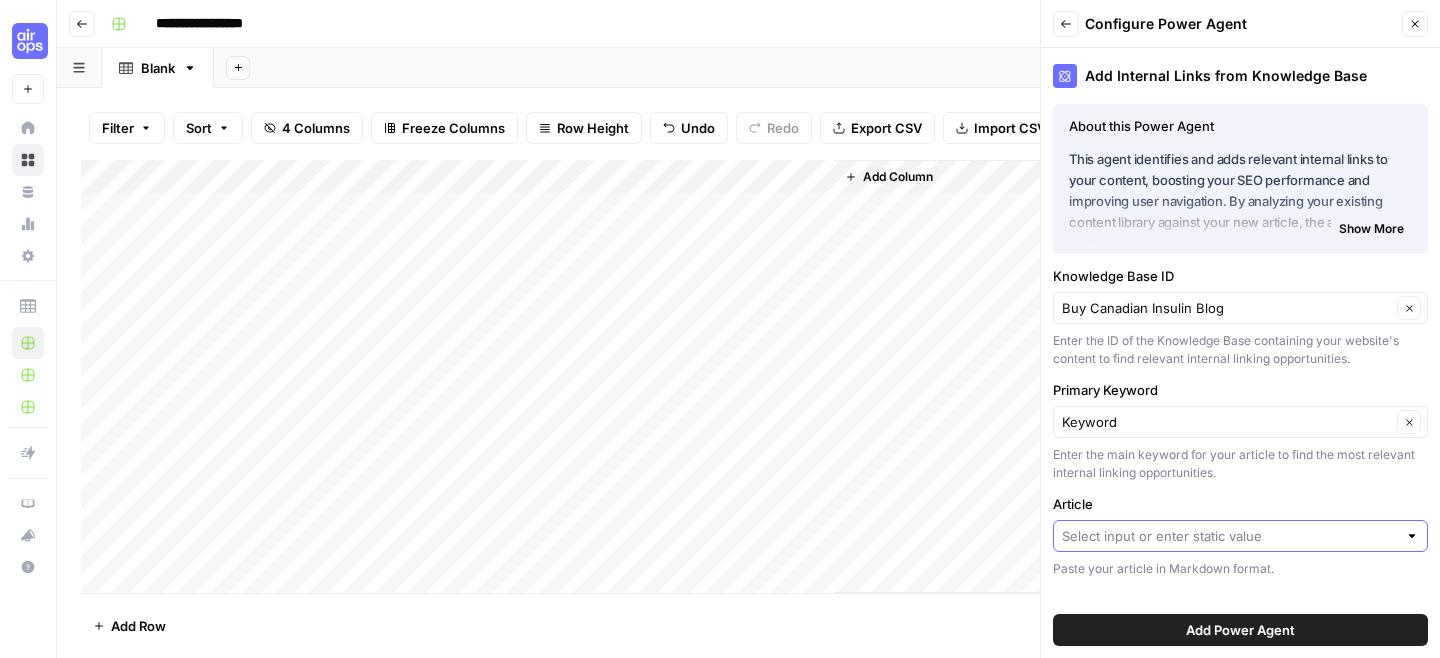 click on "Article" at bounding box center [1229, 536] 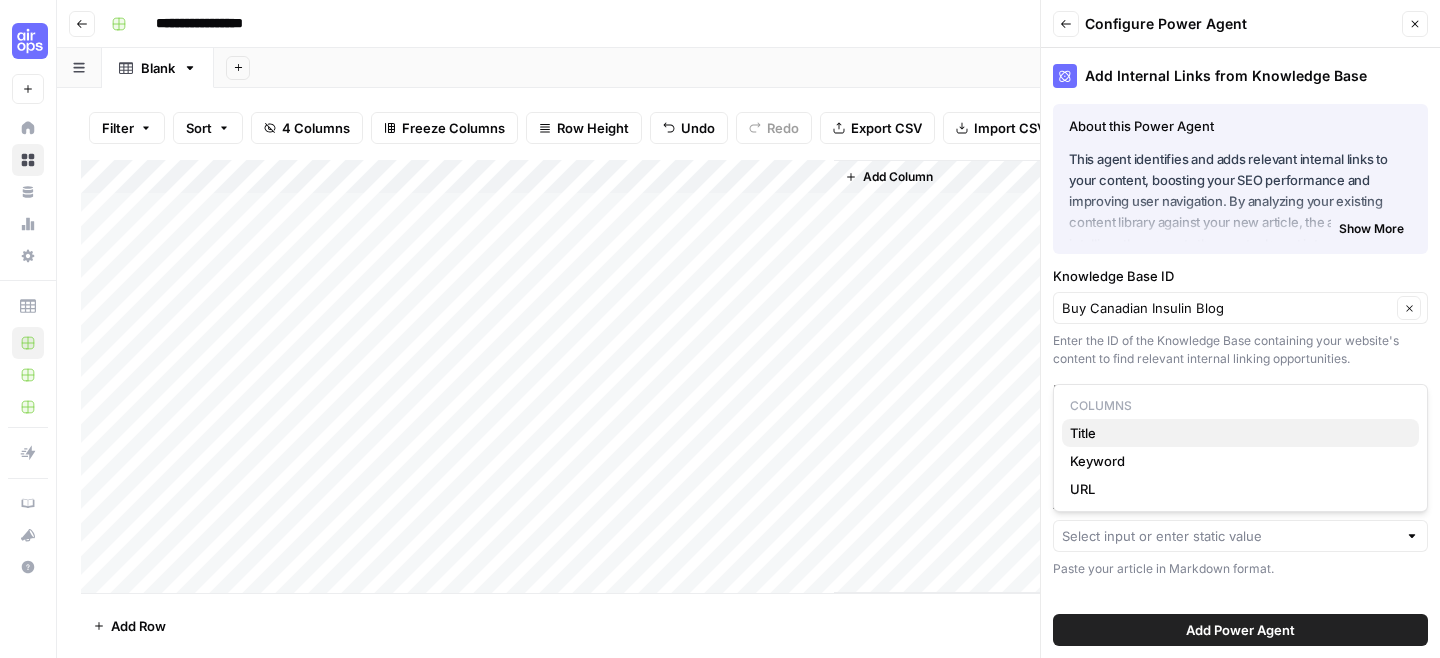 click on "Title" at bounding box center [1236, 433] 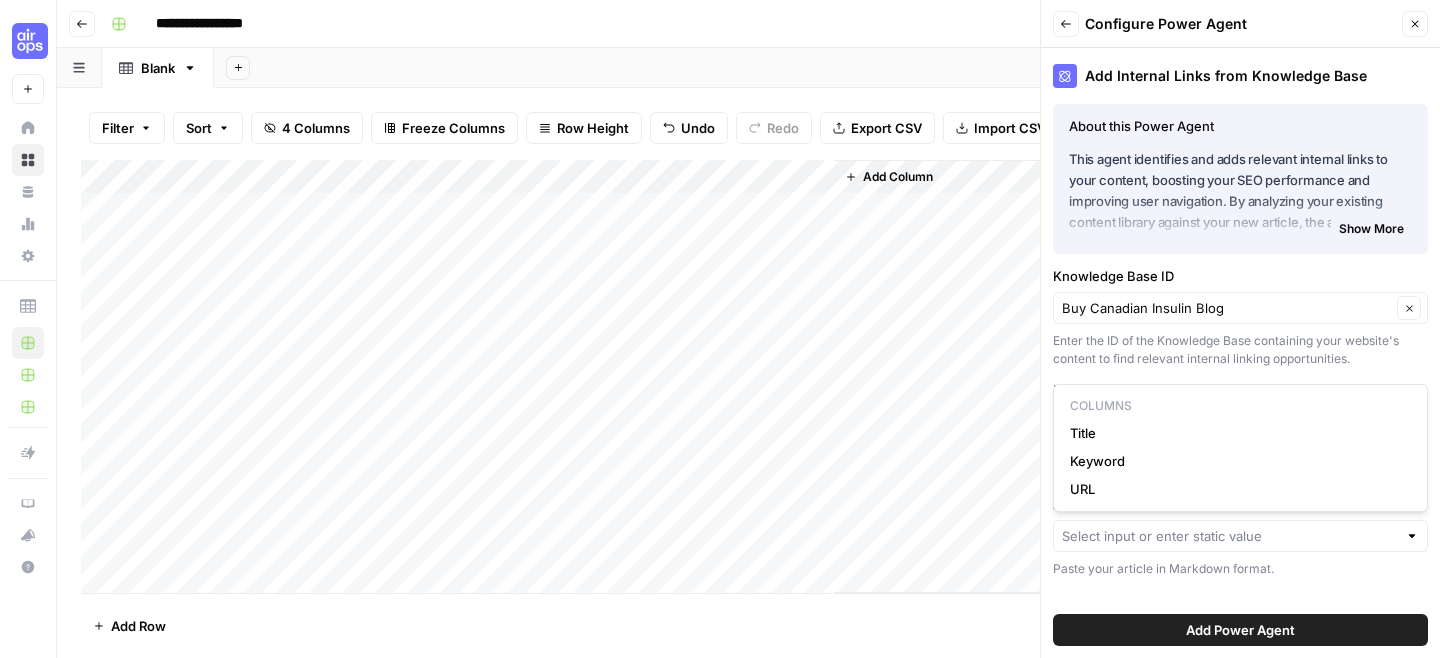 type on "Title" 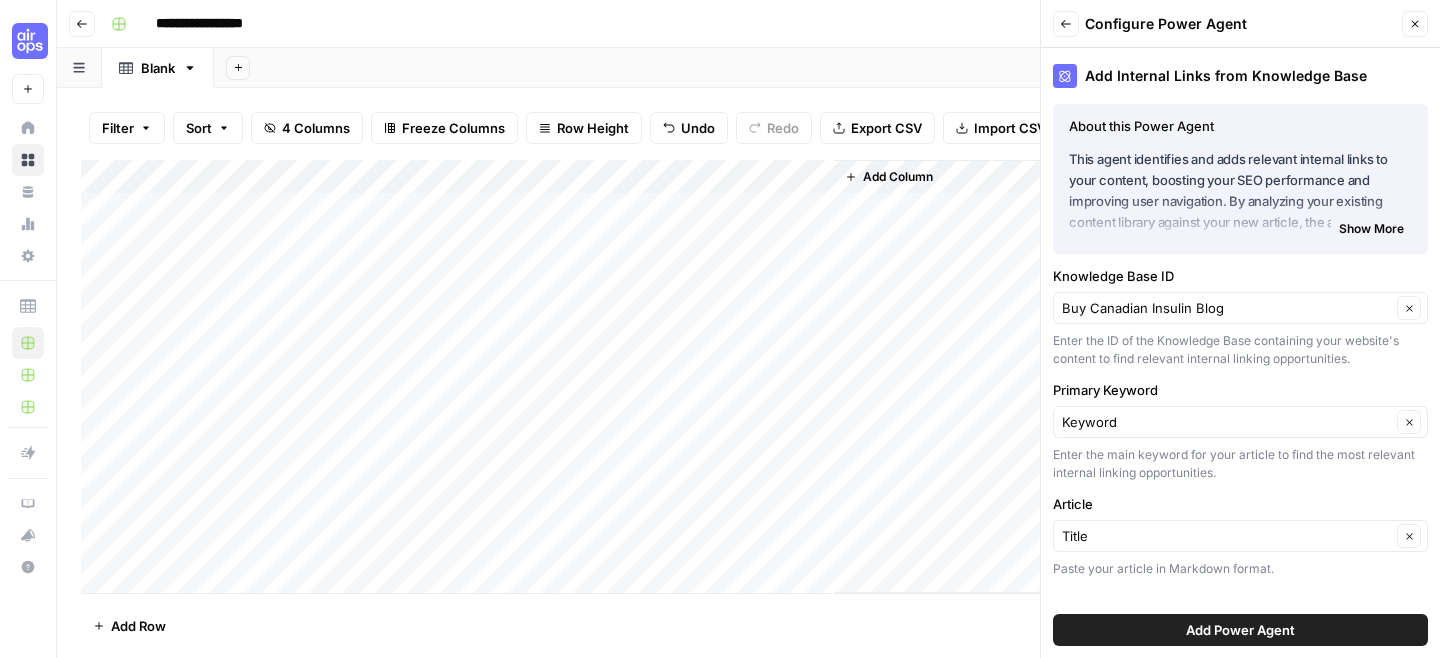 click on "Add Power Agent" at bounding box center [1240, 630] 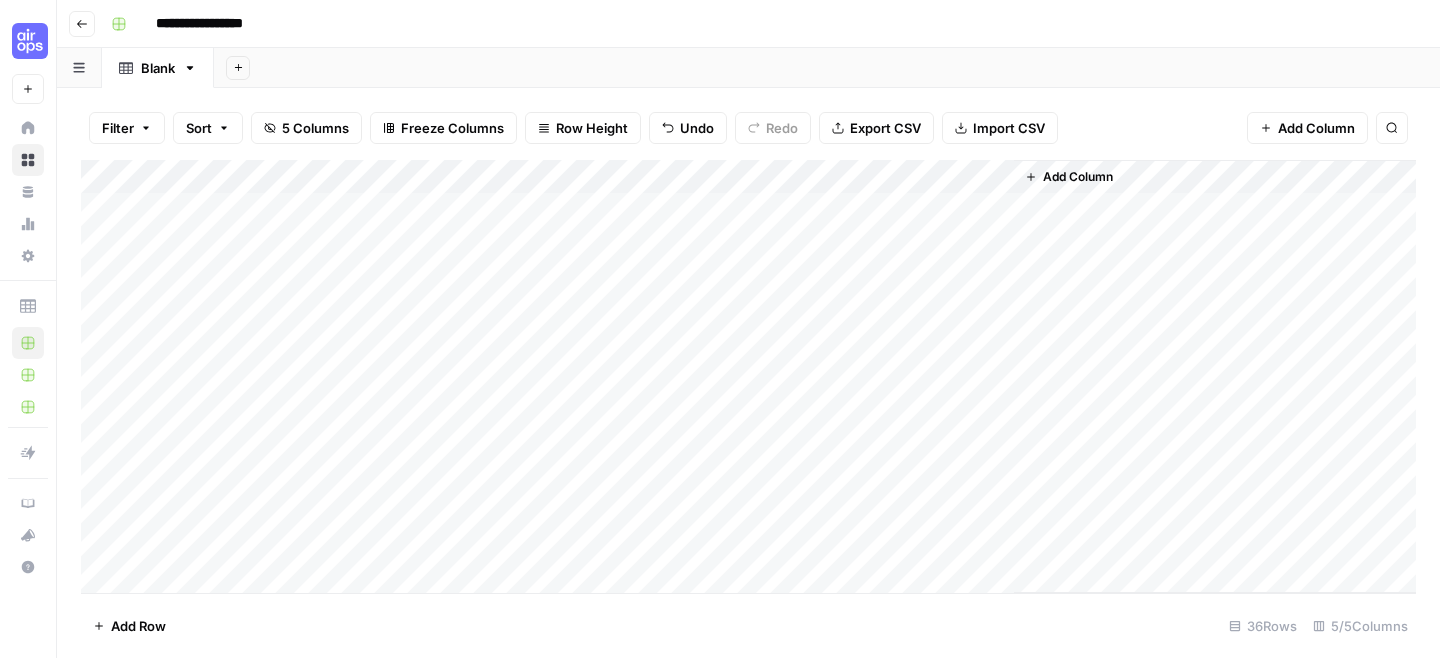 click on "Add Column" at bounding box center [1215, 376] 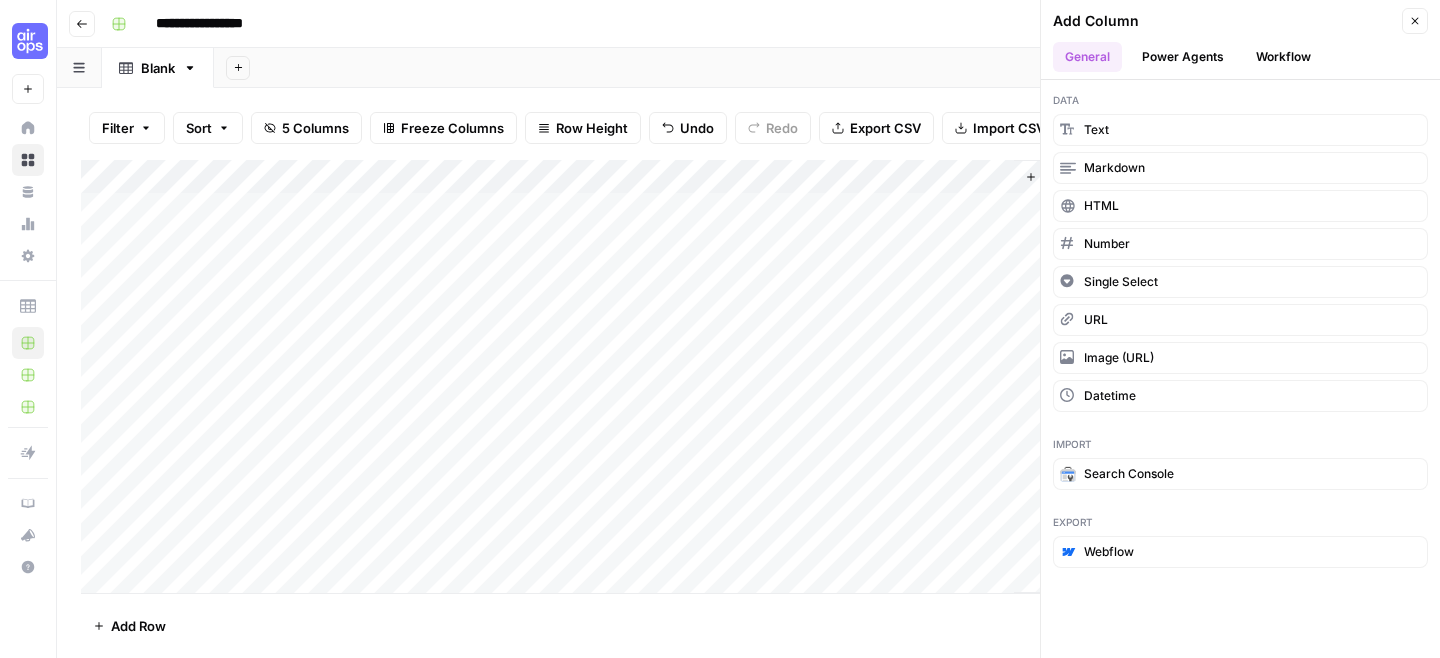 click on "Add Column Close General Power Agents Workflow" at bounding box center (1240, 40) 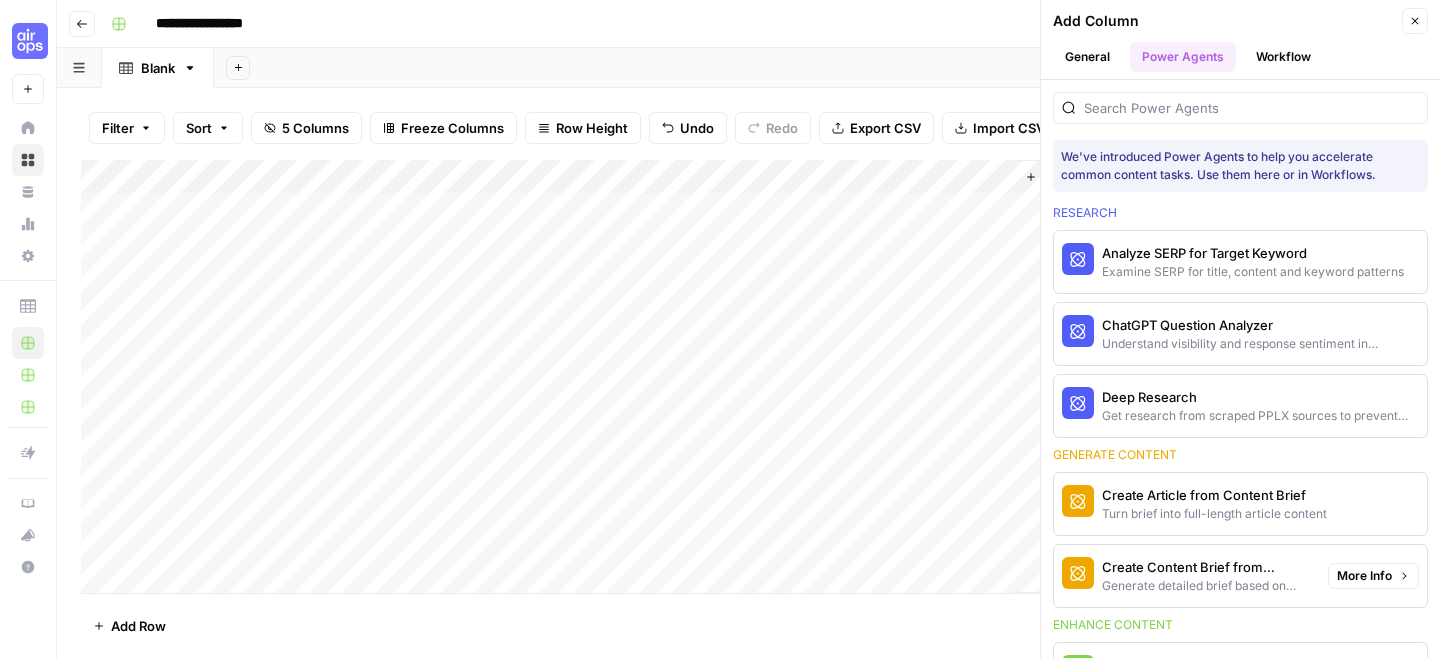 click on "Create Content Brief from Keyword" at bounding box center [1207, 567] 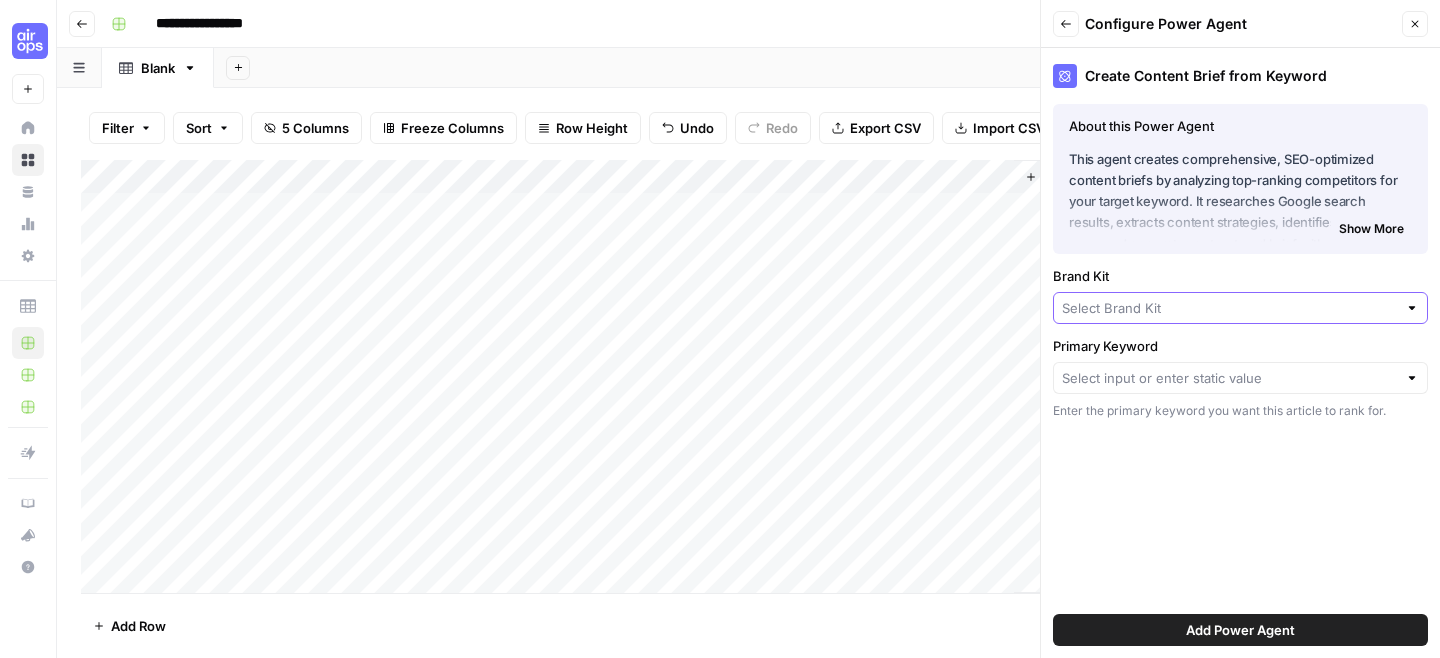 click on "Brand Kit" at bounding box center [1229, 308] 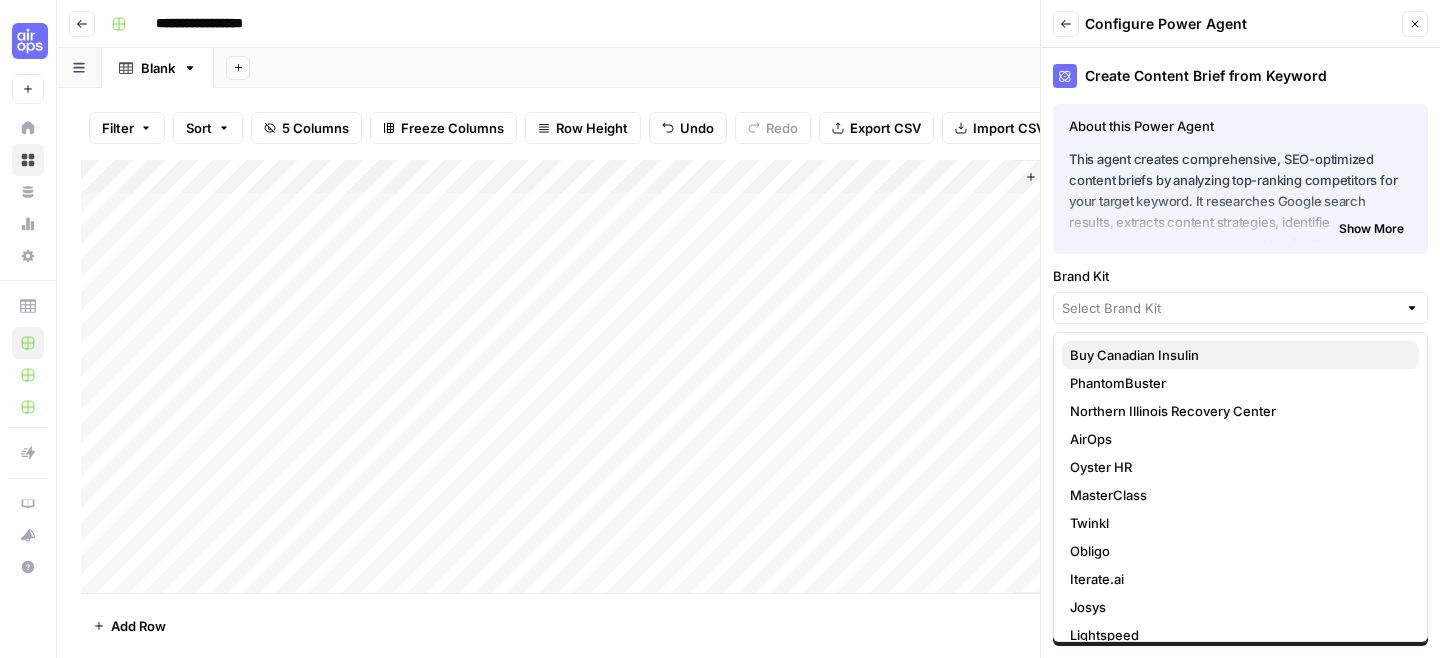 click on "Buy Canadian Insulin" at bounding box center (1236, 355) 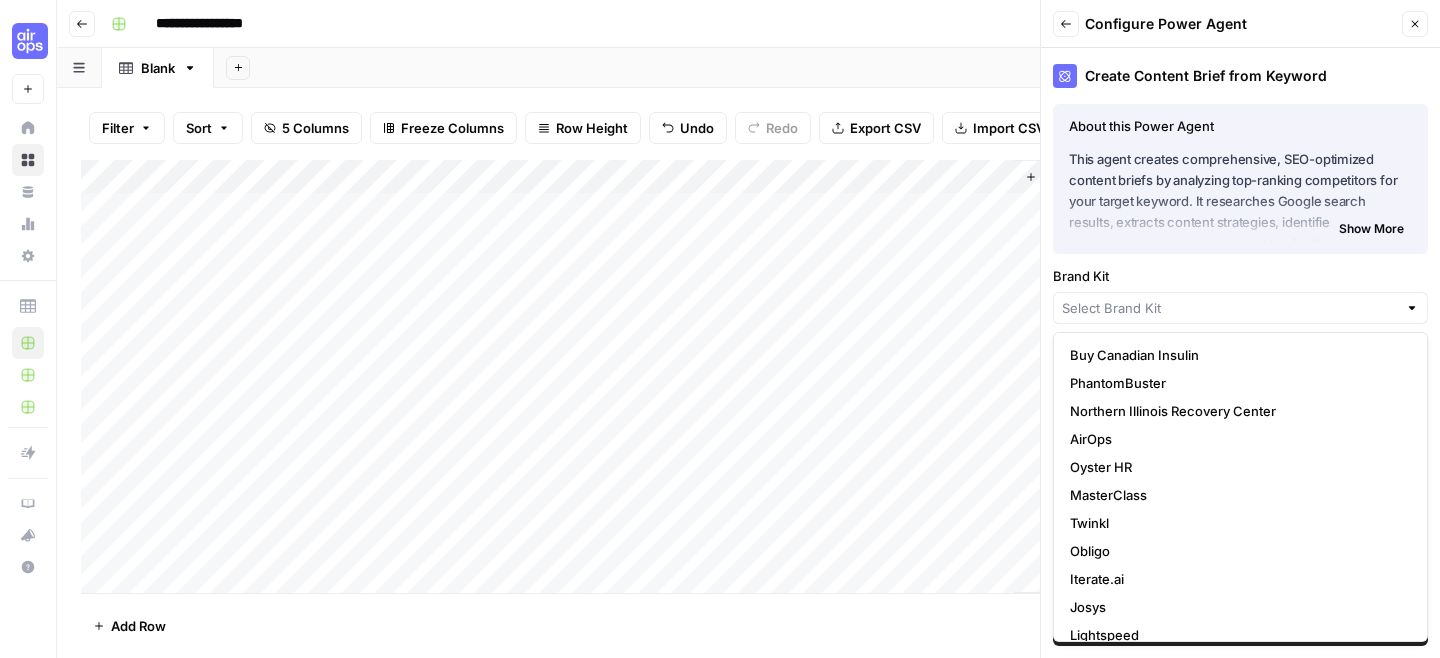 type on "Buy Canadian Insulin" 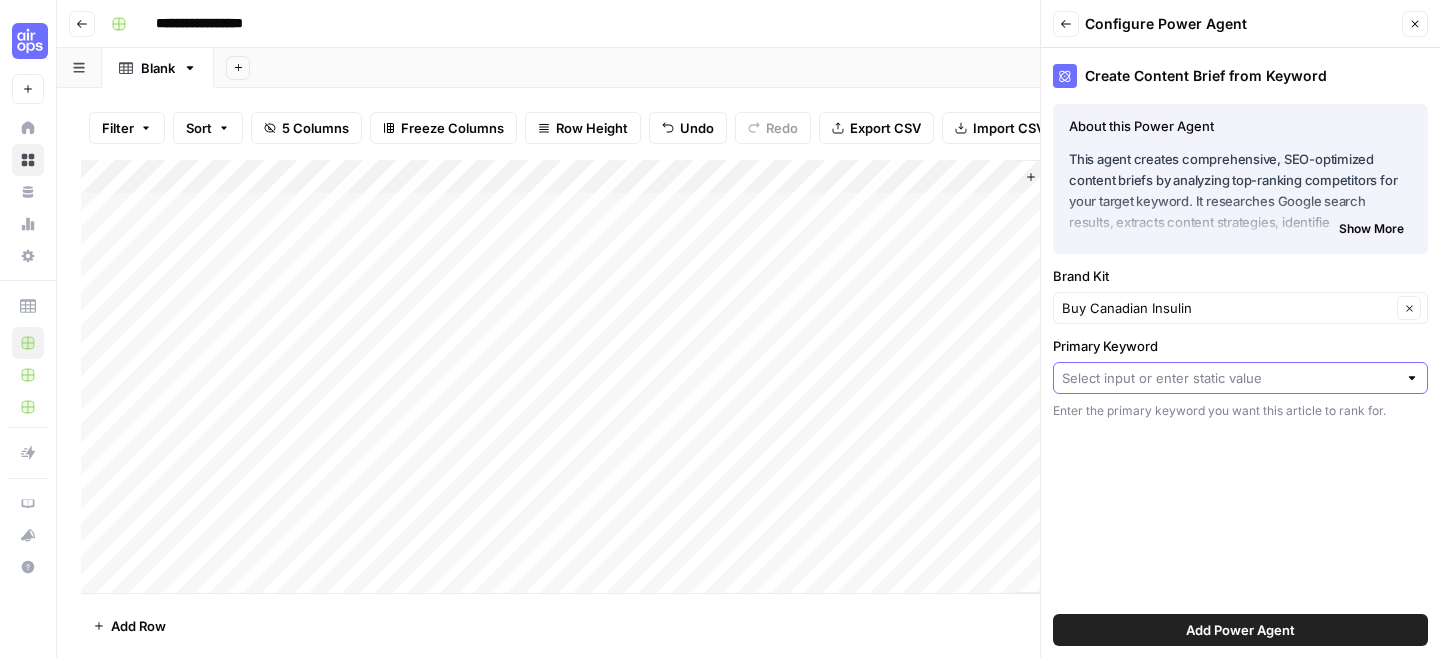 click on "Primary Keyword" at bounding box center (1229, 378) 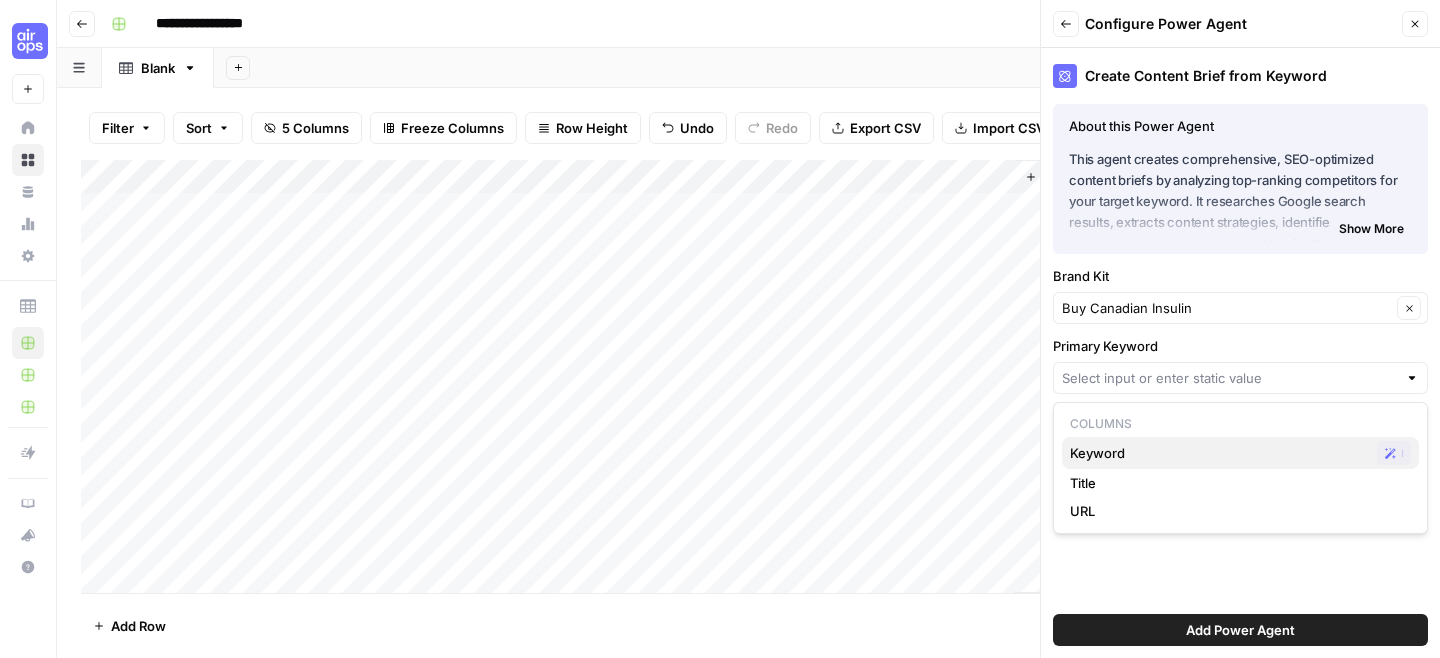 click on "Keyword Possible Match" at bounding box center [1240, 453] 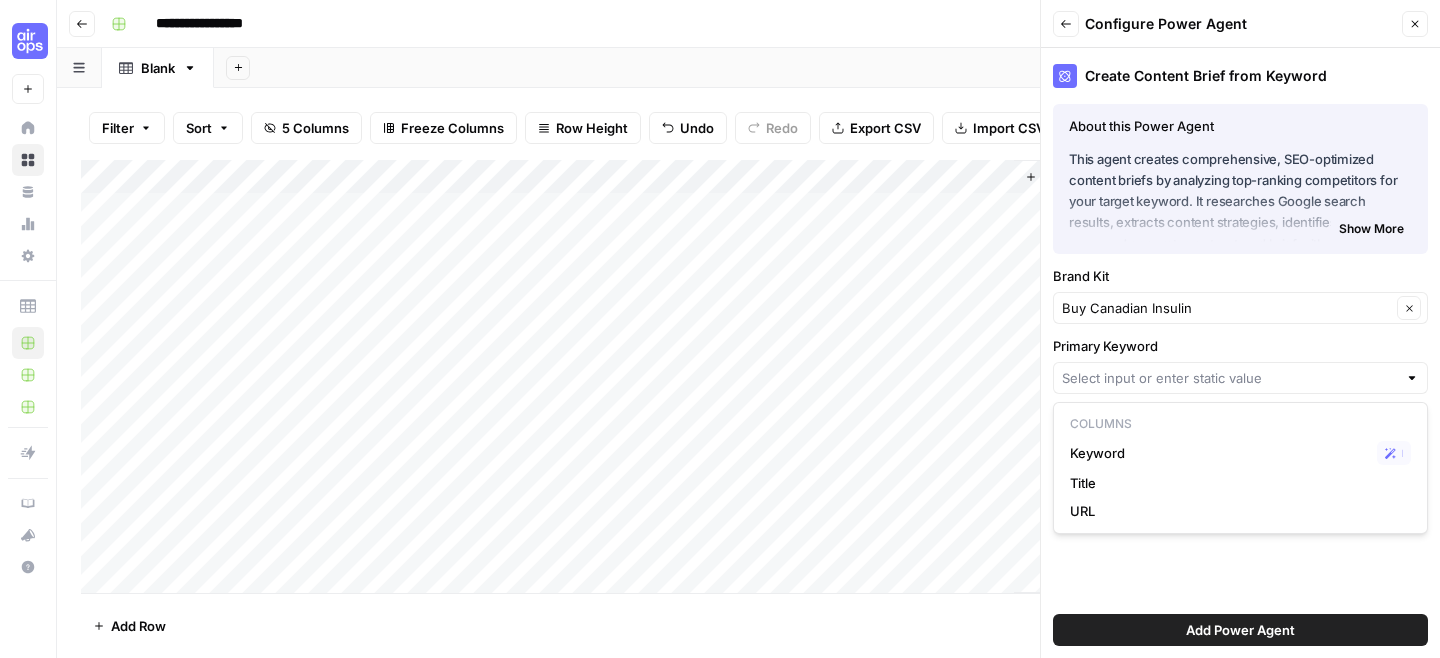 type on "Keyword" 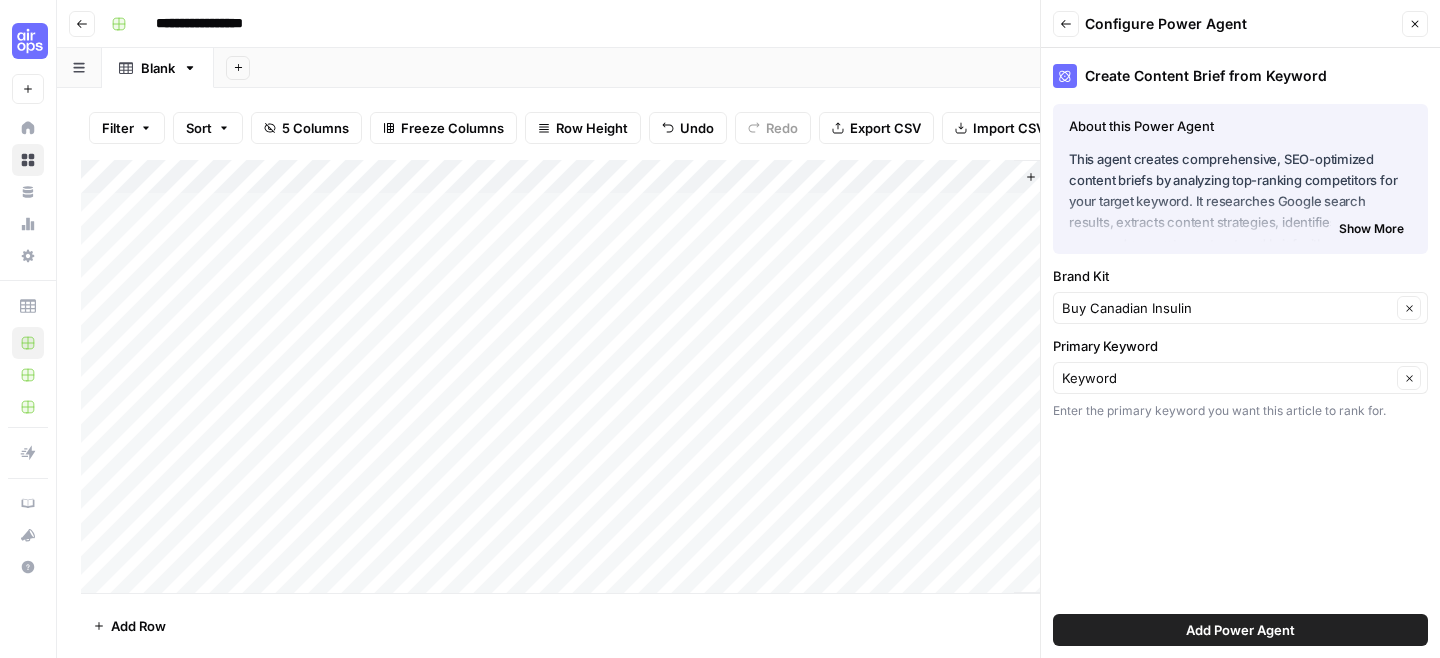 click on "Add Power Agent" at bounding box center [1240, 630] 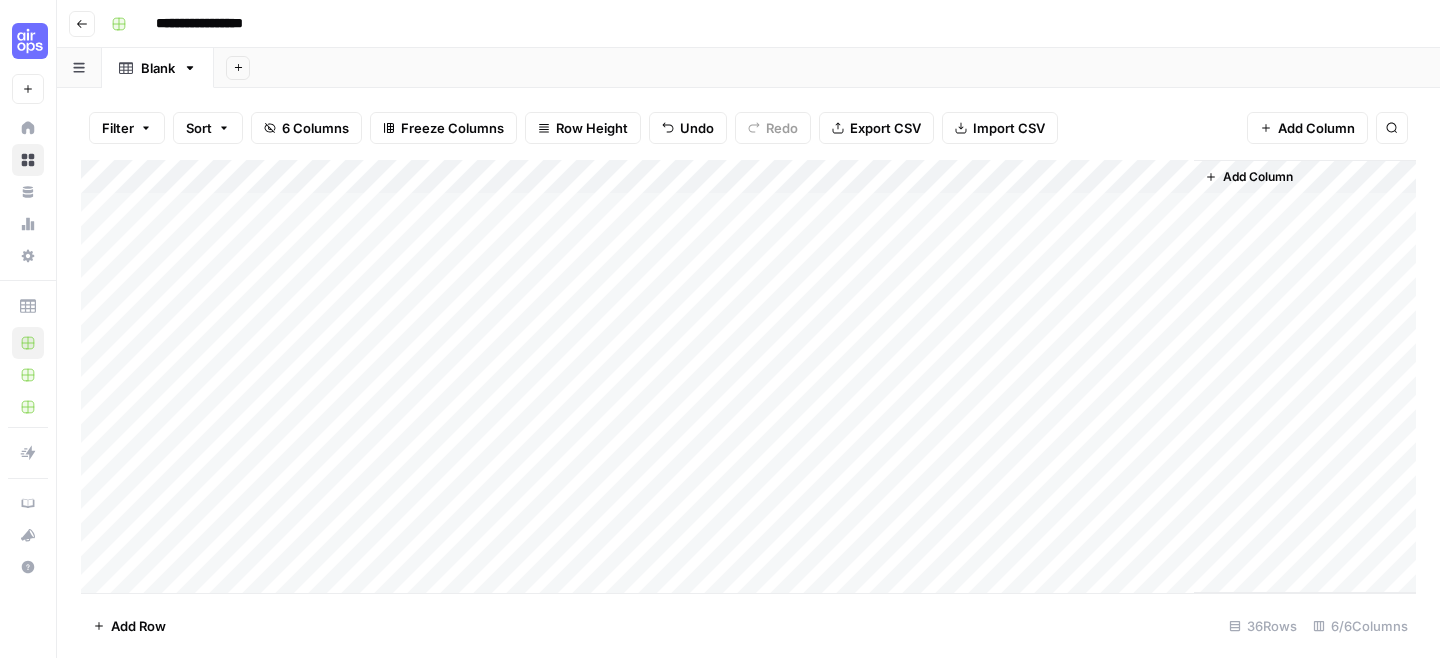 drag, startPoint x: 1040, startPoint y: 175, endPoint x: 712, endPoint y: 181, distance: 328.05487 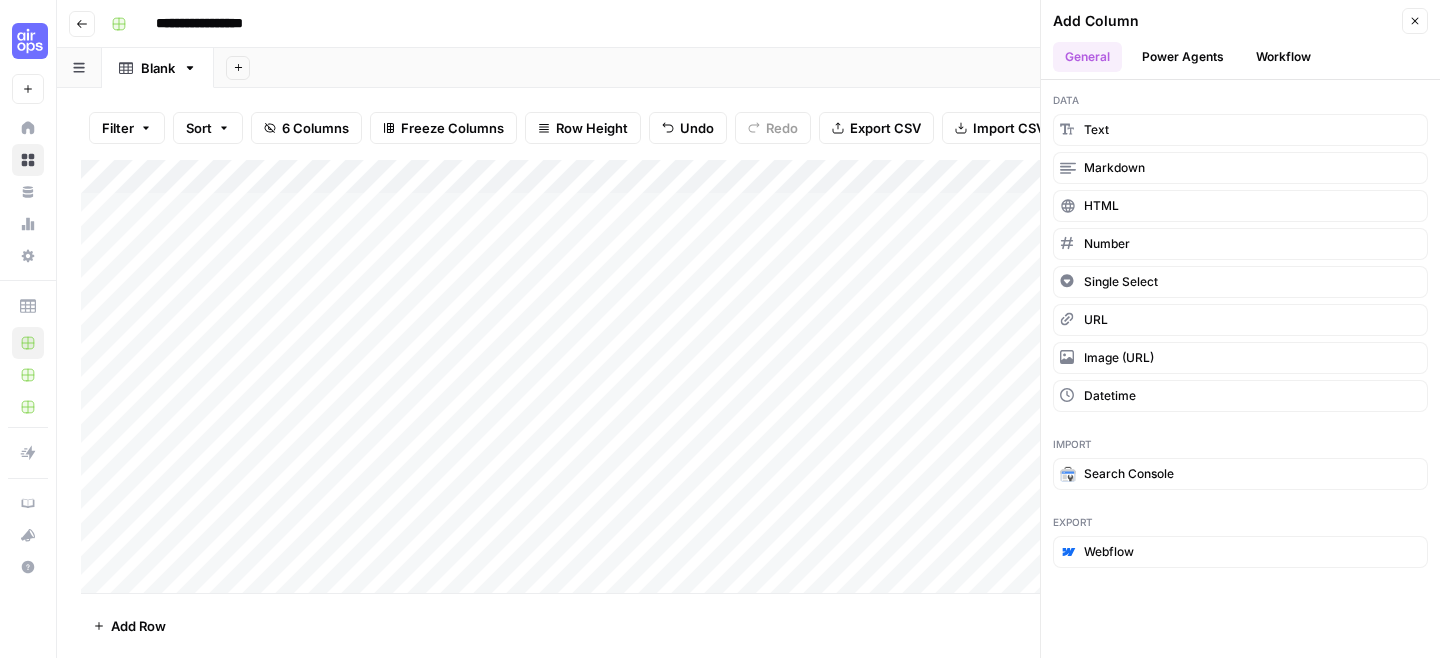 click on "Power Agents" at bounding box center (1183, 57) 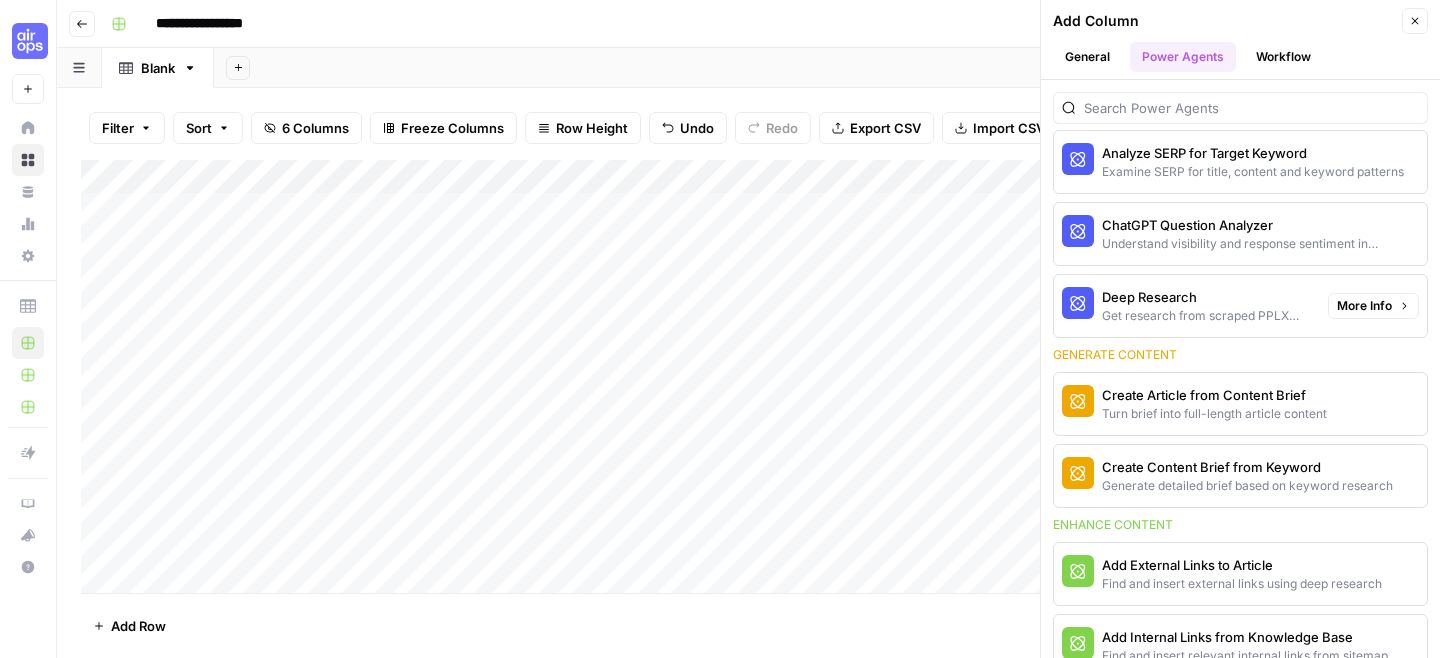 scroll, scrollTop: 132, scrollLeft: 0, axis: vertical 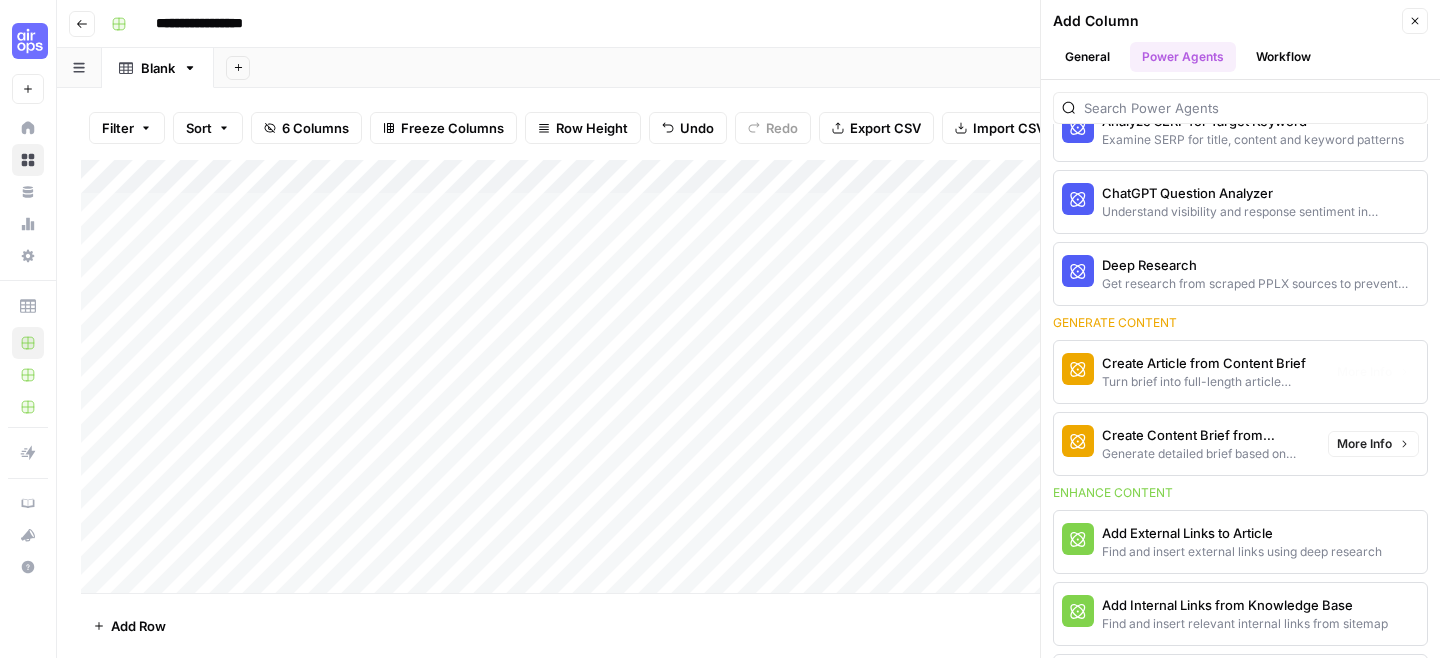 click on "Create Article from Content Brief" at bounding box center [1207, 363] 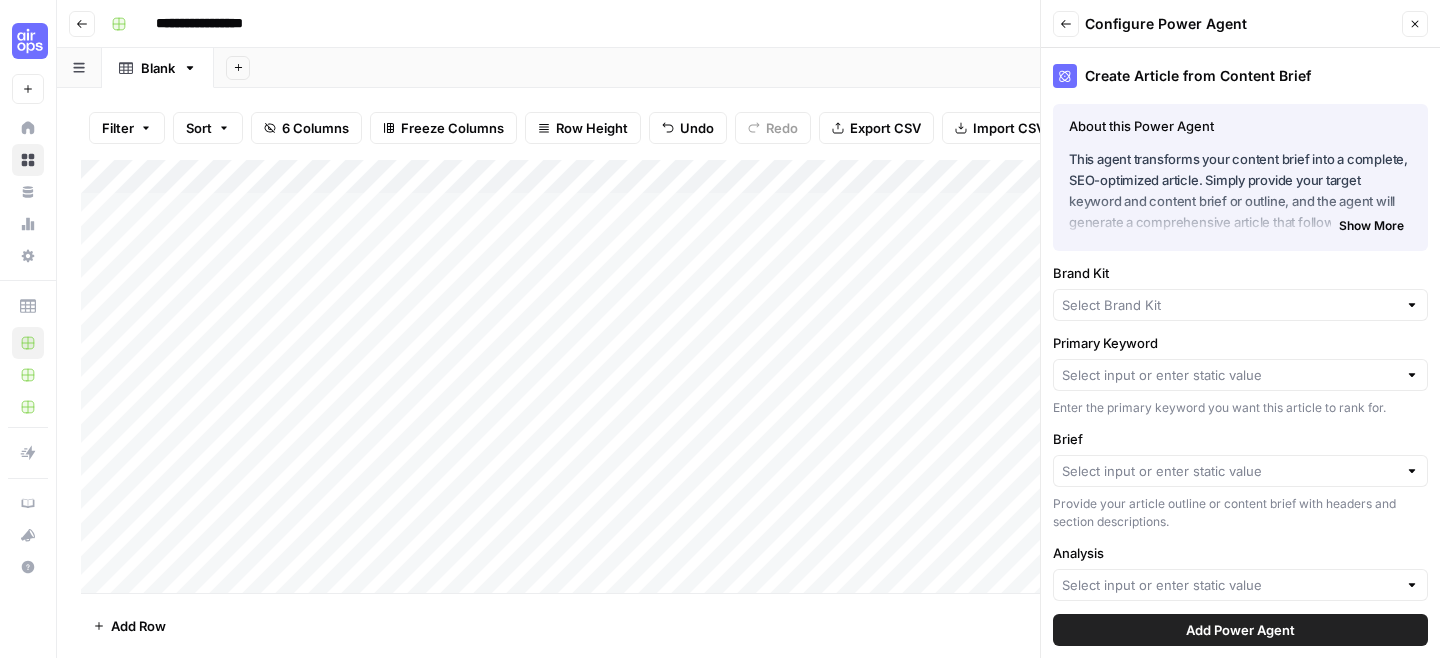 type on "Buy Canadian Insulin" 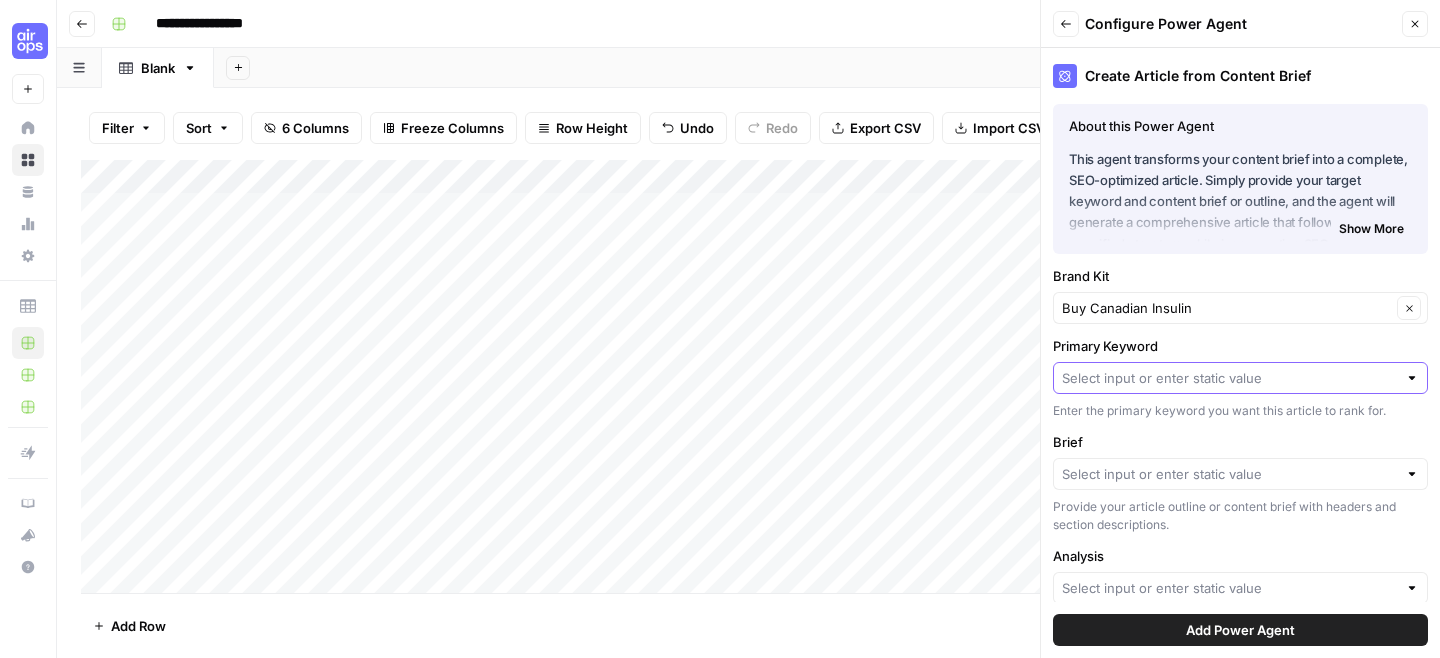 click on "Primary Keyword" at bounding box center [1229, 378] 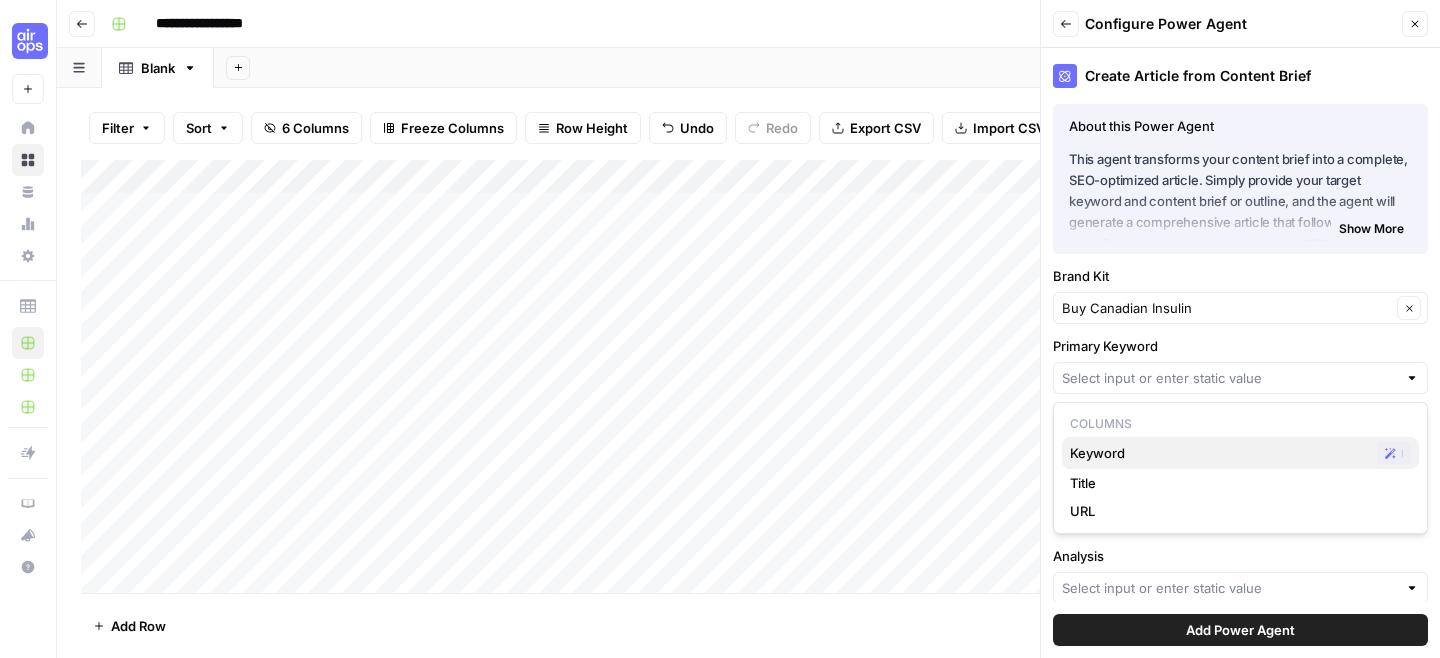 click on "Keyword" at bounding box center [1219, 453] 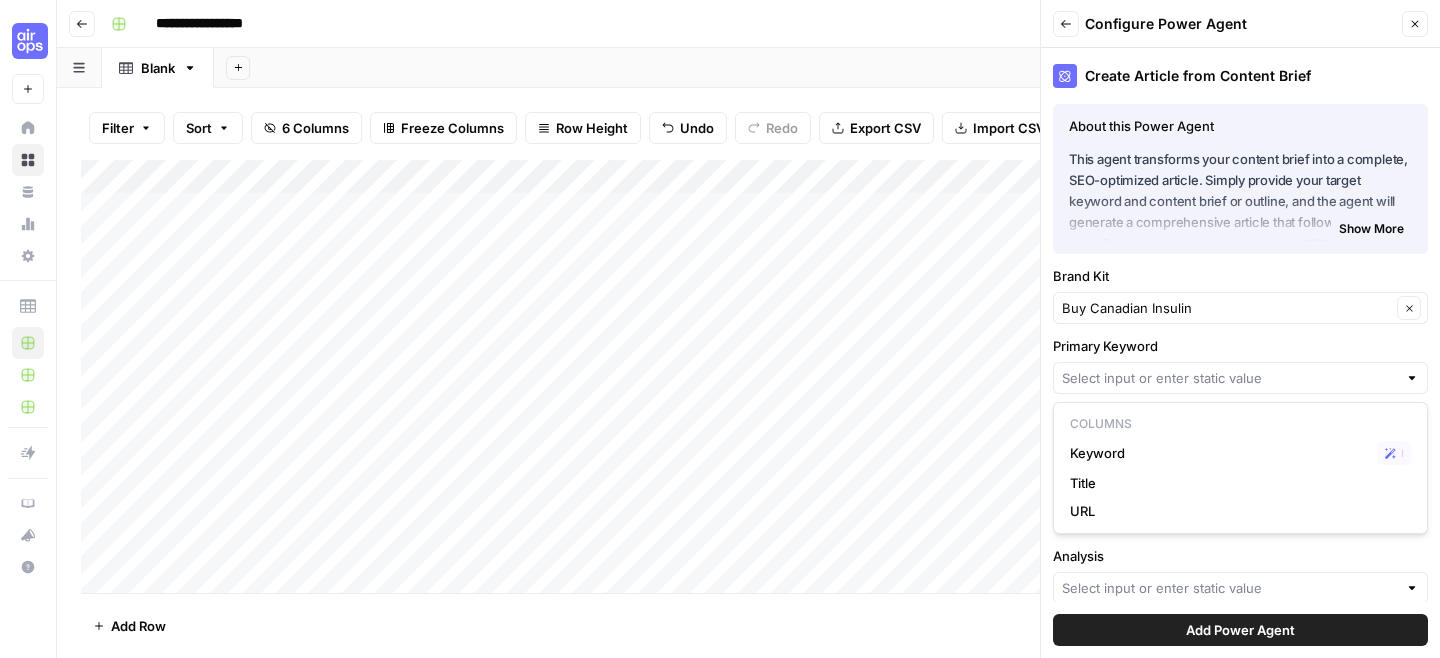 type on "Keyword" 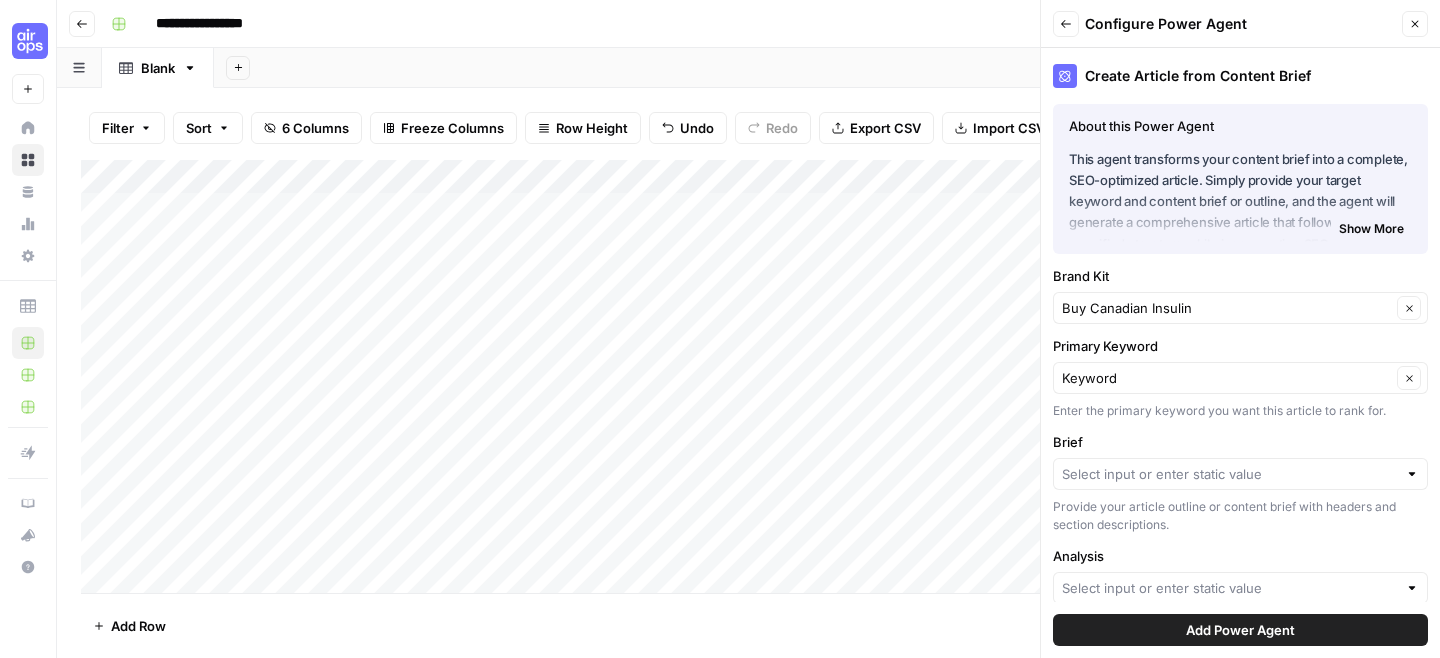 click at bounding box center (1240, 474) 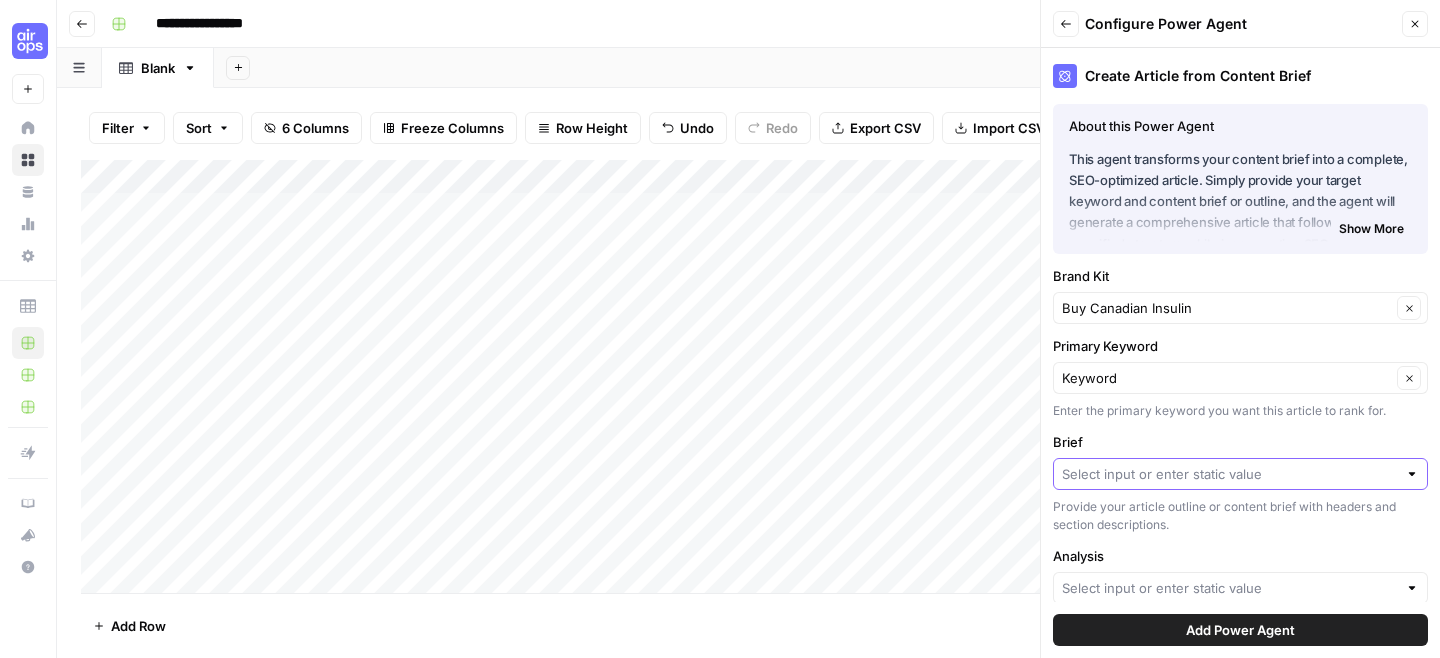 click on "Brief" at bounding box center (1229, 474) 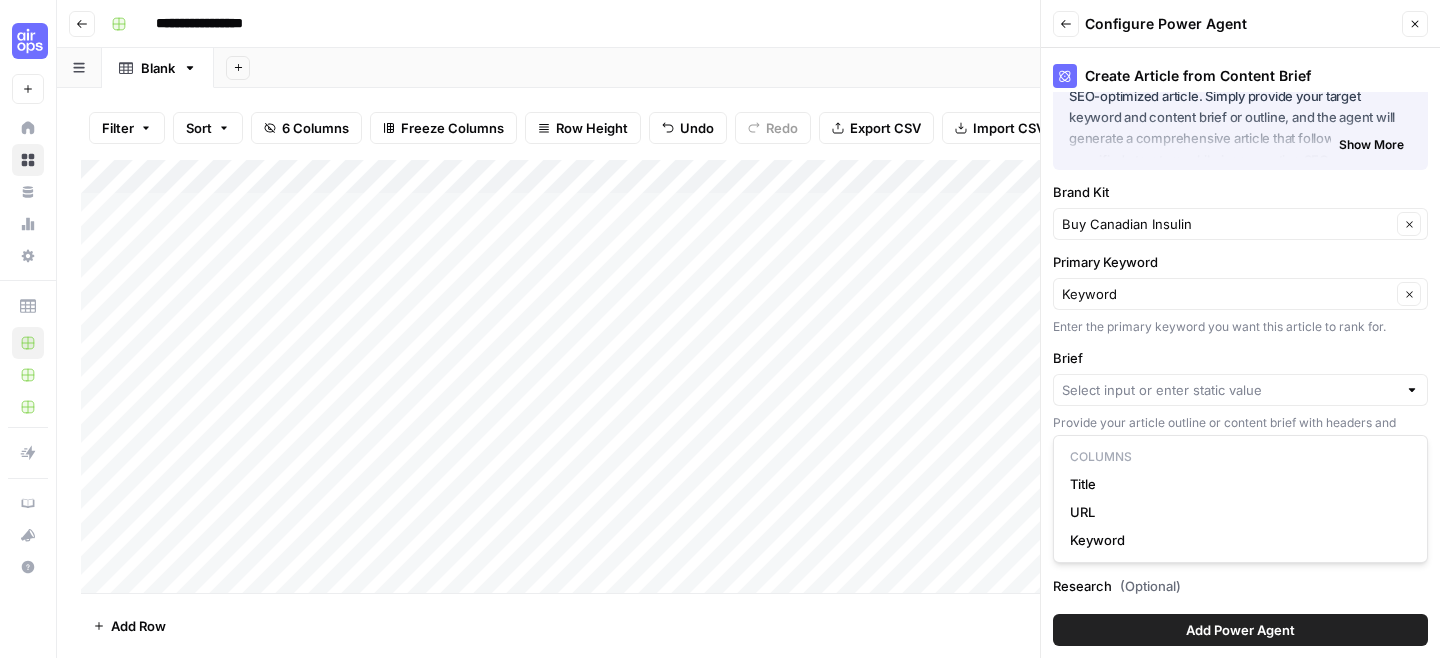 scroll, scrollTop: 117, scrollLeft: 0, axis: vertical 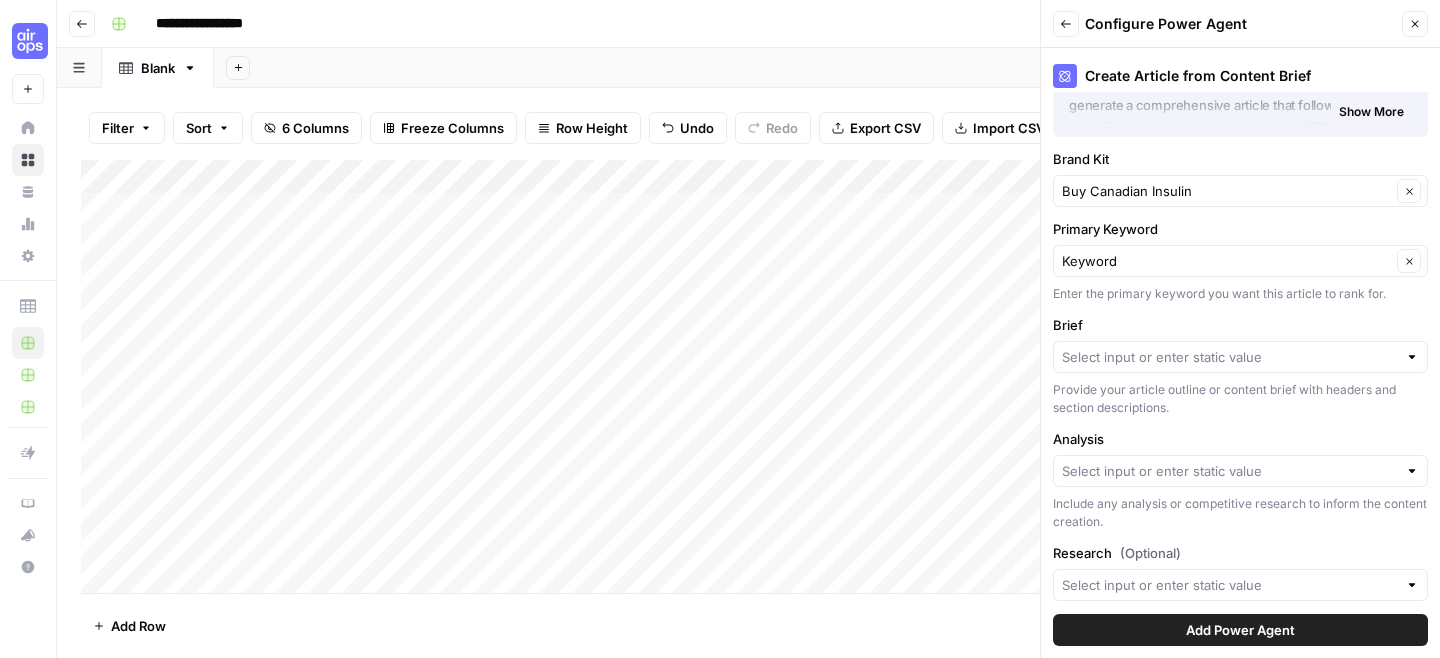 click on "Create Article from Content Brief About this Power Agent This agent transforms your content brief into a complete, SEO-optimized article. Simply provide your target keyword and content brief or outline, and the agent will generate a comprehensive article that follows your specified structure while incorporating SEO best practices. The agent analyzes search results for your keyword, extracts the optimal structure from your outline, and creates engaging content that maintains your brand's voice and style.
Key Features:
Performs keyword research to understand search intent and competitive landscape
Extracts article structure from your outline to maintain your content plan
Generates a complete article with introduction, body sections, and conclusion
Incorporates SEO best practices based on top-ranking content
Maintains consistent brand voice using your Brand Kit settings
Supports additional research integration for more comprehensive content
Show More About this Power Agent
Key Features:" at bounding box center (1240, 353) 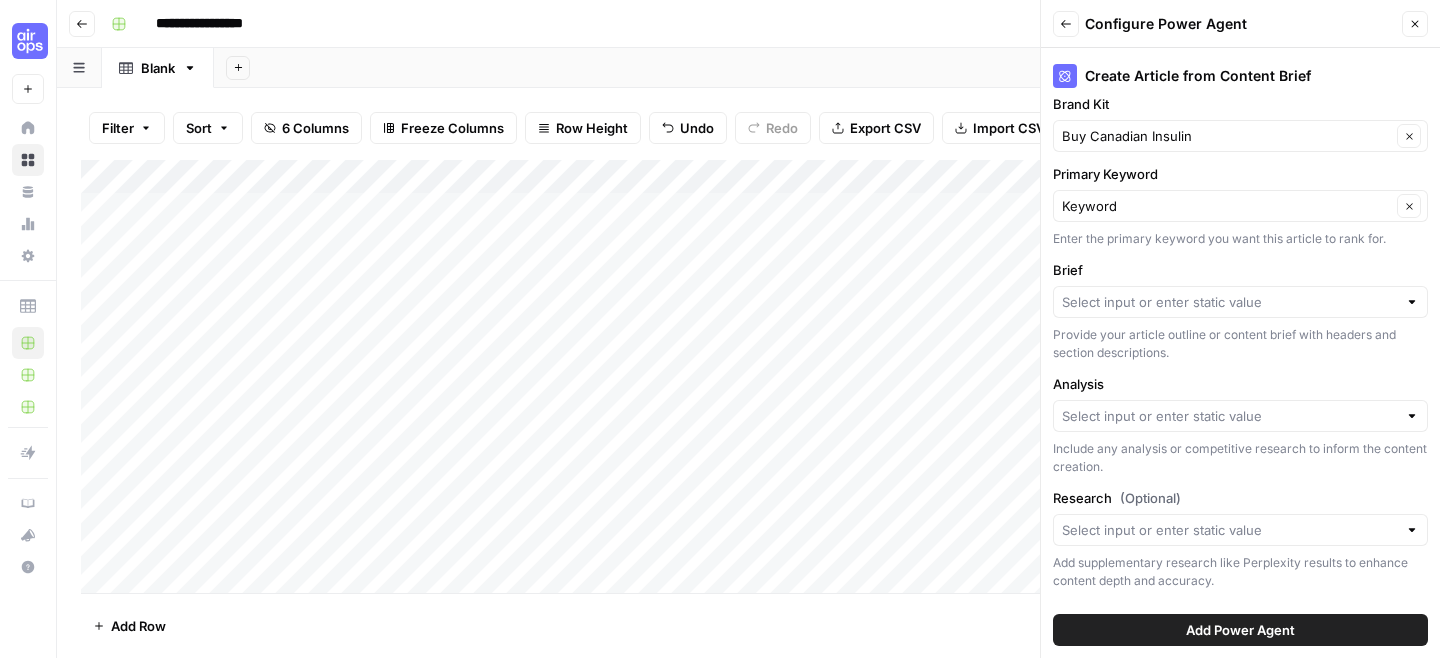 click on "Add Power Agent" at bounding box center (1240, 630) 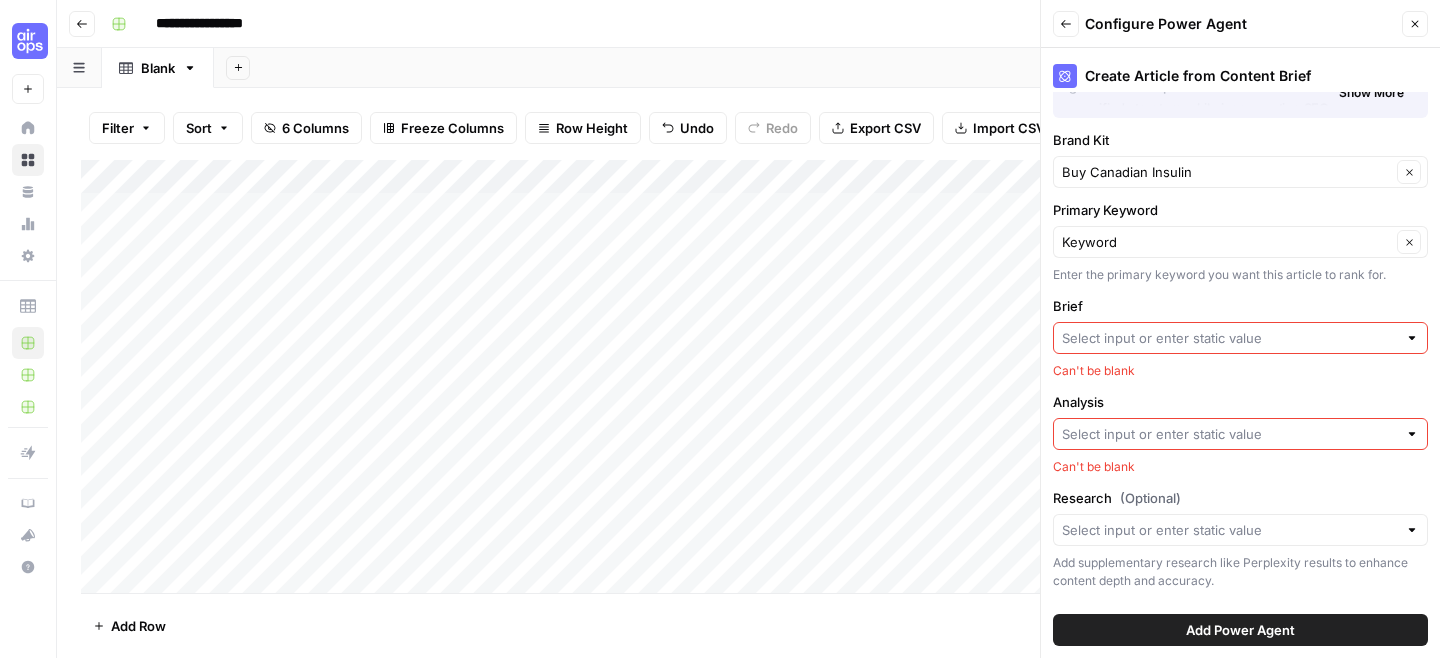 scroll, scrollTop: 136, scrollLeft: 0, axis: vertical 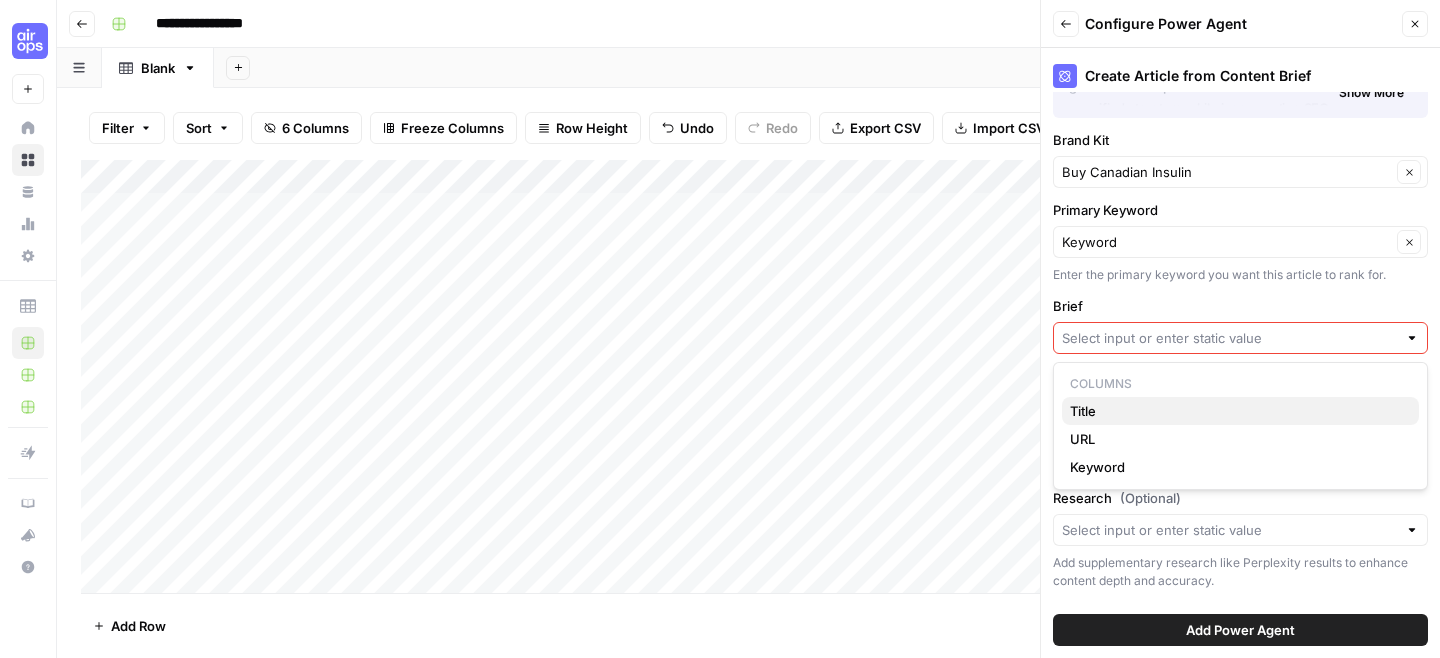 click on "Title" at bounding box center (1236, 411) 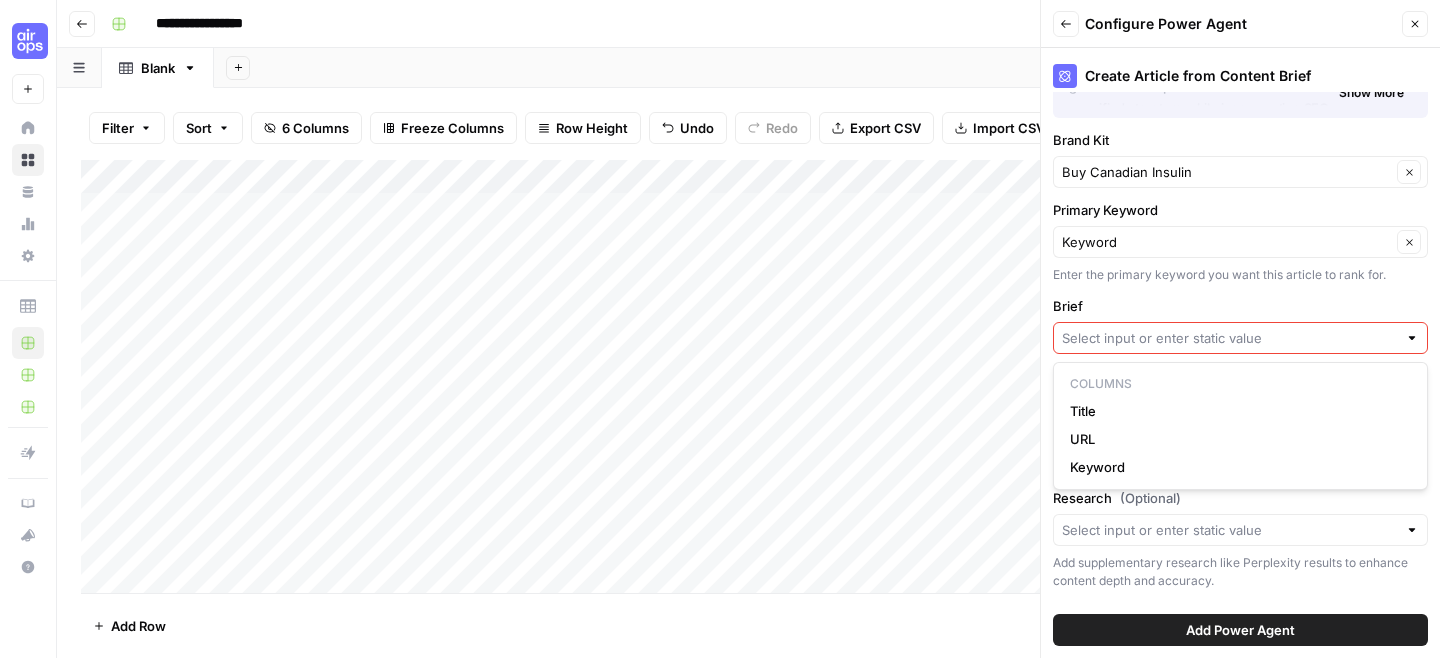 type on "Title" 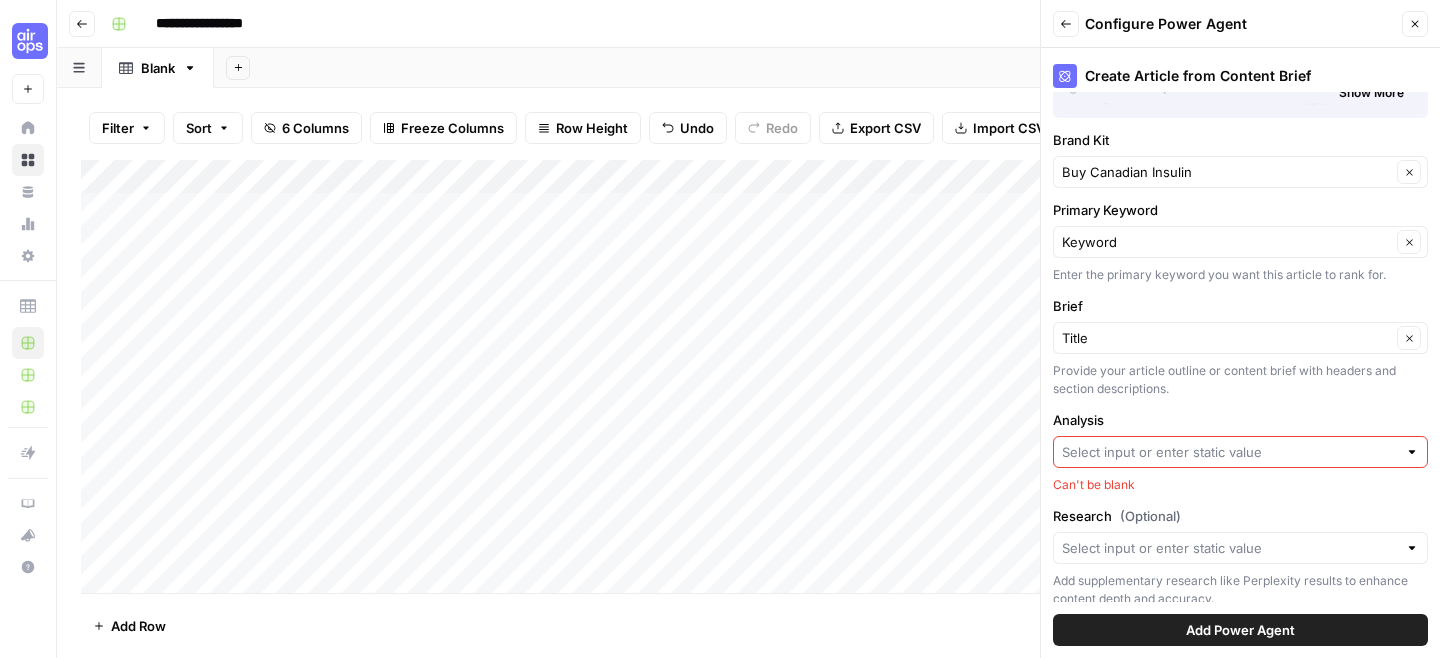 click on "Analysis" at bounding box center [1229, 452] 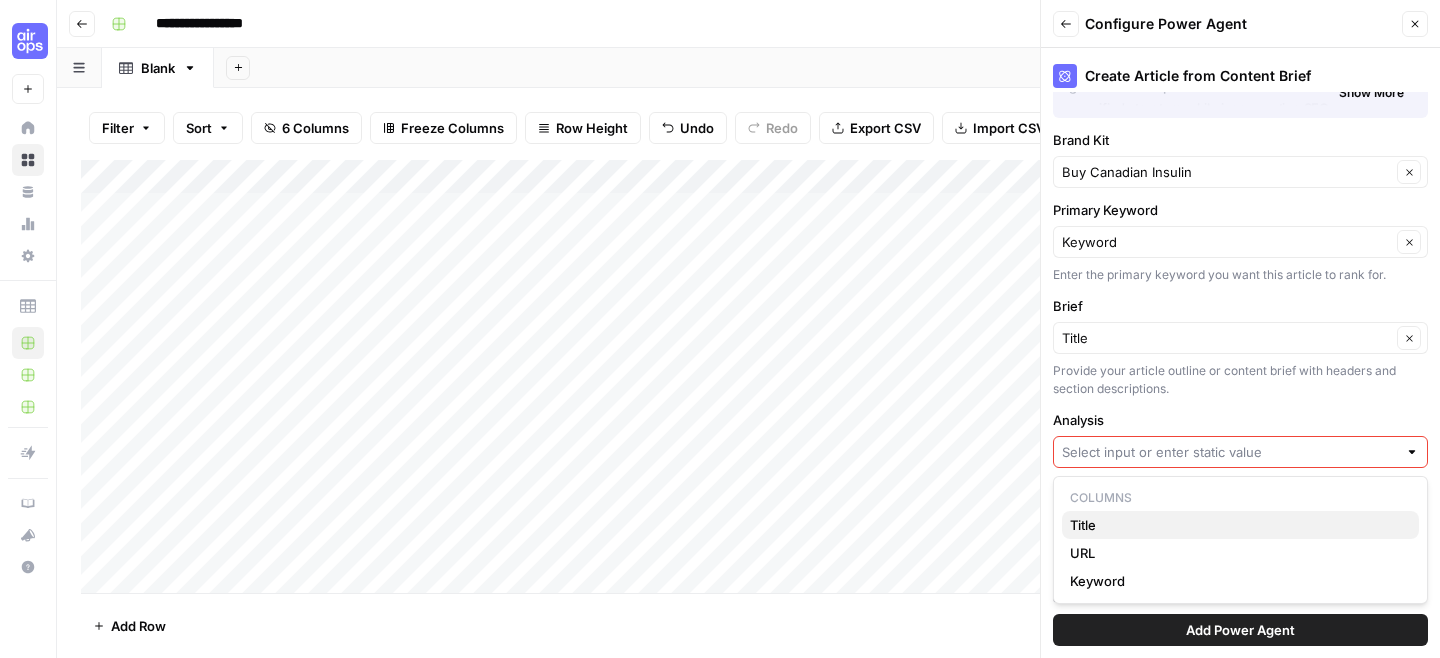 click on "Title" at bounding box center [1236, 525] 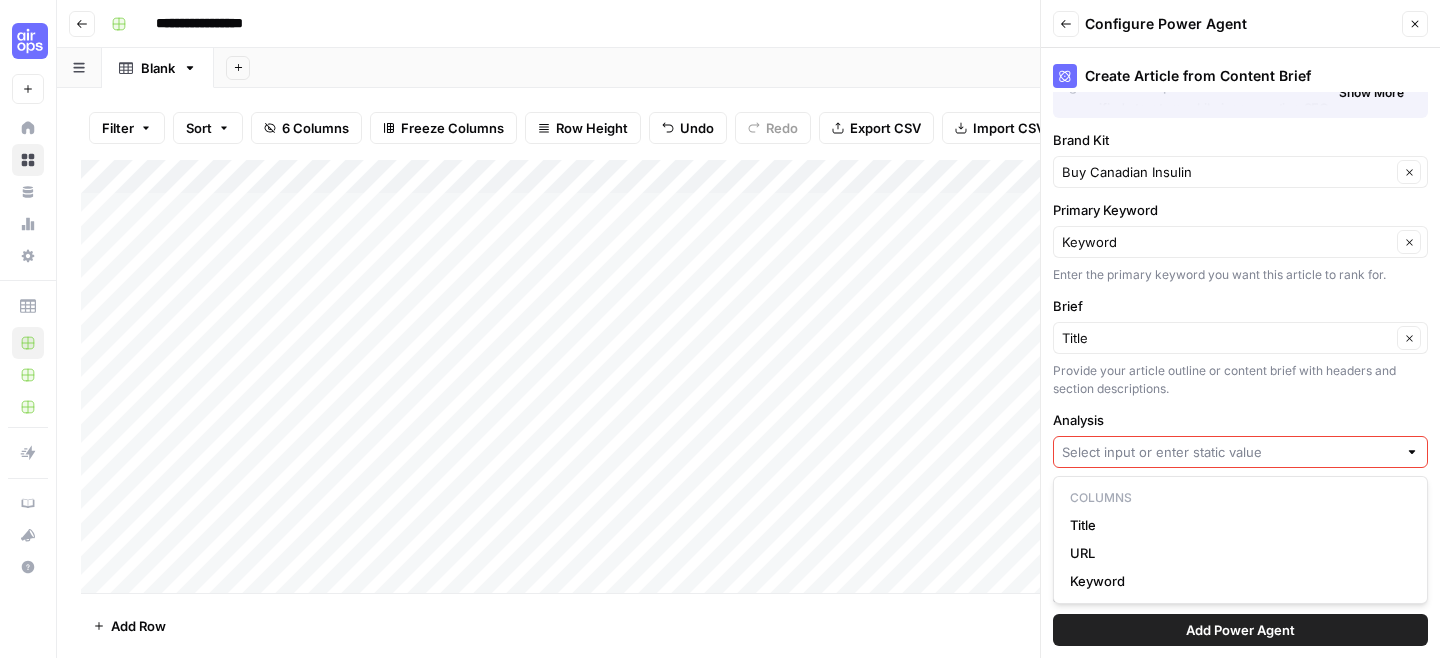 type on "Title" 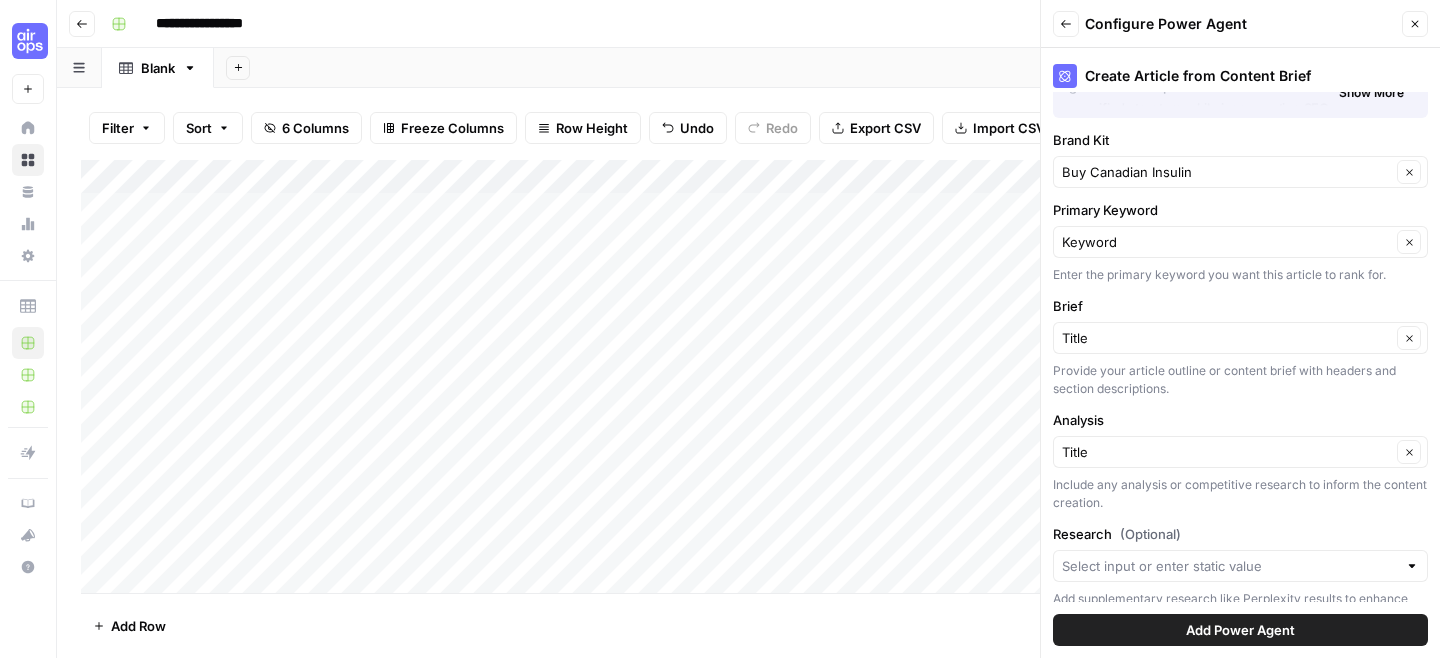 scroll, scrollTop: 172, scrollLeft: 0, axis: vertical 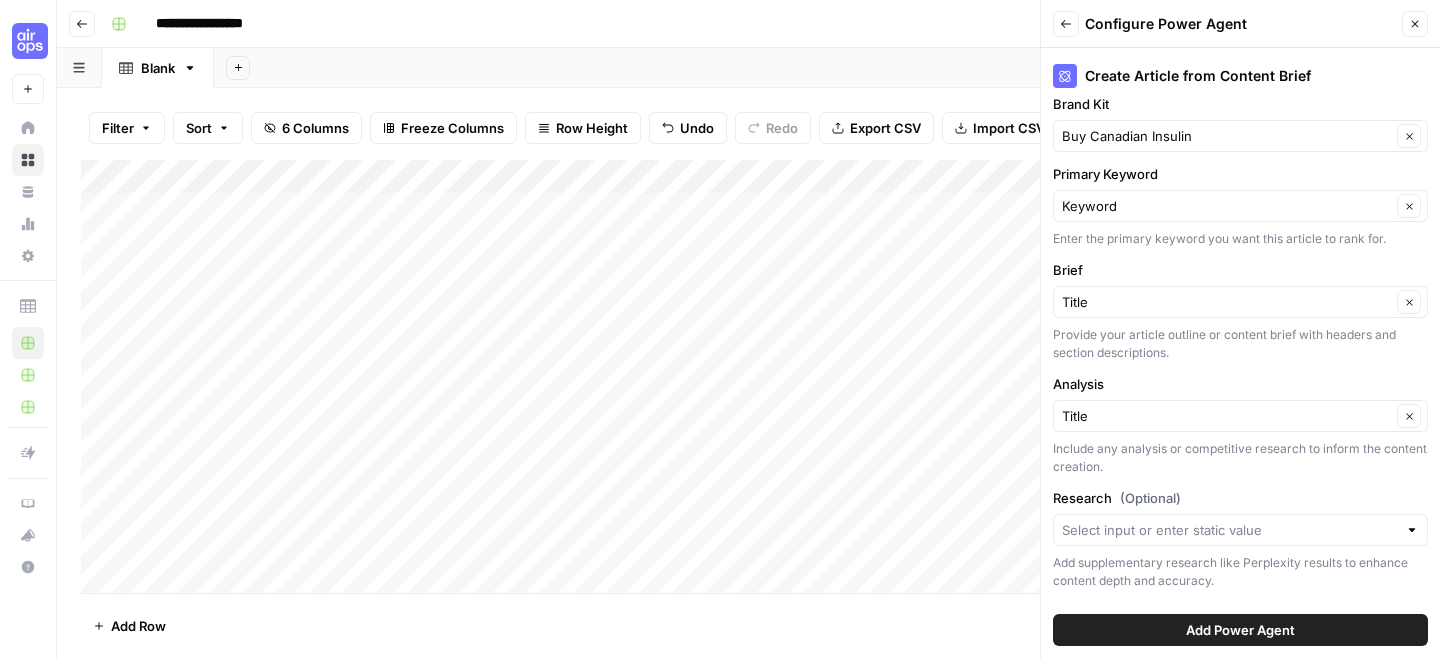 click on "Add Power Agent" at bounding box center [1240, 630] 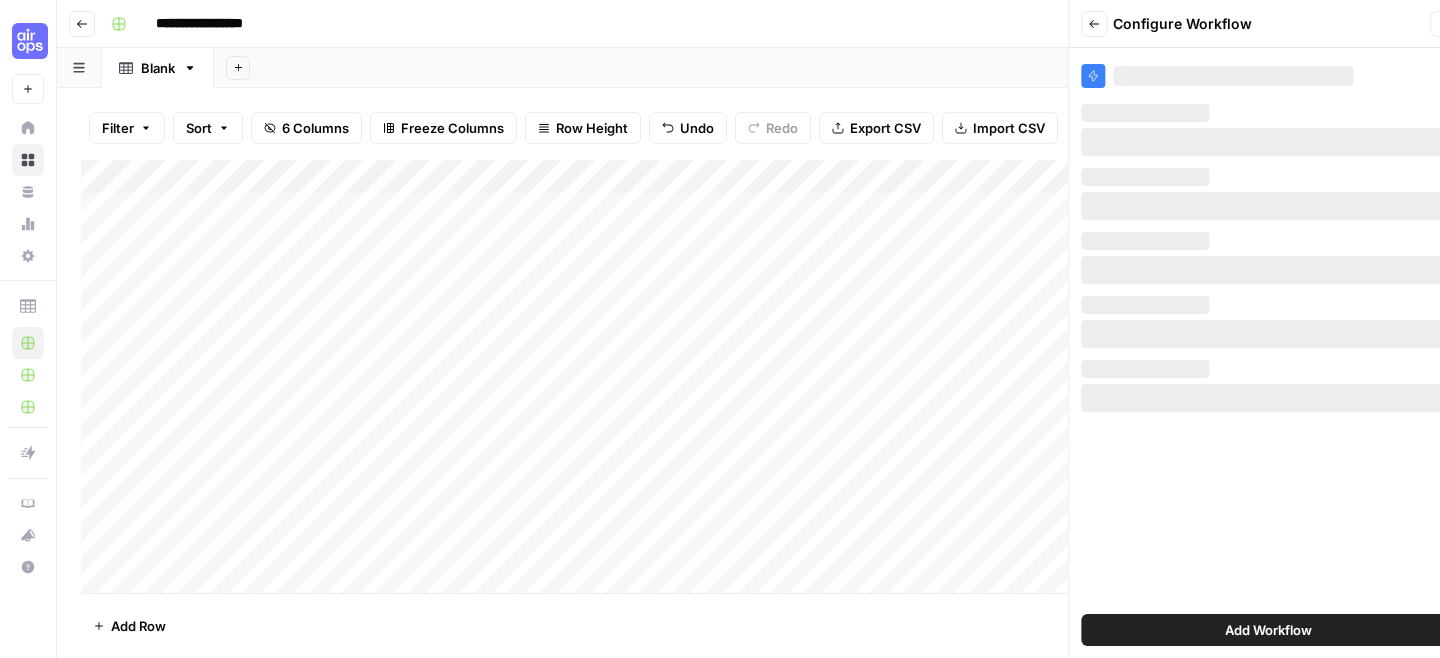 scroll, scrollTop: 0, scrollLeft: 0, axis: both 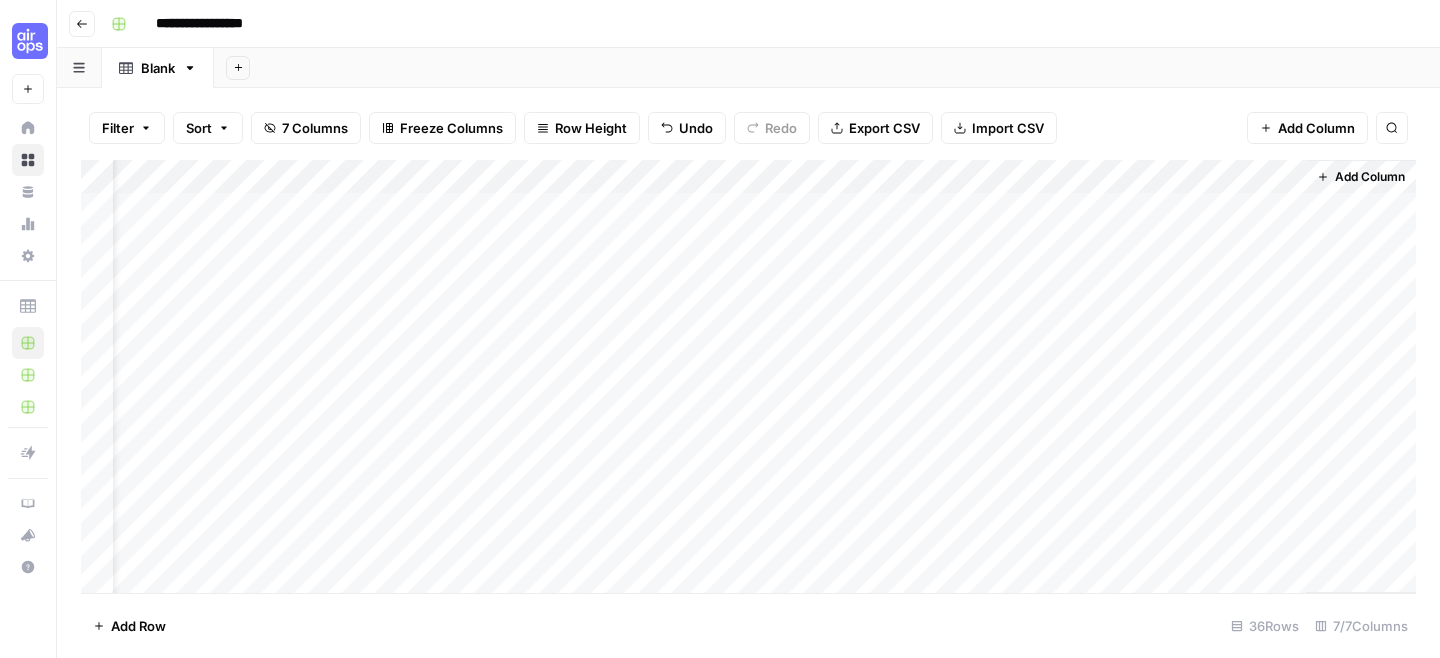 drag, startPoint x: 1170, startPoint y: 180, endPoint x: 864, endPoint y: 191, distance: 306.19766 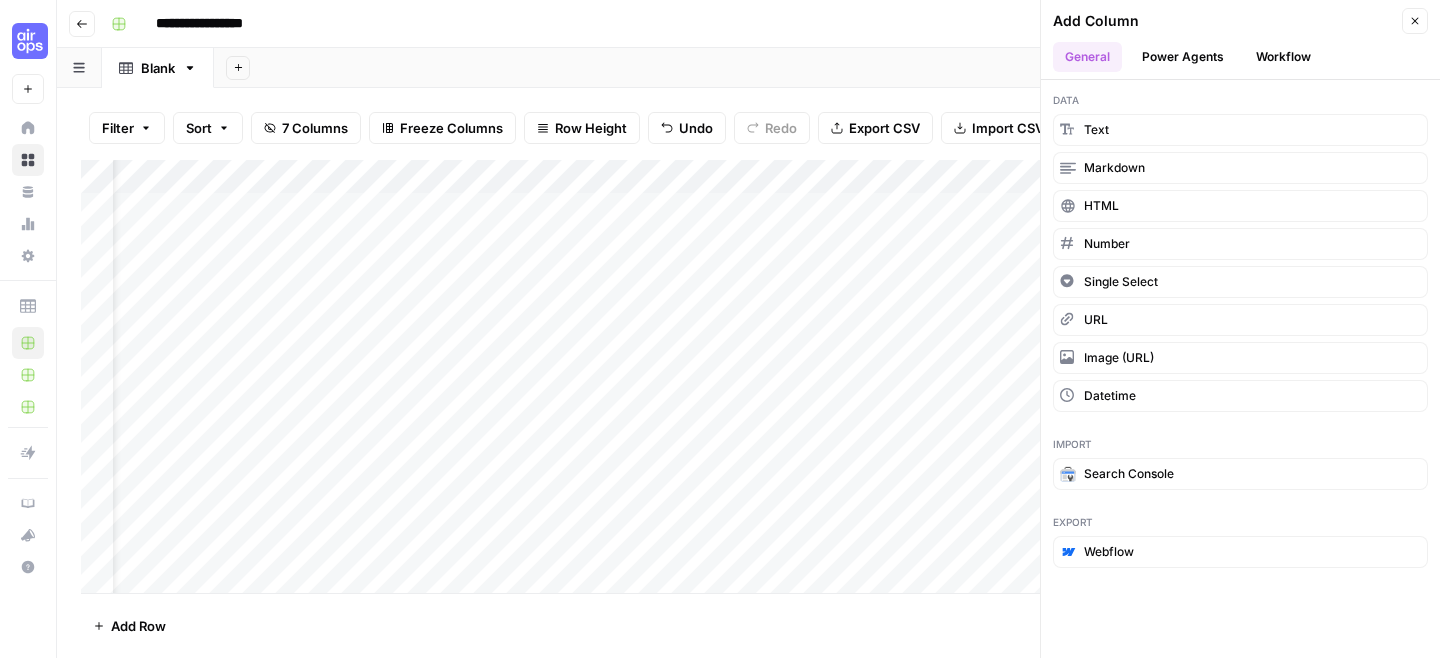 click on "Power Agents" at bounding box center (1183, 57) 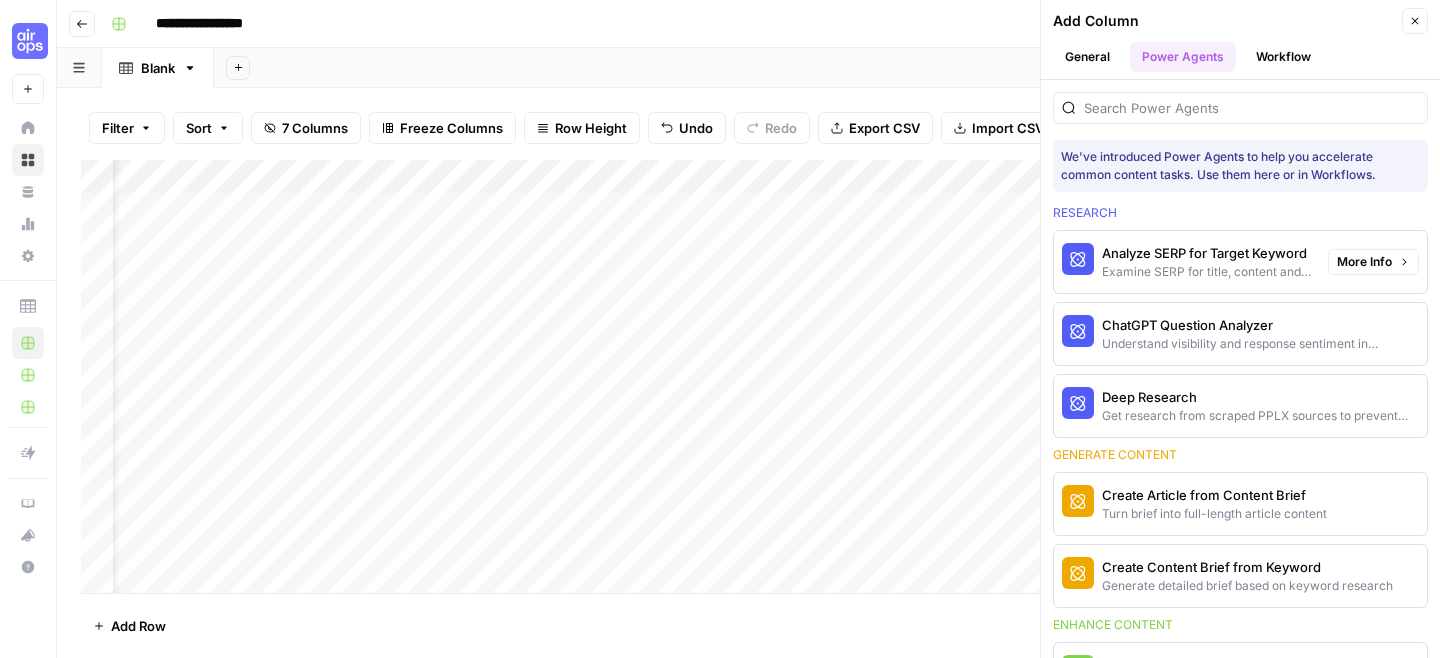scroll, scrollTop: 66, scrollLeft: 0, axis: vertical 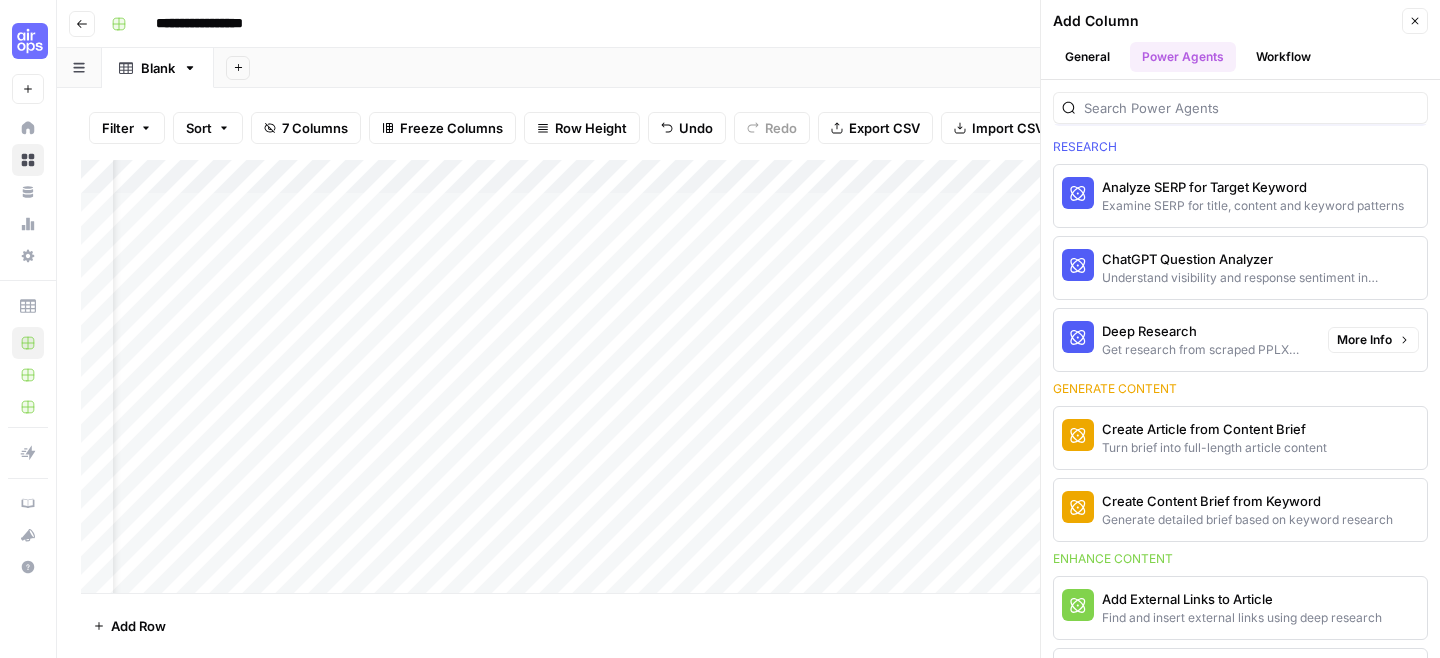 click on "Get research from scraped PPLX sources to prevent source hallucination" at bounding box center (1207, 350) 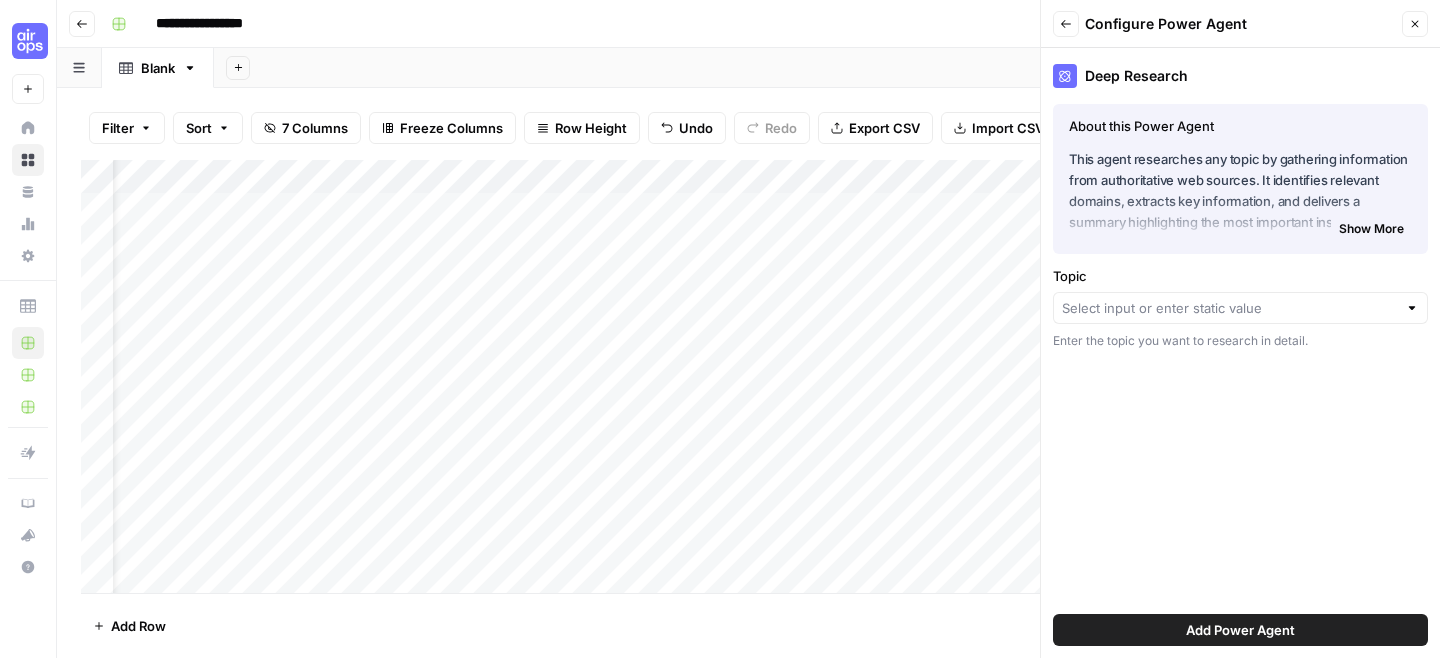 click on "Show More" at bounding box center (1371, 229) 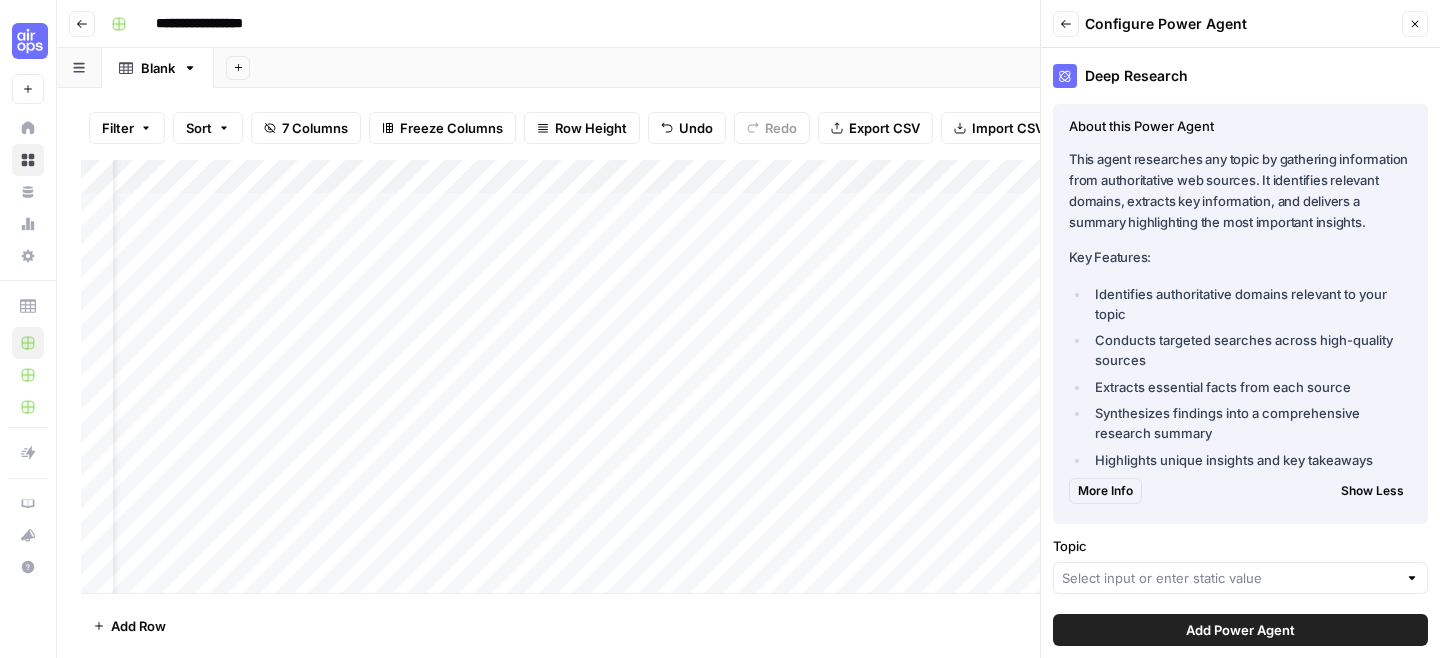 scroll, scrollTop: 30, scrollLeft: 0, axis: vertical 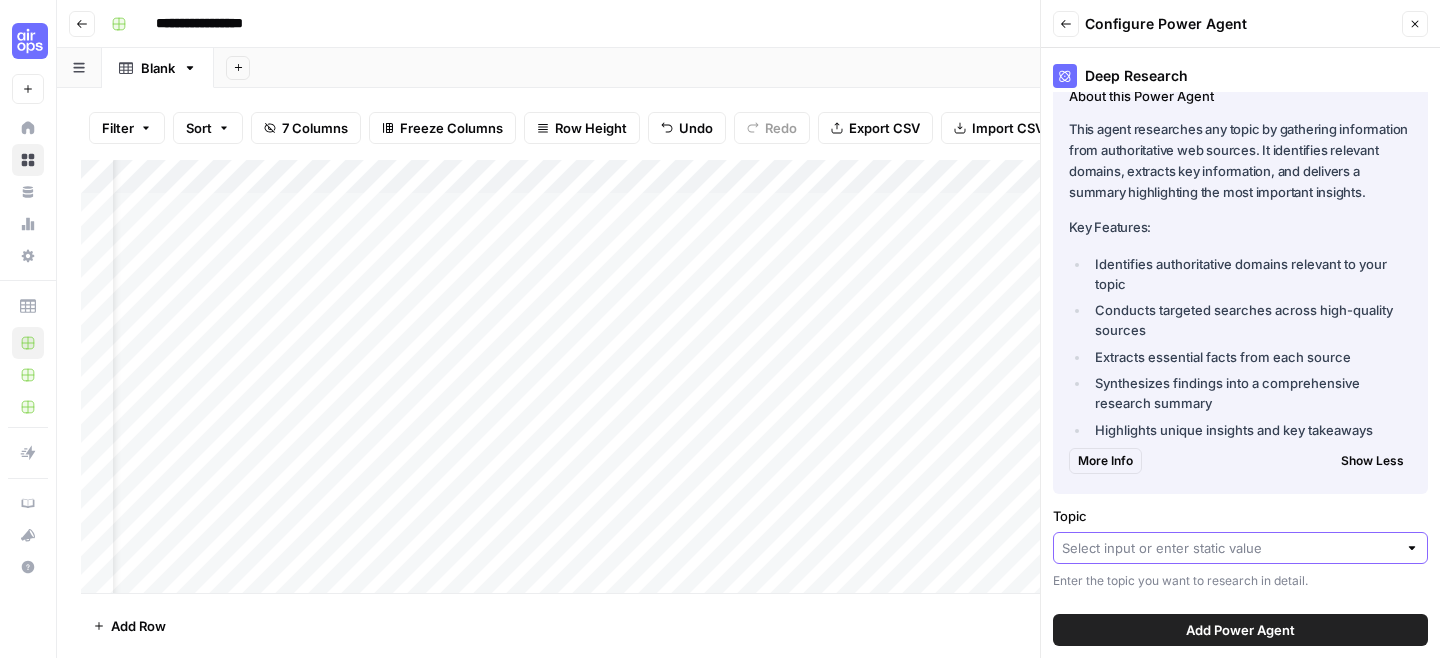 click on "Topic" at bounding box center (1229, 548) 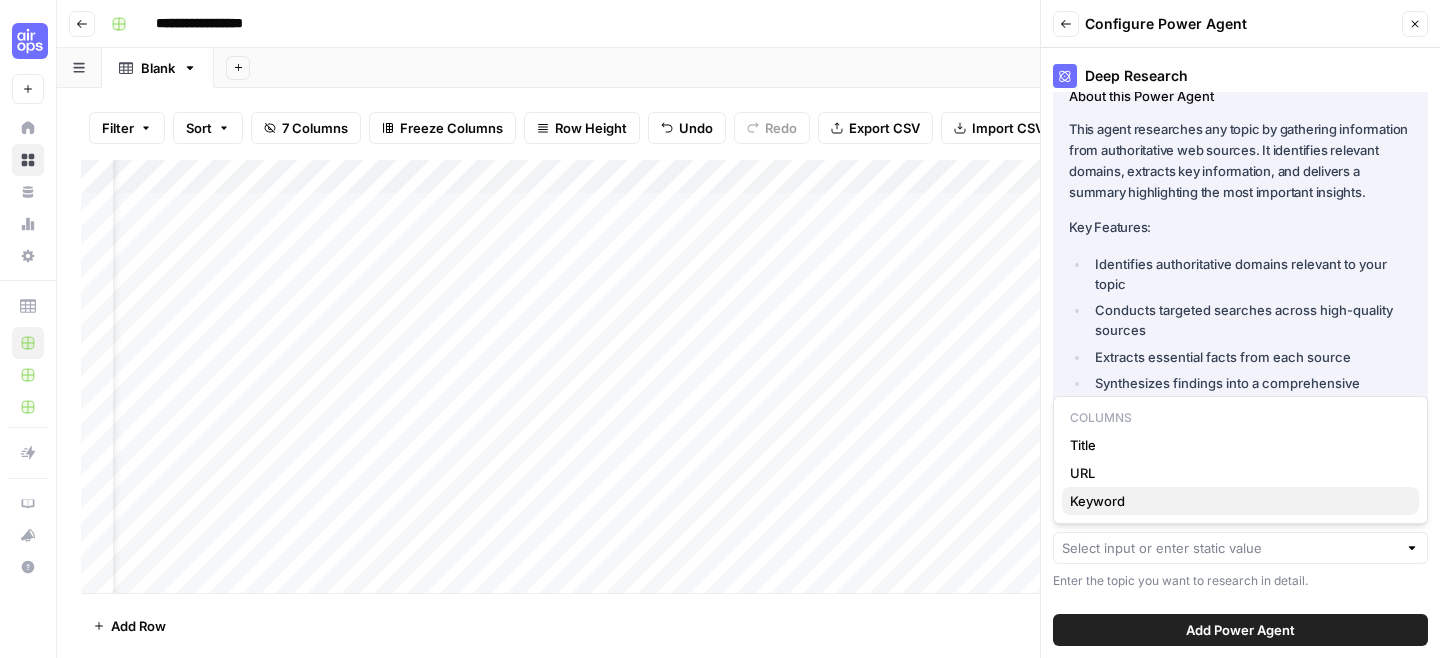 click on "Keyword" at bounding box center (1236, 501) 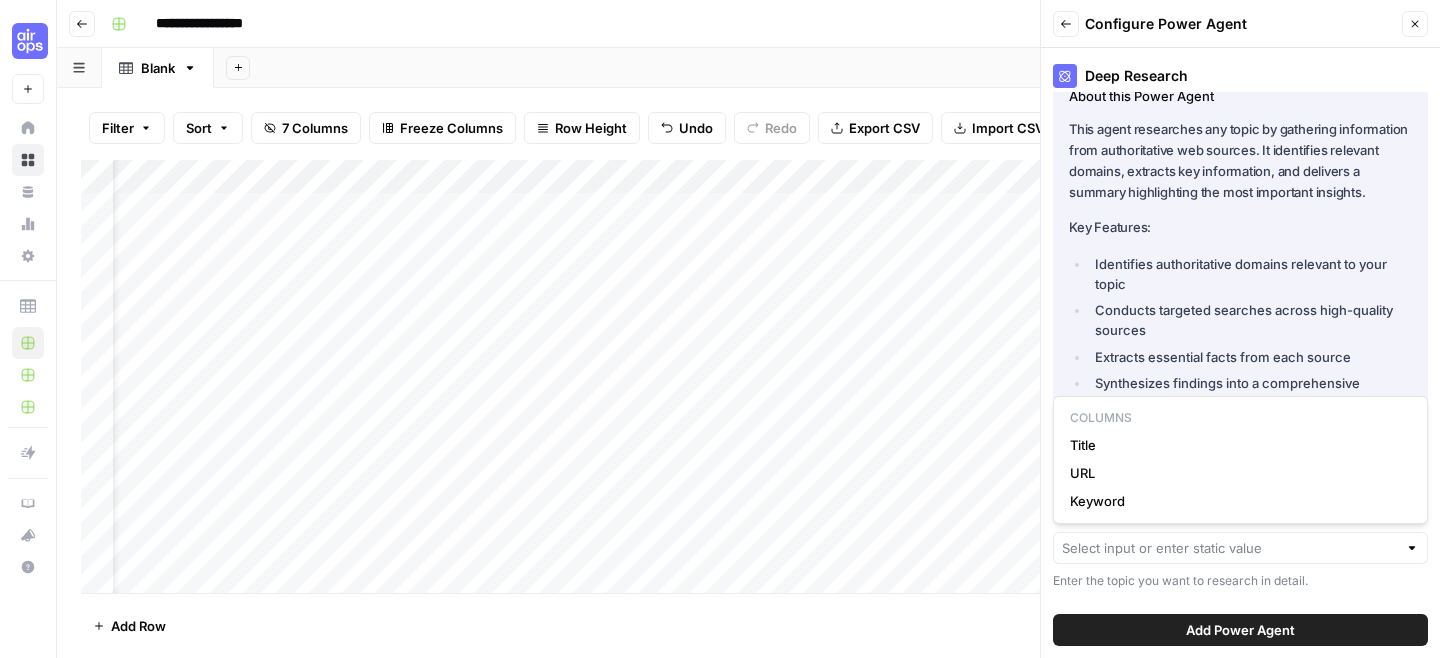 type on "Keyword" 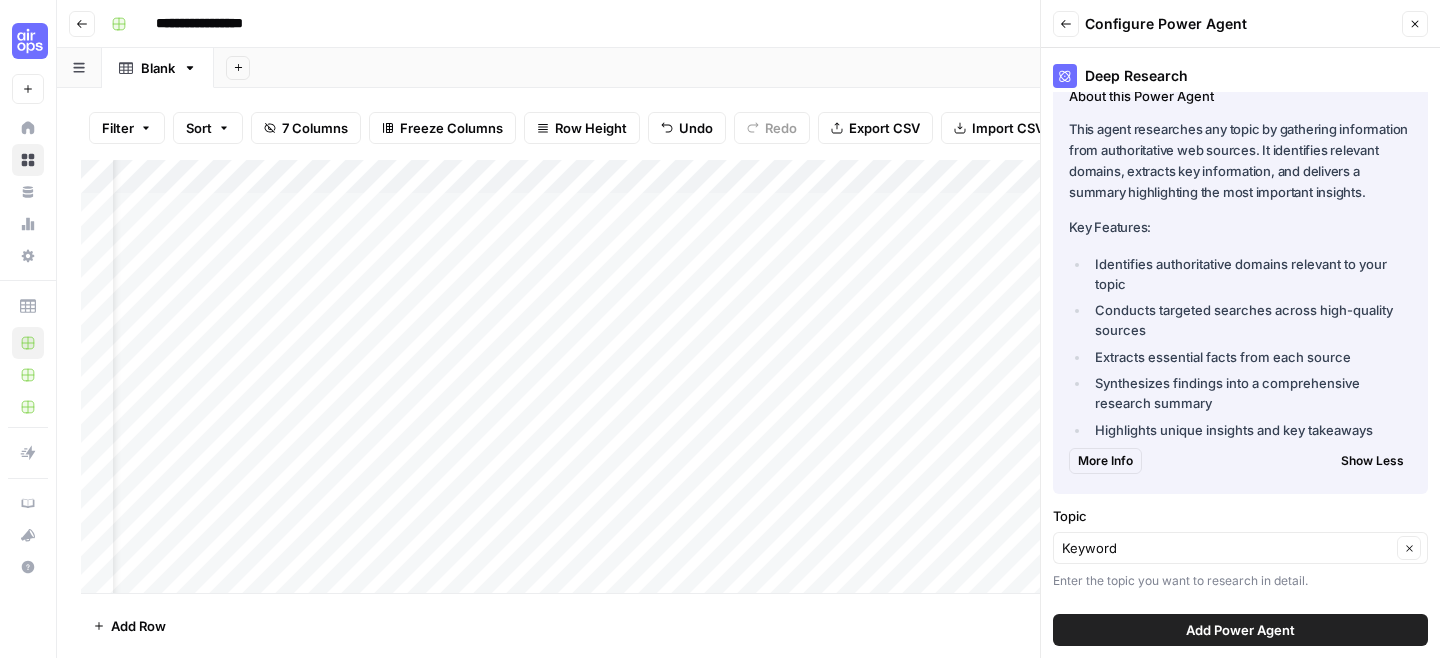 click on "Add Power Agent" at bounding box center [1240, 630] 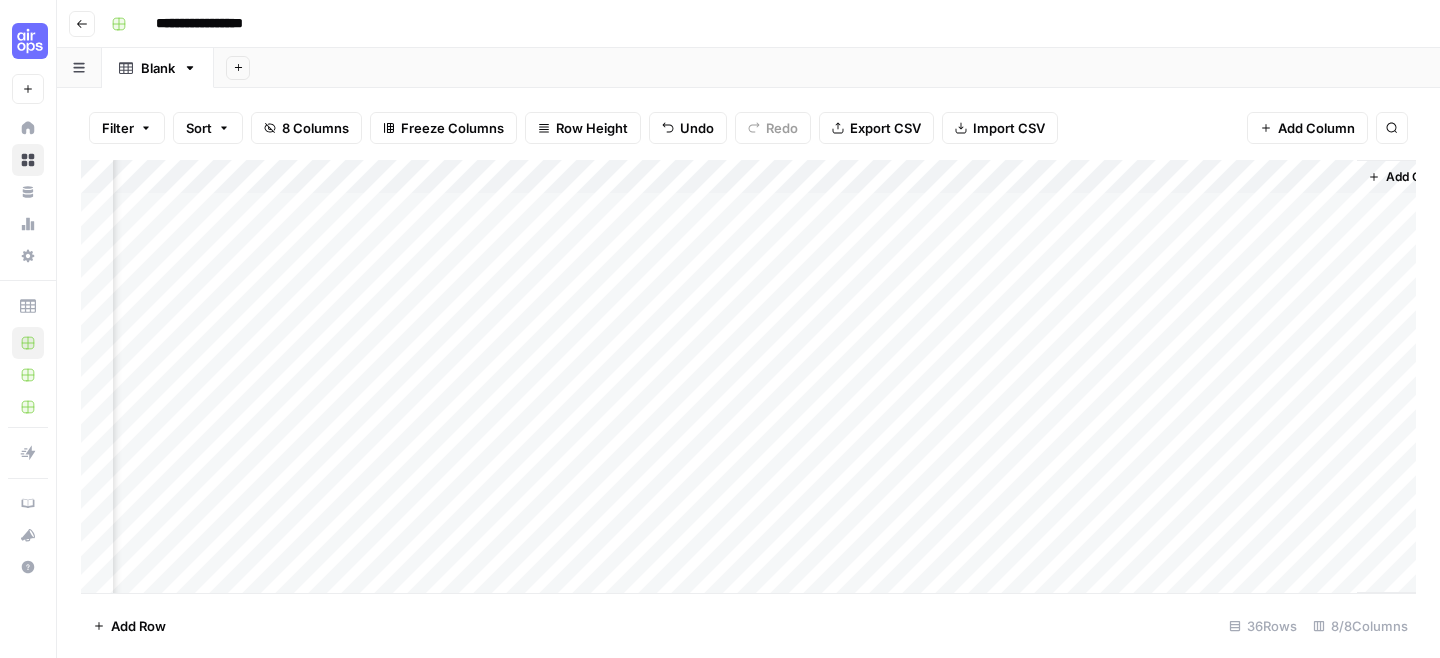 scroll, scrollTop: 0, scrollLeft: 249, axis: horizontal 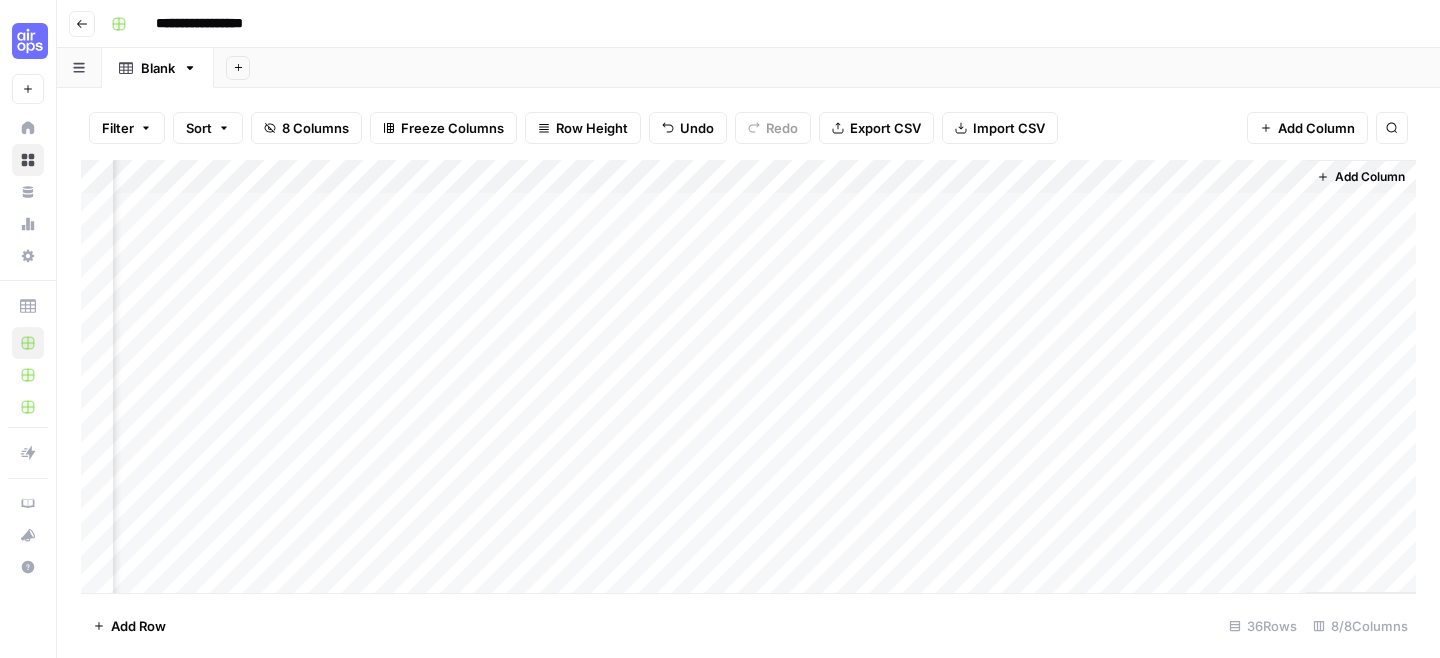 drag, startPoint x: 685, startPoint y: 177, endPoint x: 599, endPoint y: 180, distance: 86.05231 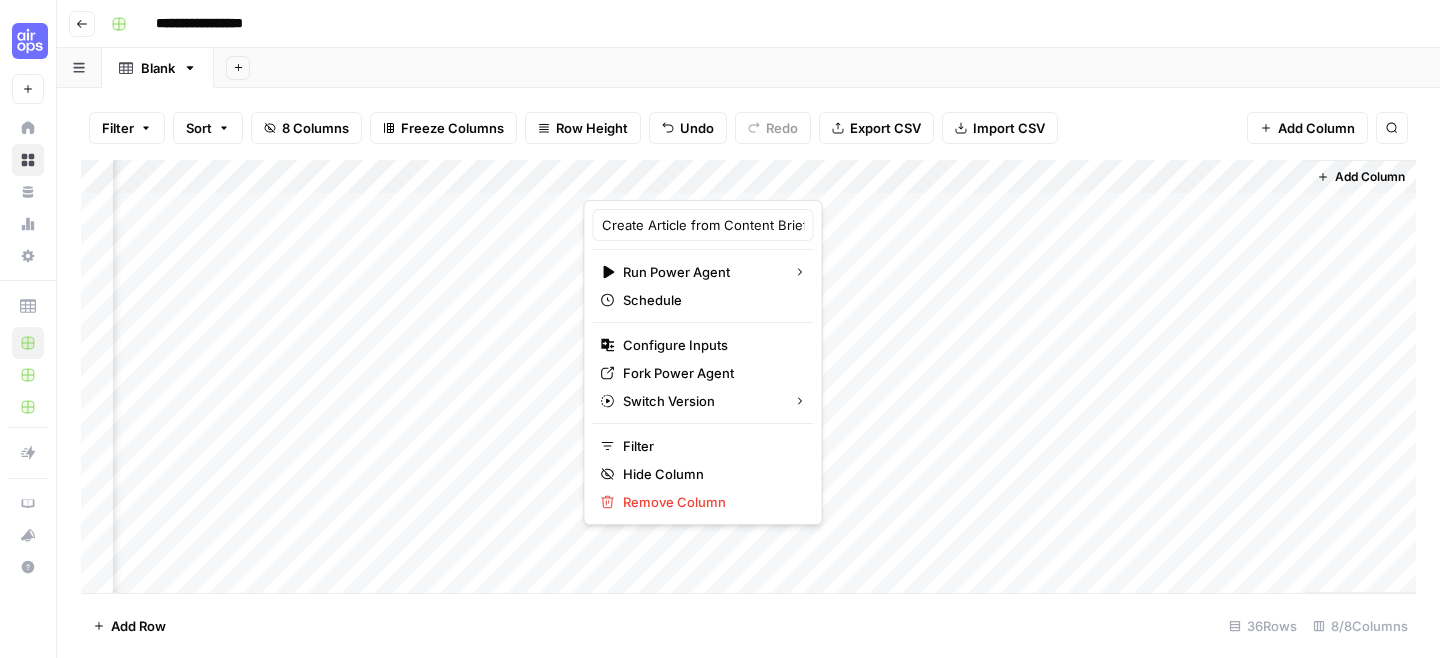 click on "Filter Sort 8 Columns Freeze Columns Row Height Undo Redo Export CSV Import CSV Add Column Search" at bounding box center [748, 128] 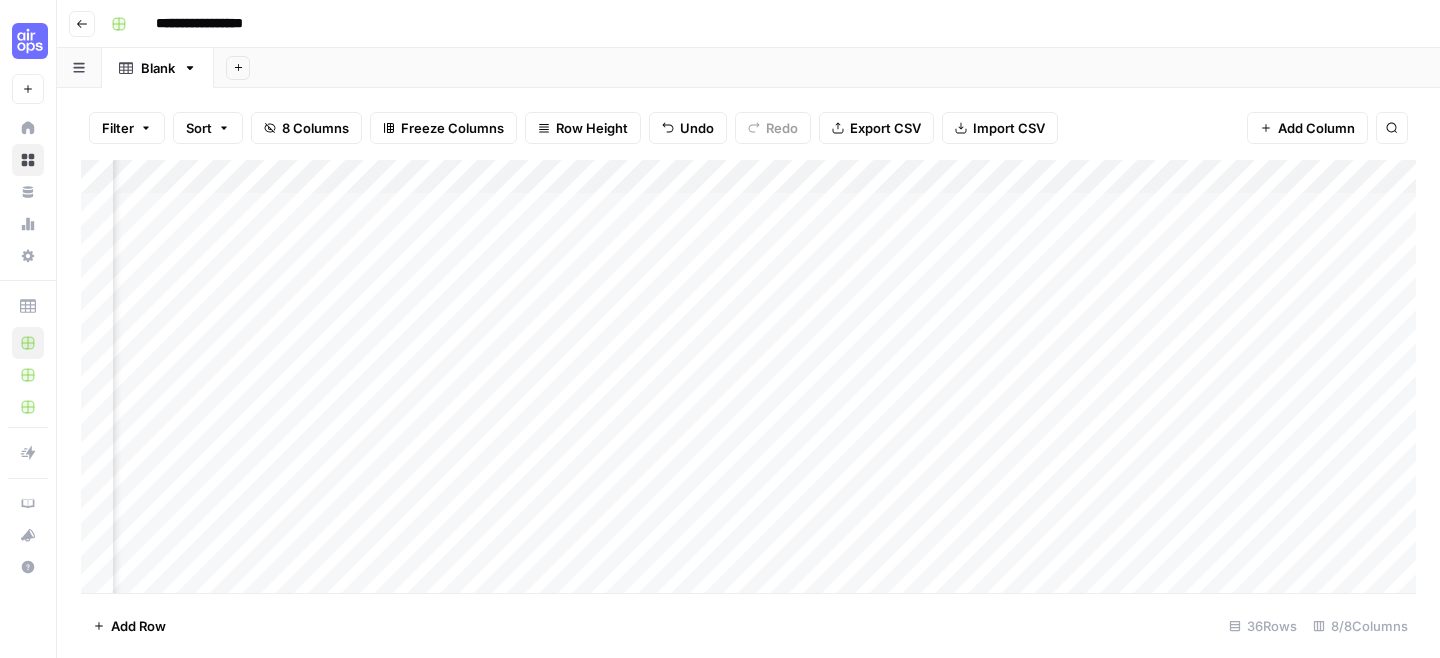 scroll, scrollTop: 0, scrollLeft: 249, axis: horizontal 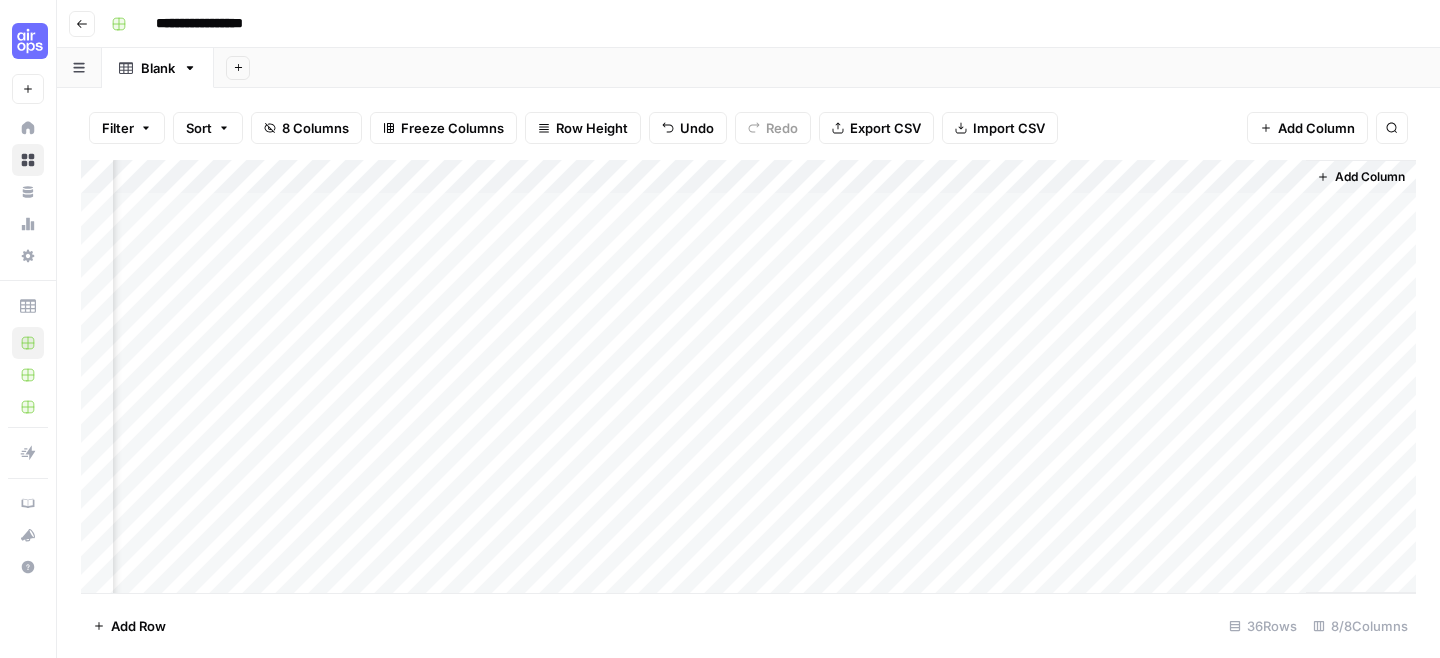 drag, startPoint x: 1188, startPoint y: 167, endPoint x: 865, endPoint y: 187, distance: 323.6186 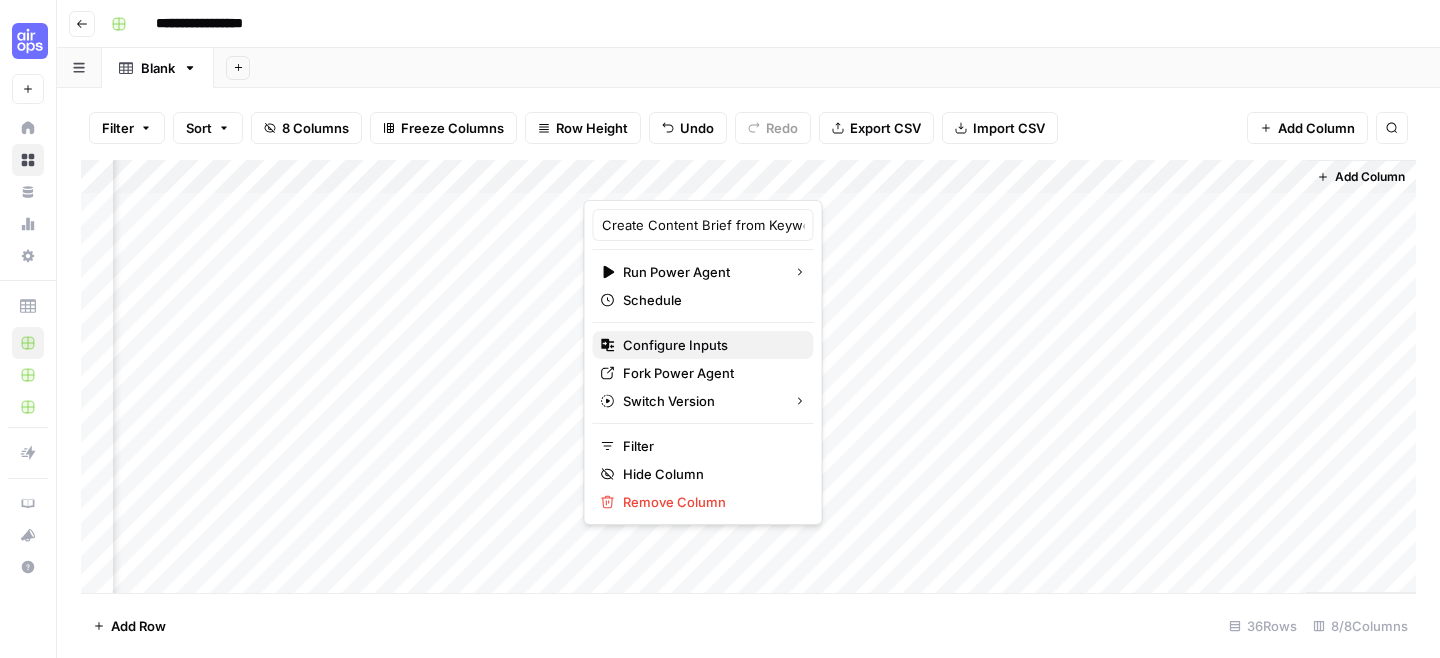 click on "Configure Inputs" at bounding box center (710, 345) 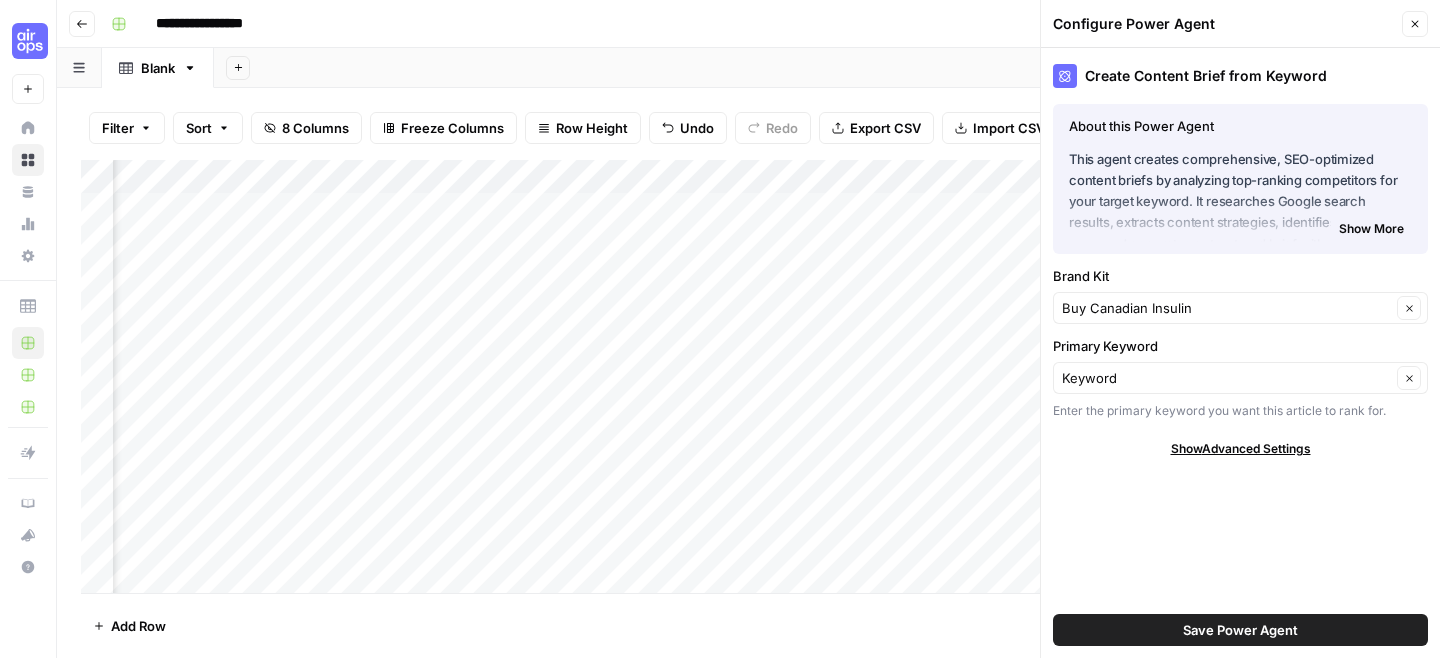 click on "Show  Advanced Settings" at bounding box center [1241, 449] 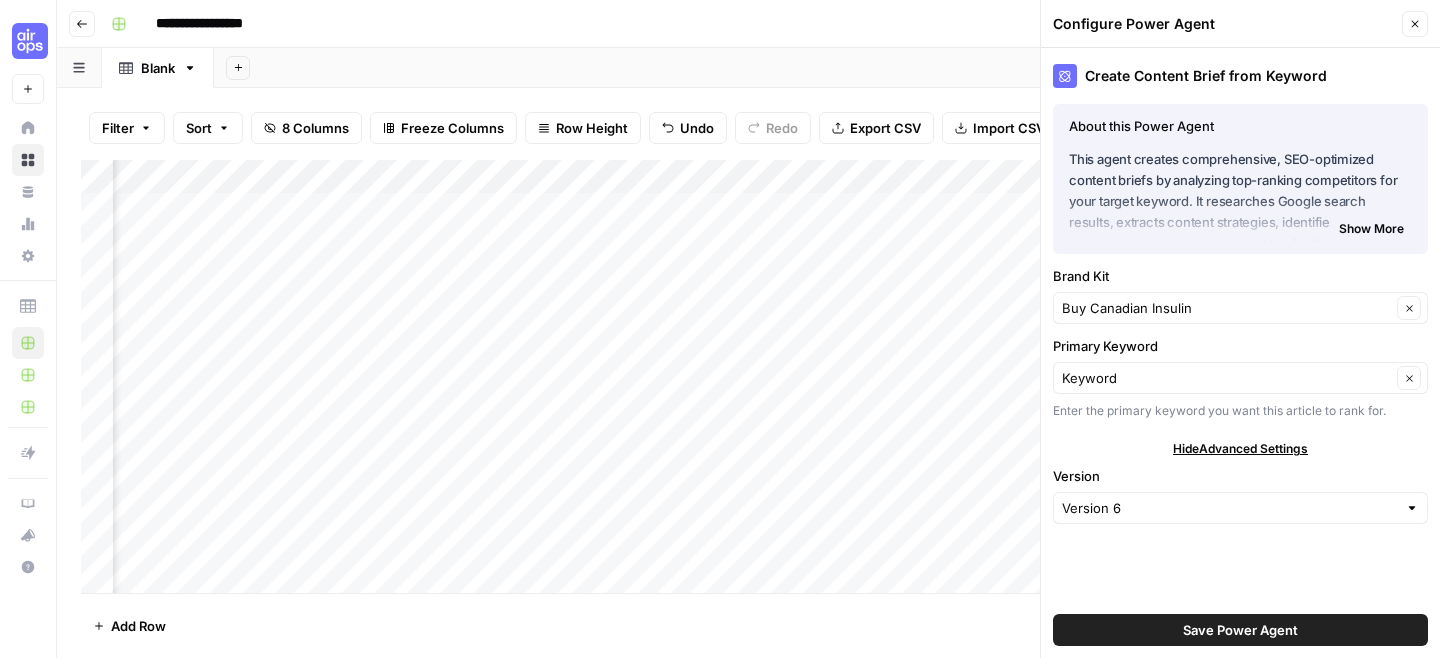 click on "Hide  Advanced Settings" at bounding box center [1240, 449] 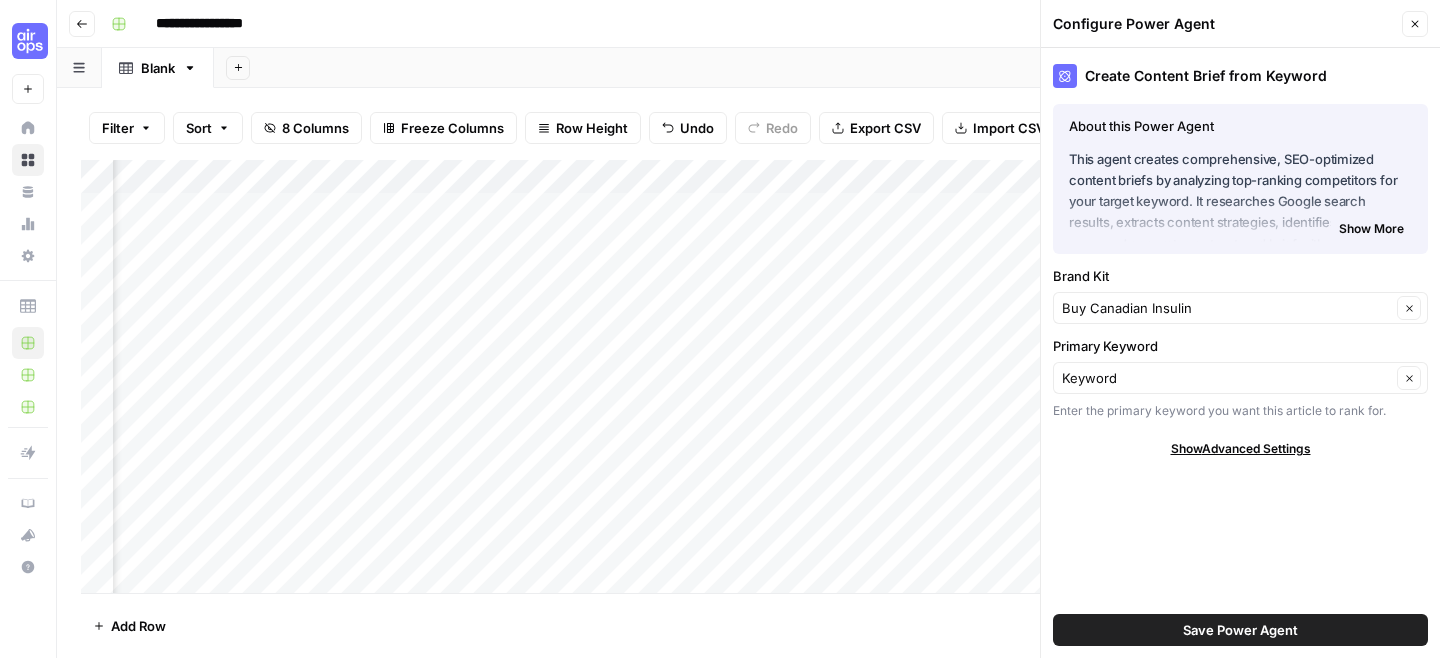 click on "Close" at bounding box center [1415, 24] 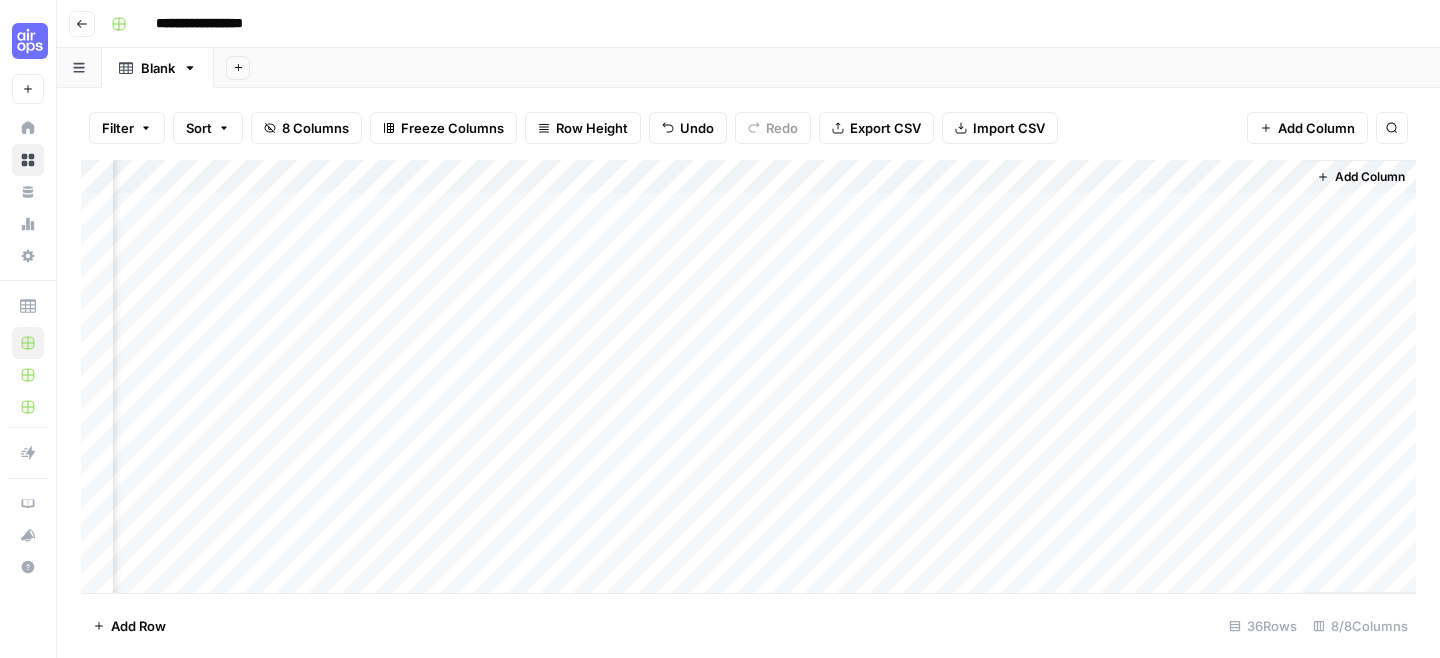 click on "Add Column" at bounding box center [748, 376] 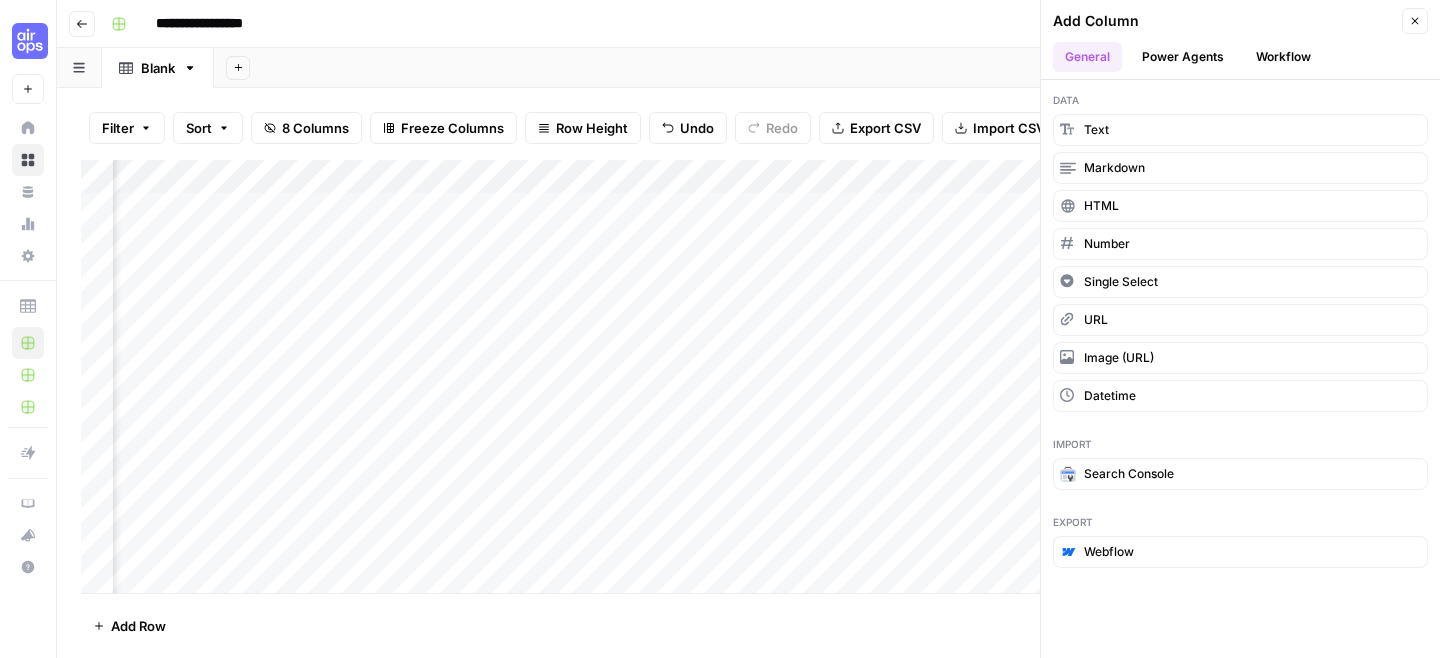 click on "Power Agents" at bounding box center [1183, 57] 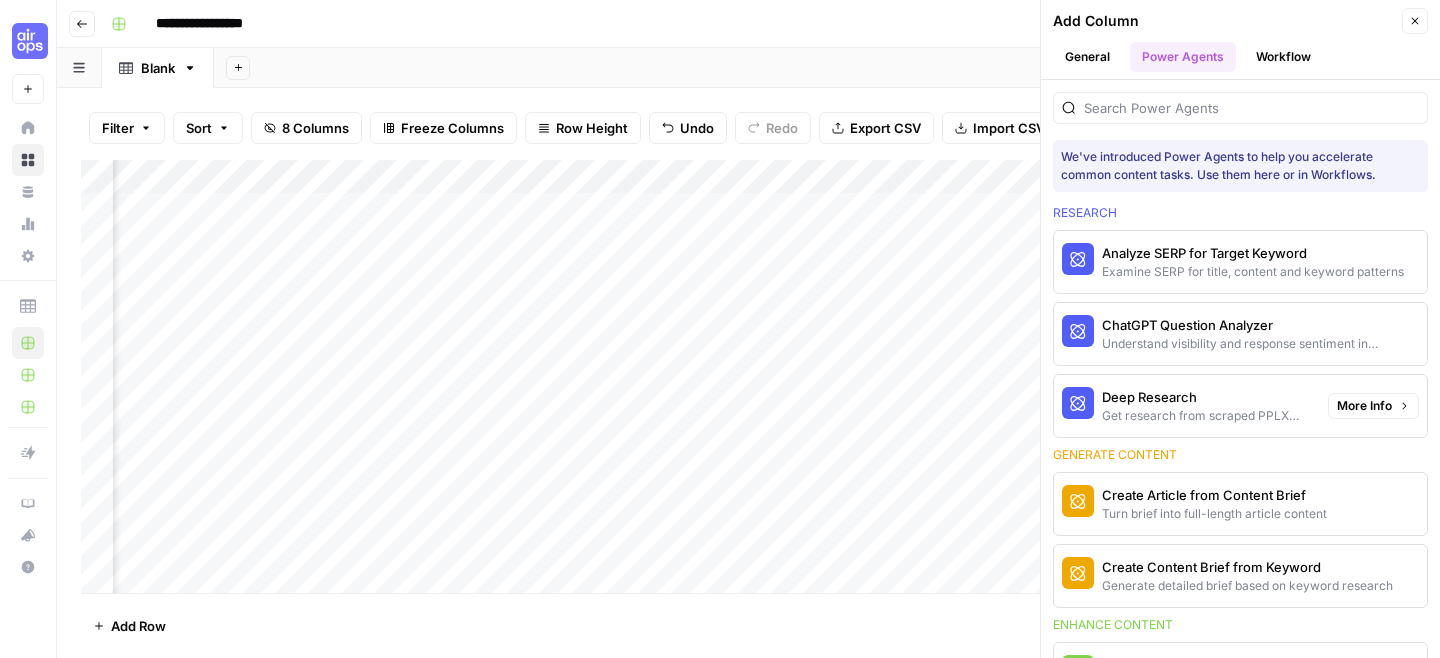 scroll, scrollTop: 13, scrollLeft: 0, axis: vertical 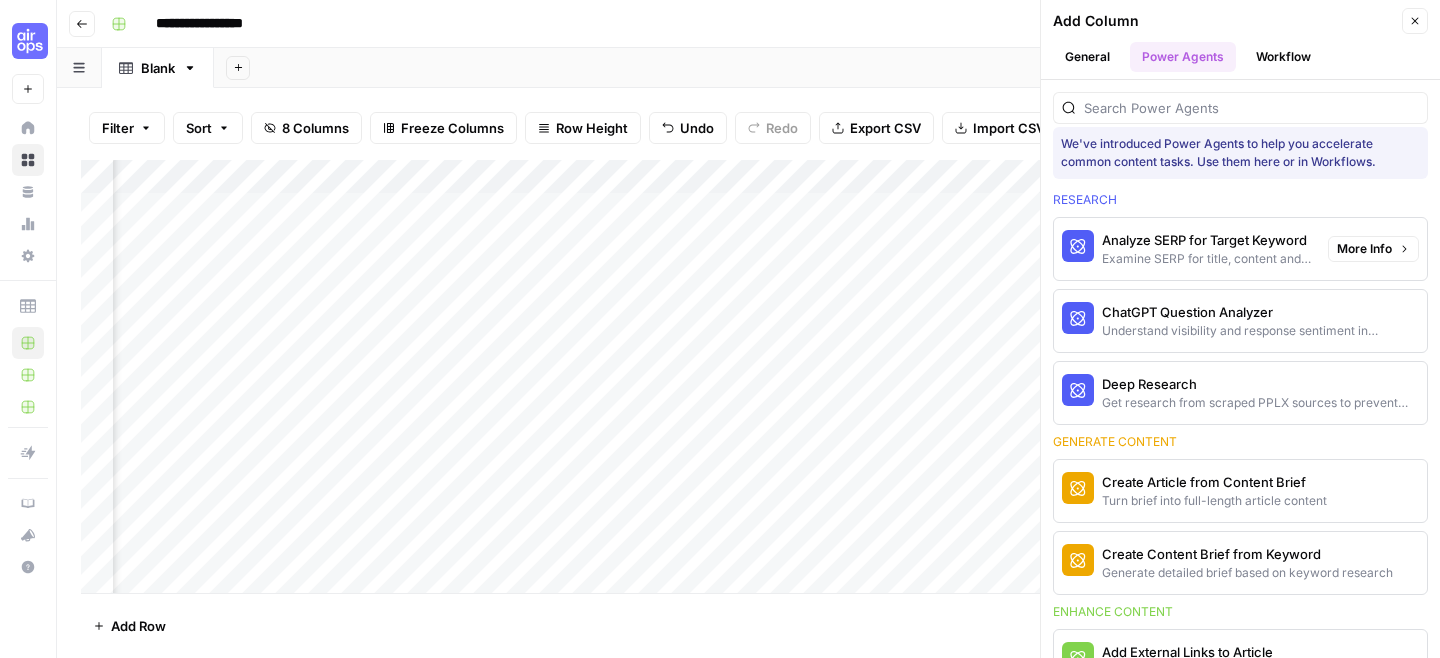 click on "Examine SERP for title, content and keyword patterns" at bounding box center [1207, 259] 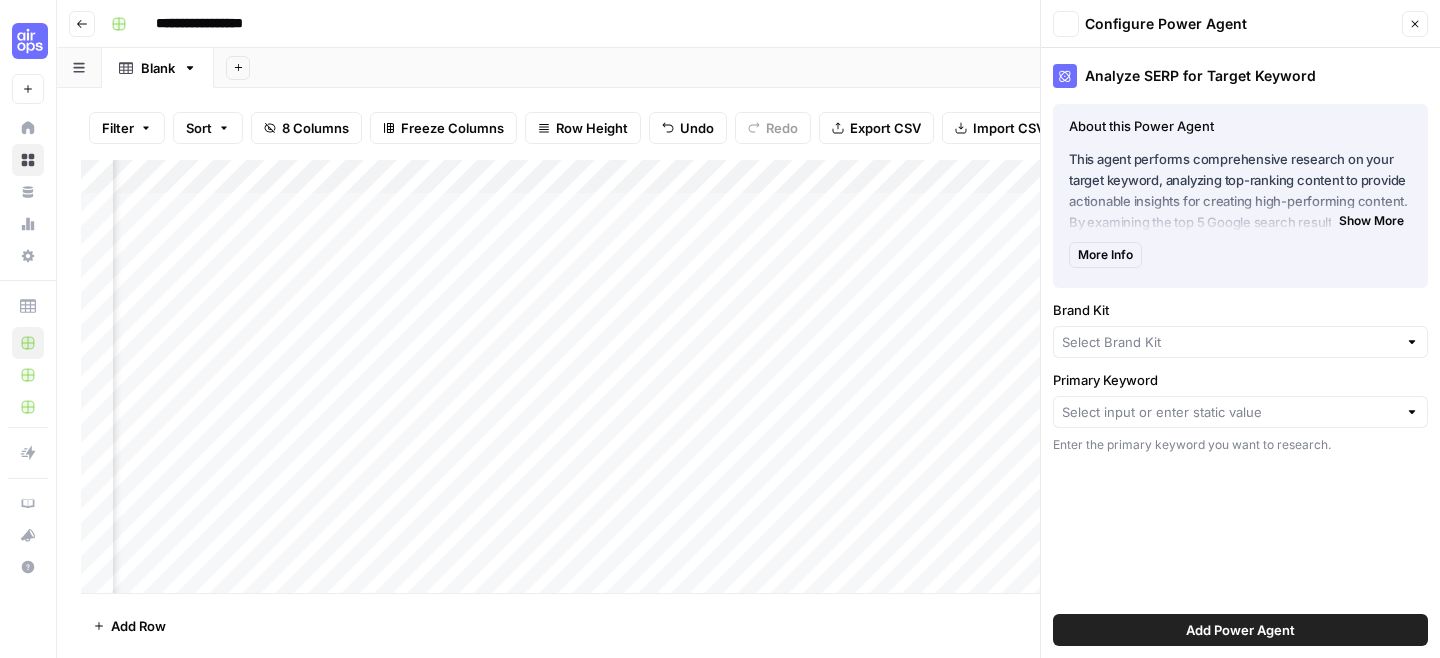 type on "Buy Canadian Insulin" 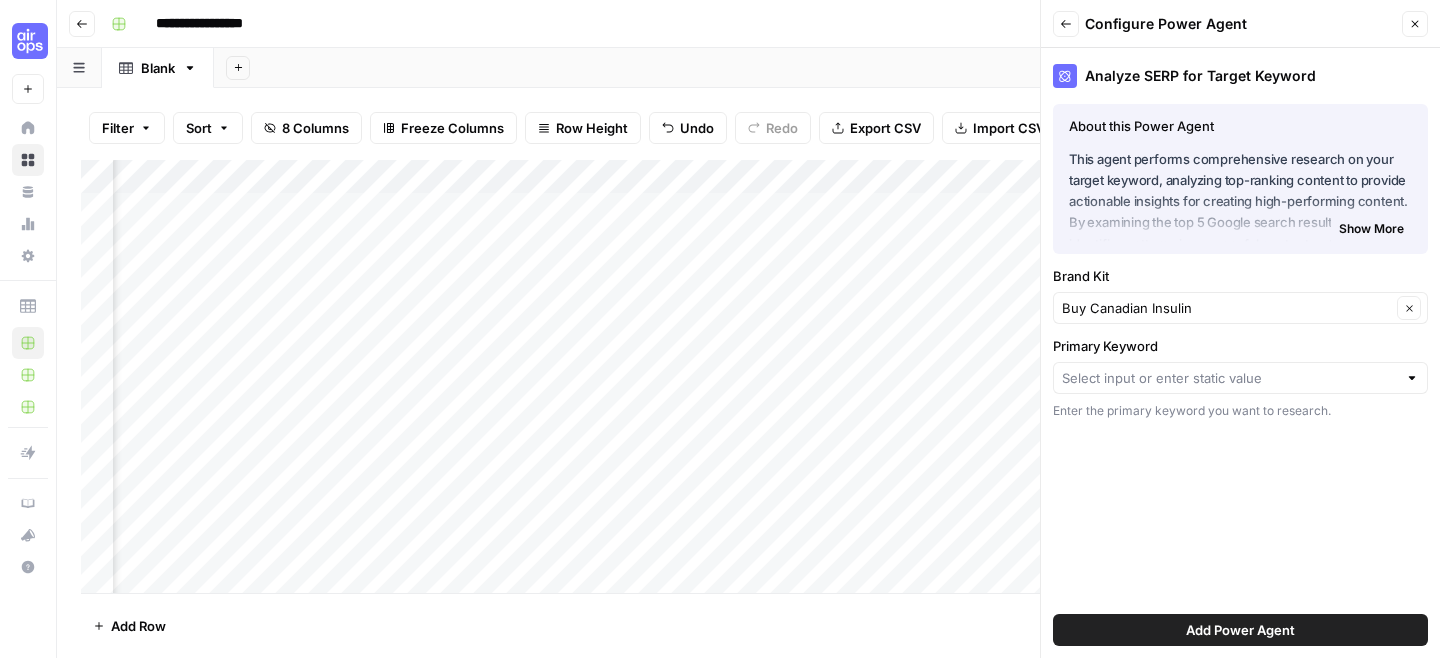 click on "Primary Keyword" at bounding box center [1240, 346] 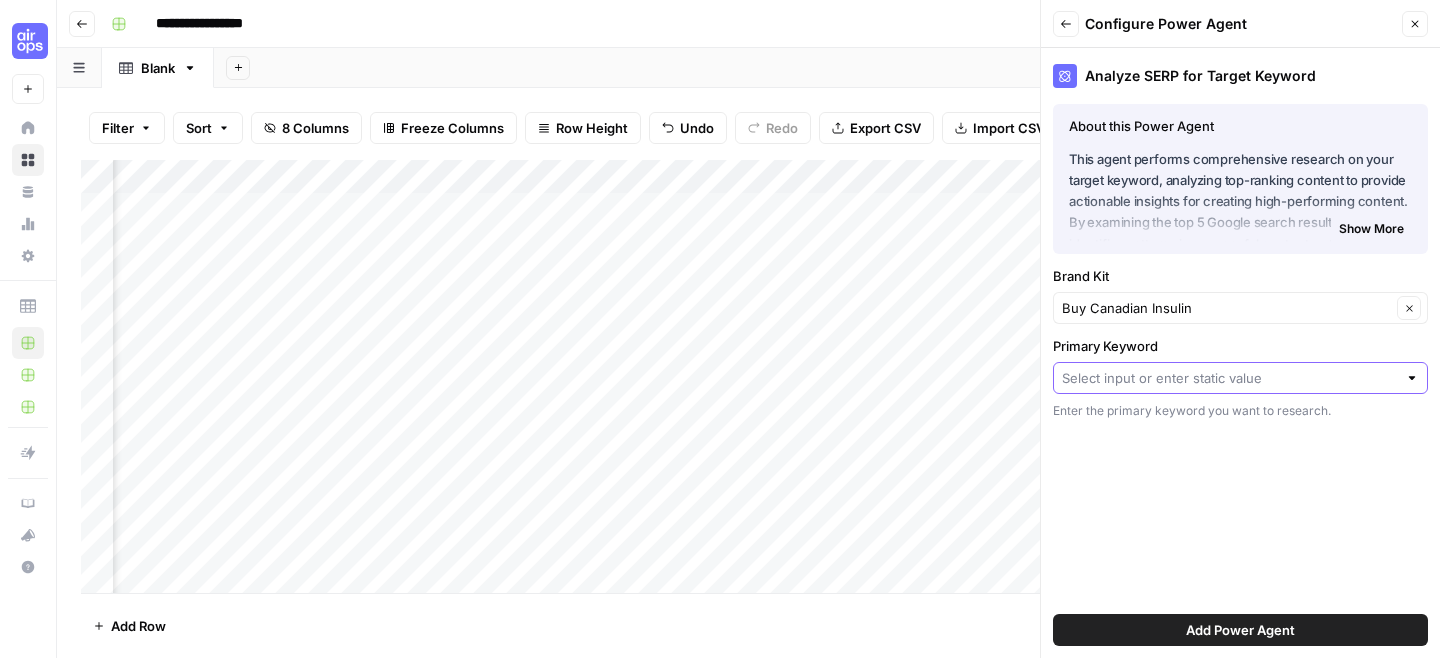 click on "Primary Keyword" at bounding box center (1229, 378) 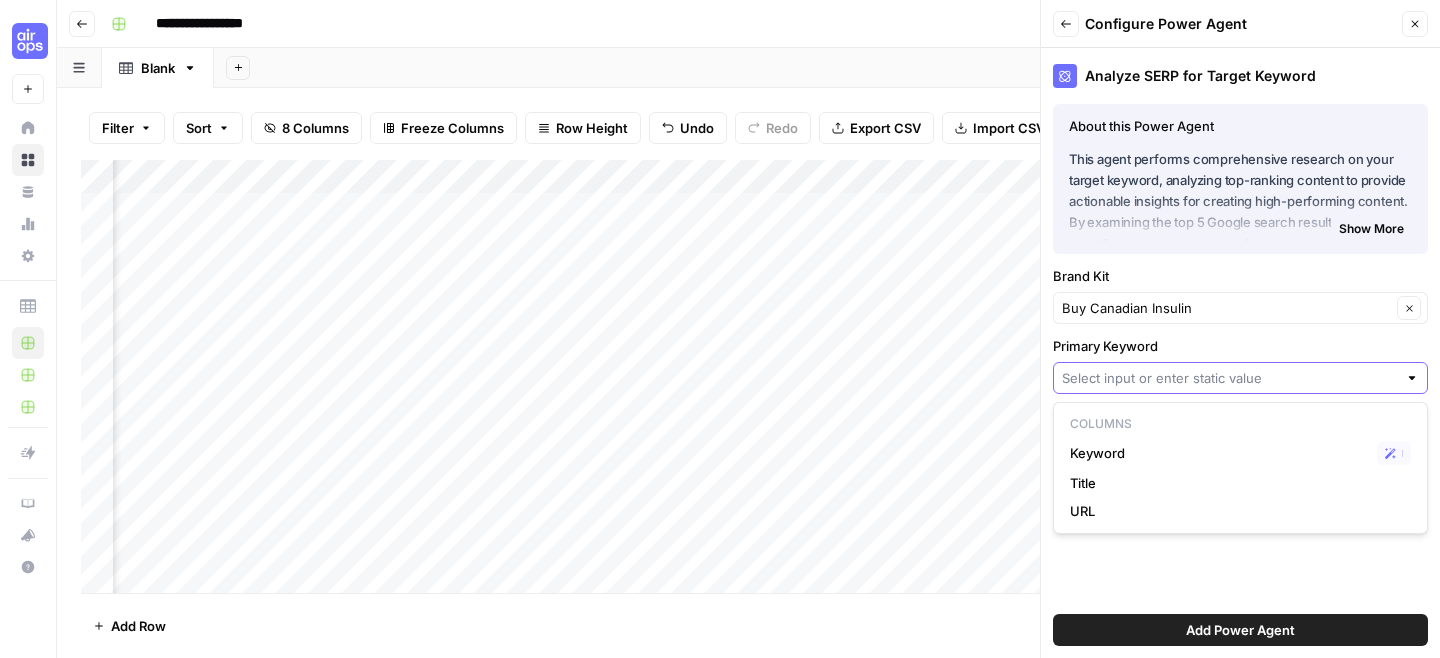 click on "Primary Keyword" at bounding box center [1229, 378] 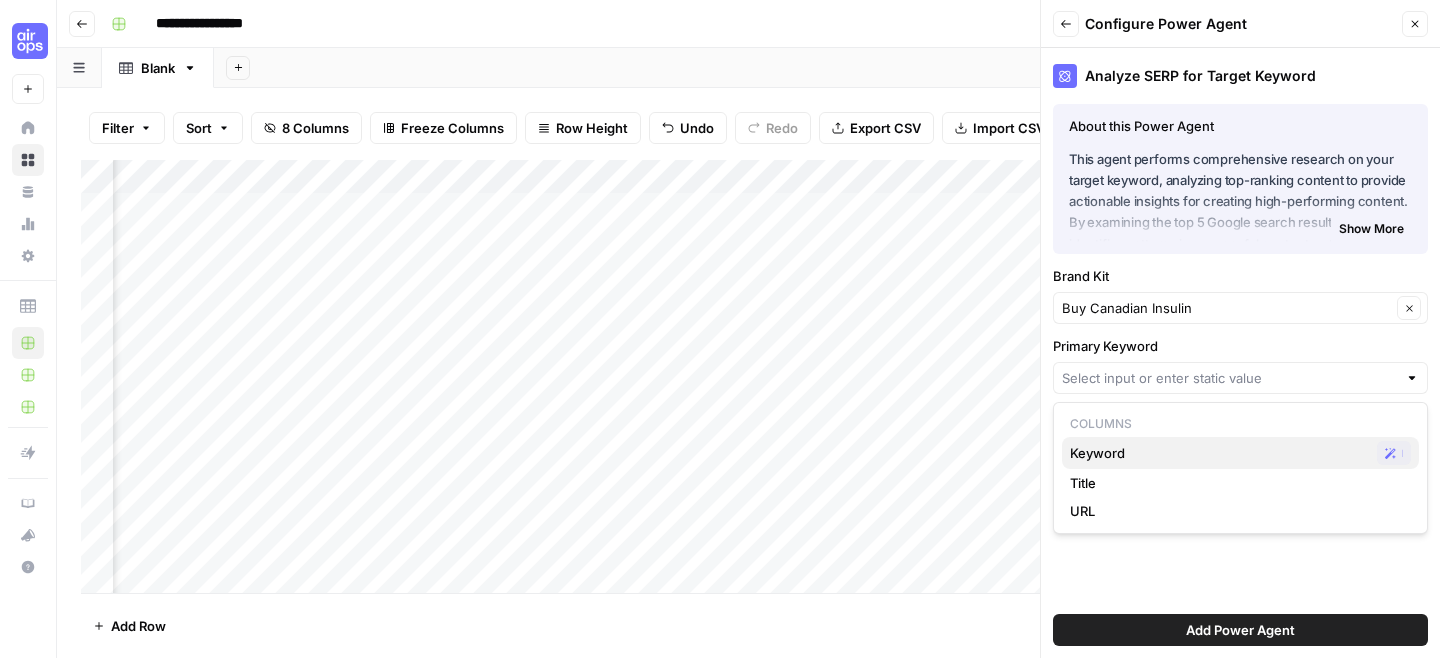 click on "Keyword" at bounding box center (1219, 453) 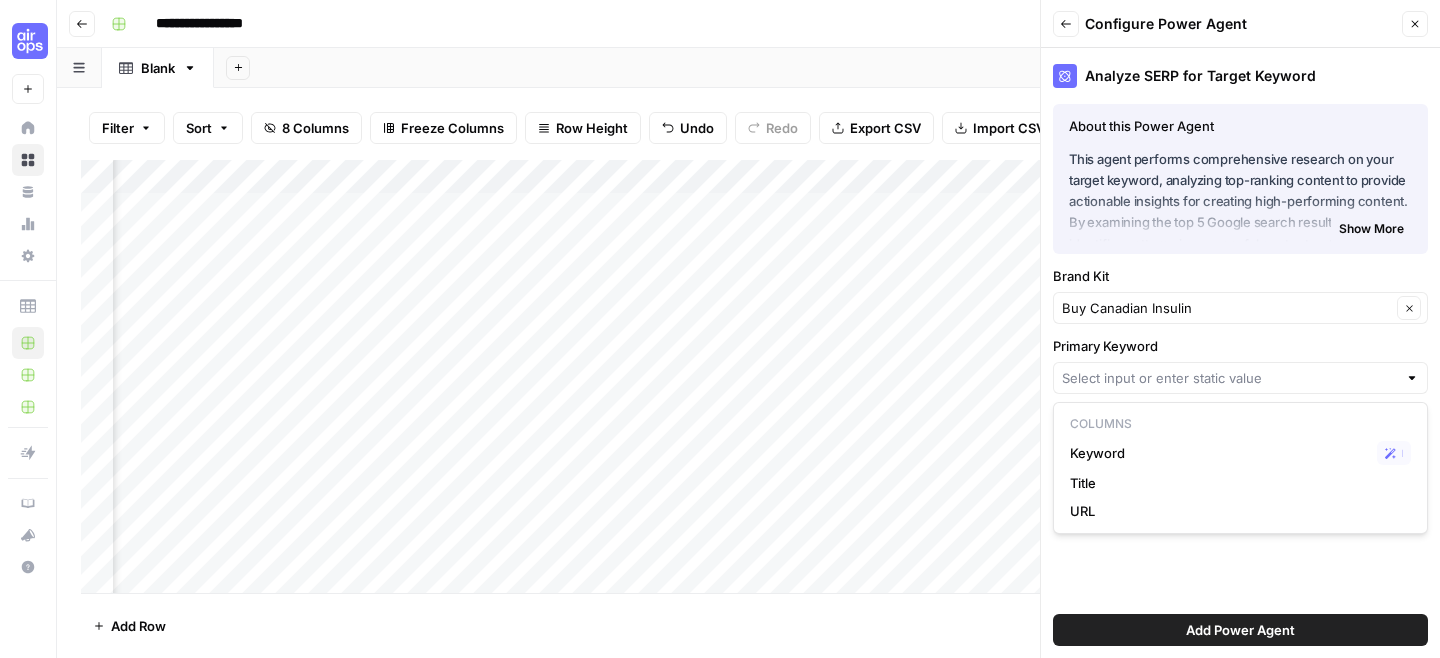 type on "Keyword" 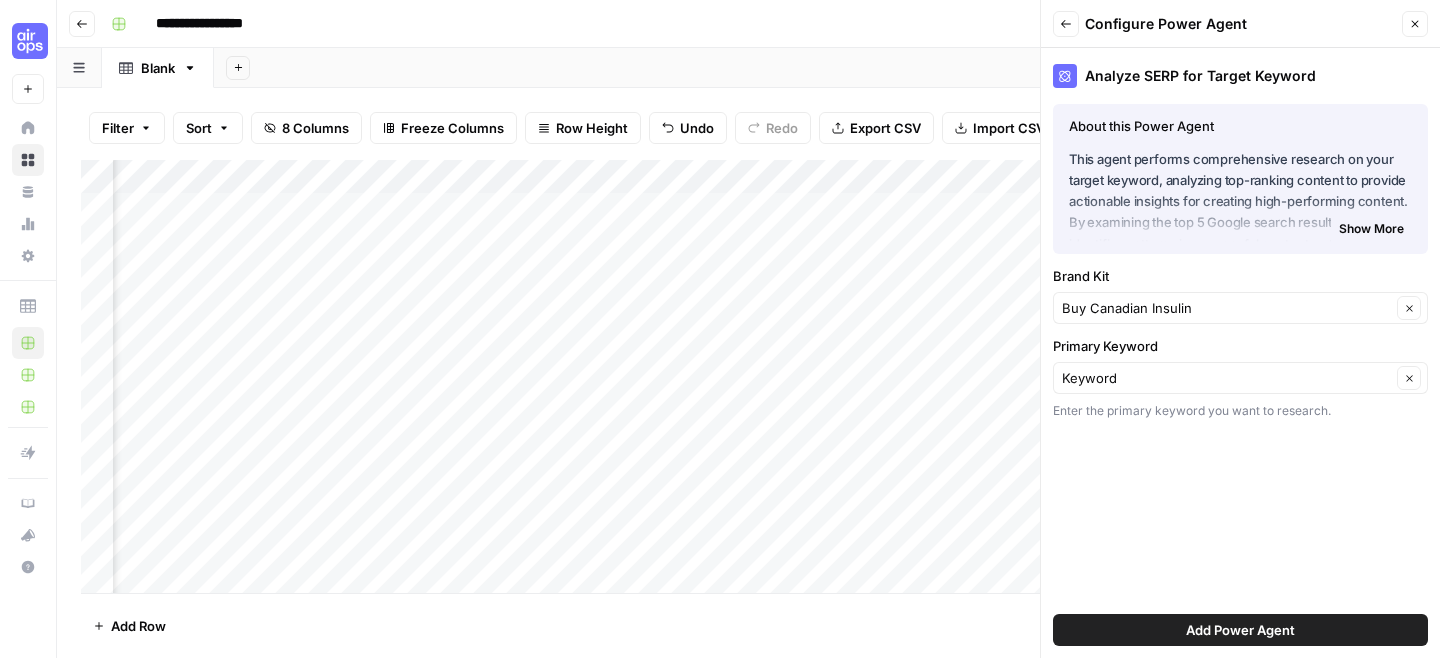 click on "Add Power Agent" at bounding box center (1240, 630) 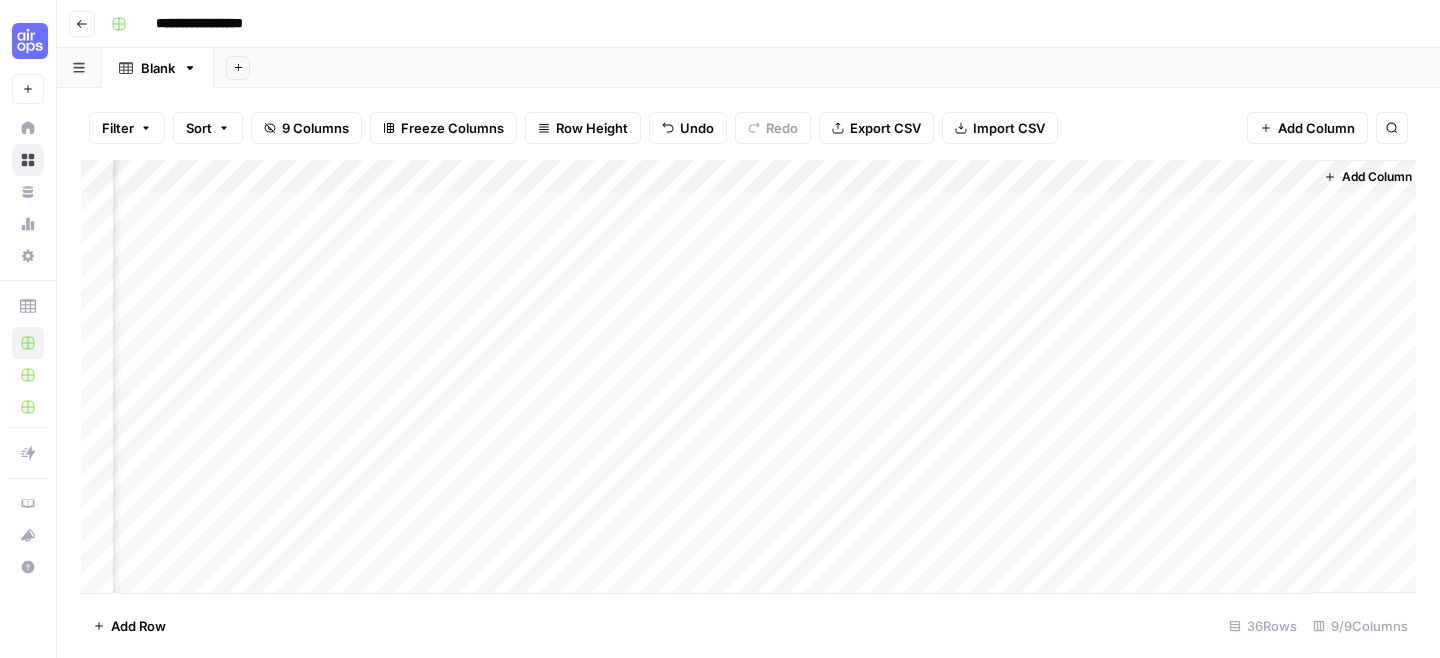 scroll, scrollTop: 0, scrollLeft: 429, axis: horizontal 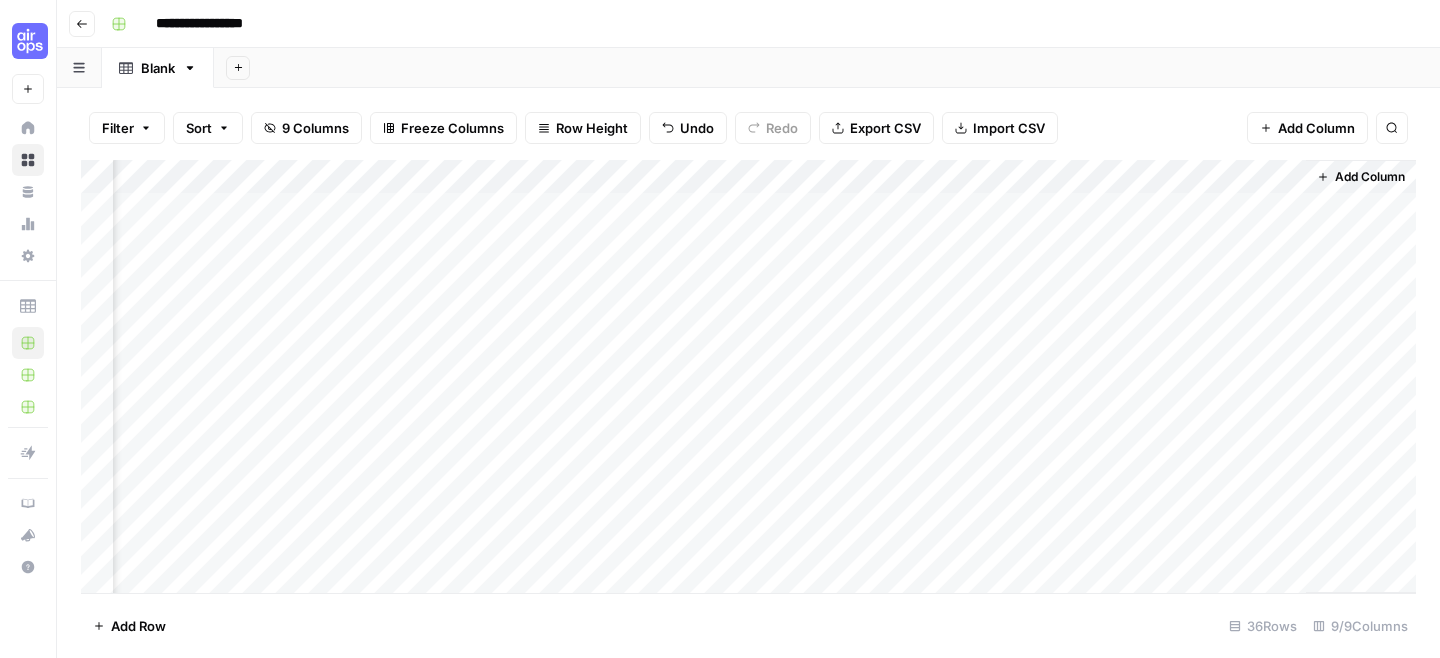 drag, startPoint x: 1208, startPoint y: 184, endPoint x: 337, endPoint y: 216, distance: 871.58765 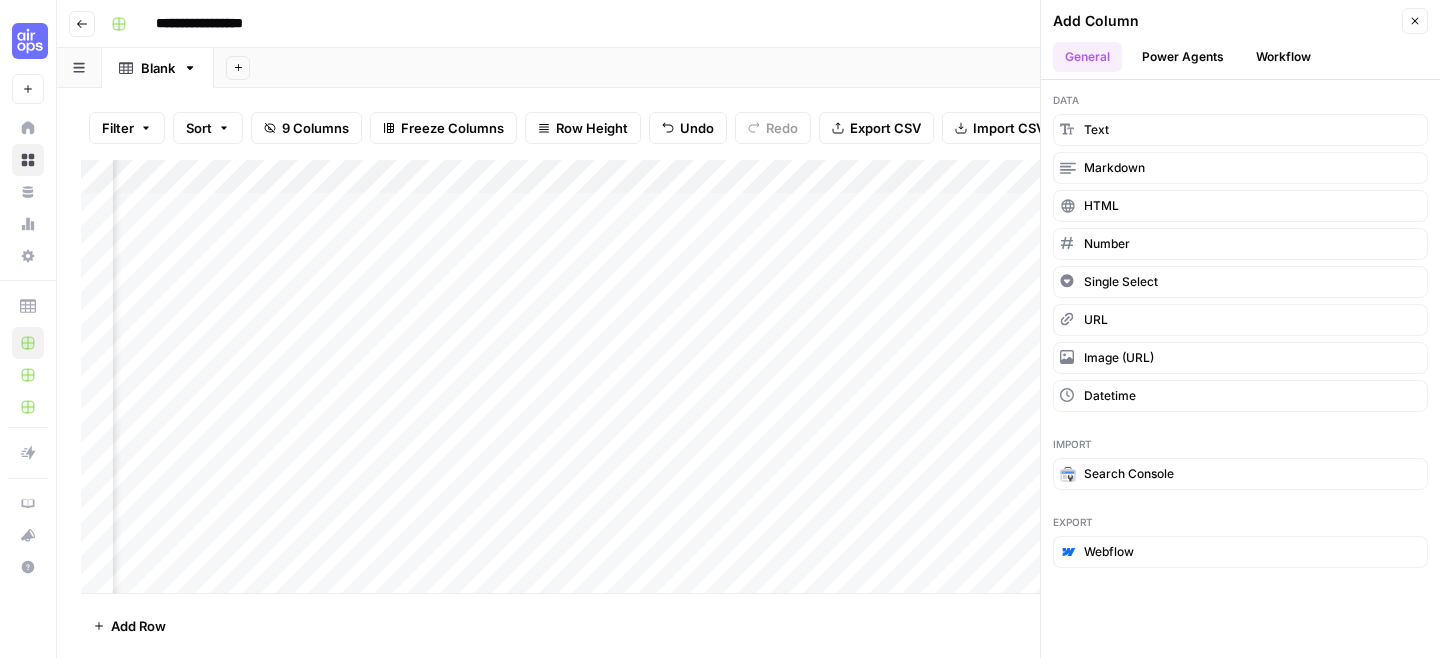 click on "Add Column Close General Power Agents Workflow" at bounding box center (1240, 40) 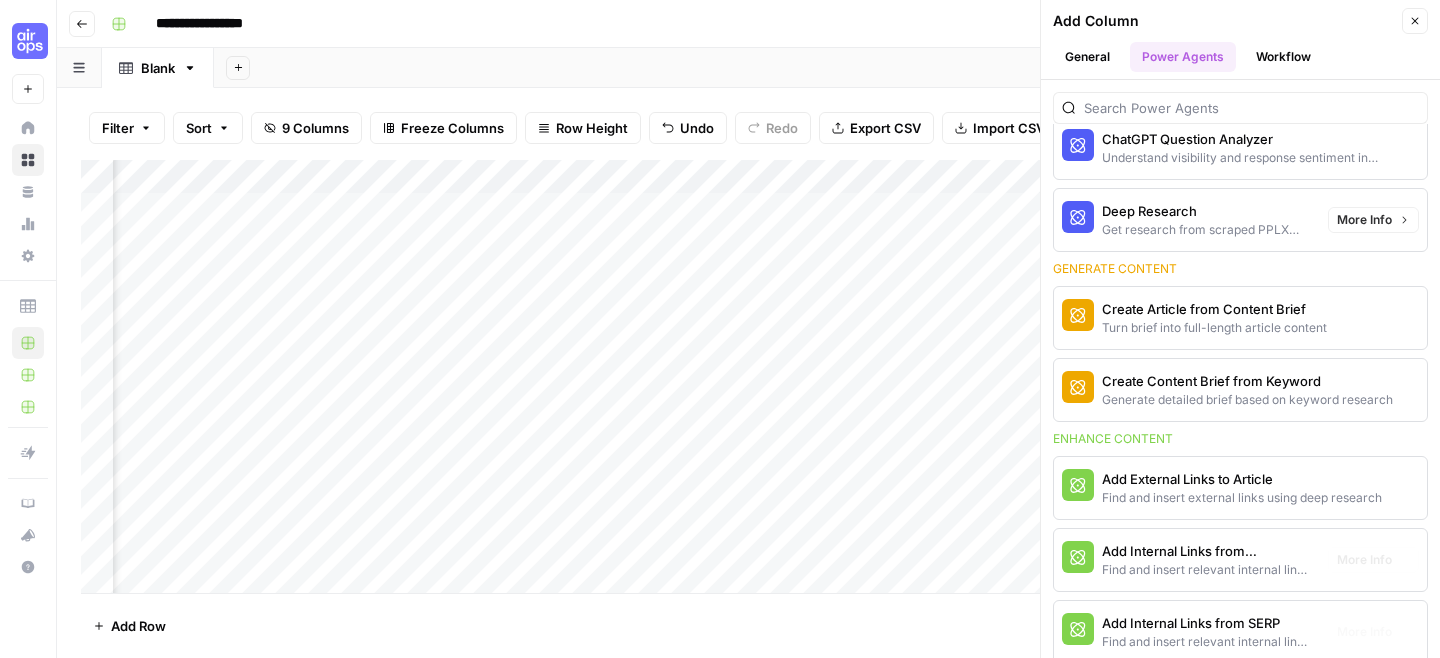 scroll, scrollTop: 430, scrollLeft: 0, axis: vertical 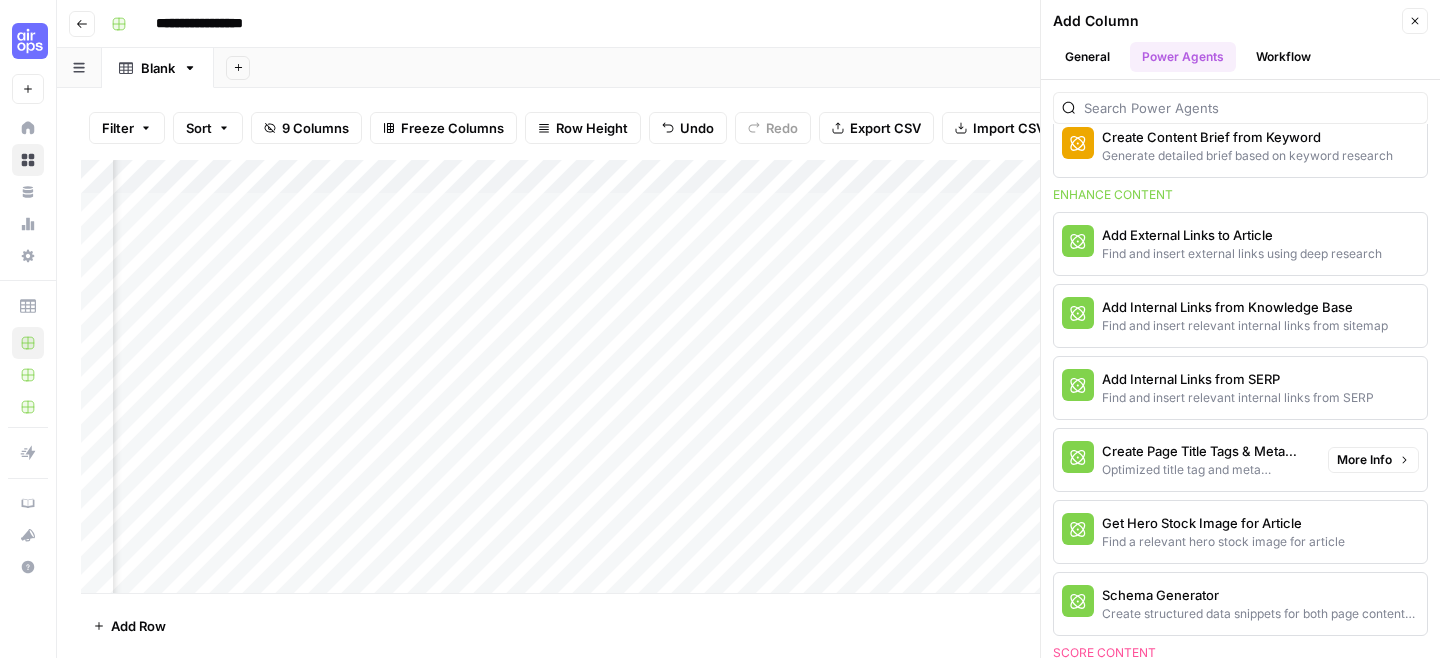 click on "Optimized title tag and meta descriptions for a page" at bounding box center [1207, 470] 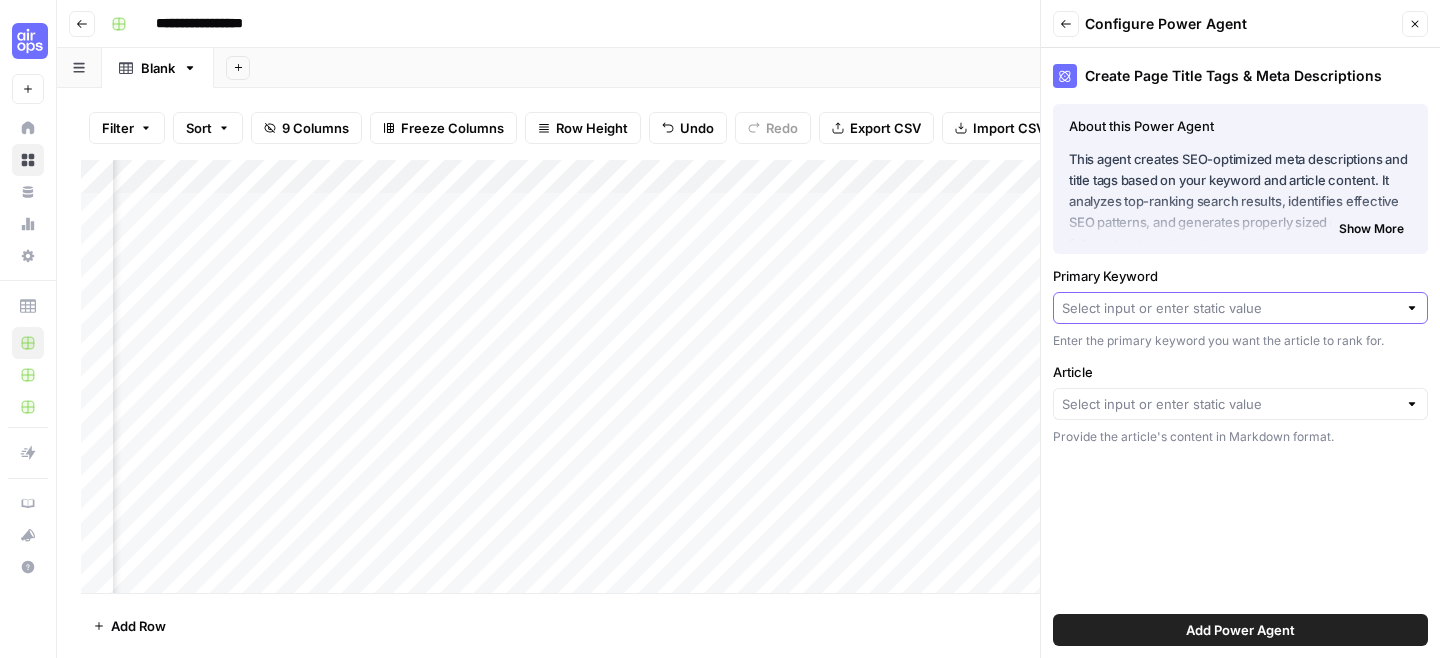 click on "Primary Keyword" at bounding box center (1229, 308) 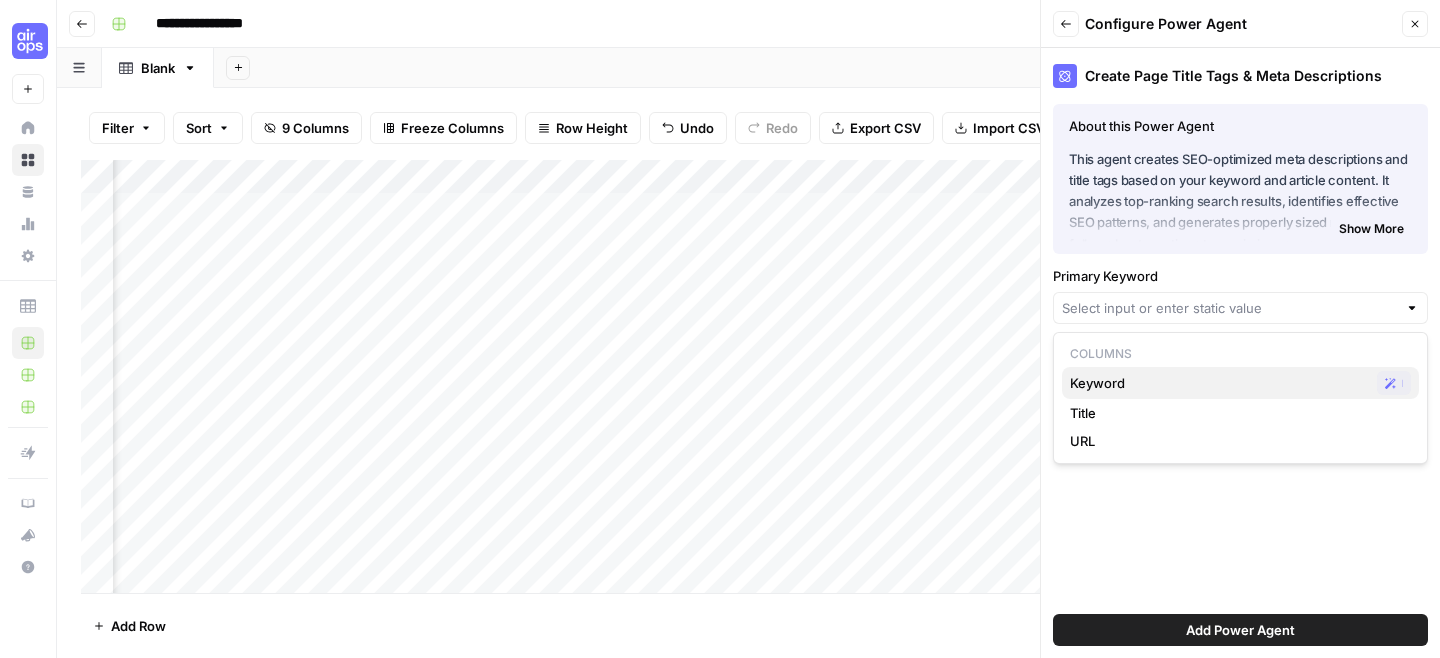 click on "Keyword" at bounding box center [1219, 383] 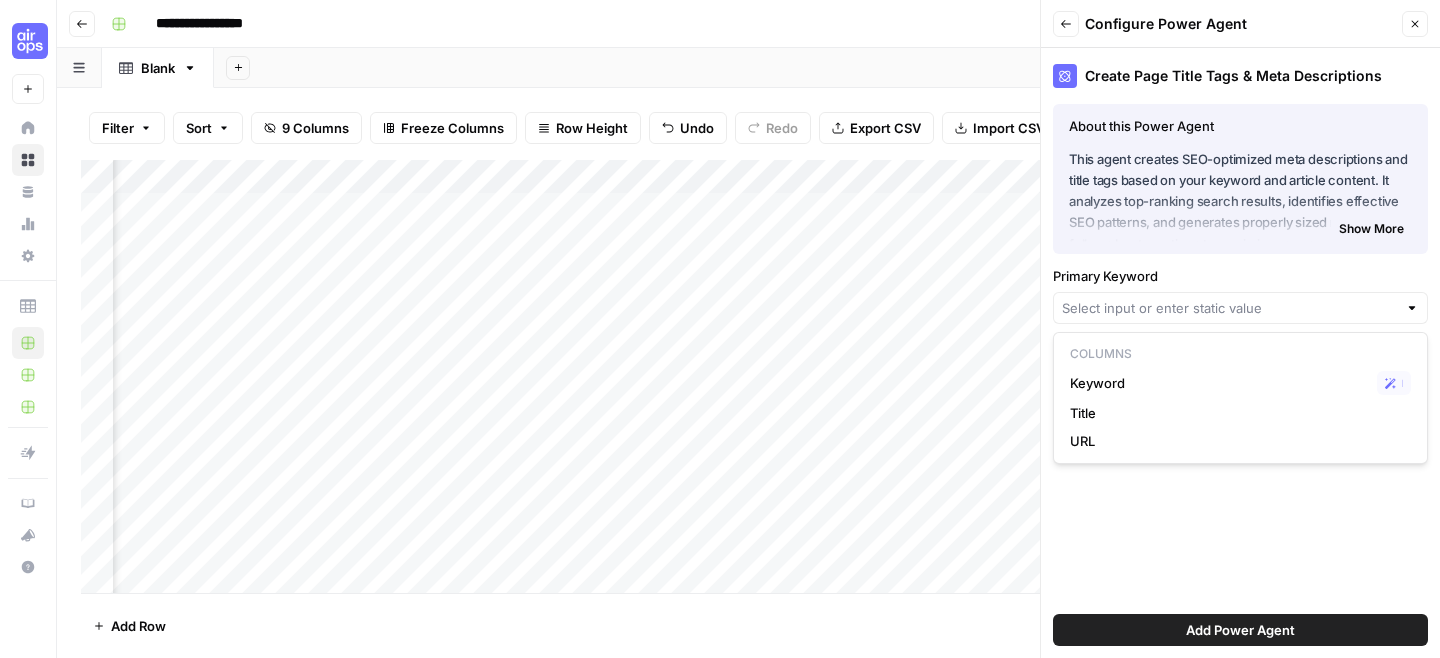 type on "Keyword" 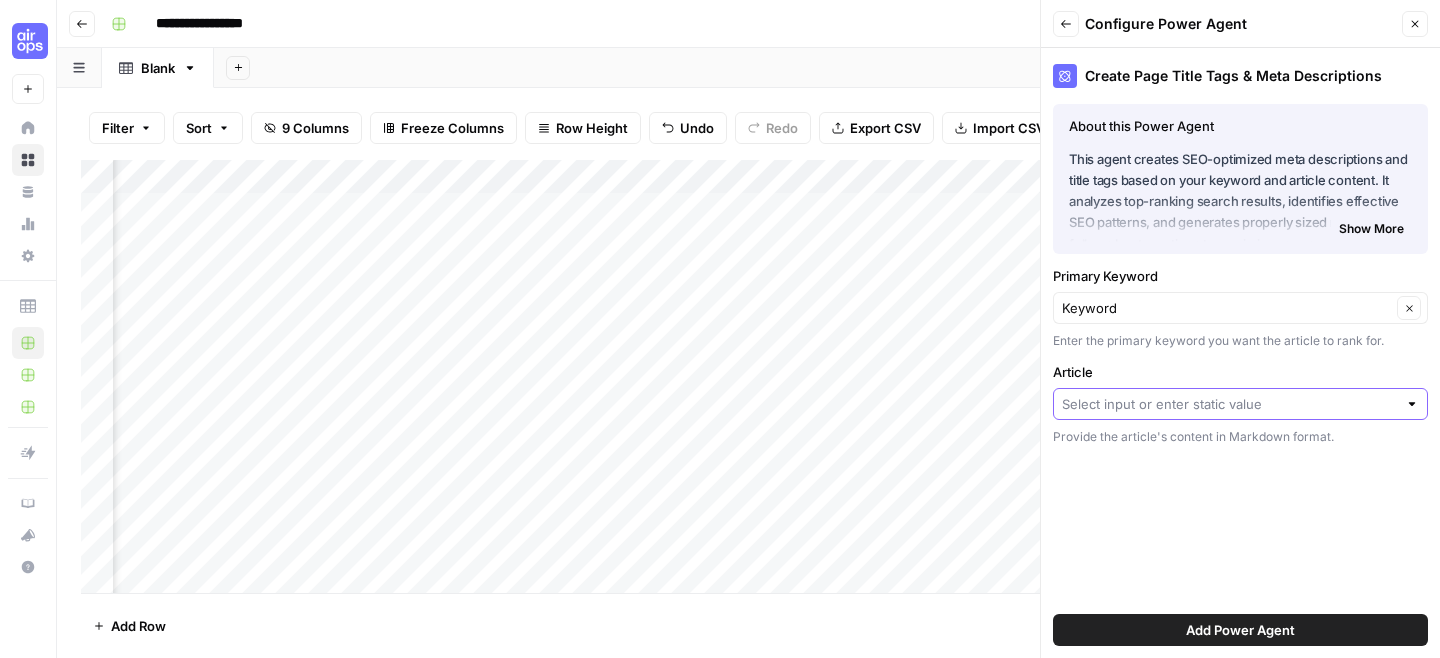 click on "Article" at bounding box center [1229, 404] 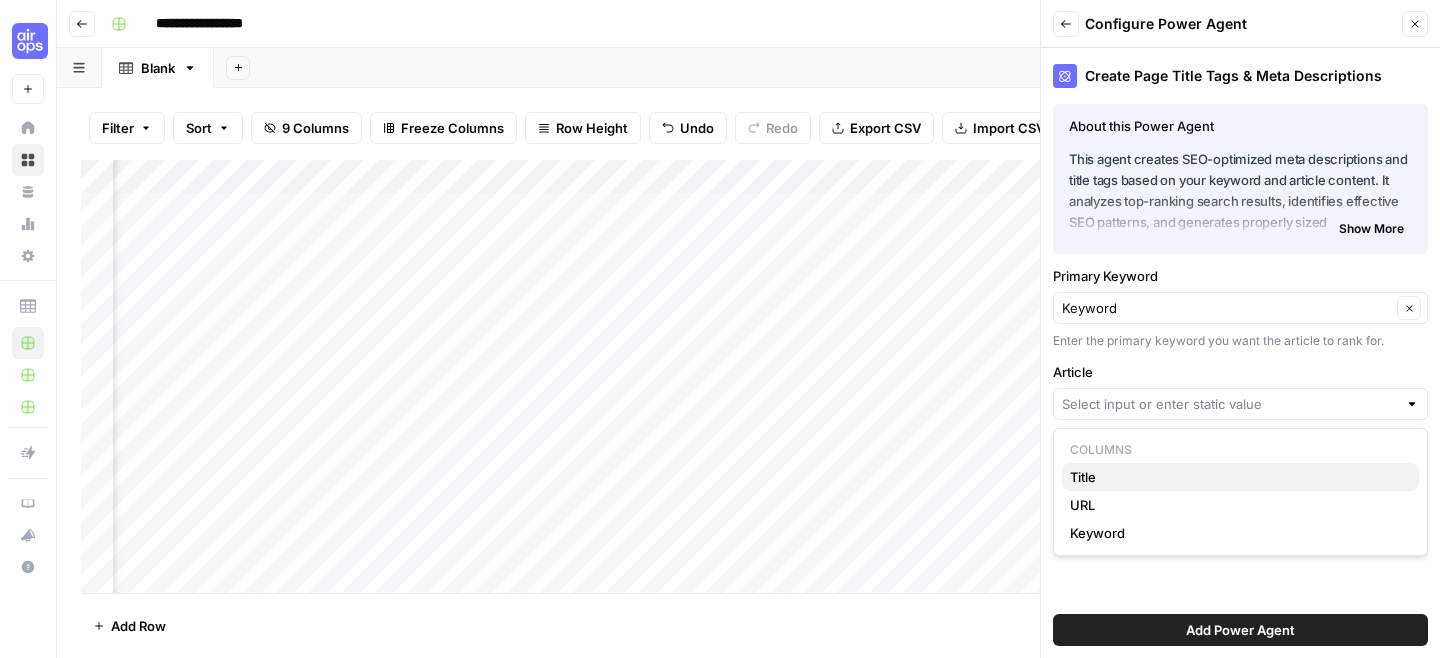 click on "Title" at bounding box center [1236, 477] 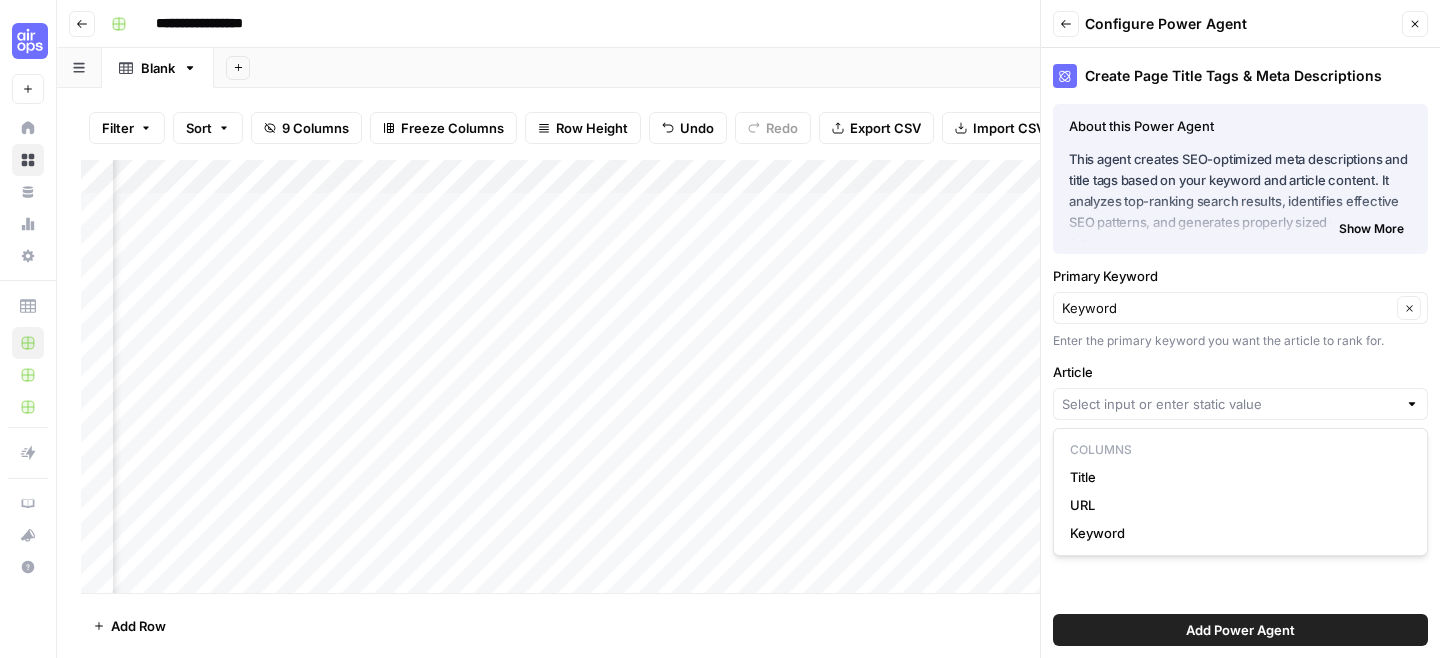 type on "Title" 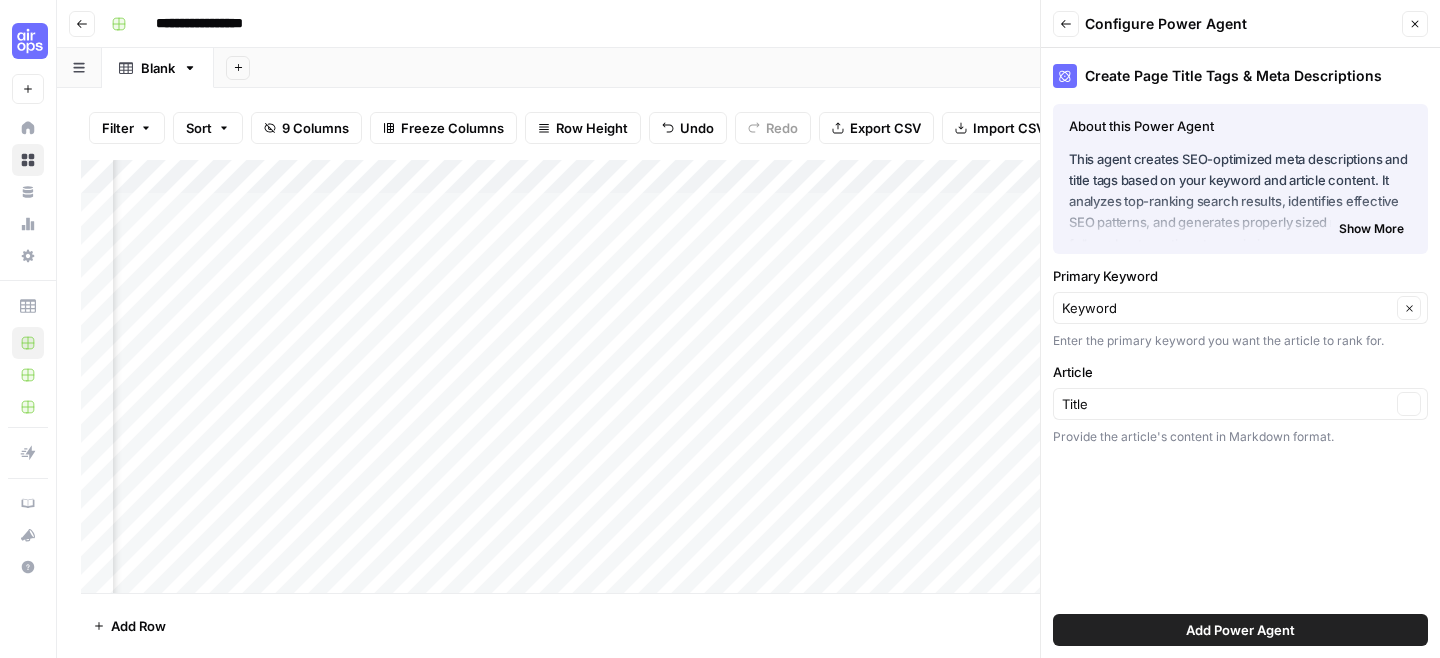 click on "Create Page Title Tags & Meta Descriptions About this Power Agent This agent creates SEO-optimized meta descriptions and title tags based on your keyword and article content. It analyzes top-ranking search results, identifies effective SEO patterns, and generates properly sized metadata that follows best practices to maximize your search visibility.
Key Features:
Conducts Google search analysis of top-ranking content for your keyword
Creates SEO-optimized meta descriptions that front-load your primary keyword
Generates compelling title tags that maintain proper character limits
Automatically checks and adjusts content length to meet SEO best practices
Show More About this Power Agent This agent creates SEO-optimized meta descriptions and title tags based on your keyword and article content. It analyzes top-ranking search results, identifies effective SEO patterns, and generates properly sized metadata that follows best practices to maximize your search visibility.
Key Features:" at bounding box center [1240, 353] 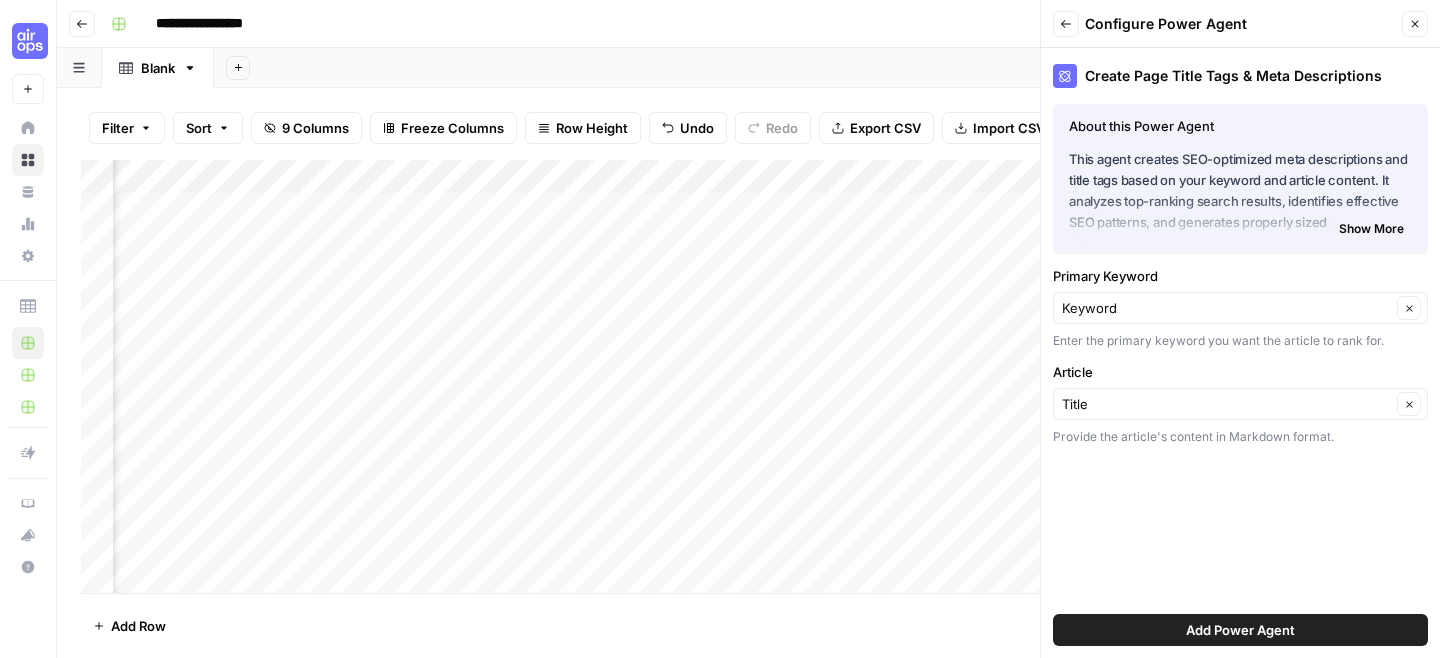 click on "Add Power Agent" at bounding box center (1240, 630) 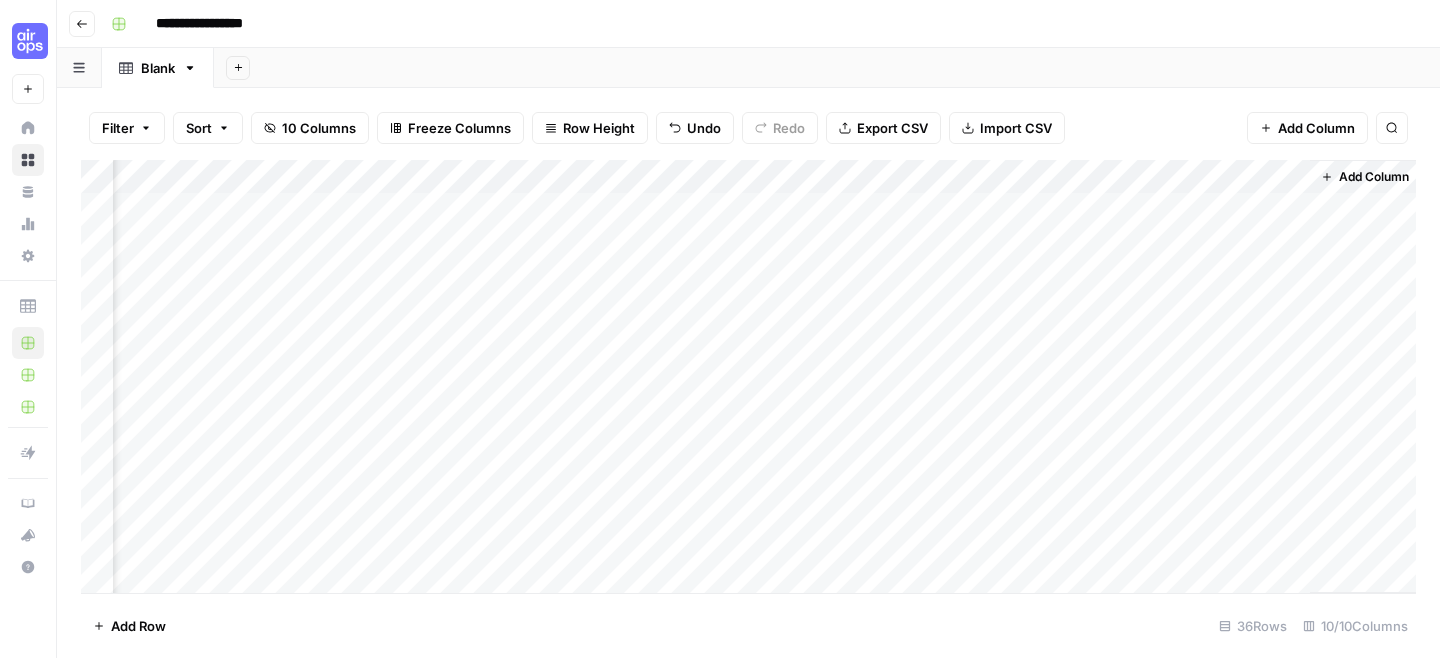 scroll, scrollTop: 0, scrollLeft: 609, axis: horizontal 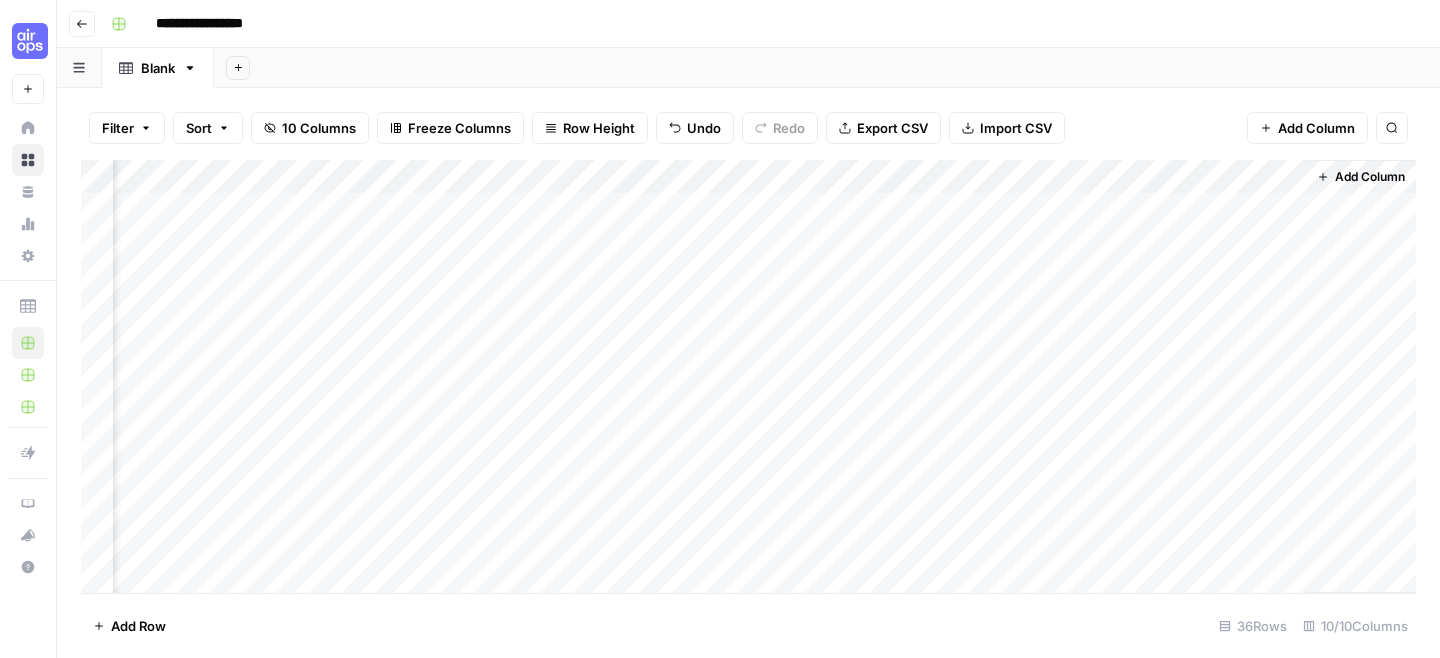 click on "Add Column" at bounding box center [1370, 177] 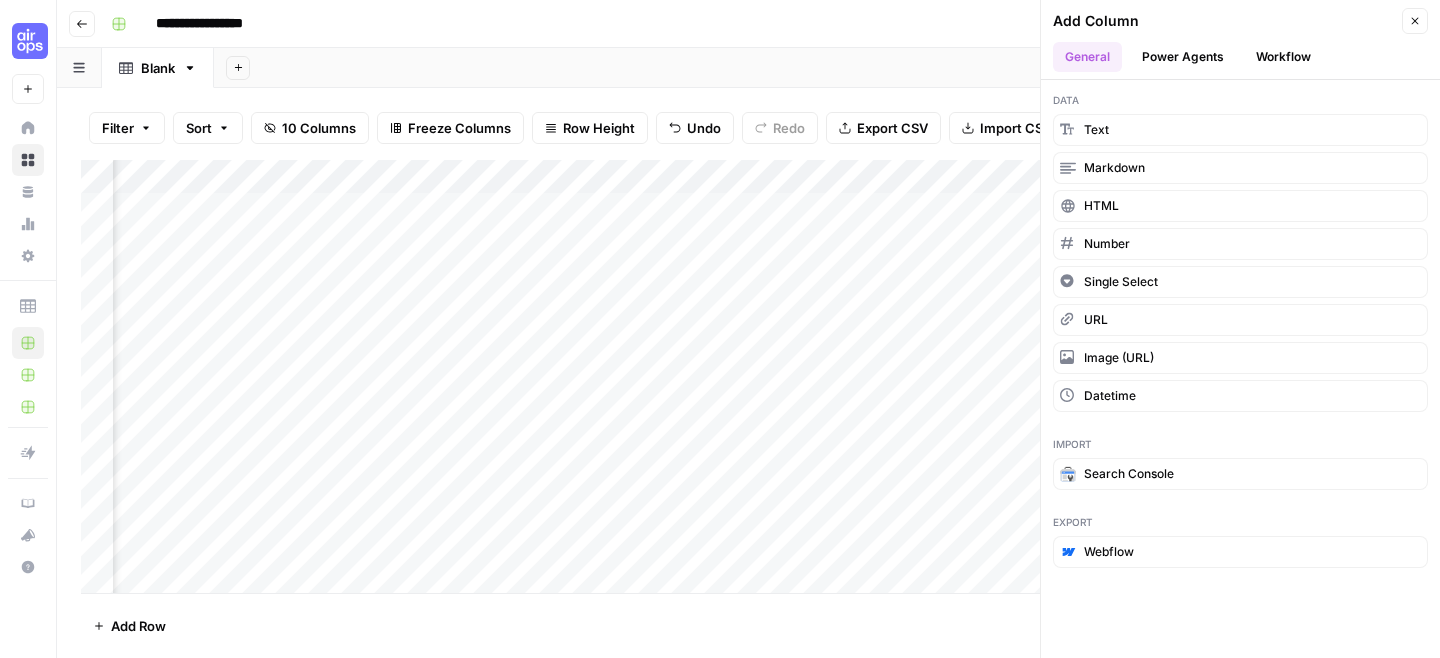 click on "Power Agents" at bounding box center [1183, 57] 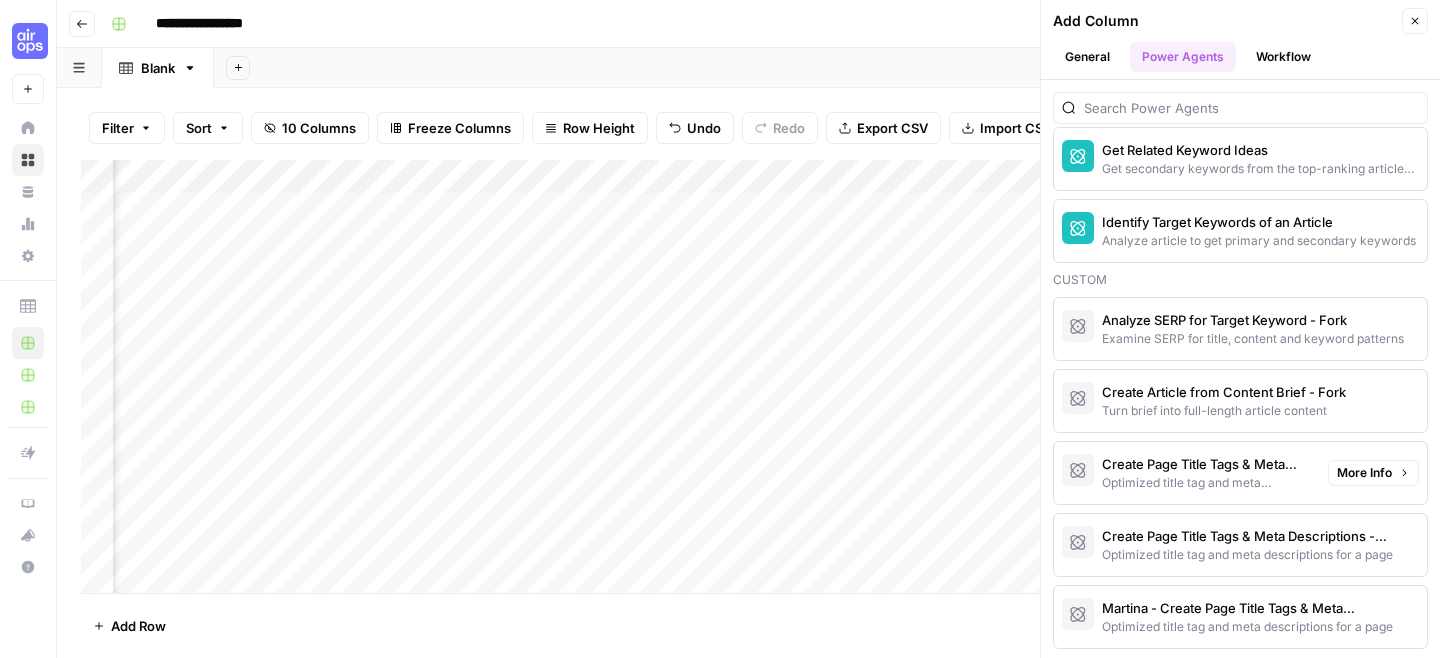 scroll, scrollTop: 1702, scrollLeft: 0, axis: vertical 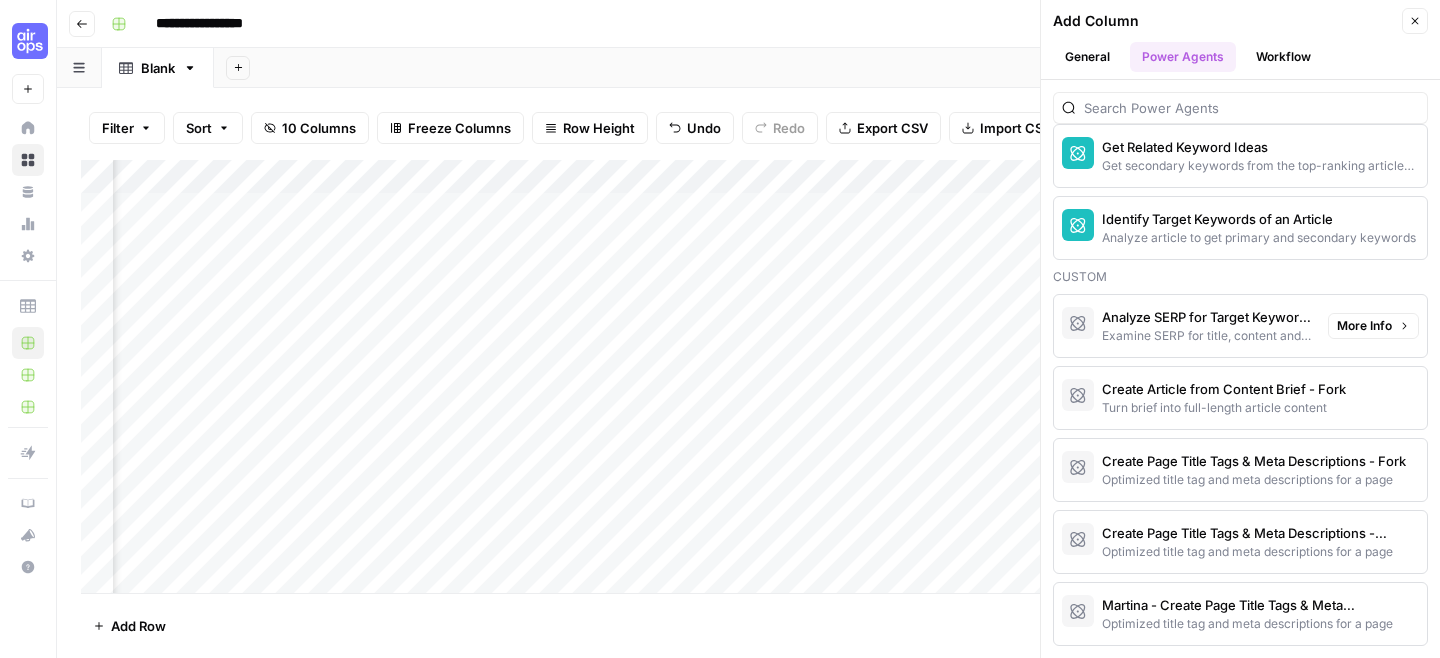 click on "More Info" at bounding box center [1364, 326] 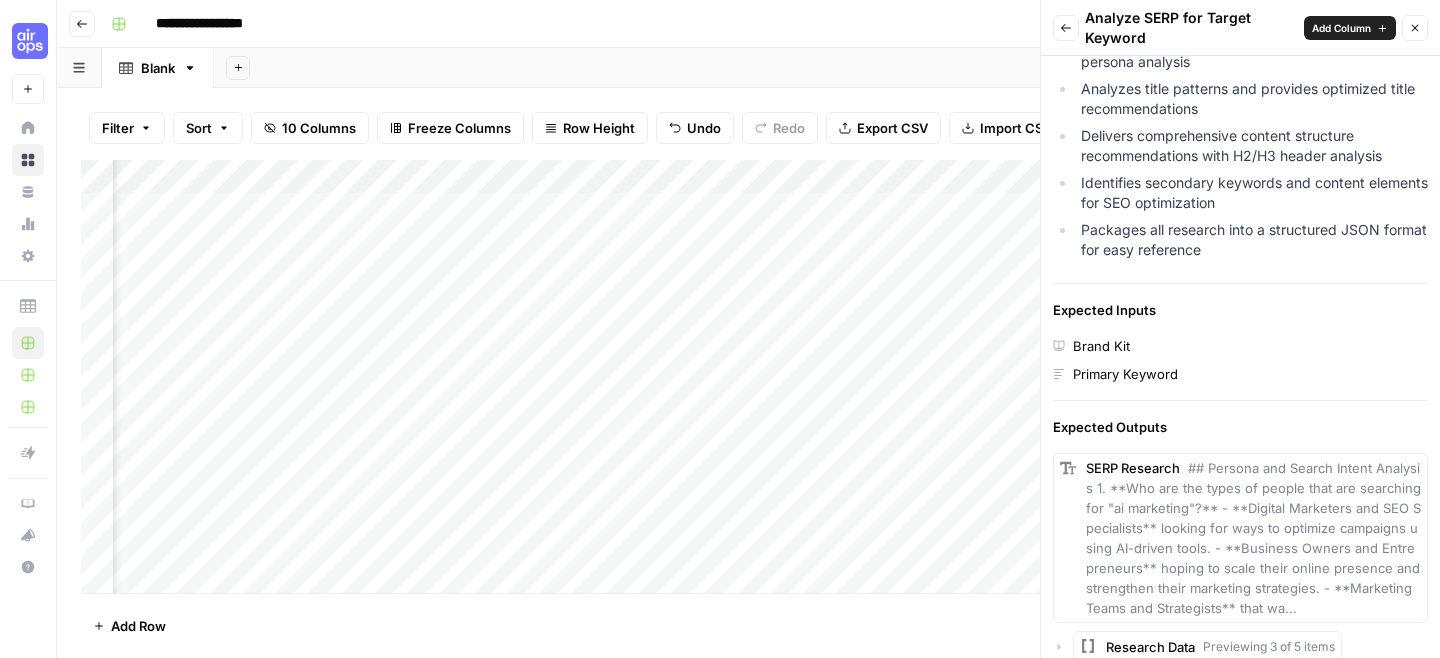 scroll, scrollTop: 683, scrollLeft: 0, axis: vertical 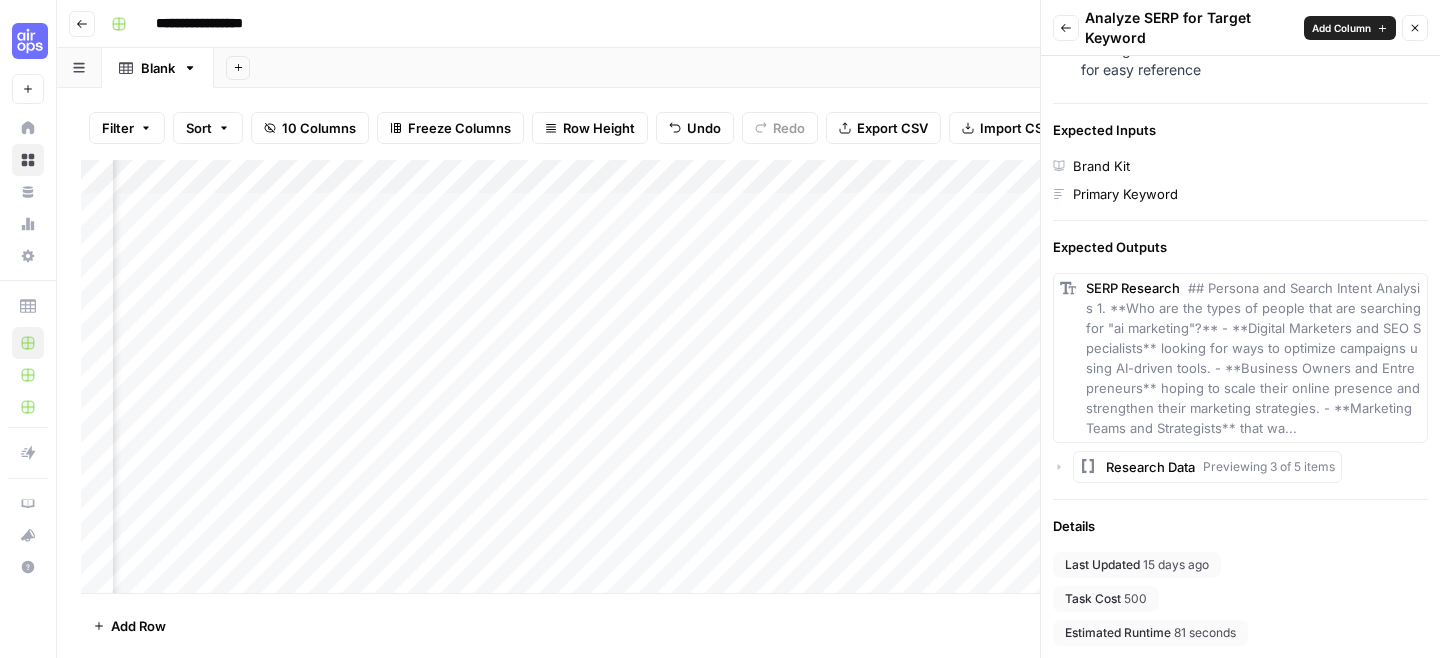 click on "Back" at bounding box center (1066, 28) 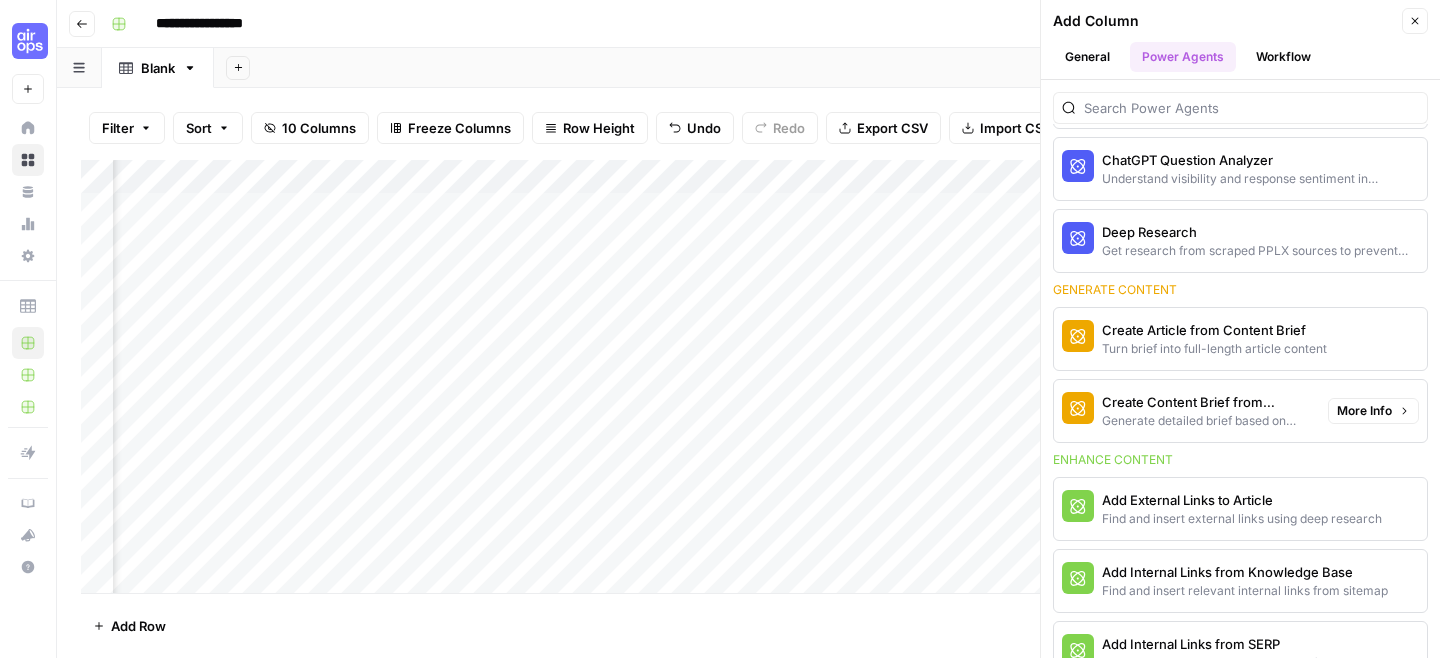 scroll, scrollTop: 0, scrollLeft: 0, axis: both 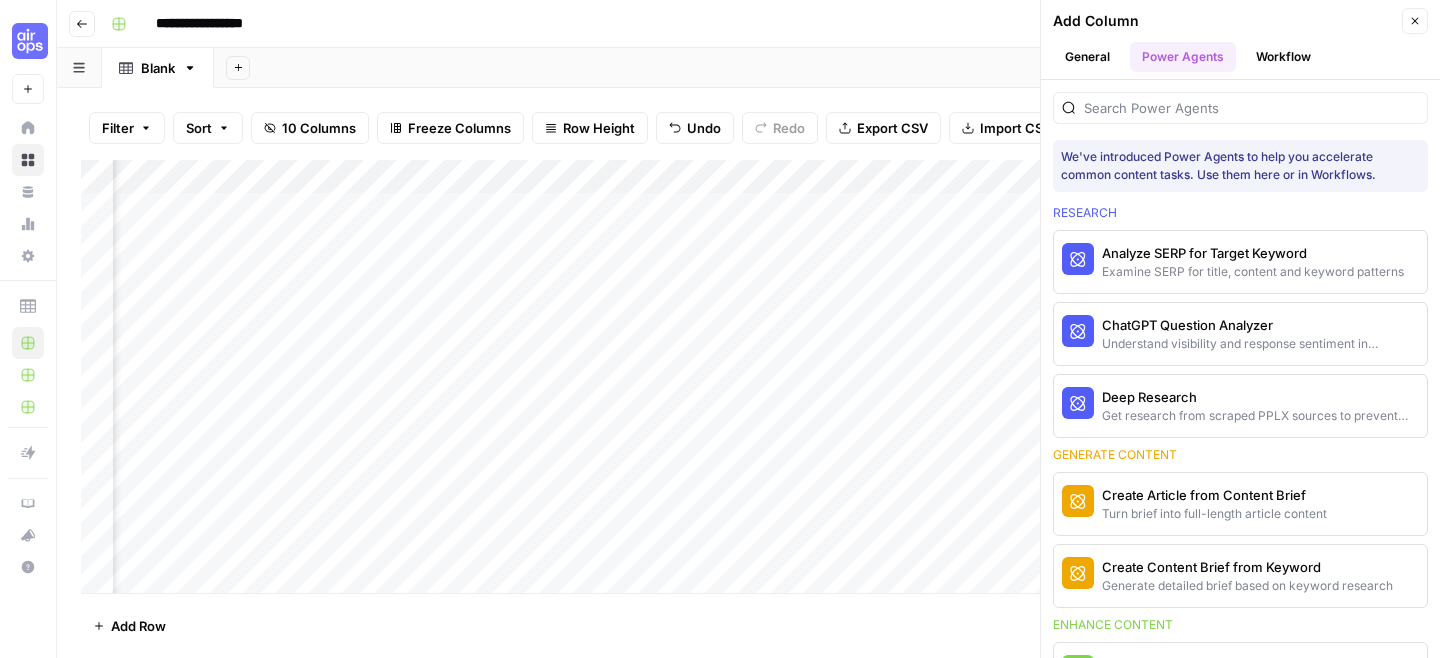 click at bounding box center [1240, 102] 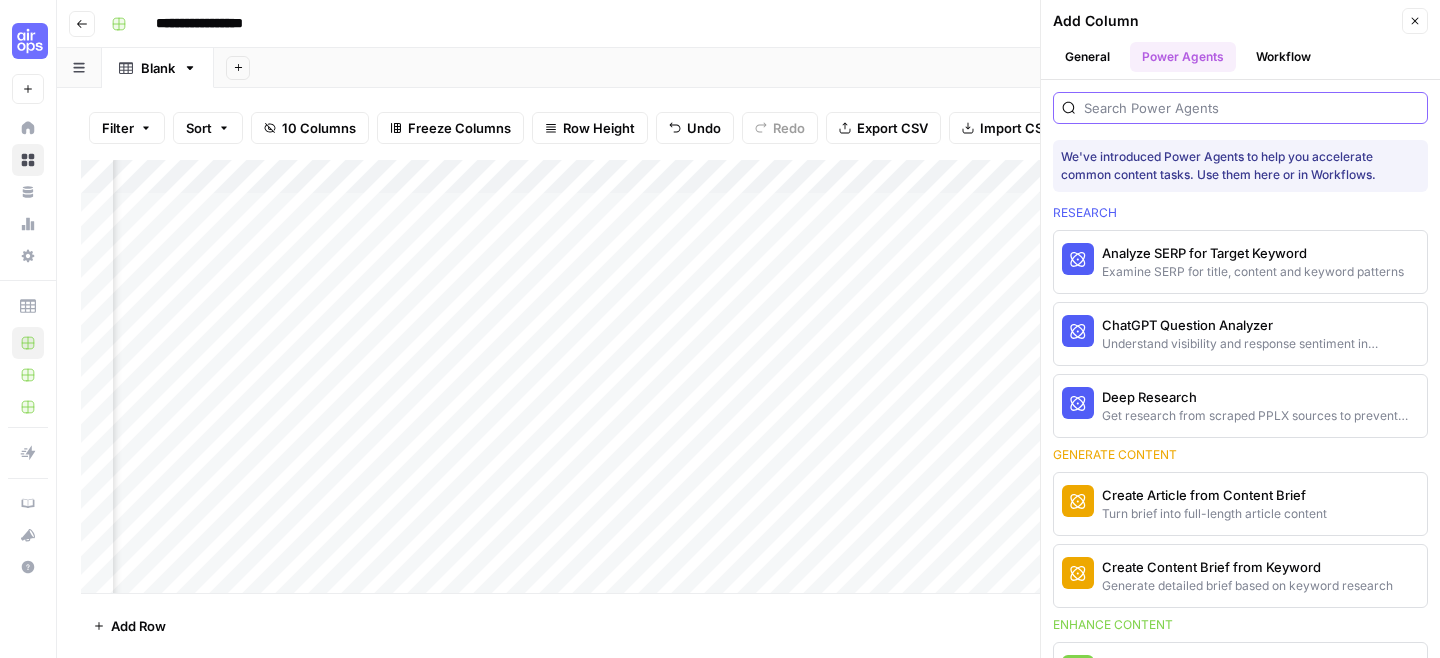 click at bounding box center [1251, 108] 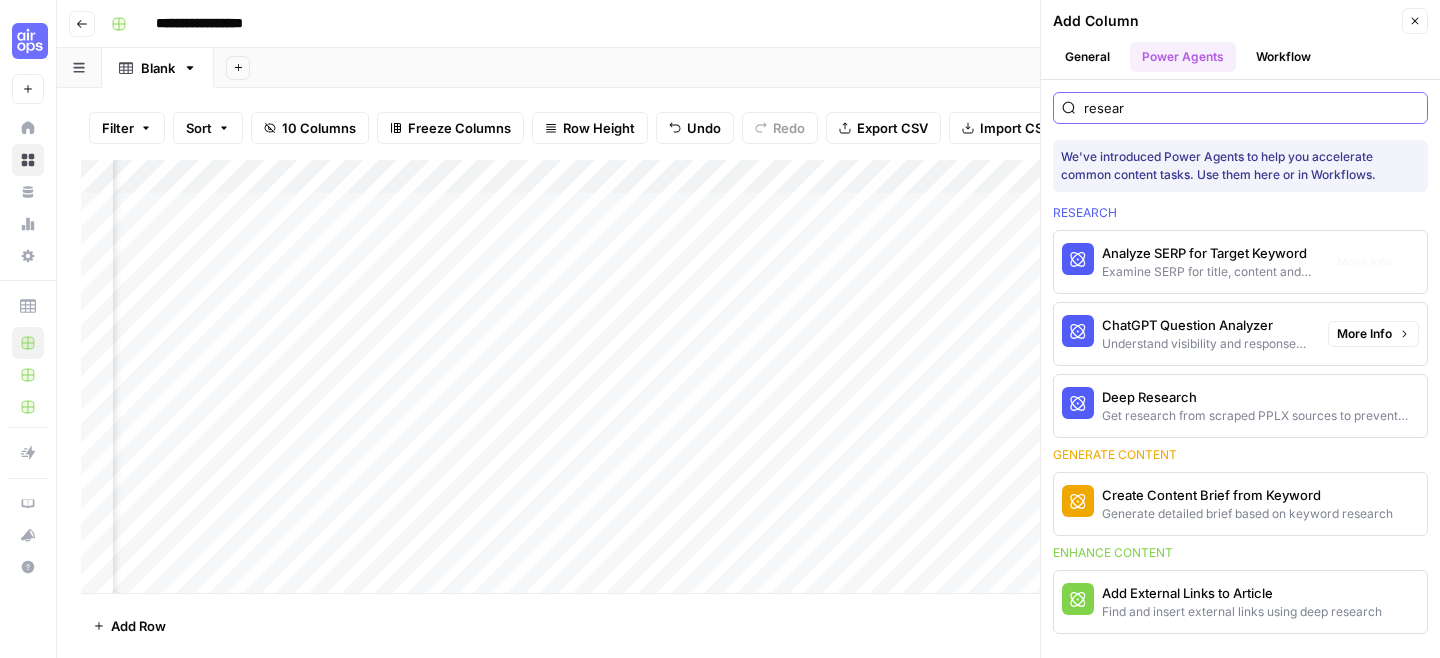 type on "resear" 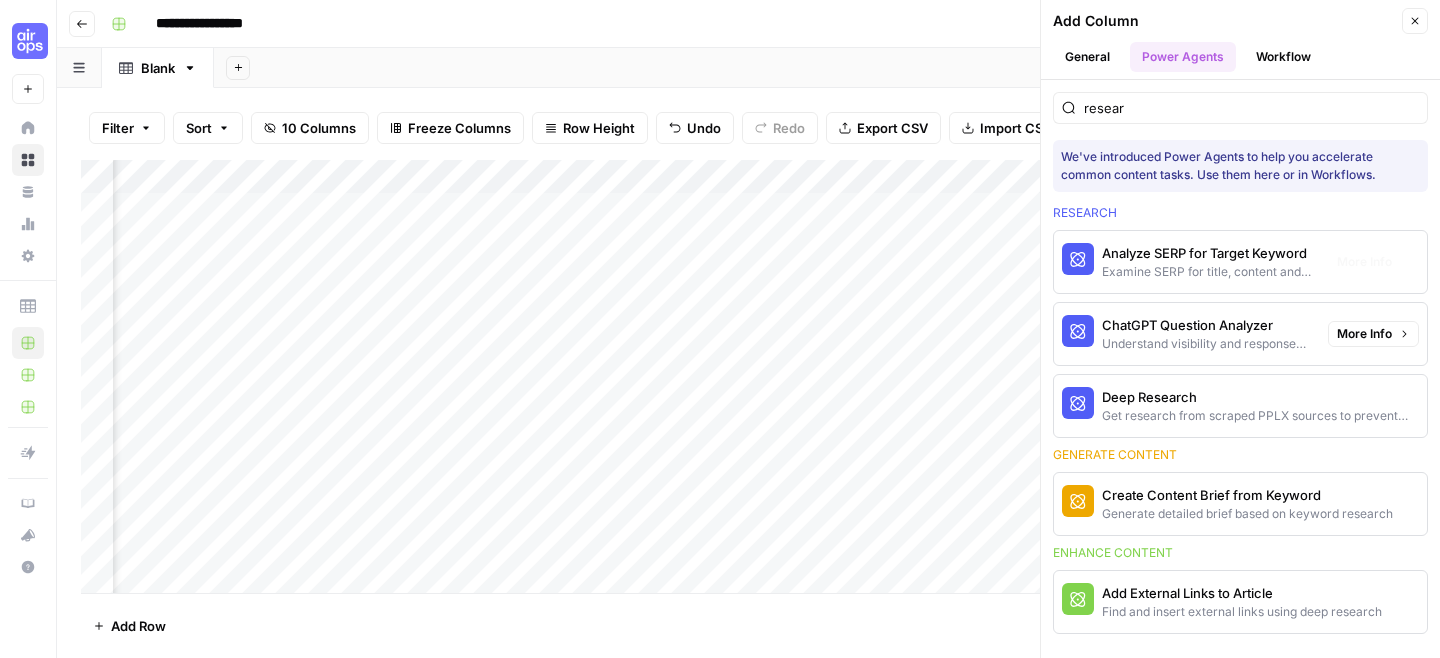 click on "General" at bounding box center [1087, 57] 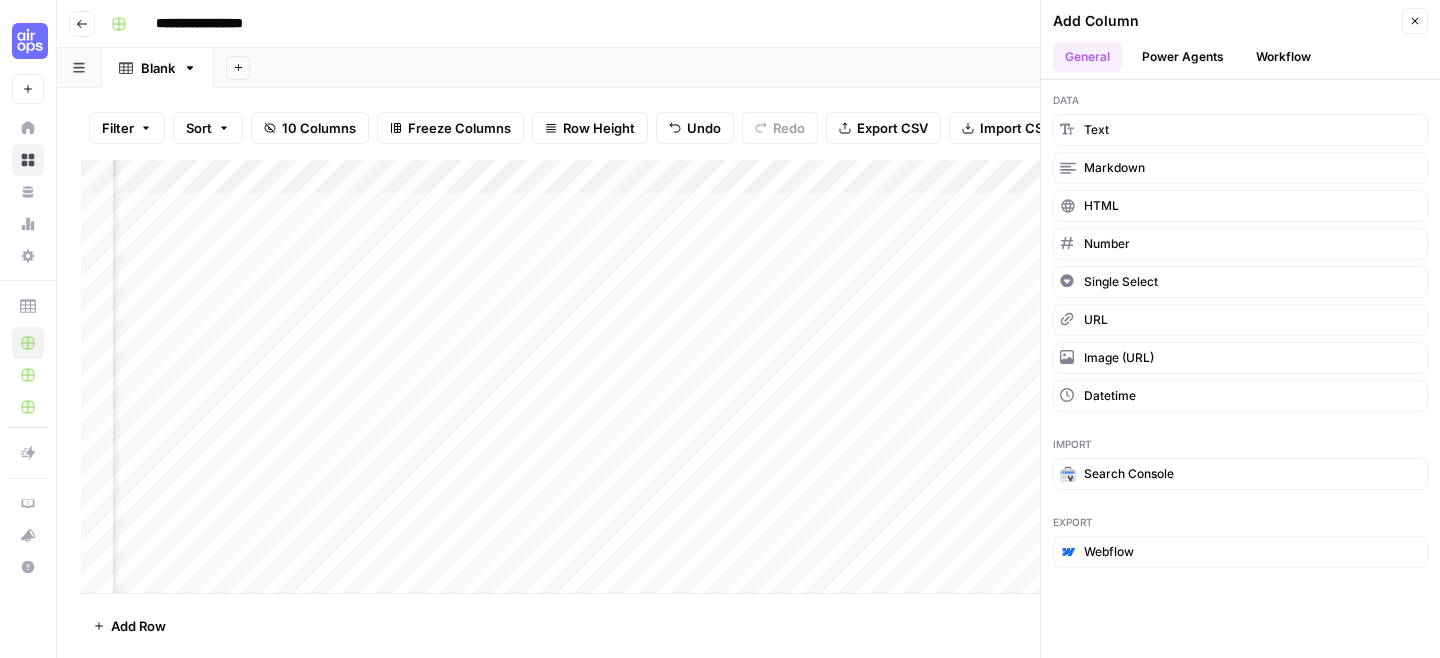 click on "Power Agents" at bounding box center (1183, 57) 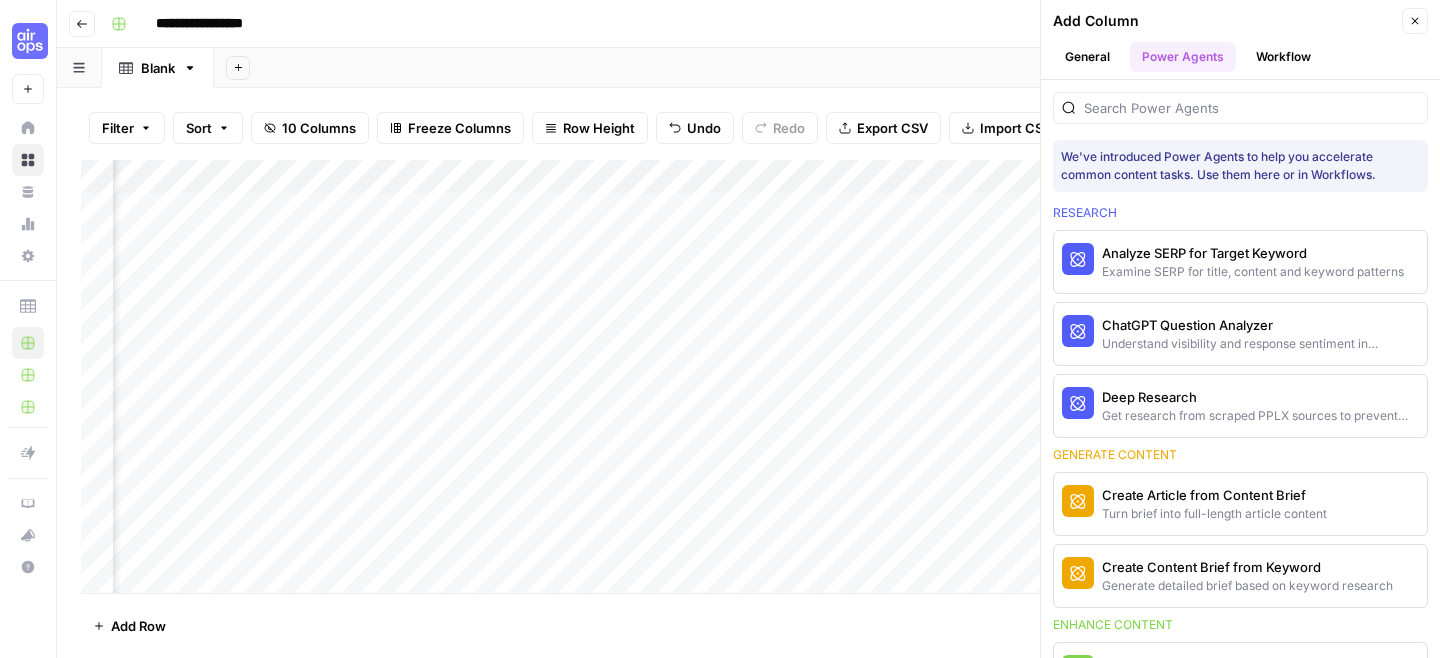 scroll, scrollTop: 1702, scrollLeft: 0, axis: vertical 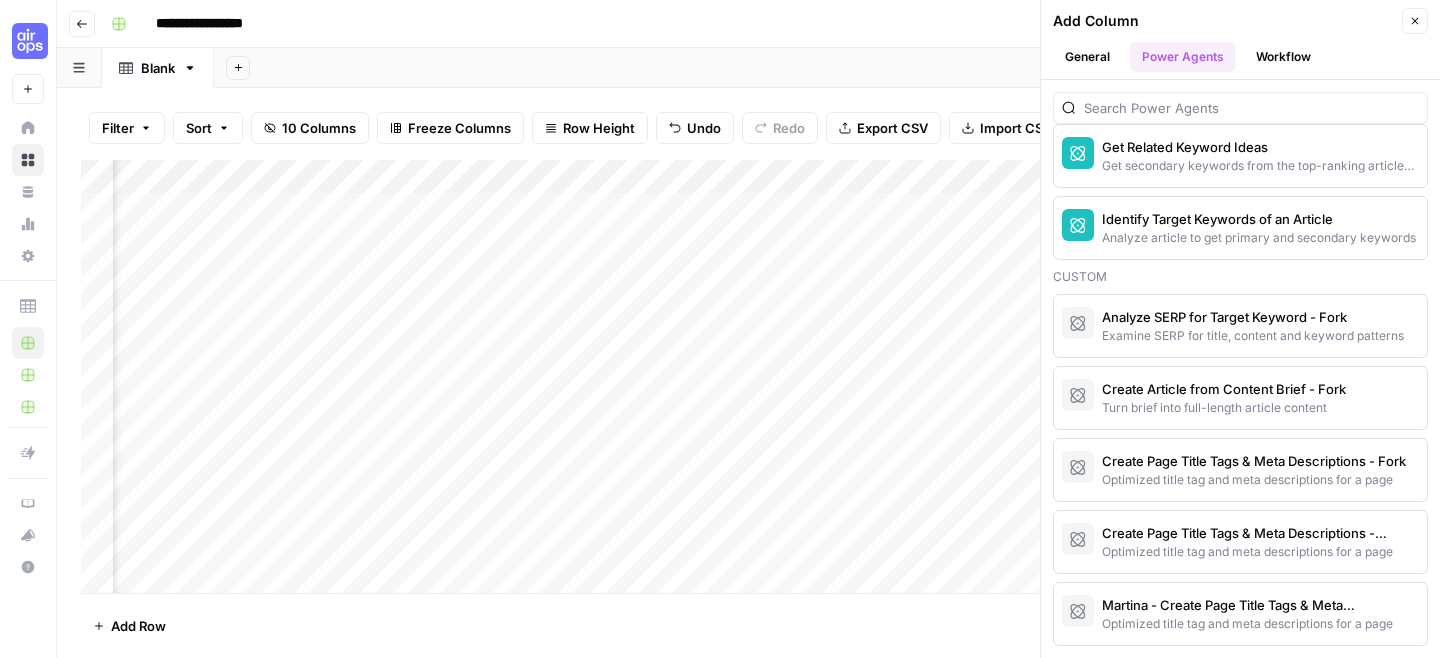 click on "Workflow" at bounding box center [1283, 57] 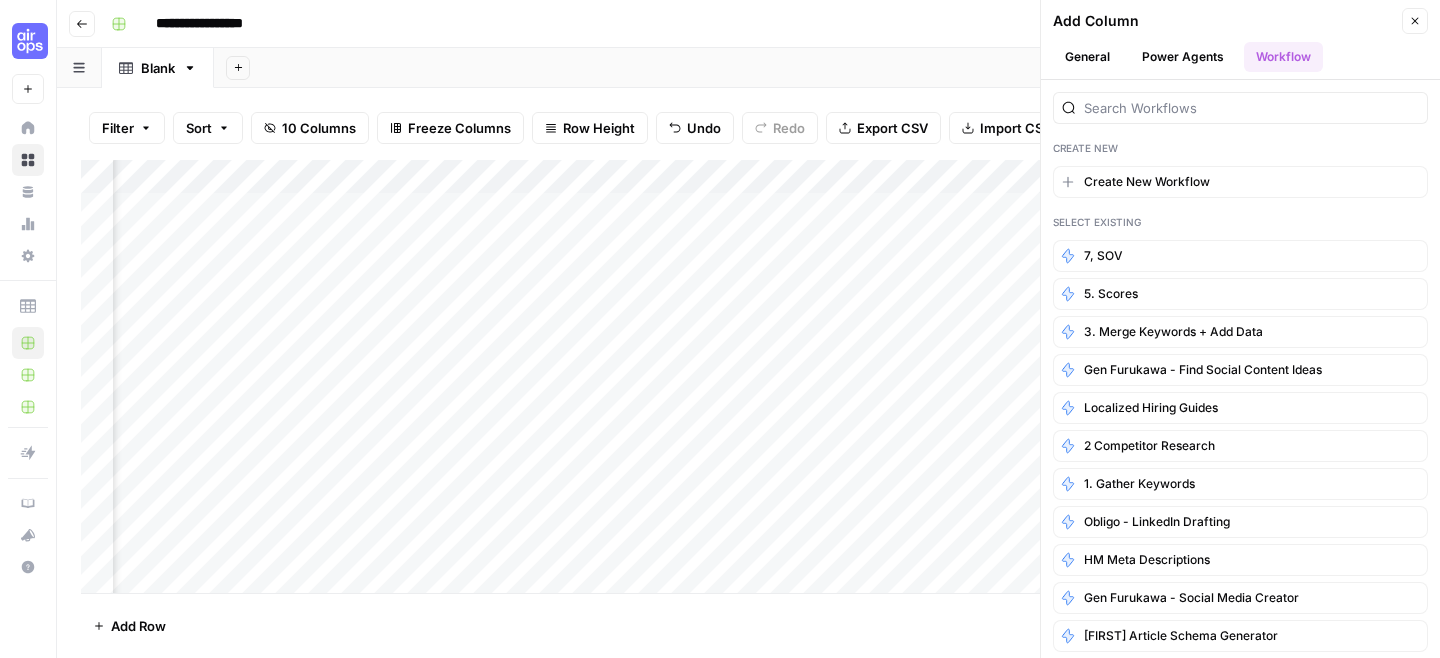 click on "Power Agents" at bounding box center [1183, 57] 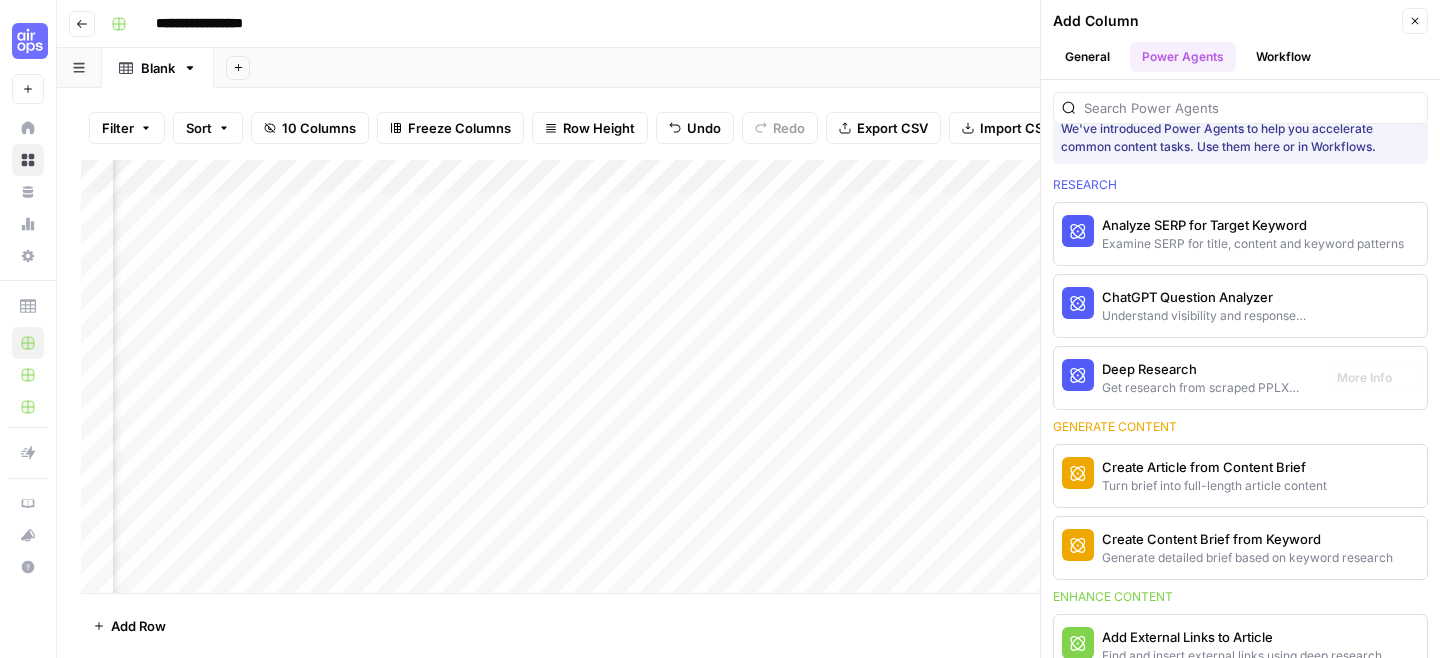 scroll, scrollTop: 0, scrollLeft: 0, axis: both 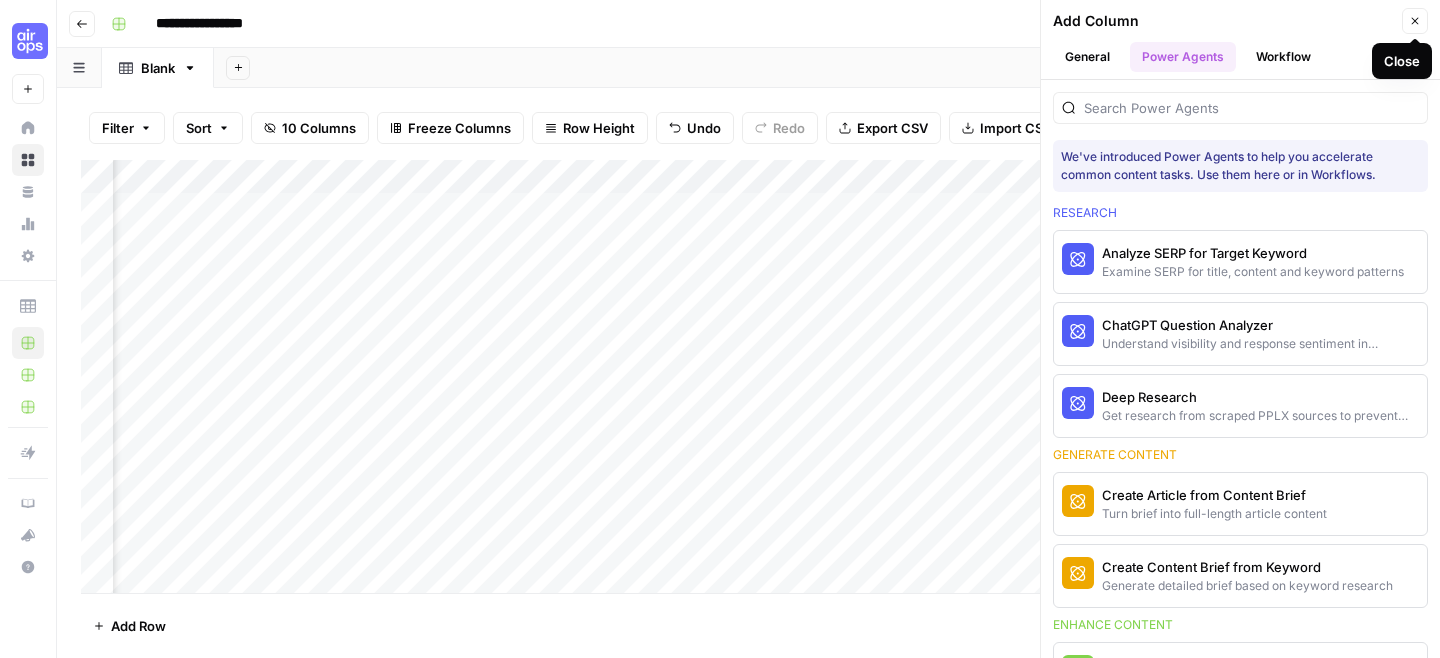 click 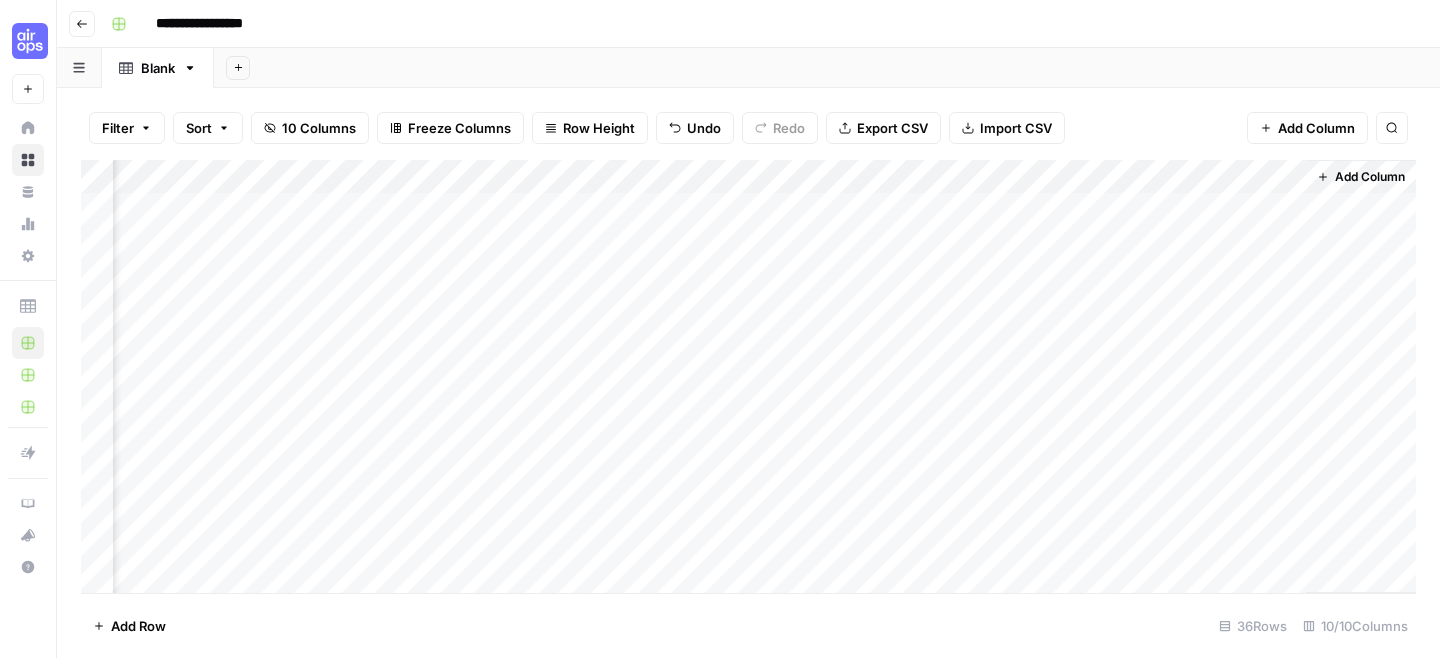click on "Add Column" at bounding box center [1307, 128] 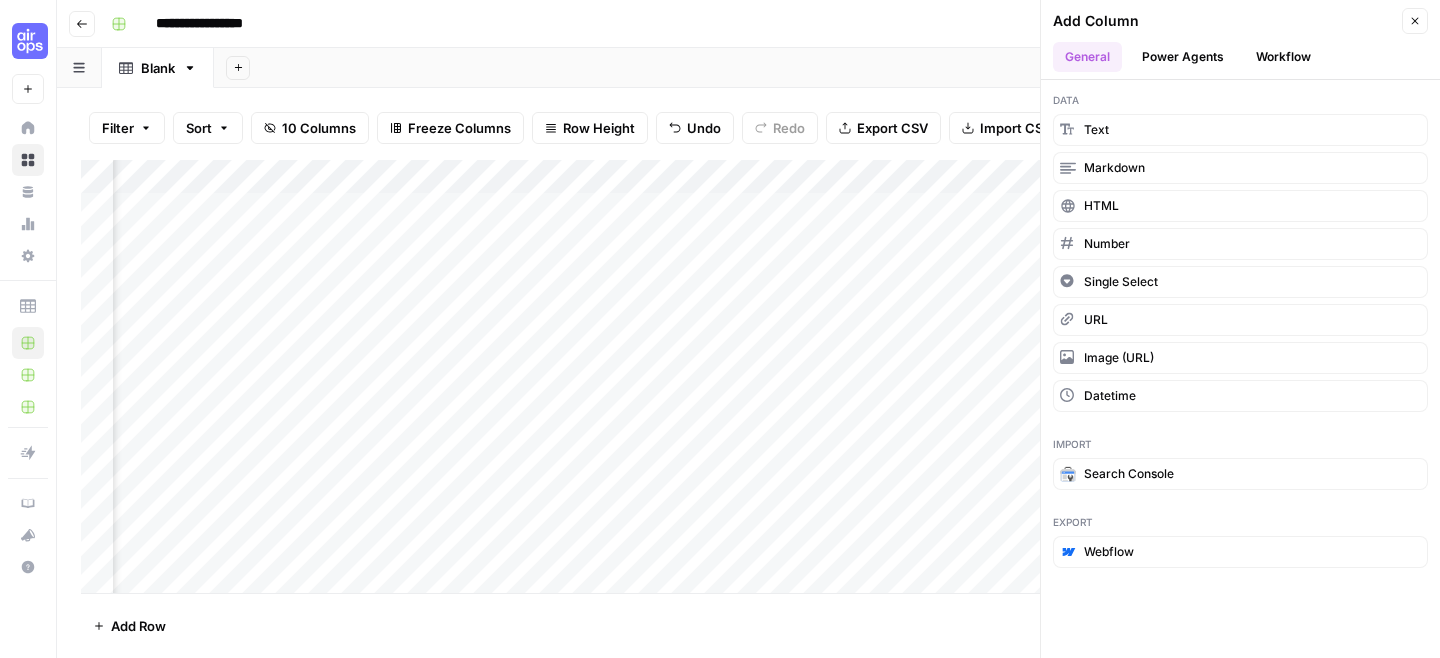 click on "Power Agents" at bounding box center [1183, 57] 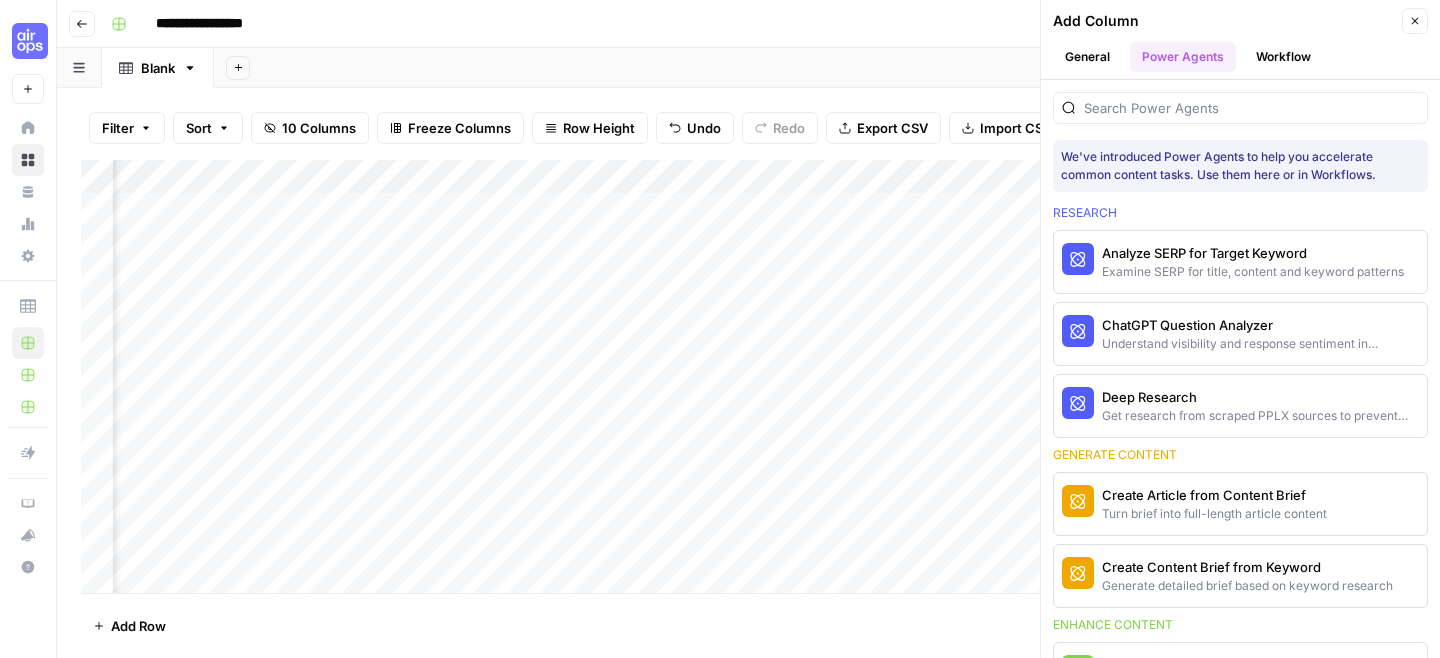 click 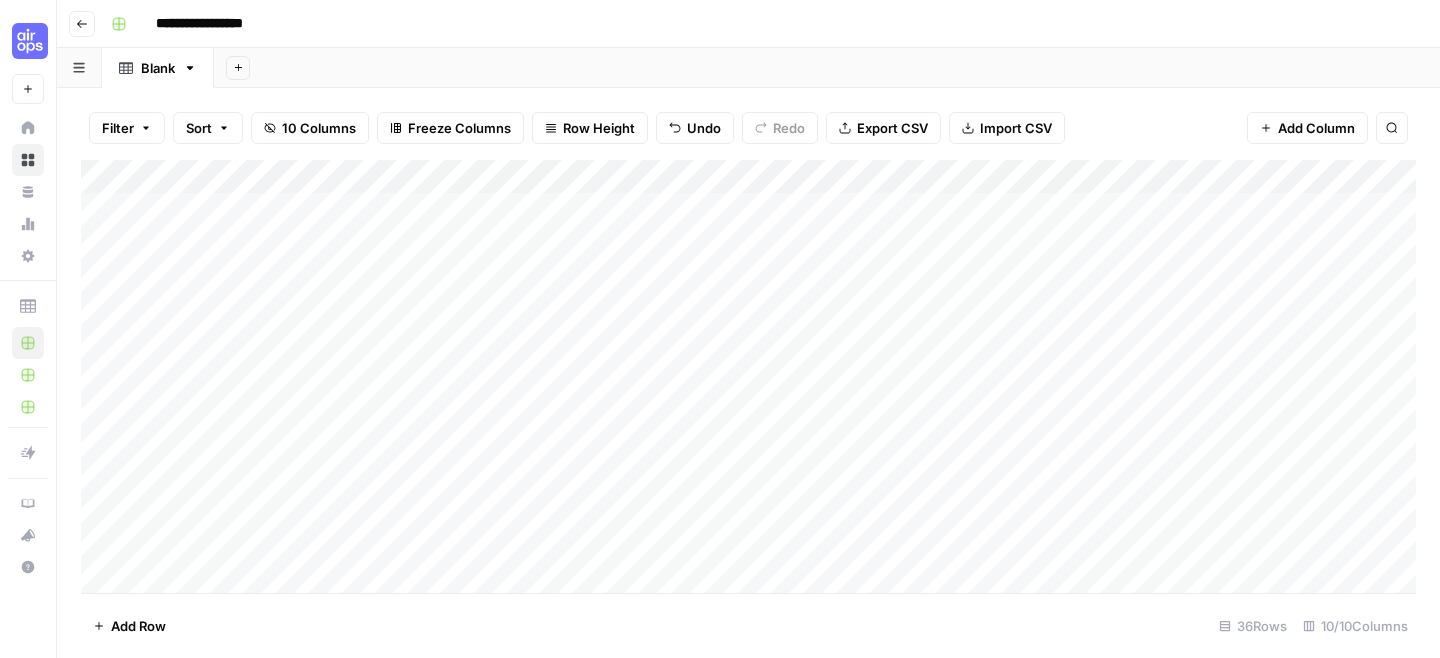 scroll, scrollTop: 0, scrollLeft: 0, axis: both 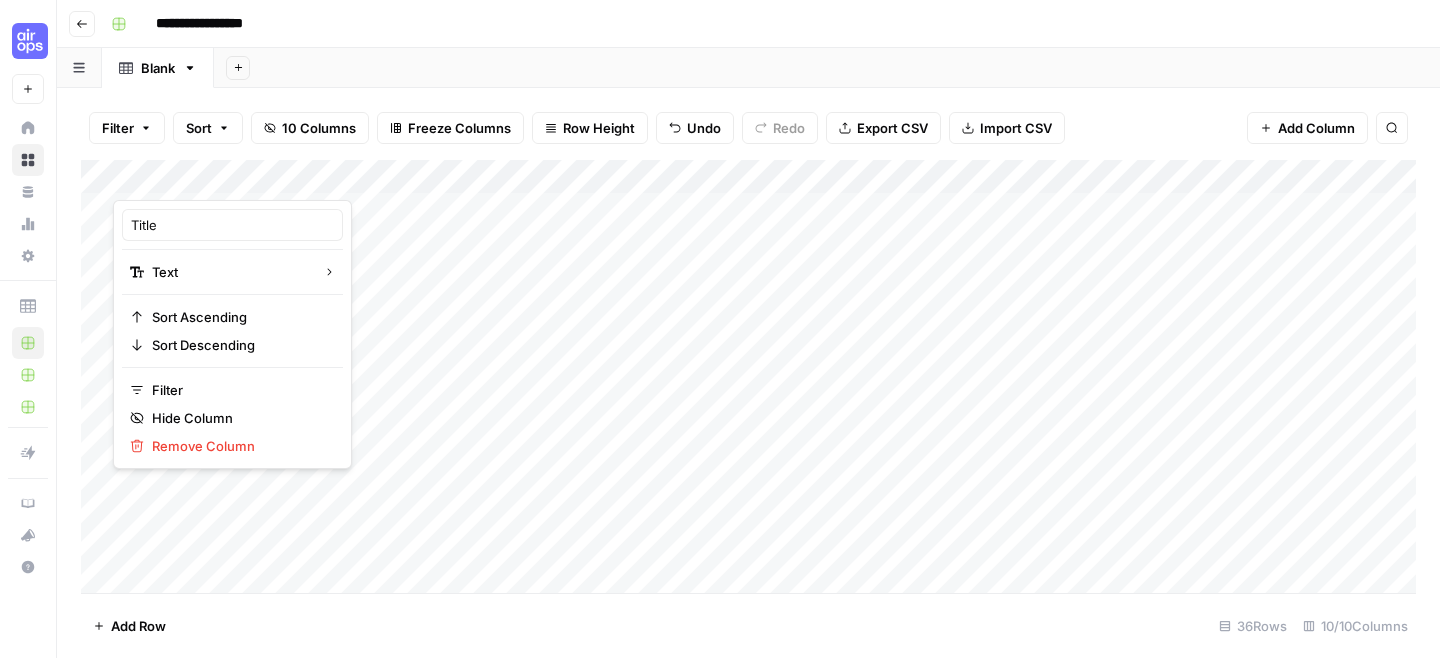 click on "Filter Sort 10 Columns Freeze Columns Row Height Undo Redo Export CSV Import CSV Add Column Search" at bounding box center [748, 128] 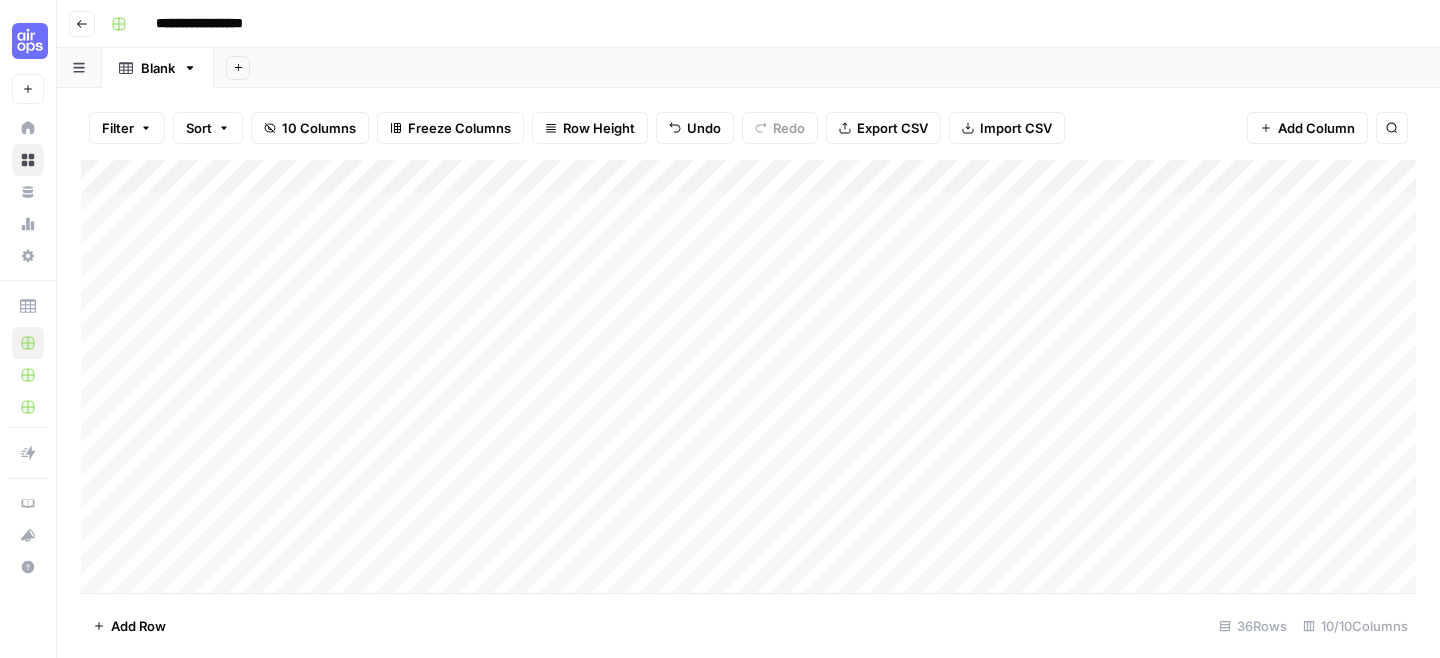 click on "Filter Sort 10 Columns Freeze Columns Row Height Undo Redo Export CSV Import CSV Add Column Search Add Column Add Row 36  Rows 10/10  Columns" at bounding box center [748, 373] 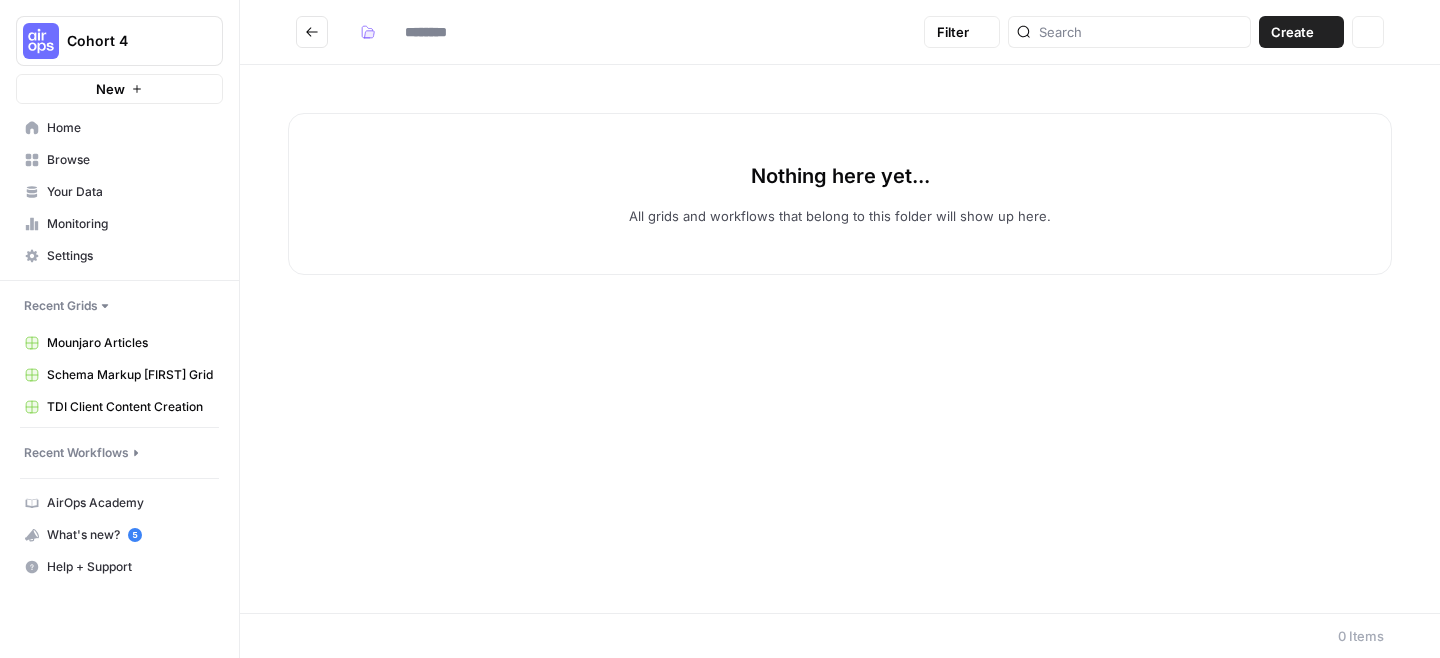 type on "**********" 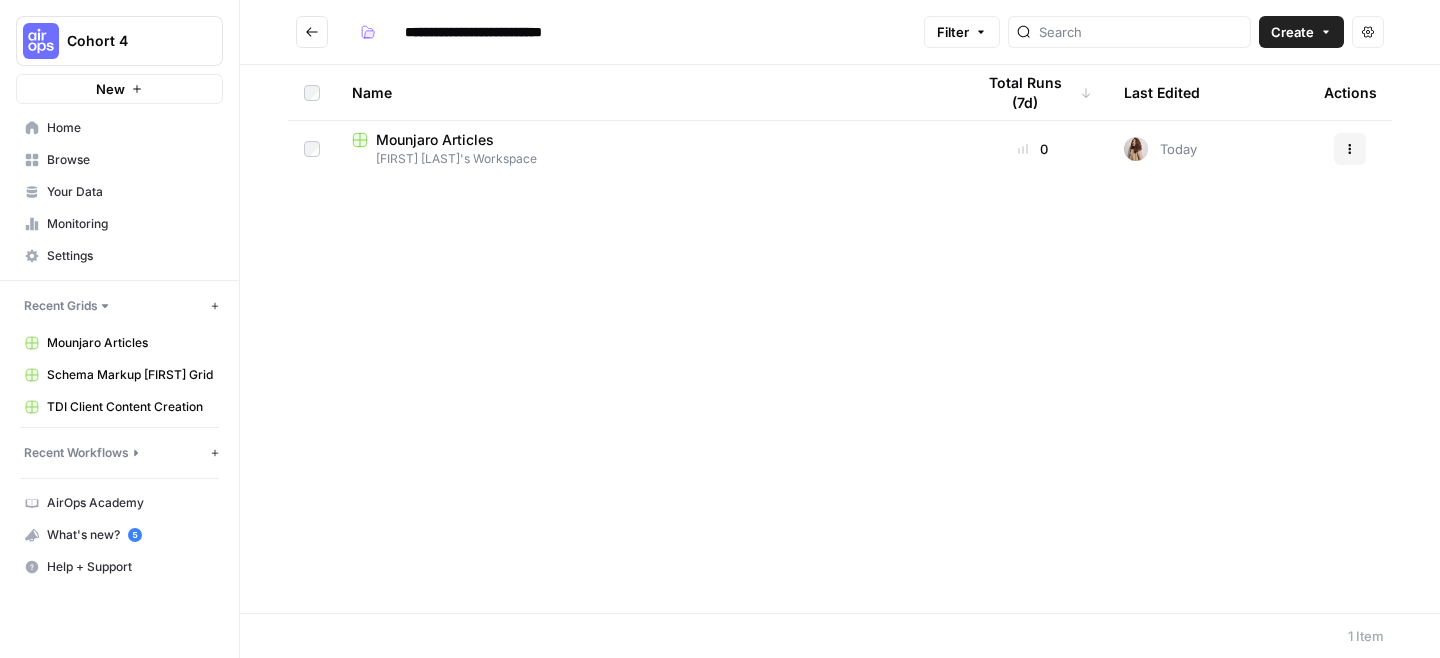 click on "Name Total Runs (7d) Last Edited Actions Mounjaro Articles Marina Galstyan's Workspace 0 Today Actions" at bounding box center (840, 339) 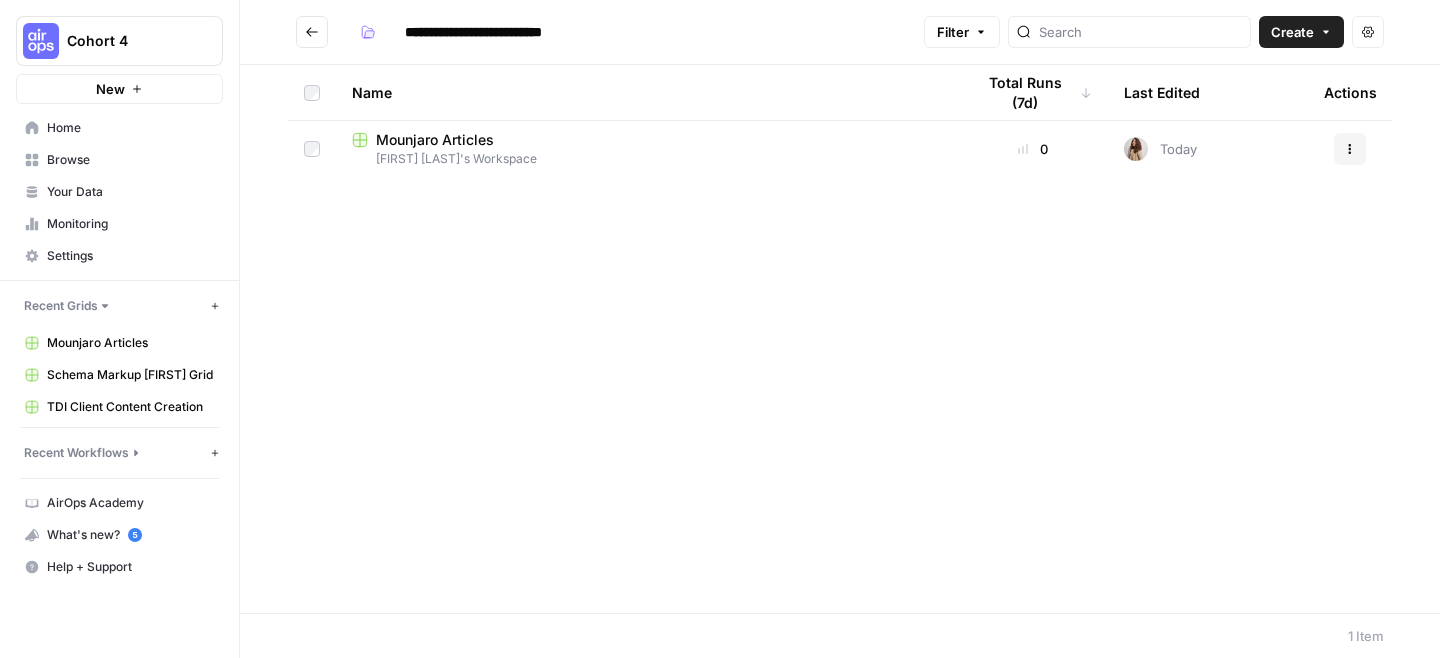 click on "Home" at bounding box center [130, 128] 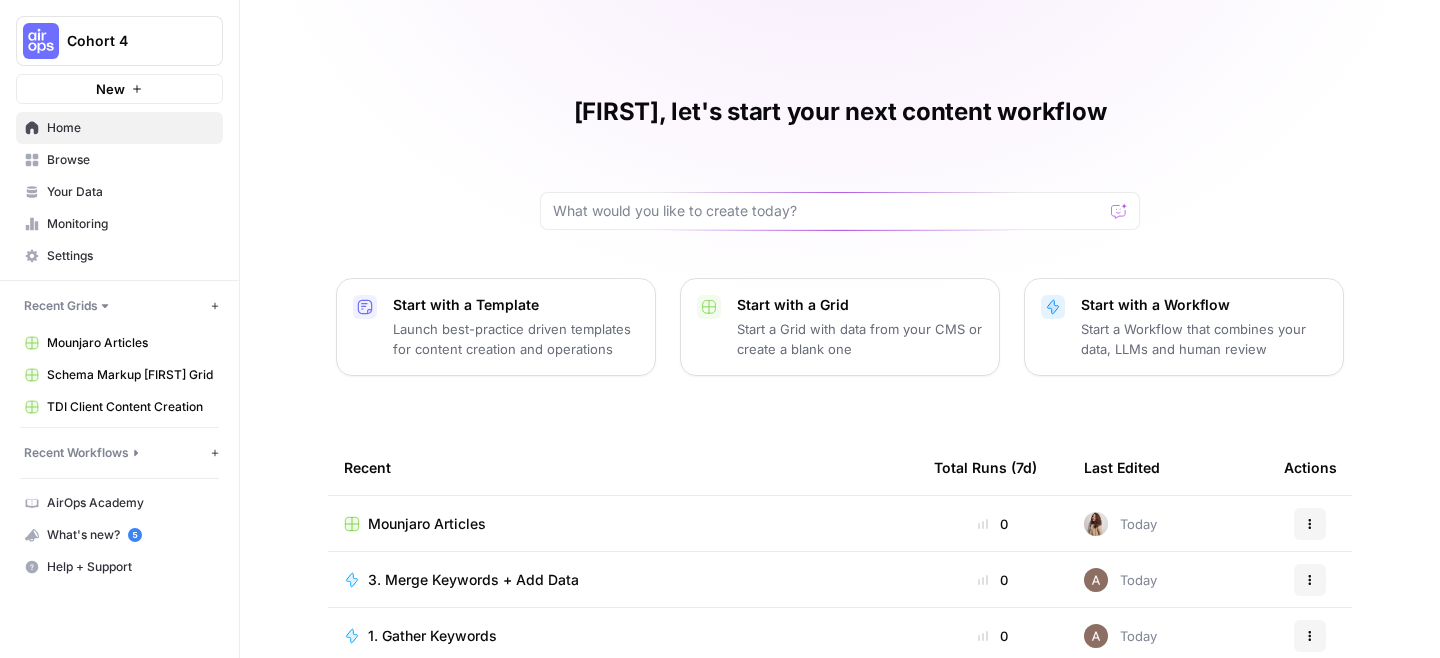 click on "Home" at bounding box center (130, 128) 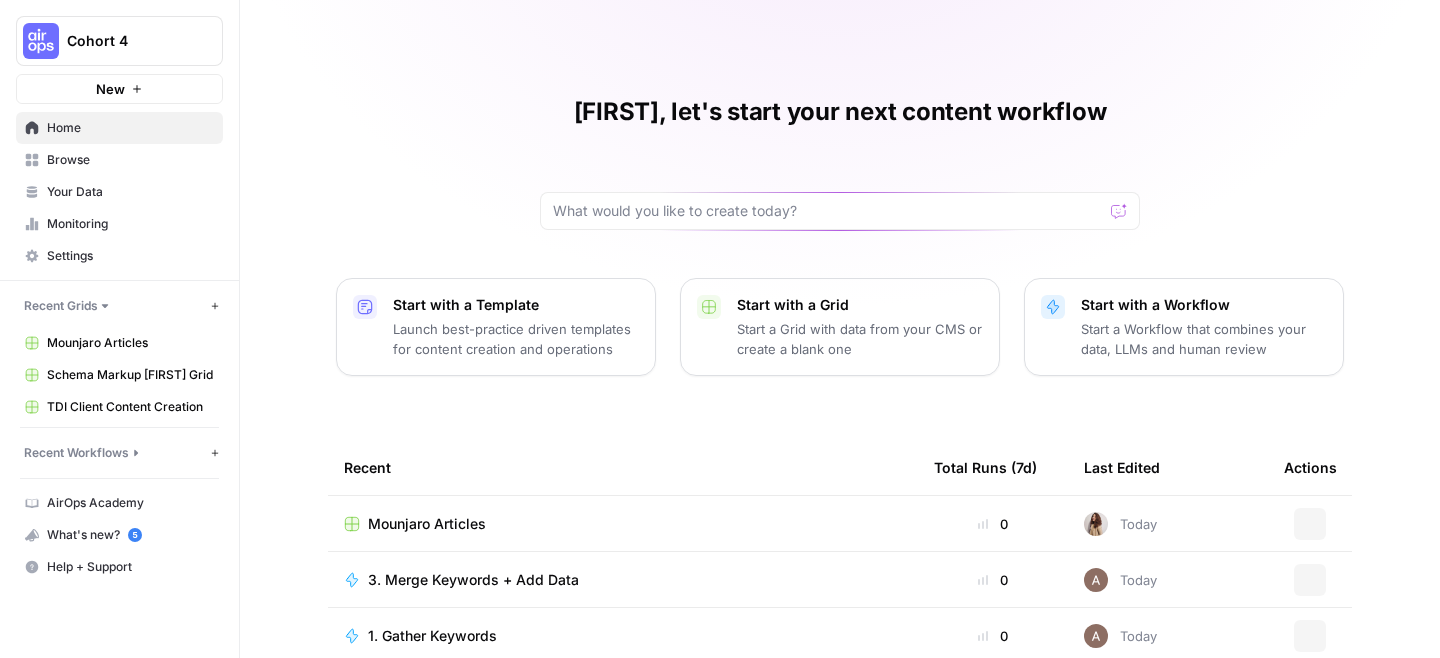click on "Home" at bounding box center (130, 128) 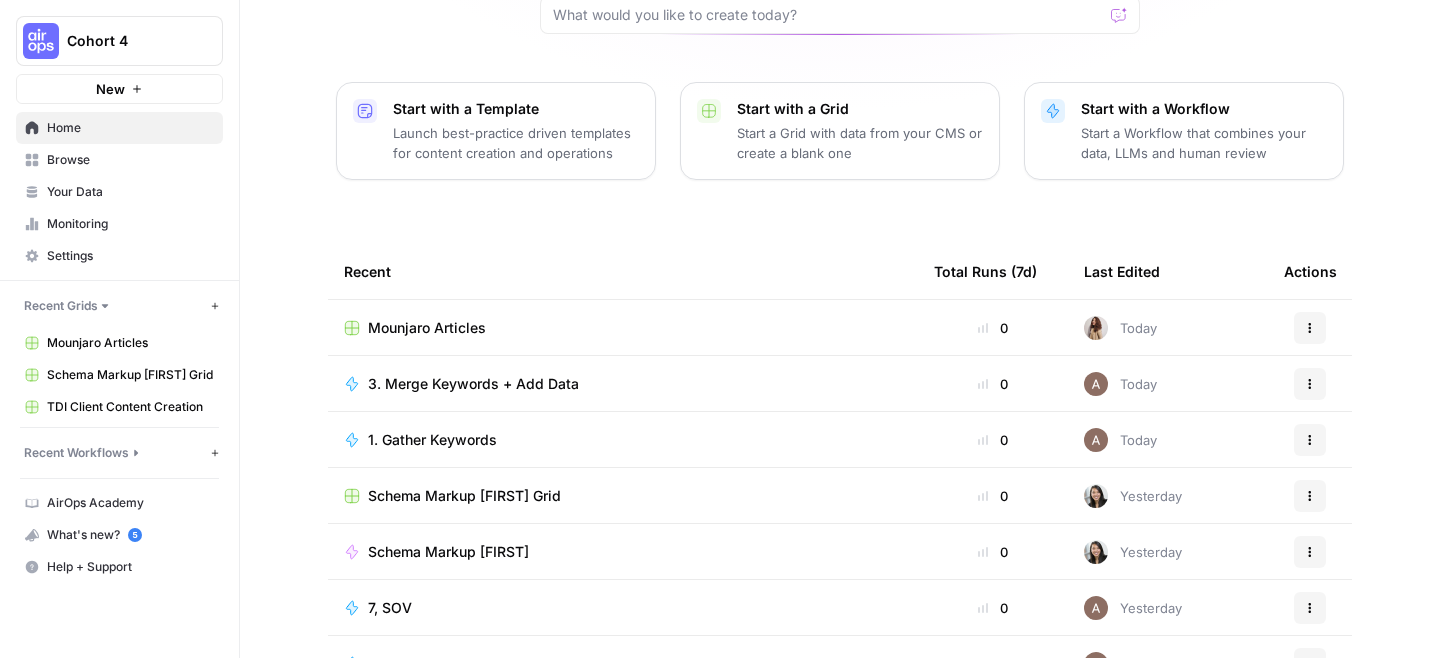 scroll, scrollTop: 262, scrollLeft: 0, axis: vertical 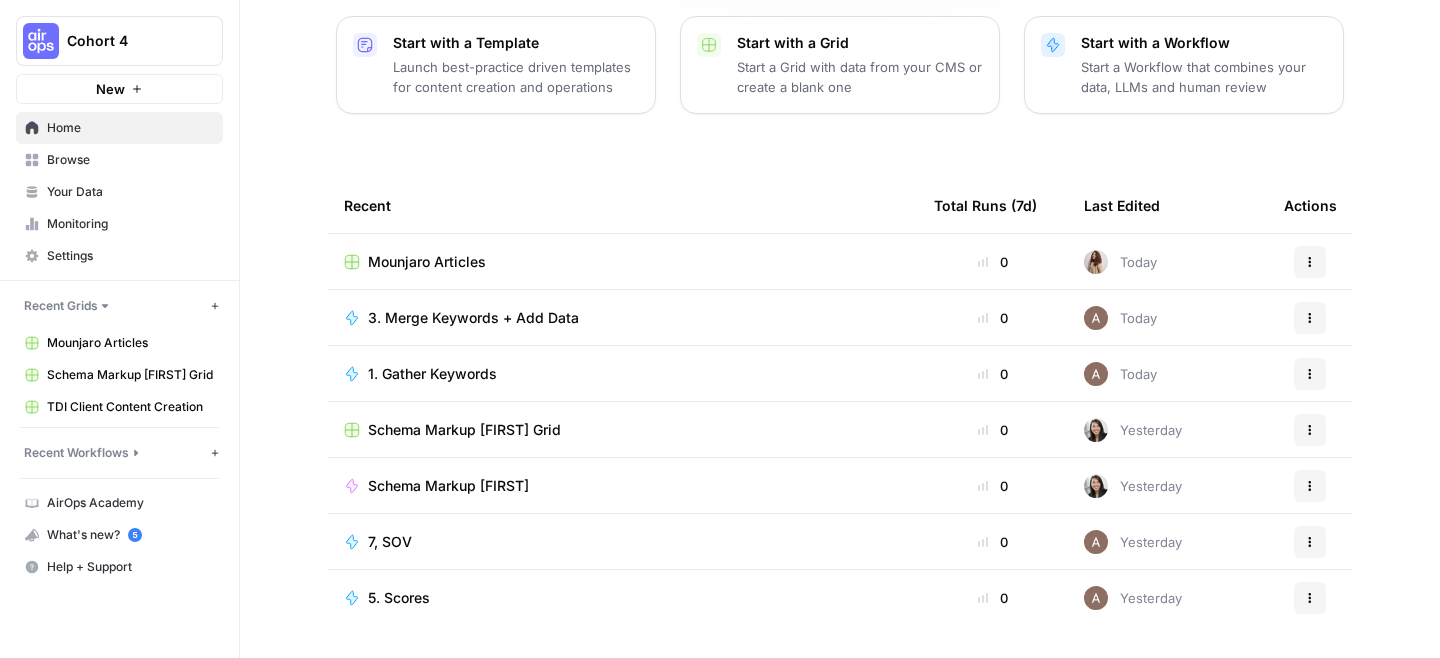 click on "Actions" at bounding box center (1310, 262) 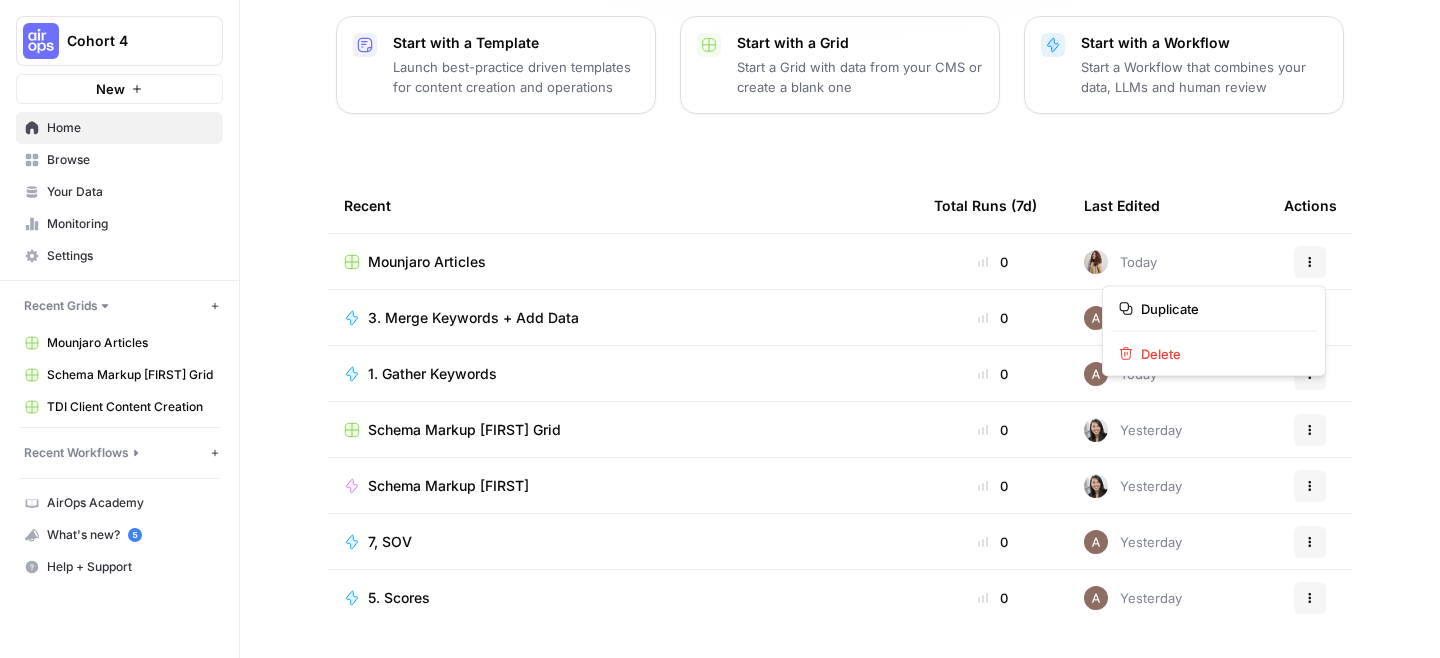 click on "Actions" at bounding box center (1310, 262) 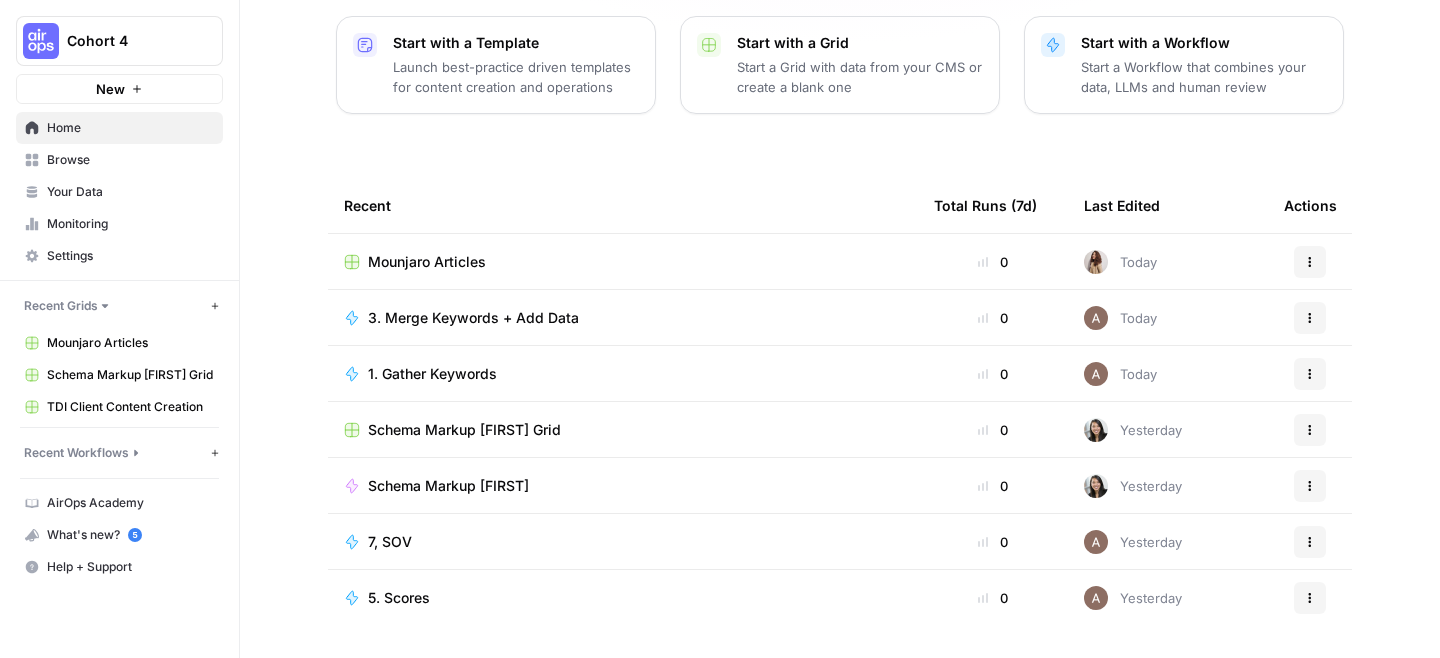 scroll, scrollTop: 0, scrollLeft: 0, axis: both 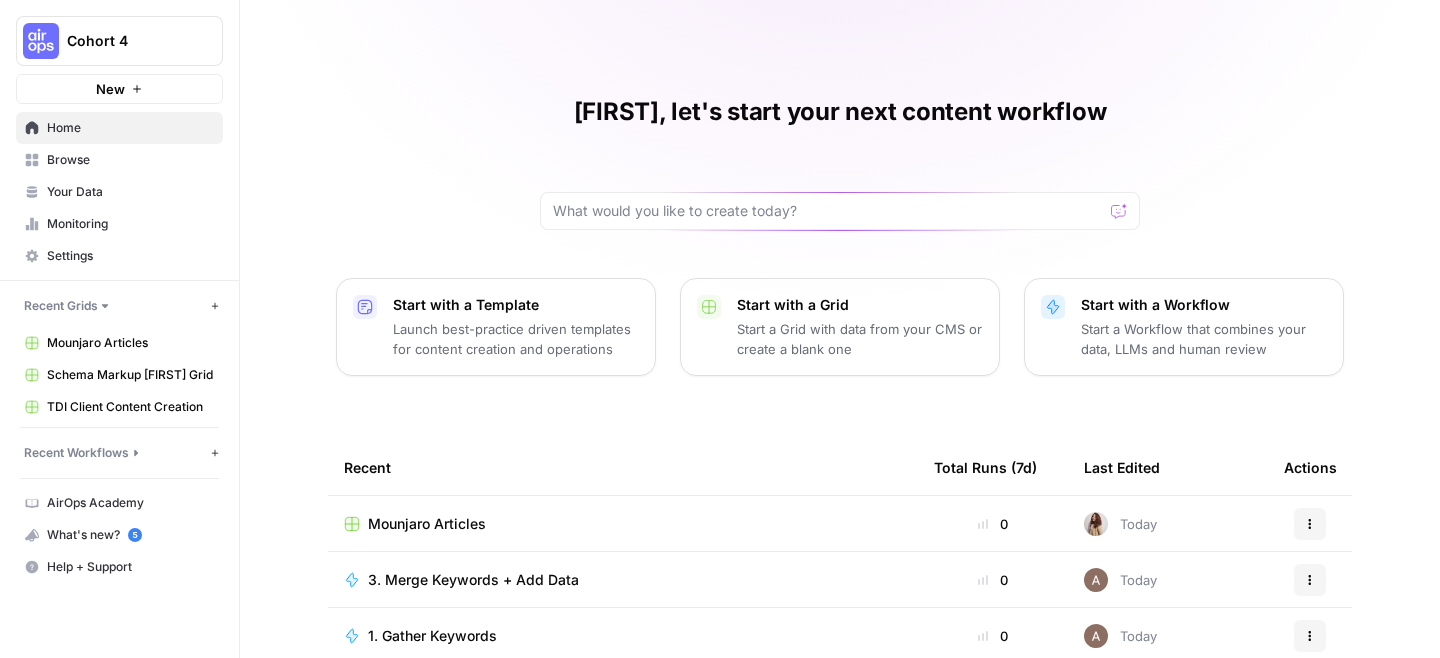 click on "Browse" at bounding box center (130, 160) 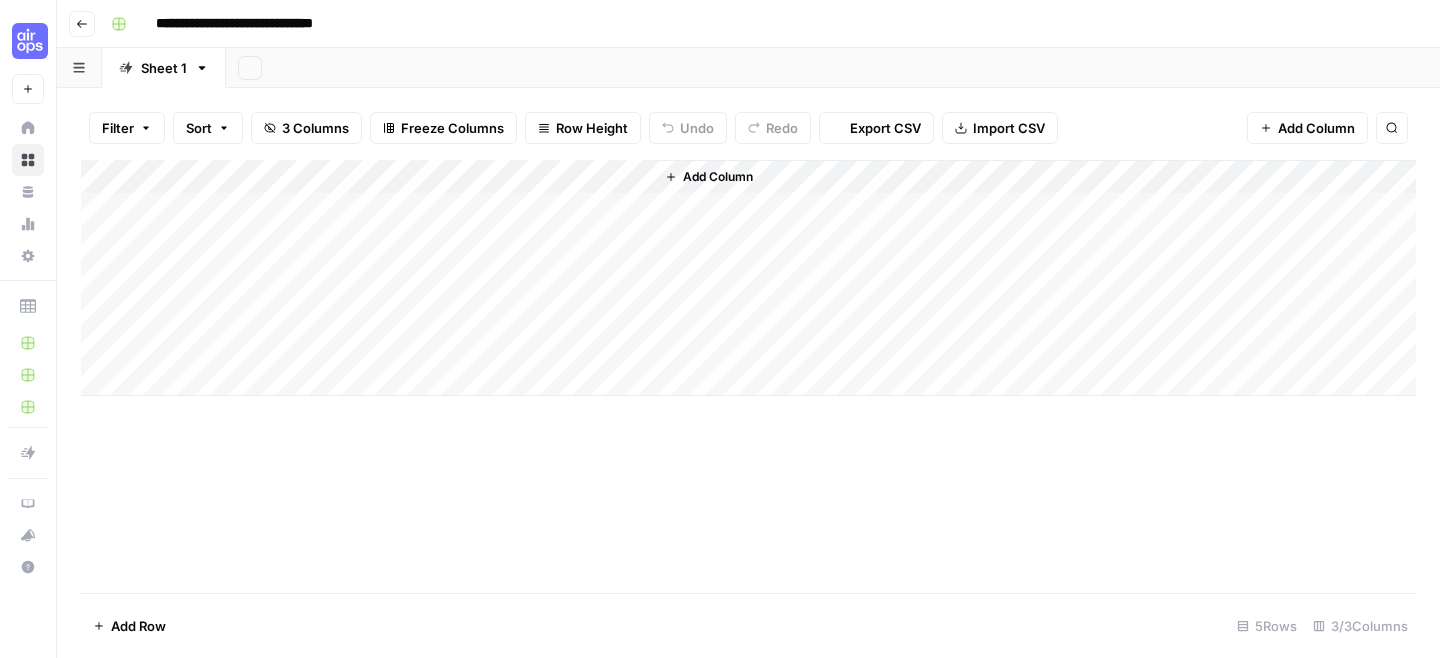 scroll, scrollTop: 0, scrollLeft: 0, axis: both 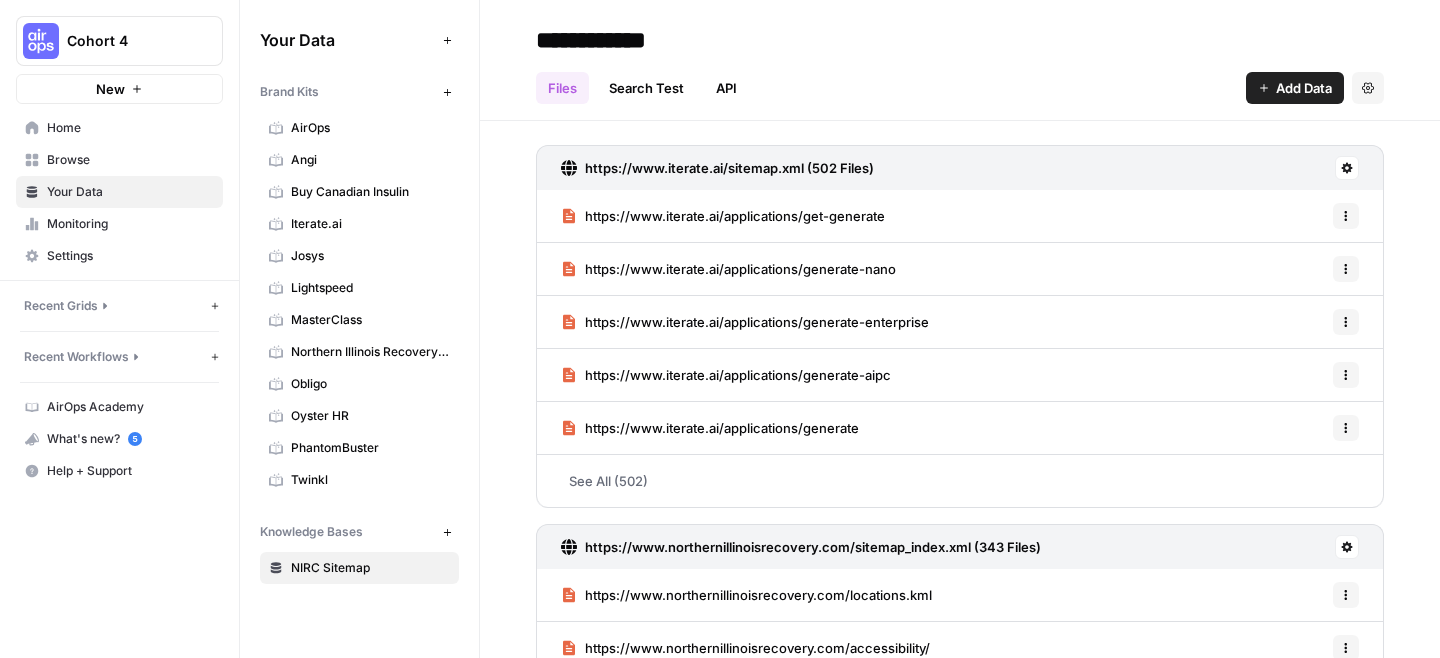 click 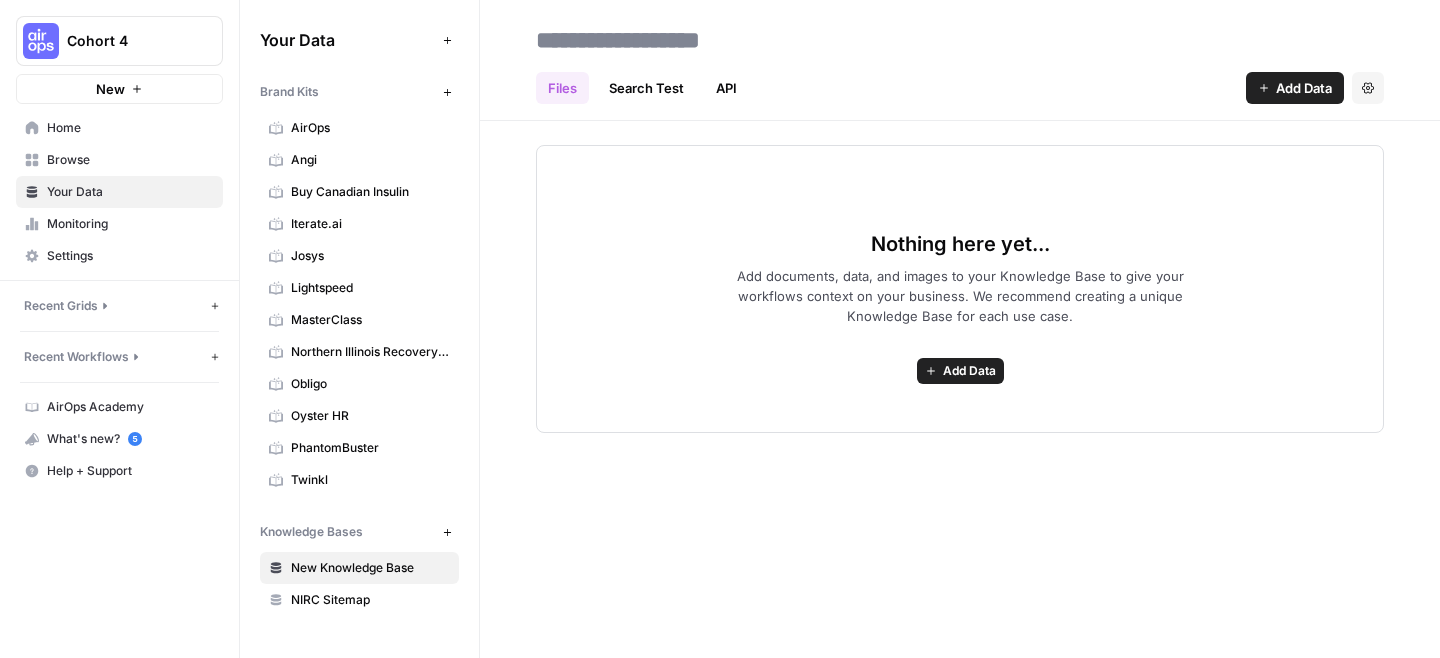 click on "Add Data" at bounding box center [969, 371] 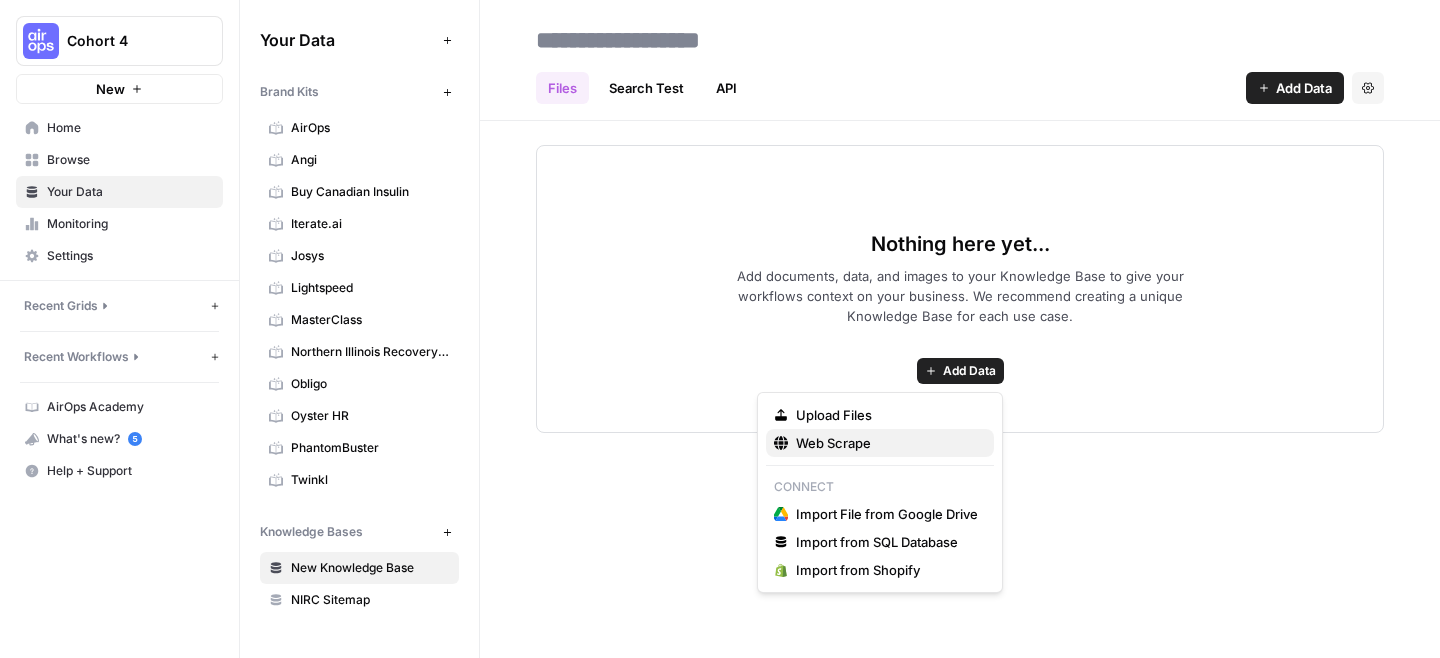 click on "Web Scrape" at bounding box center [887, 443] 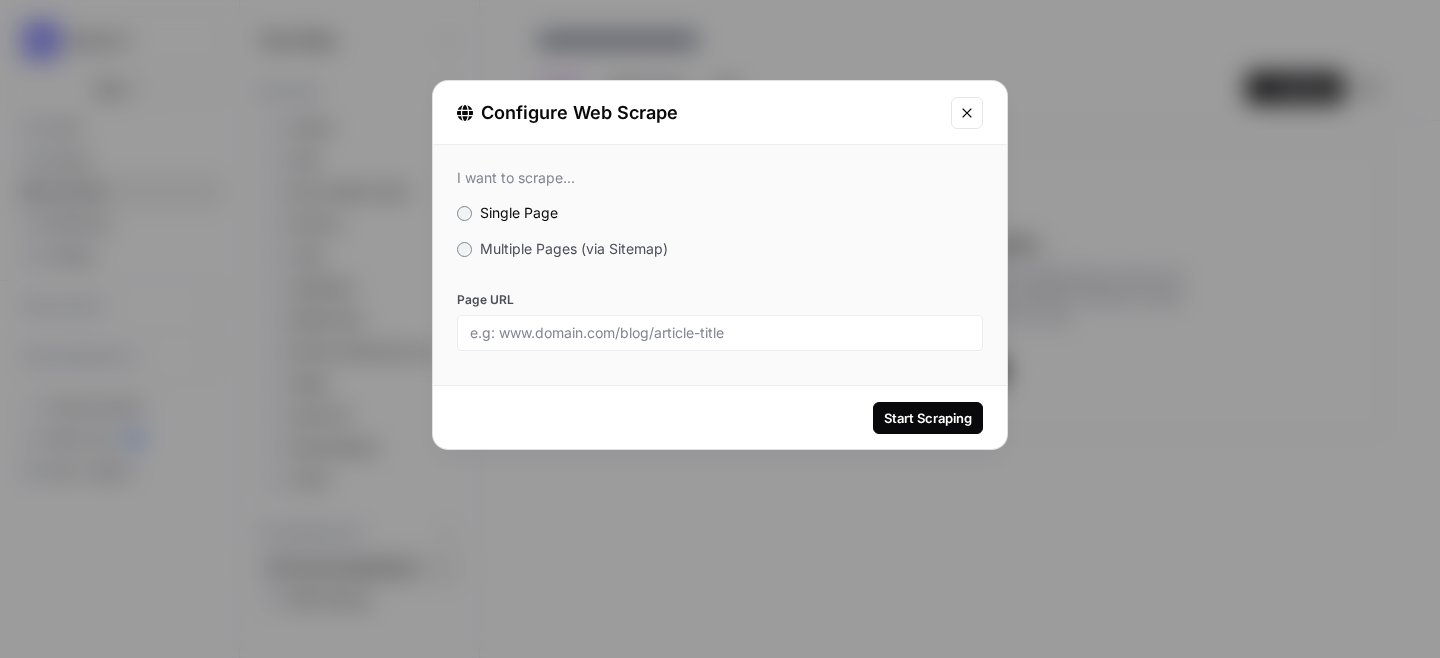 click on "Multiple Pages (via Sitemap)" at bounding box center [574, 248] 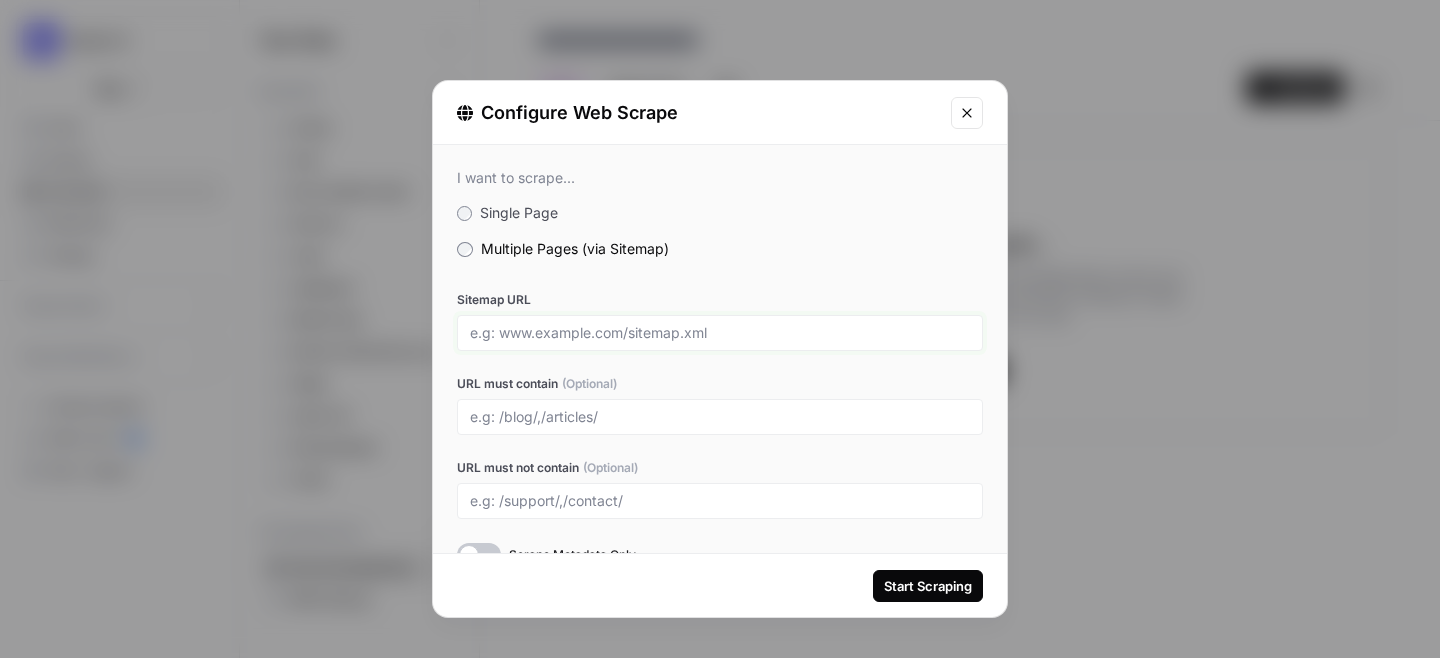 click on "Sitemap URL" at bounding box center (720, 333) 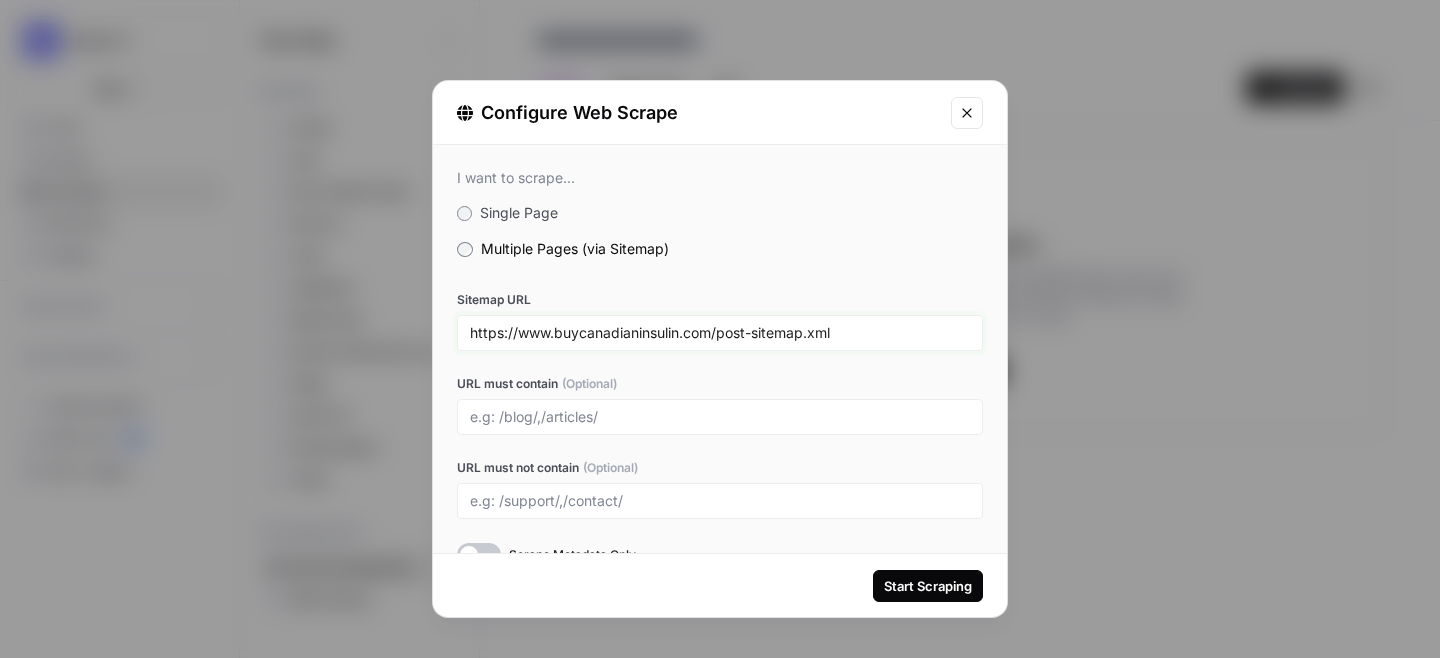 scroll, scrollTop: 37, scrollLeft: 0, axis: vertical 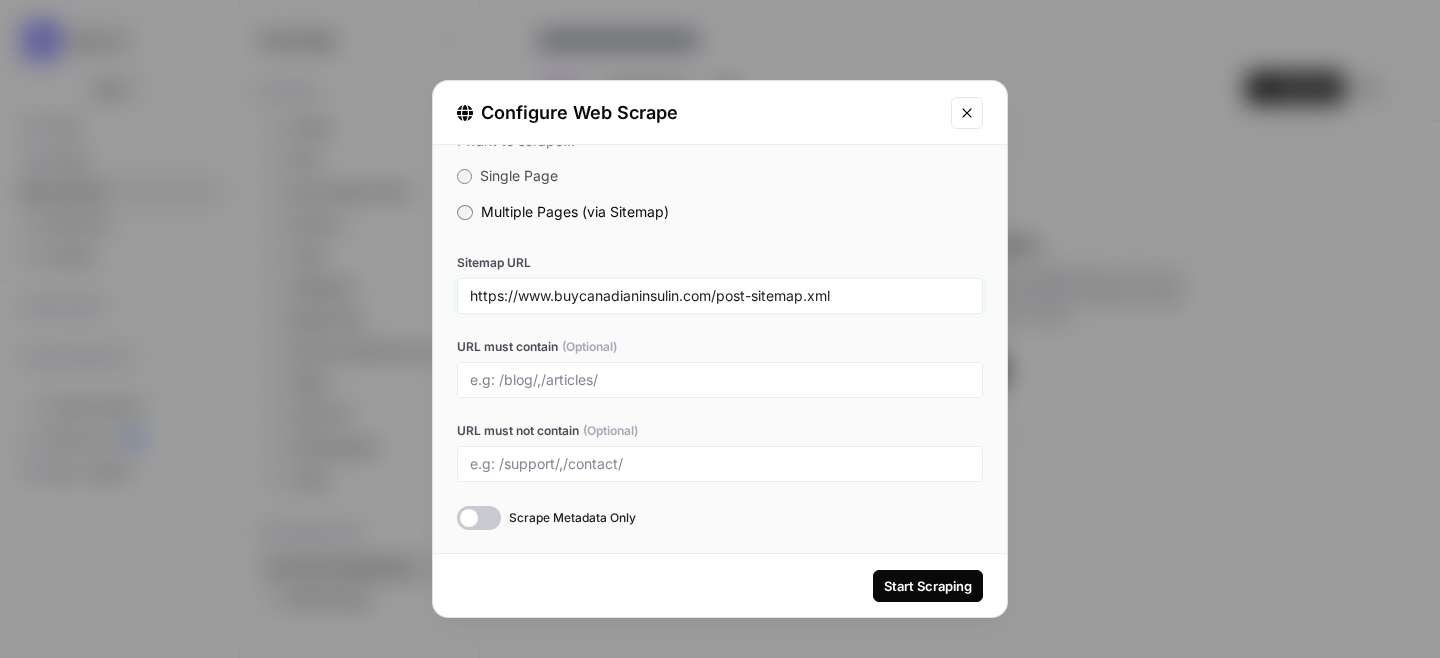 type on "https://www.buycanadianinsulin.com/post-sitemap.xml" 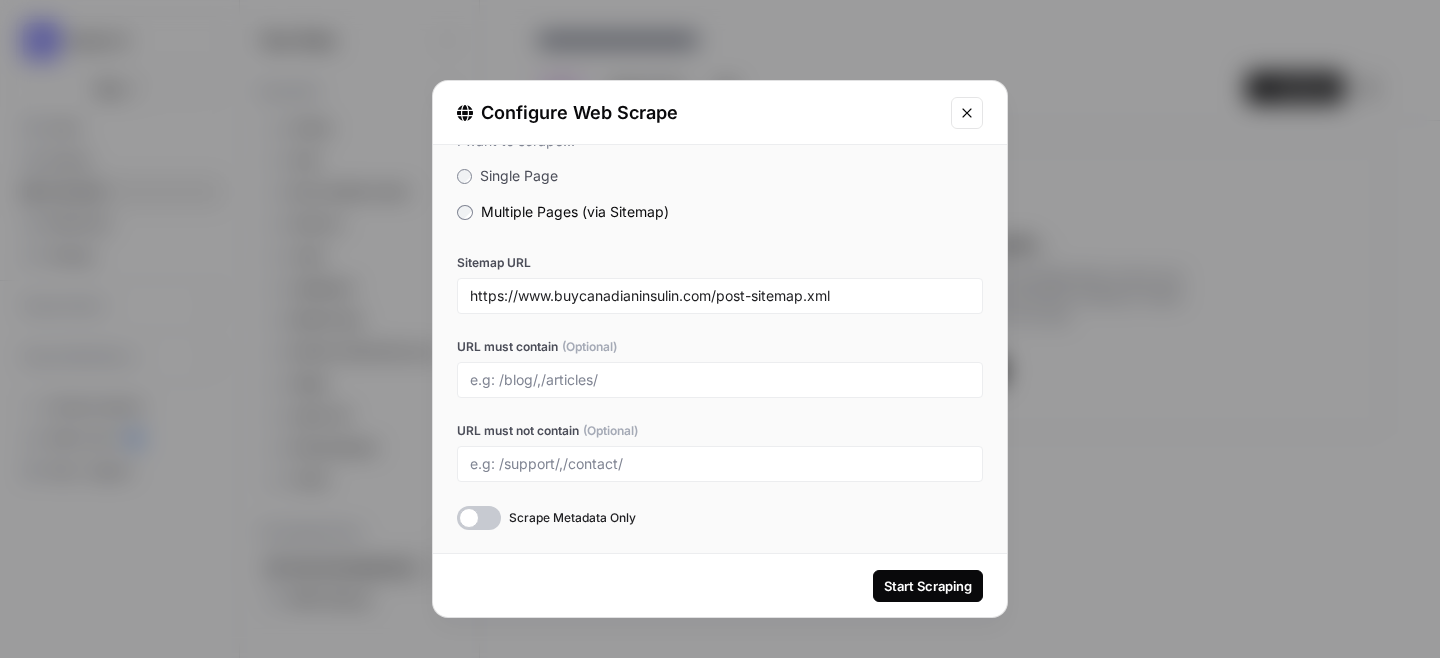 click on "Start Scraping" at bounding box center [928, 586] 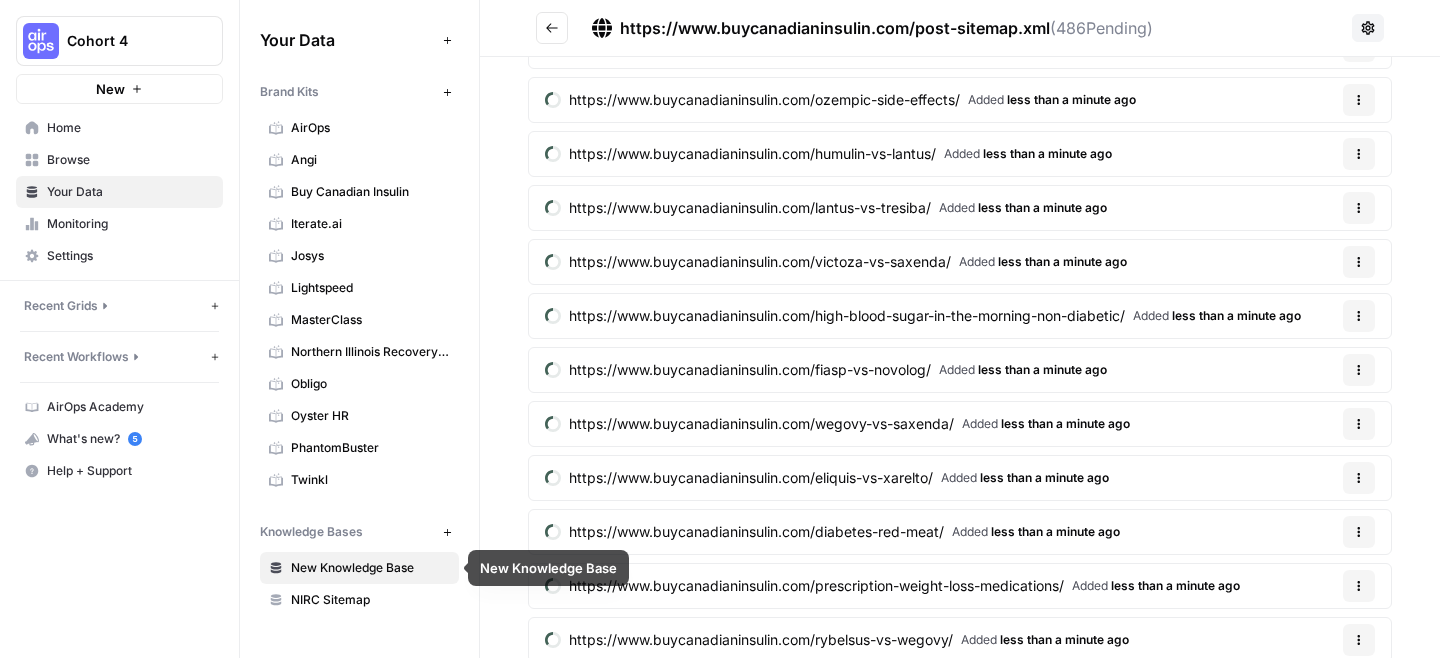 scroll, scrollTop: 0, scrollLeft: 0, axis: both 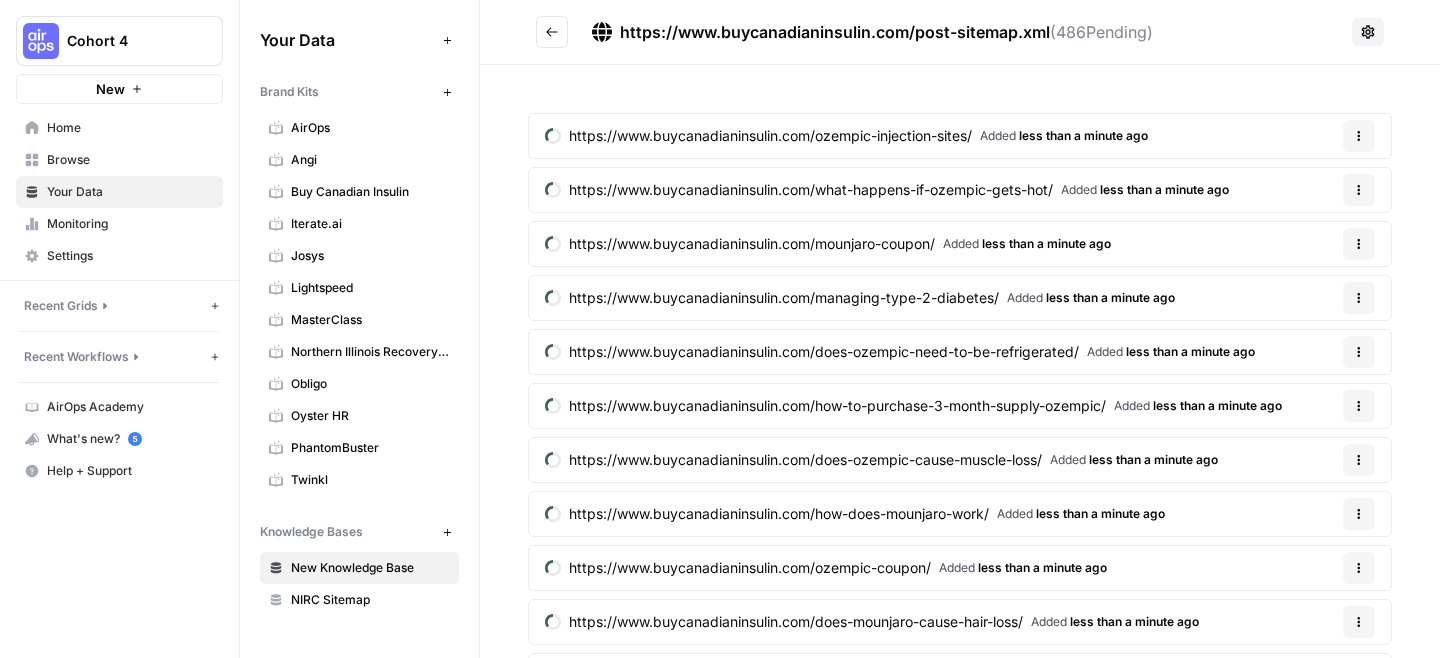 click 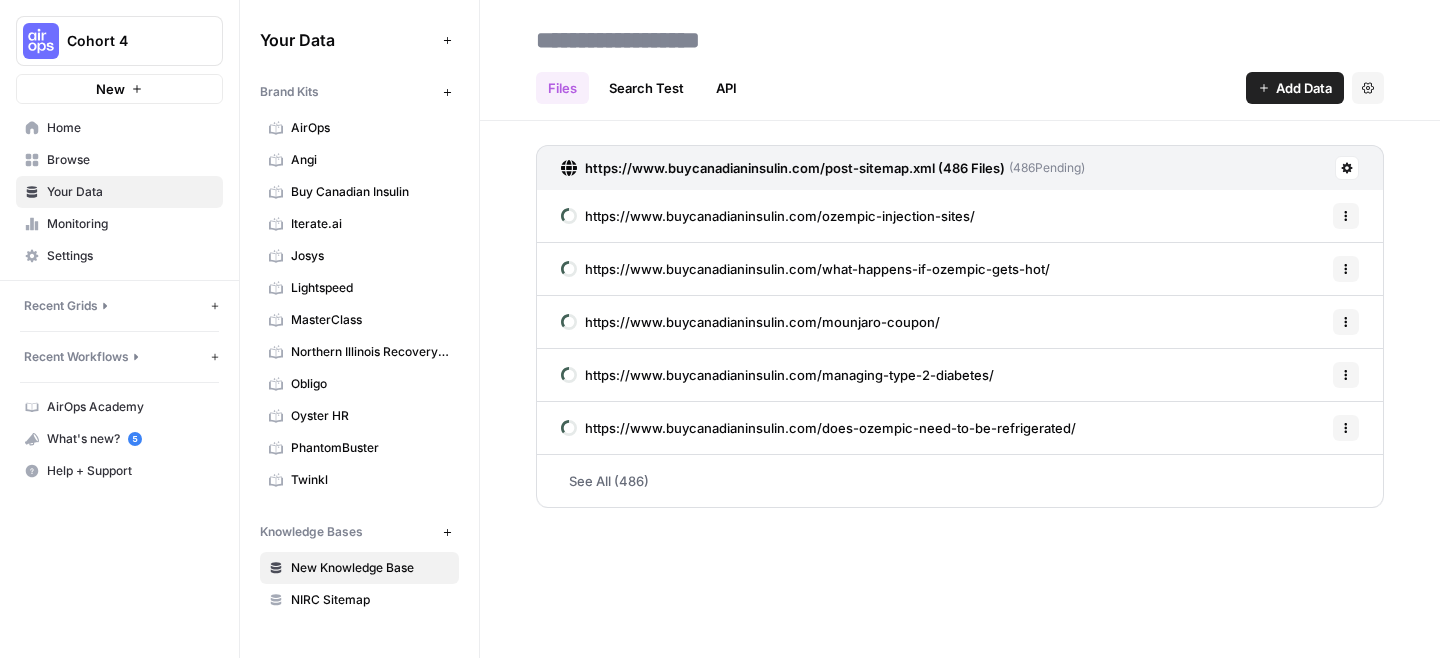 click at bounding box center (688, 40) 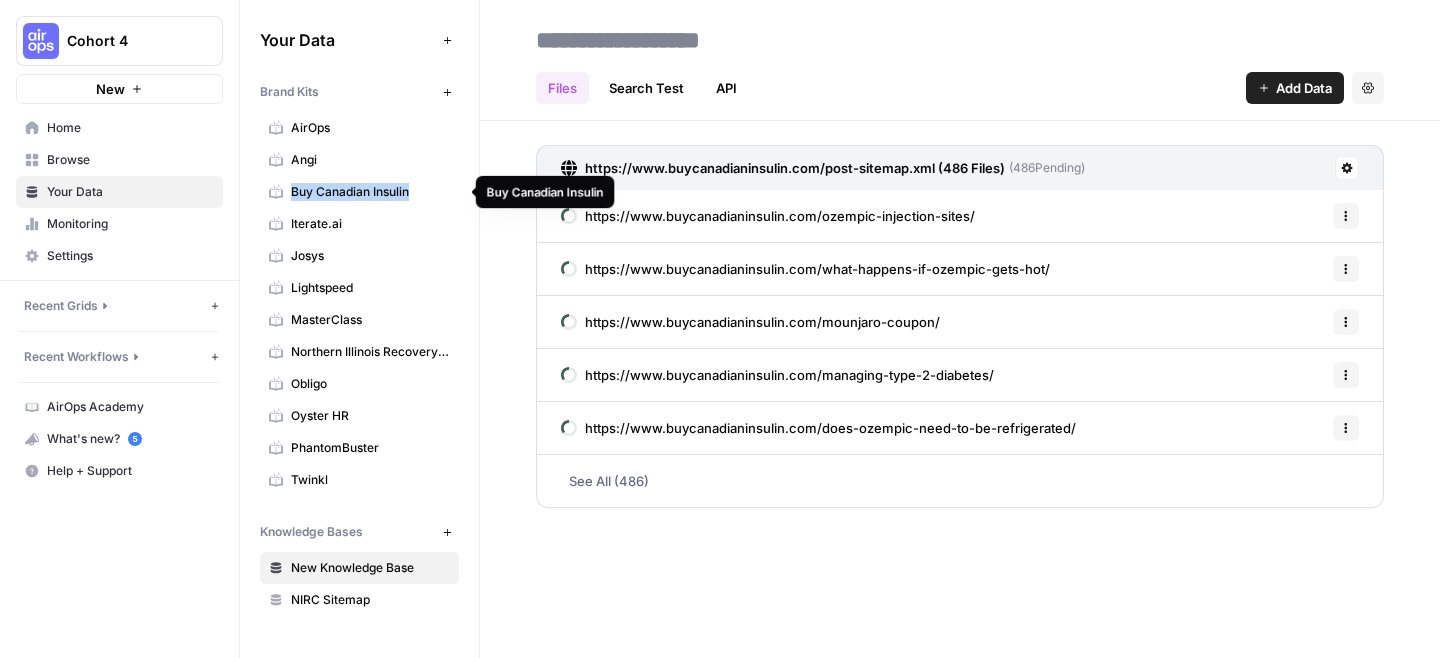 copy on "Buy Canadian Insulin" 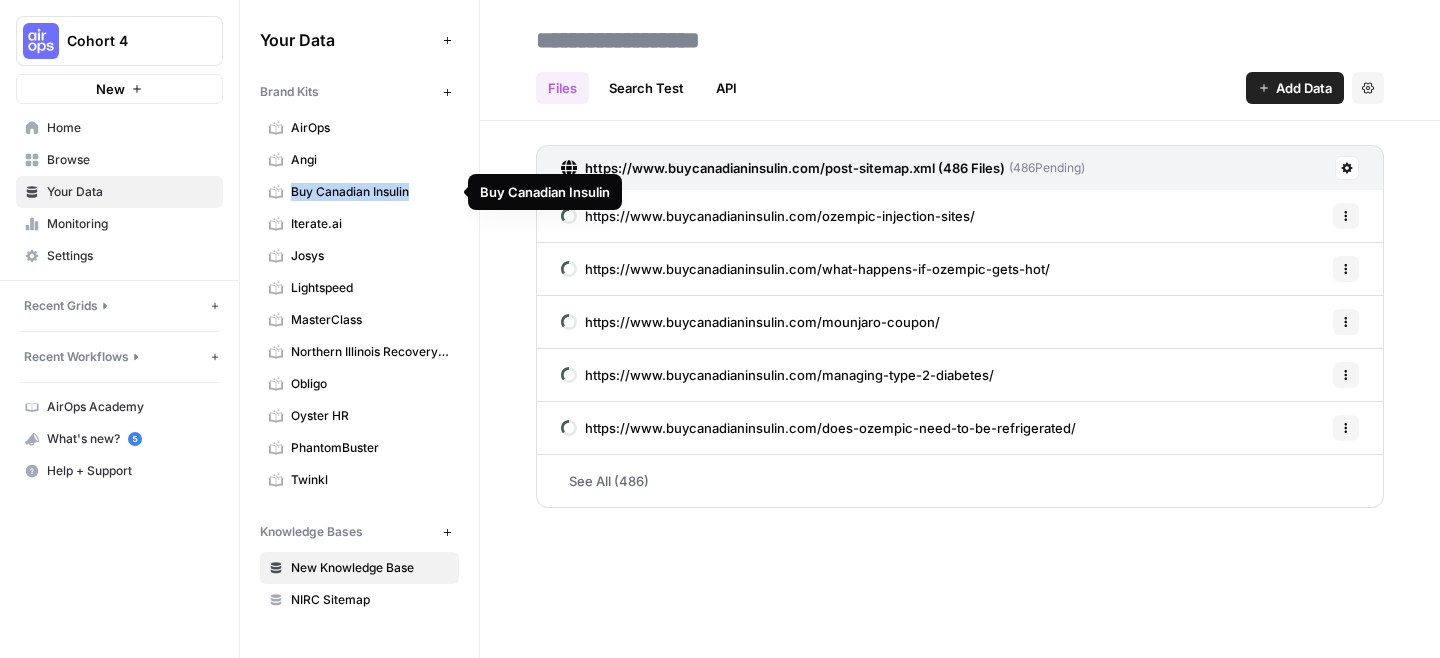 drag, startPoint x: 249, startPoint y: 188, endPoint x: 477, endPoint y: 178, distance: 228.2192 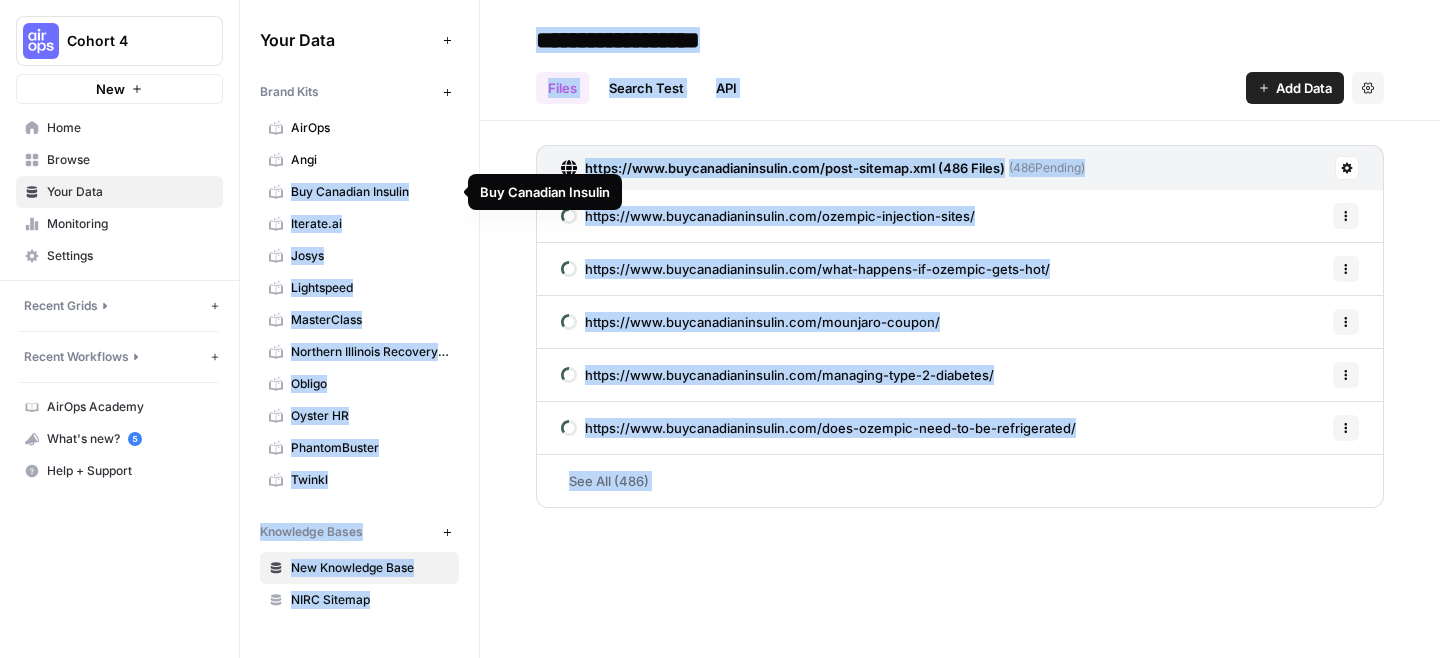 click at bounding box center (688, 40) 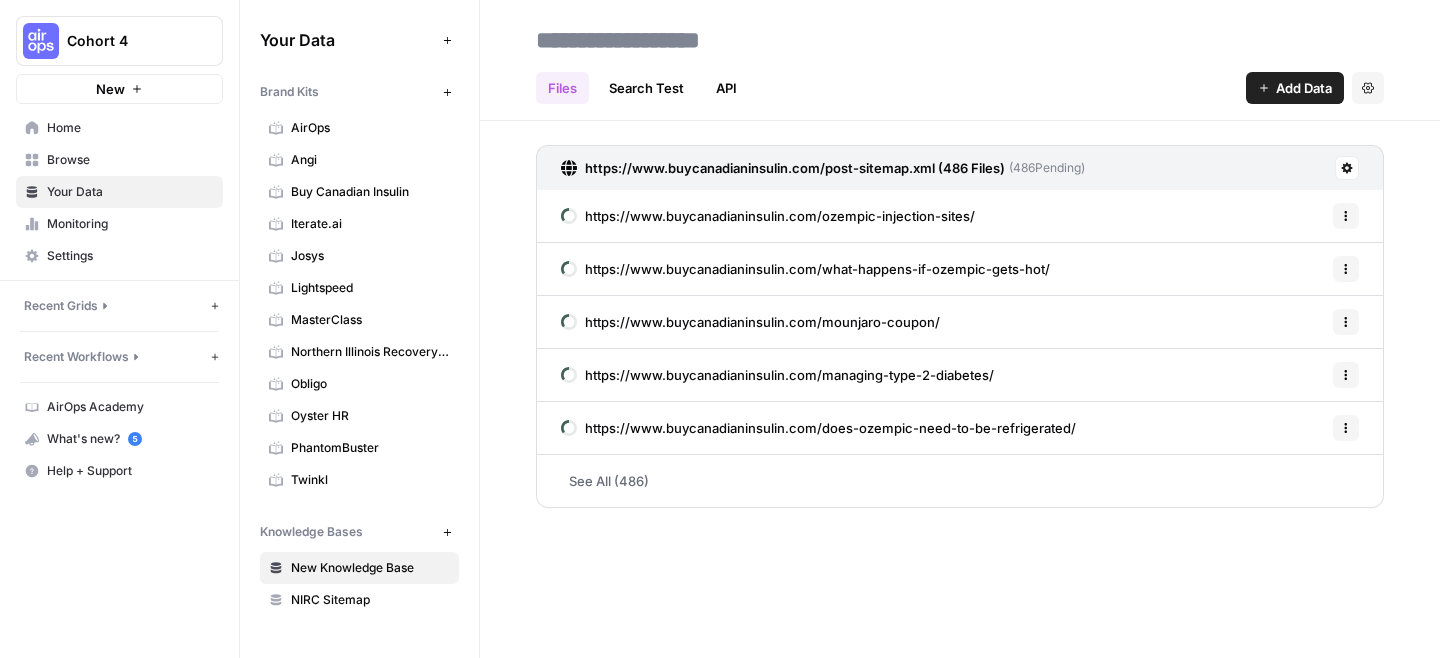 paste on "**********" 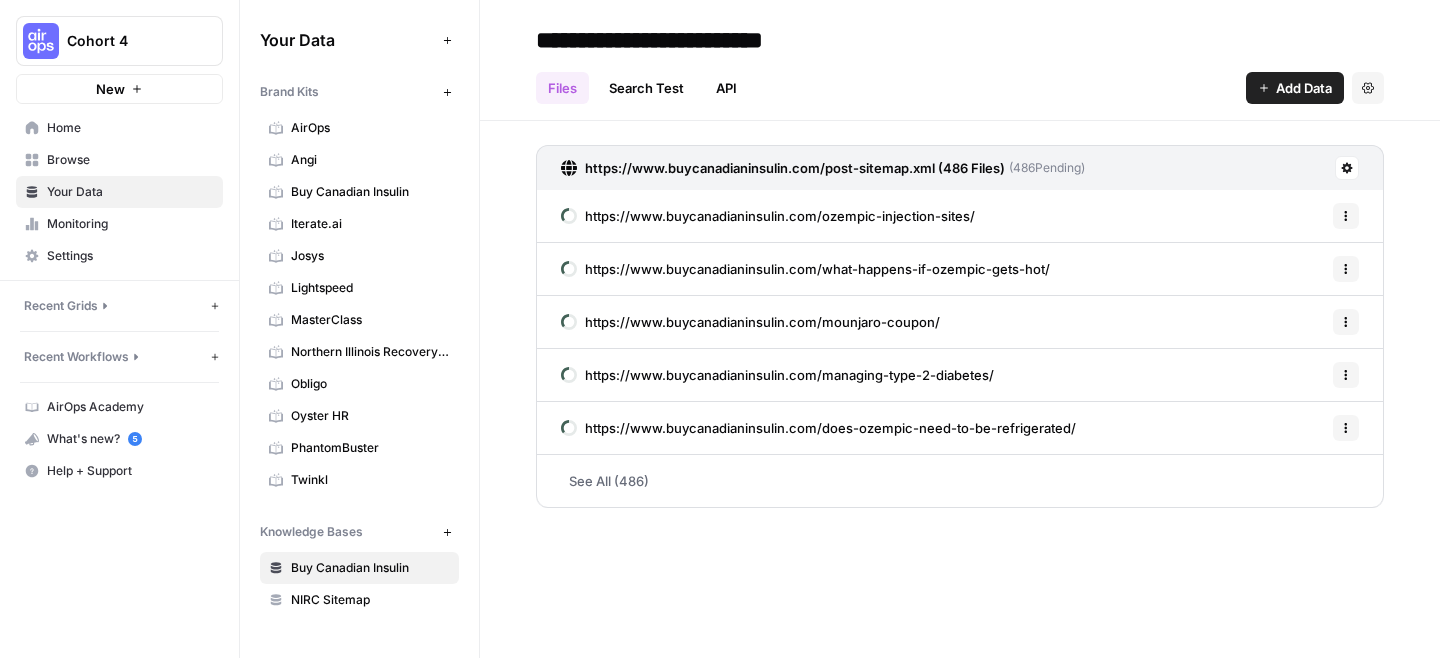 type on "**********" 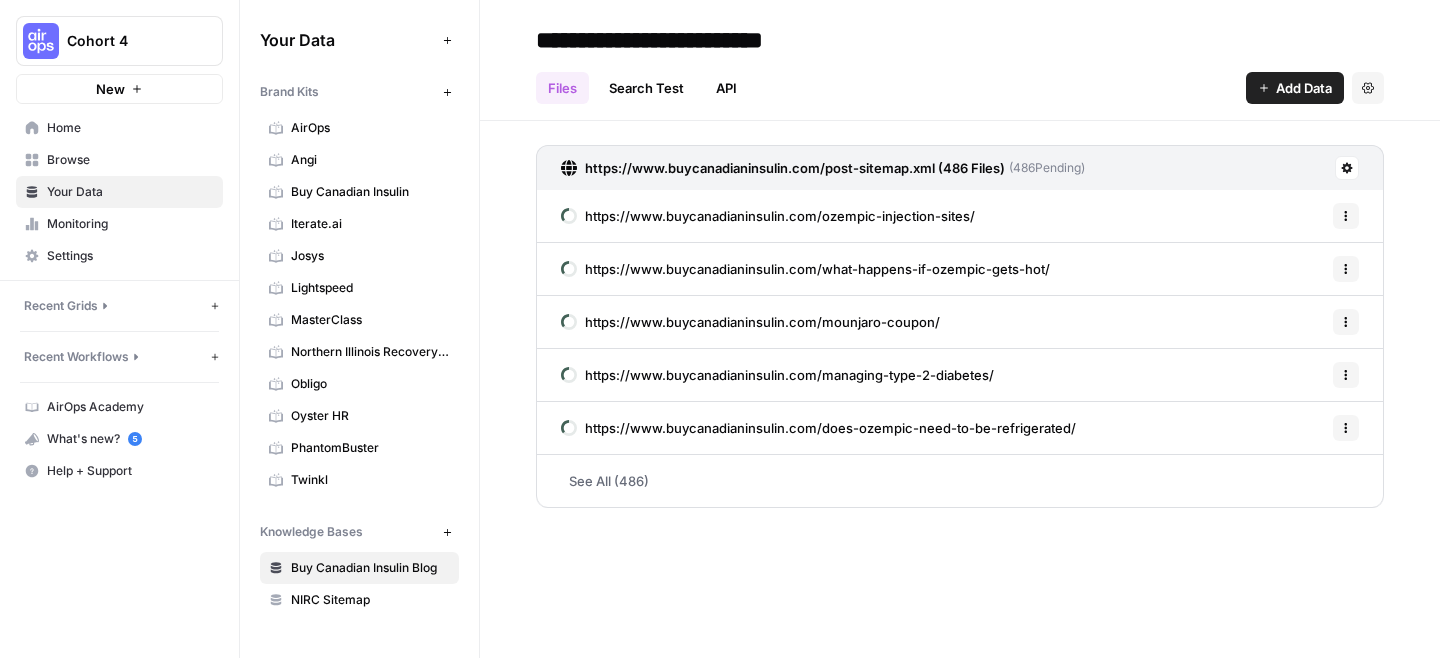 click on "**********" at bounding box center [960, 40] 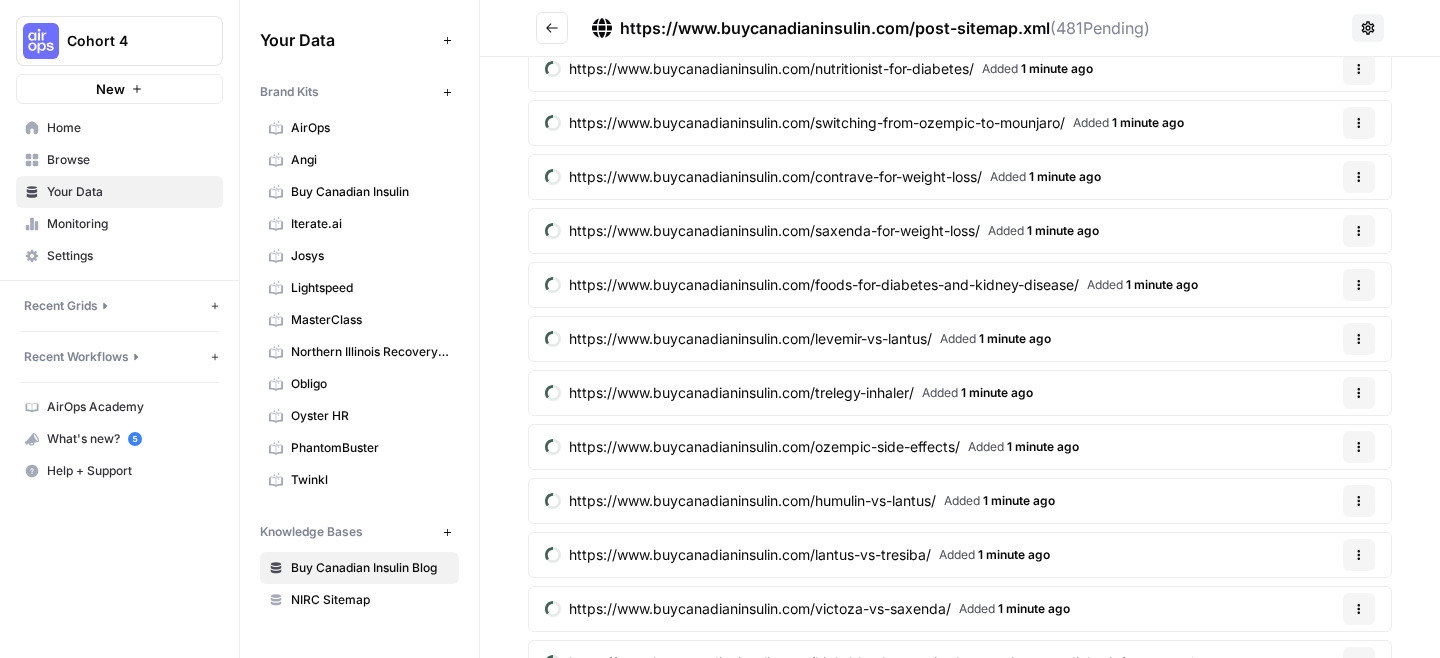 scroll, scrollTop: 0, scrollLeft: 0, axis: both 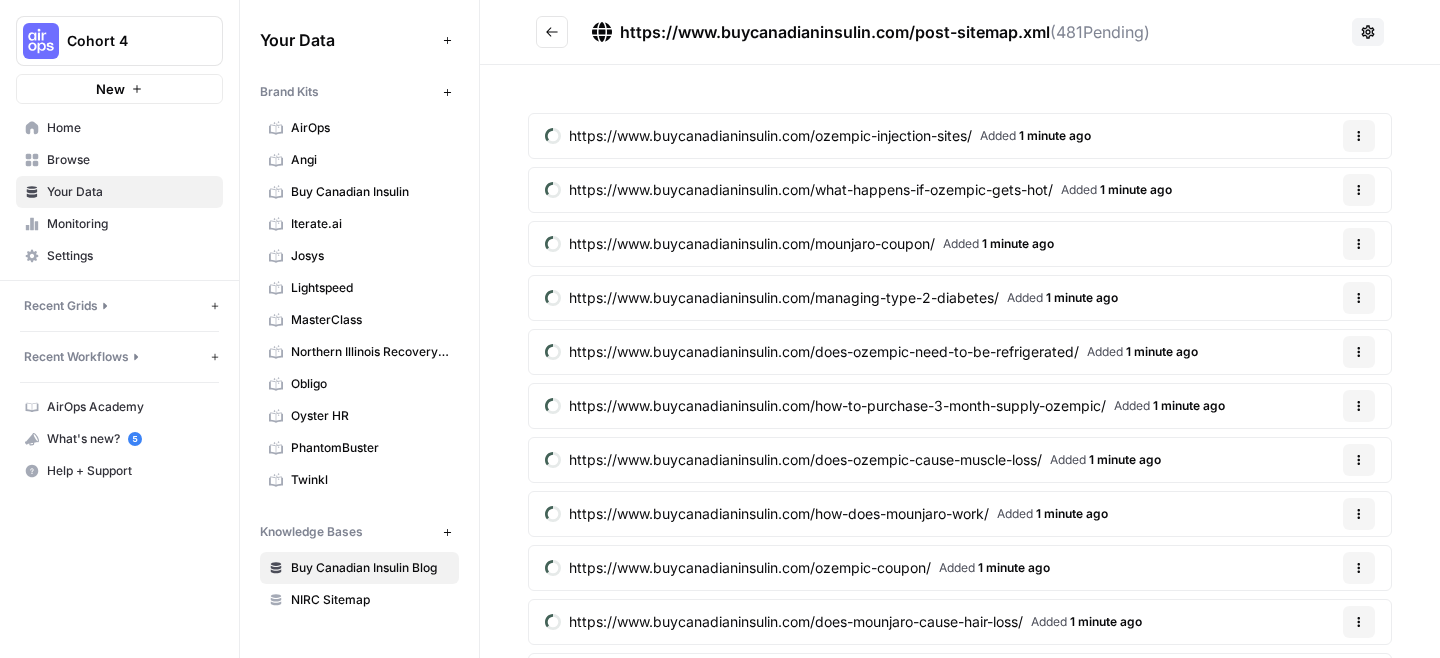 click on "https://www.buycanadianinsulin.com/post-sitemap.xml  ( 481  Pending)" at bounding box center [960, 32] 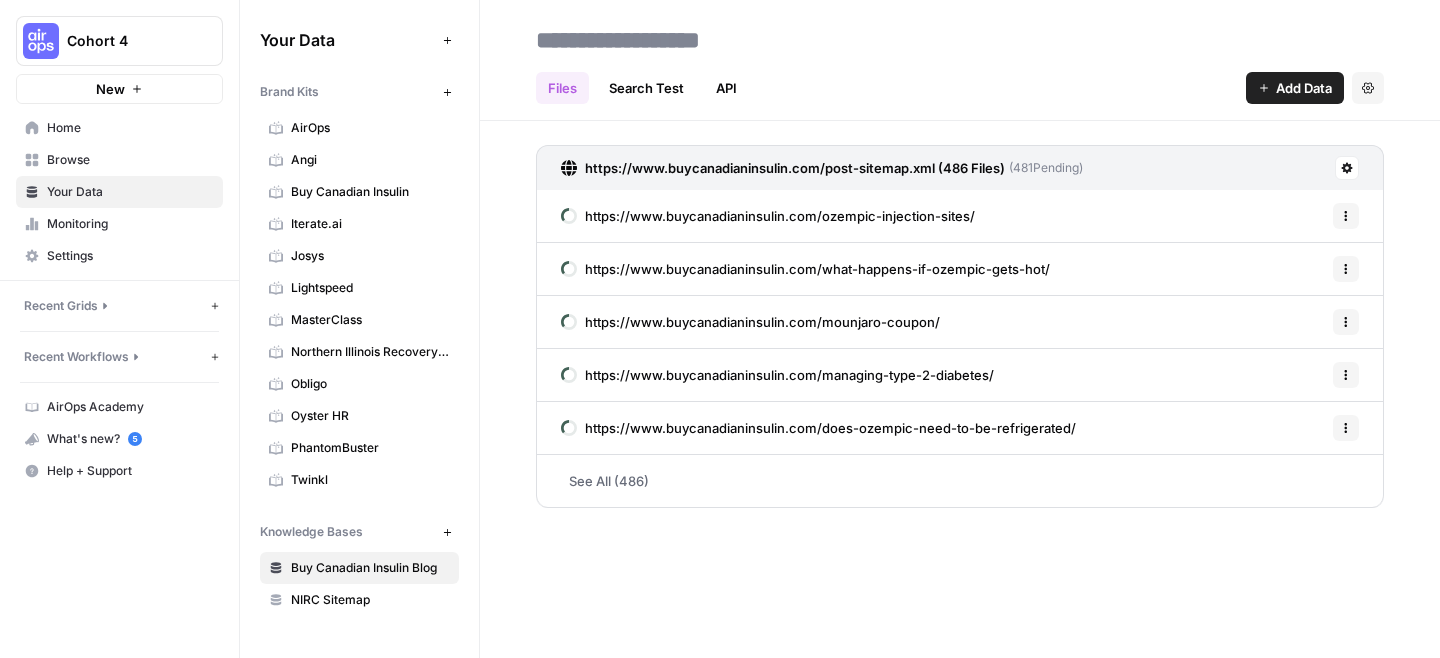 click at bounding box center [960, 40] 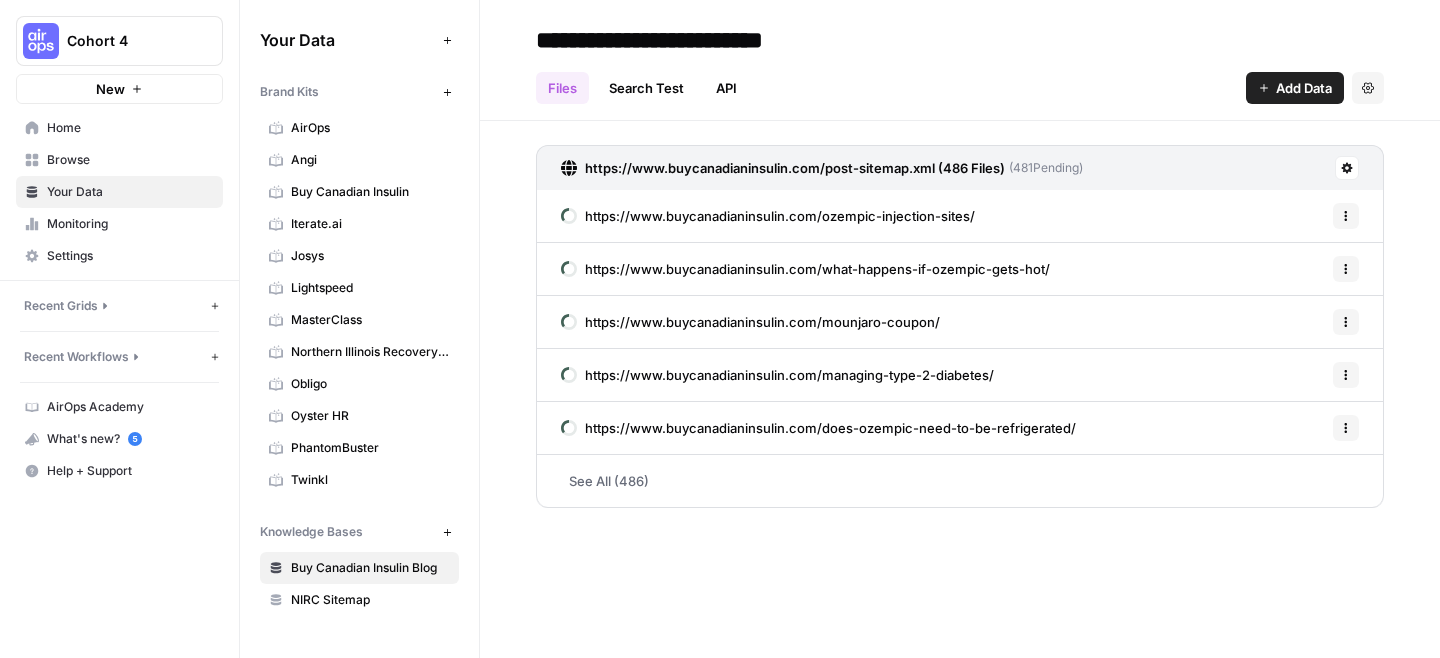 click on "Files Search Test API Add Data Settings" at bounding box center (960, 80) 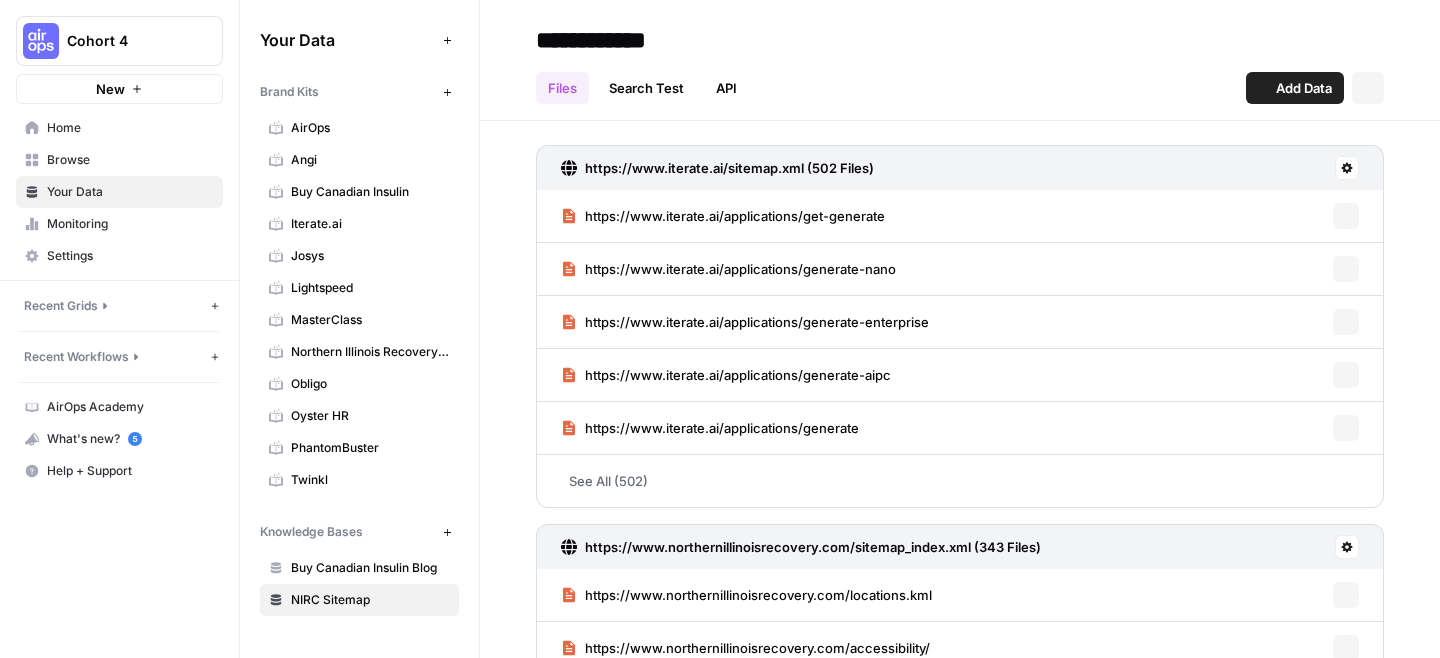 click on "Buy Canadian Insulin Blog" at bounding box center [370, 568] 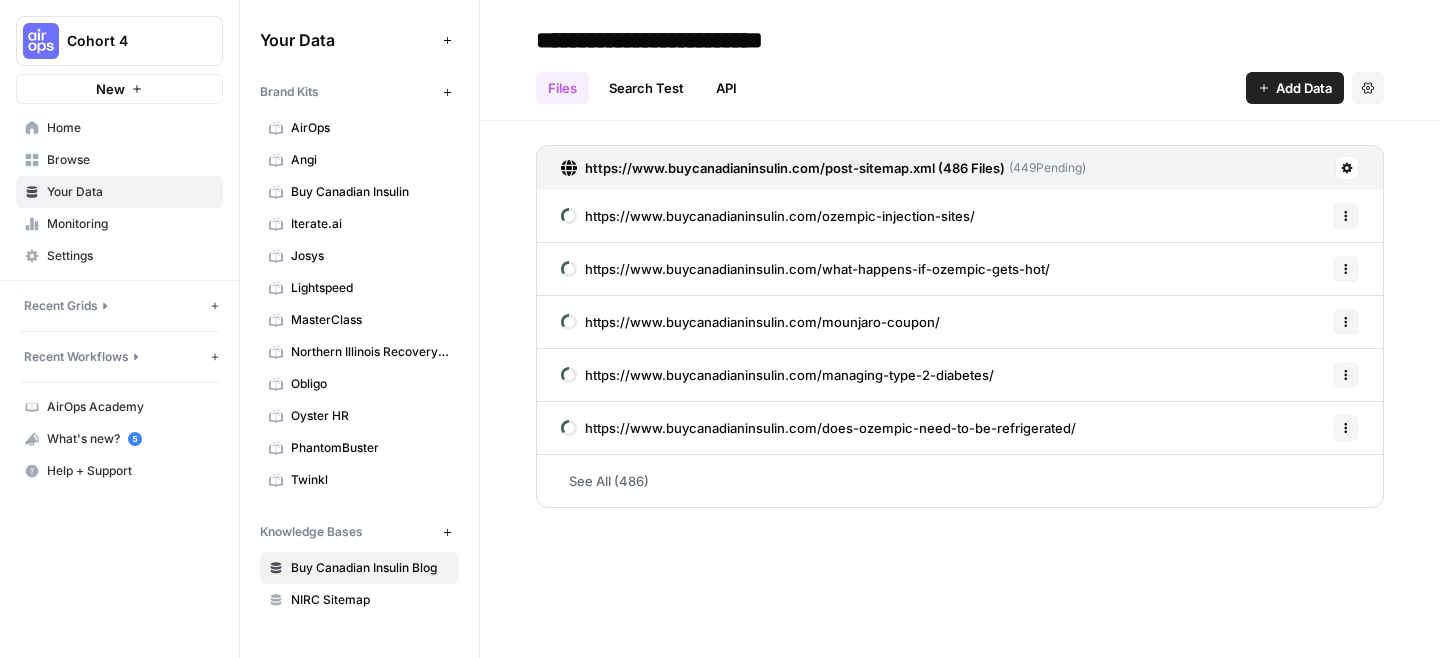 click on "**********" at bounding box center (960, 60) 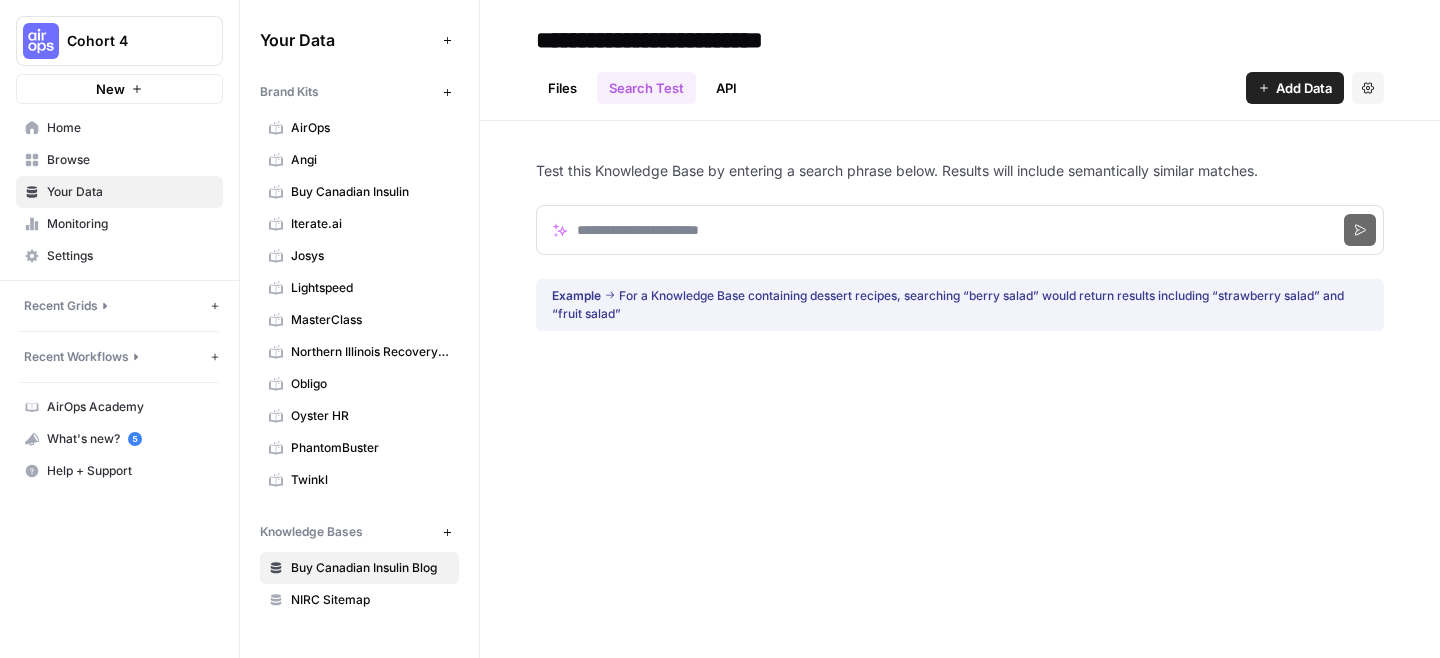 click on "API" at bounding box center (726, 88) 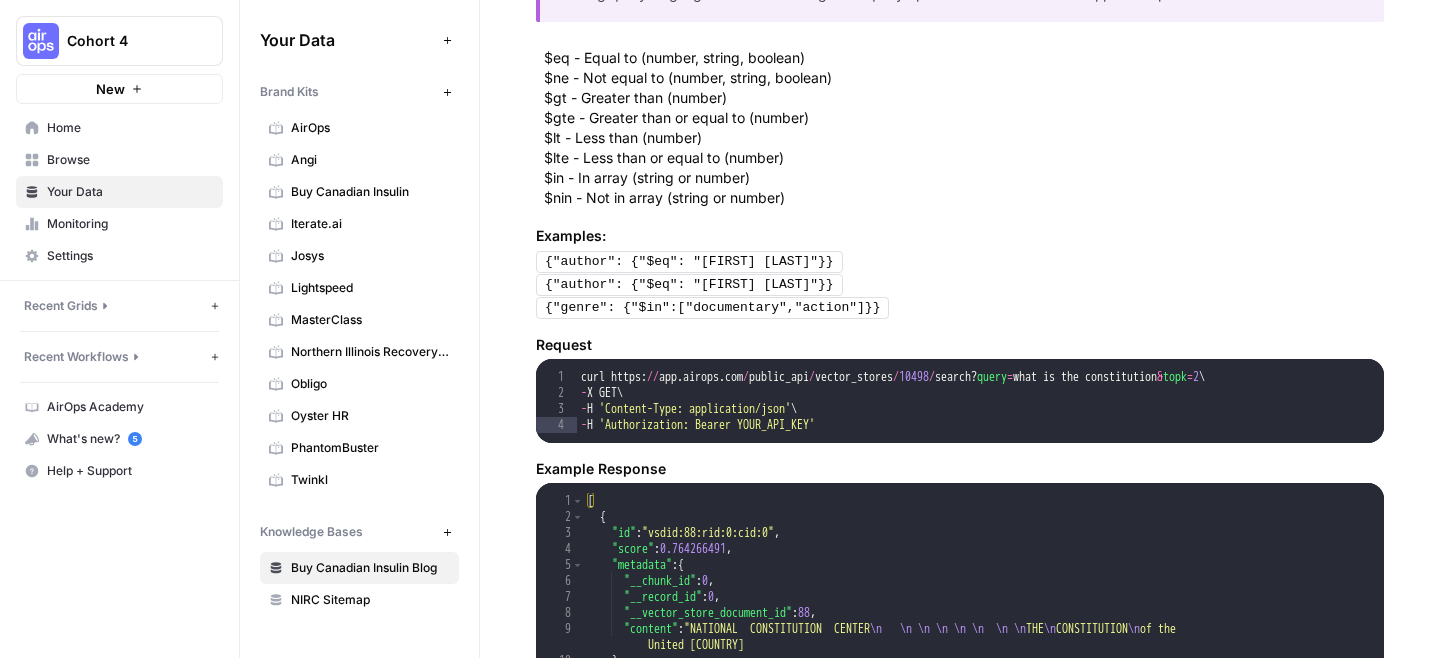 scroll, scrollTop: 987, scrollLeft: 0, axis: vertical 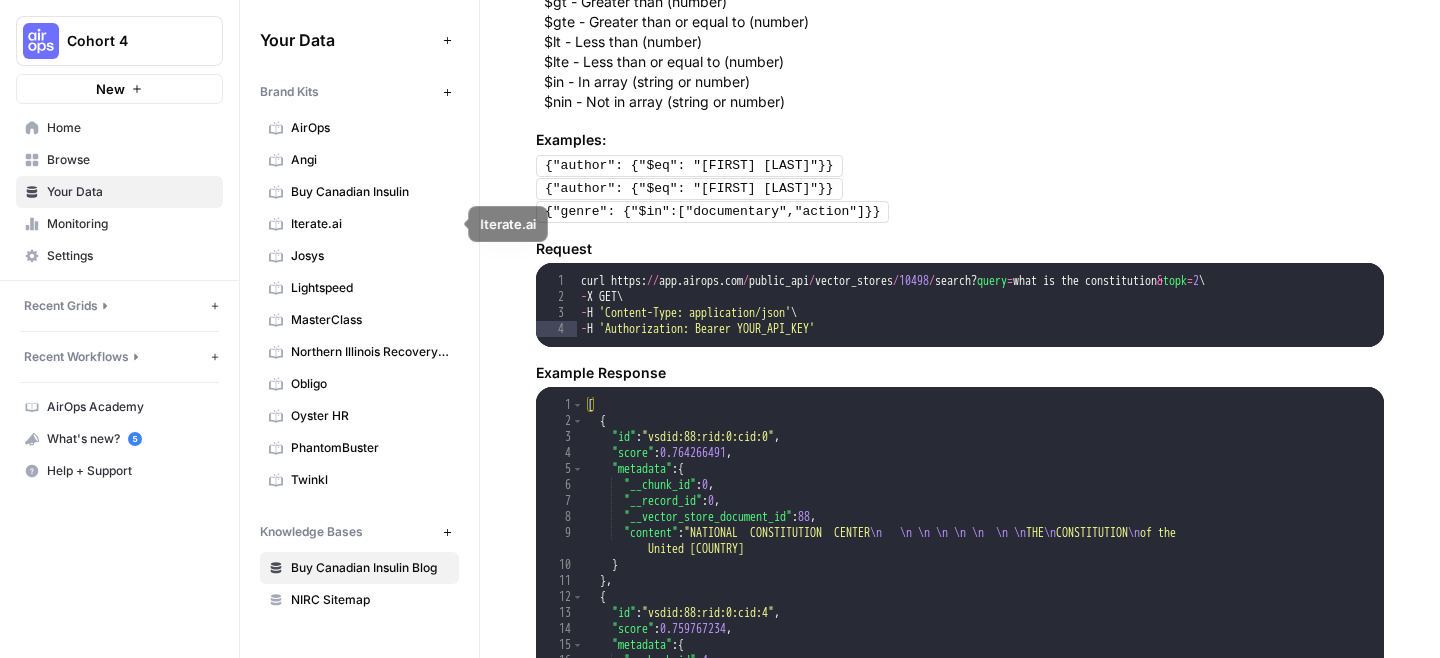click on "Buy Canadian Insulin" at bounding box center [370, 192] 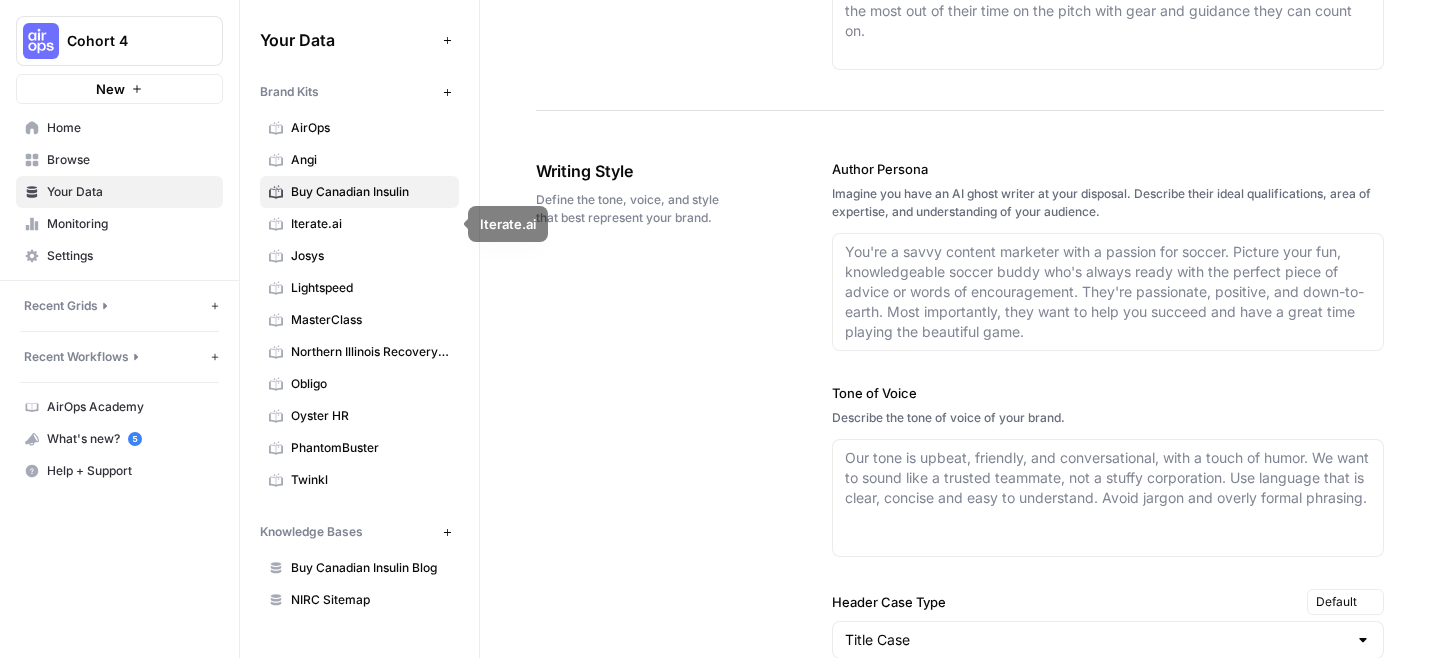 type on "https://www.buycanadianinsulin.com/" 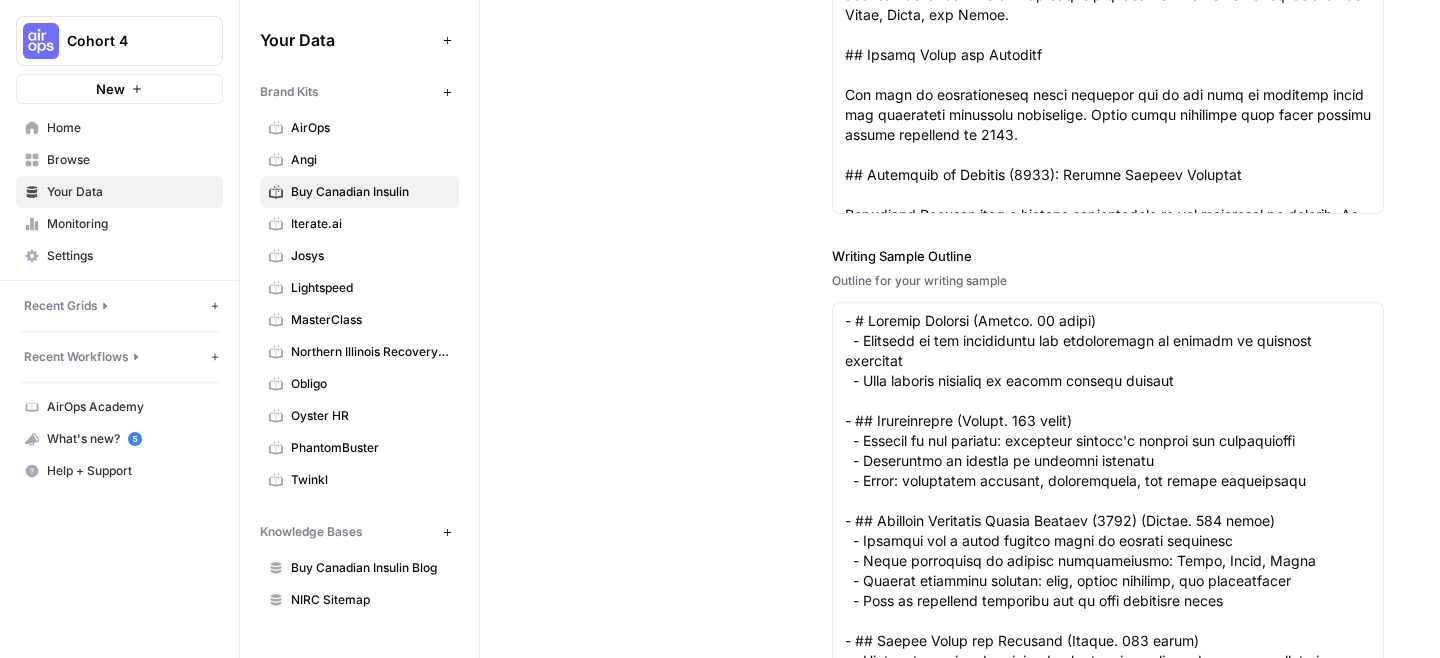 scroll, scrollTop: 3140, scrollLeft: 0, axis: vertical 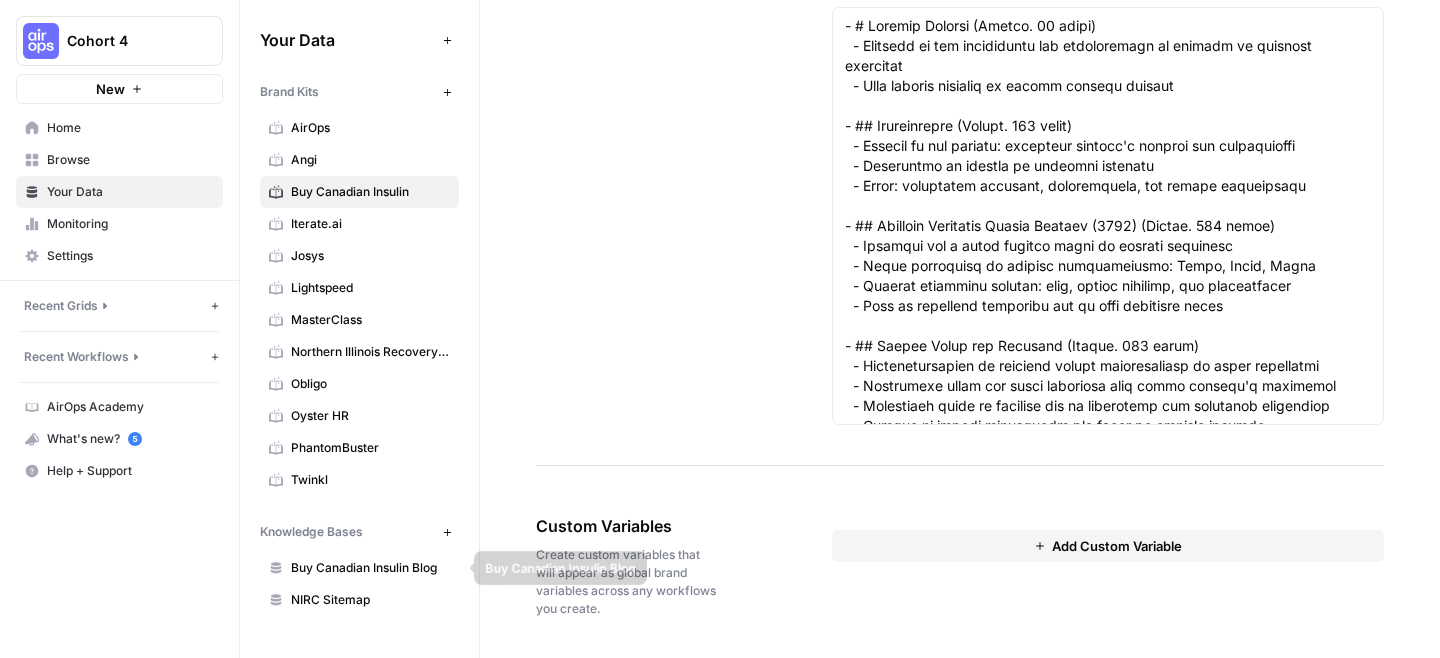click on "Buy Canadian Insulin Blog" at bounding box center (370, 568) 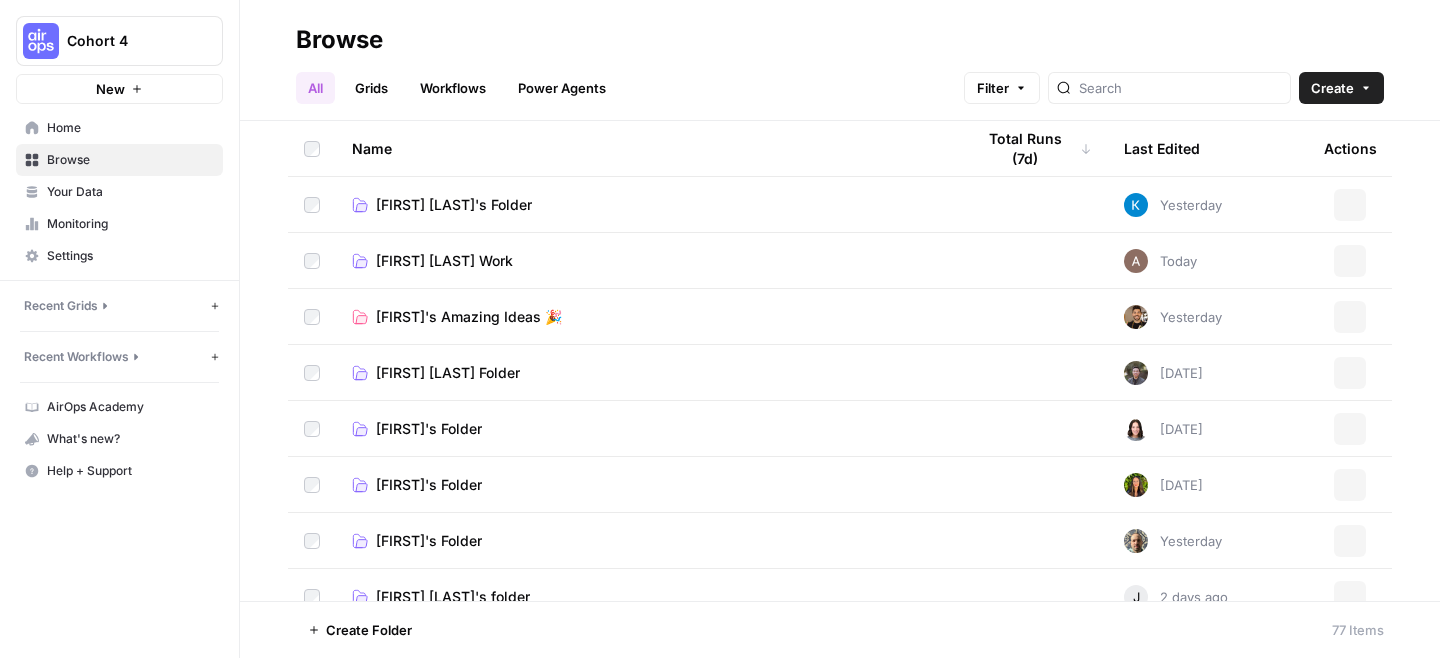 scroll, scrollTop: 0, scrollLeft: 0, axis: both 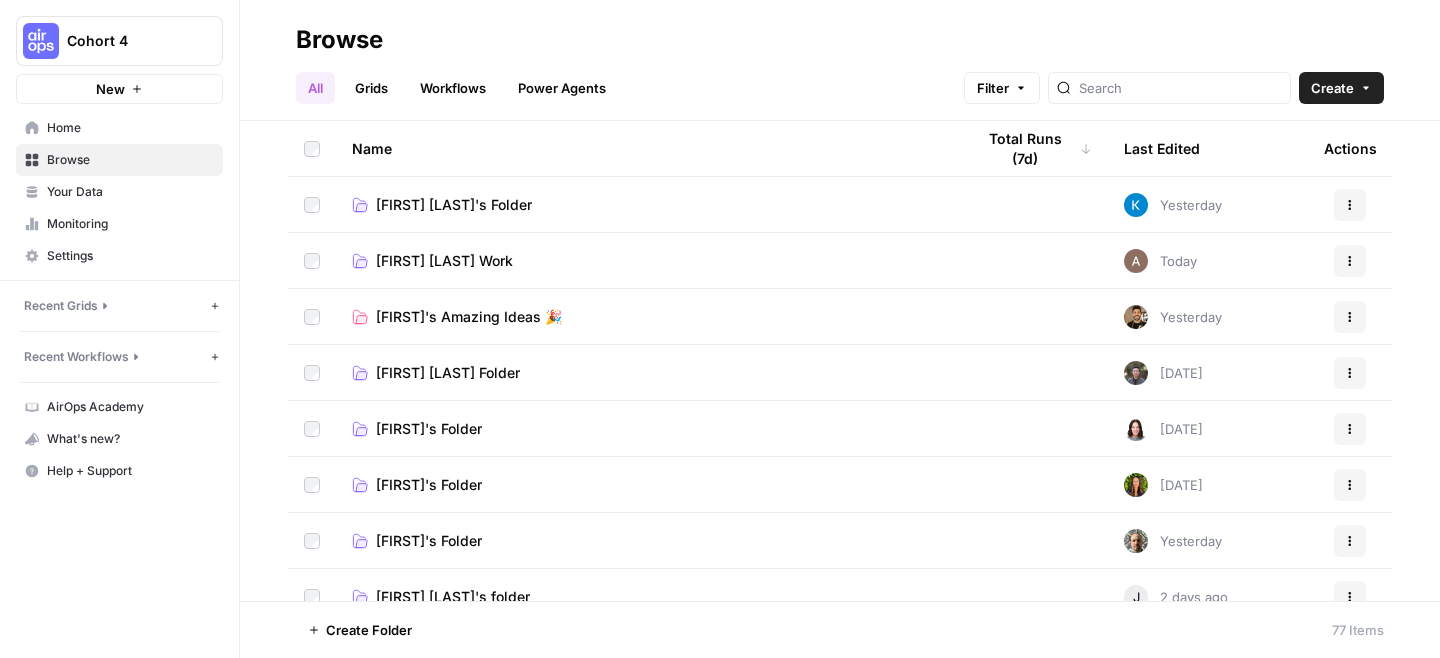 click on "Last Edited" at bounding box center (1162, 148) 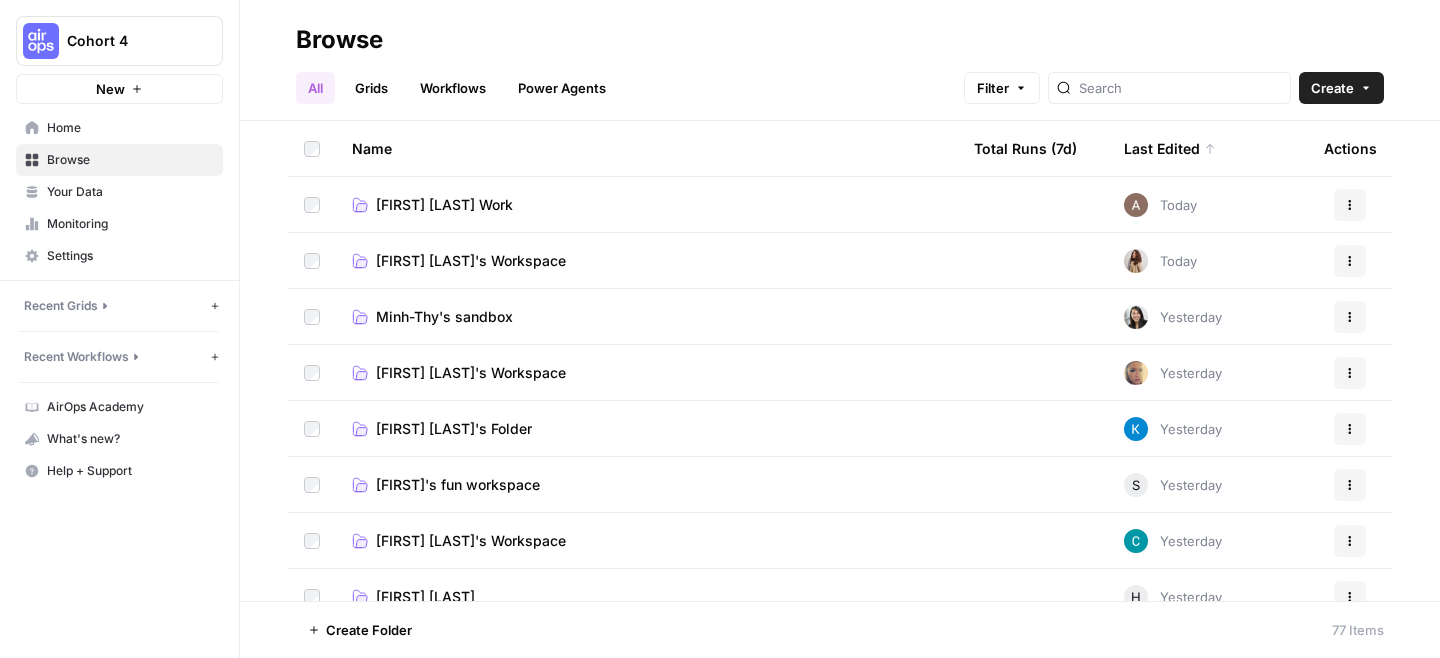 click on "[FIRST] [LAST] Work" at bounding box center (444, 205) 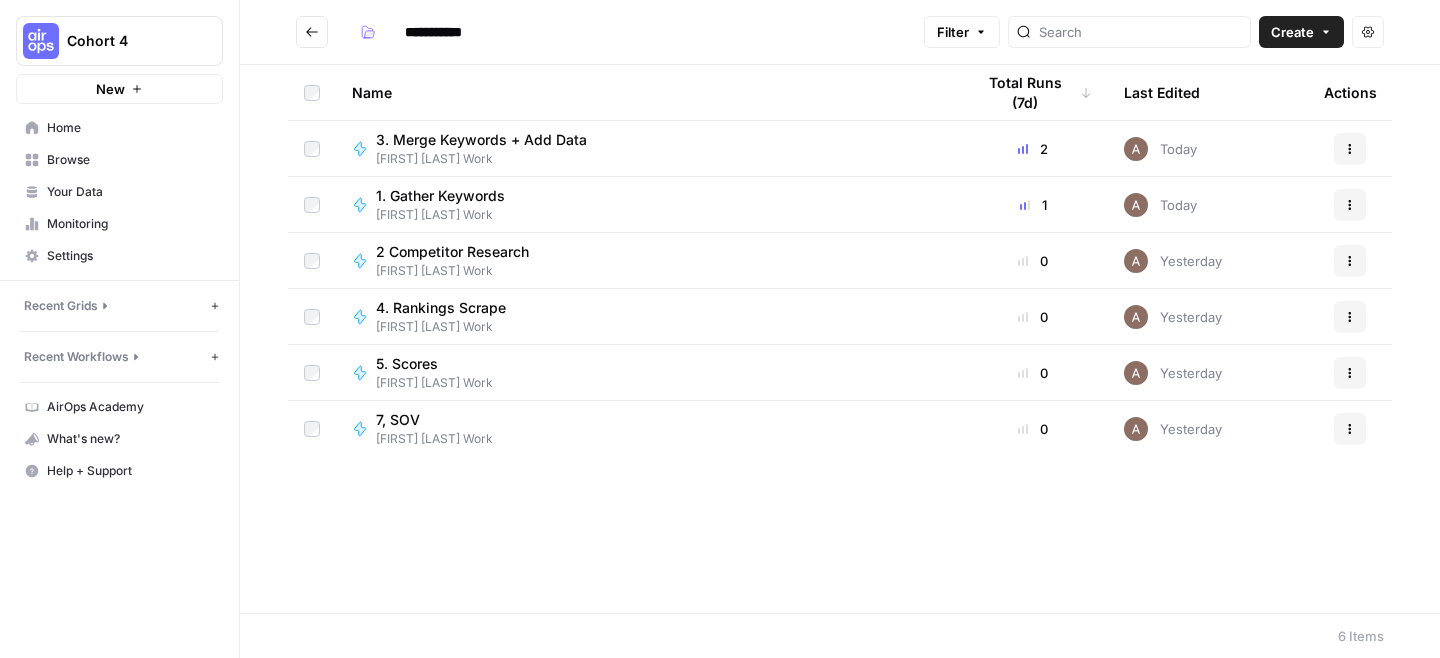 click on "3. Merge Keywords + Add Data" at bounding box center [481, 140] 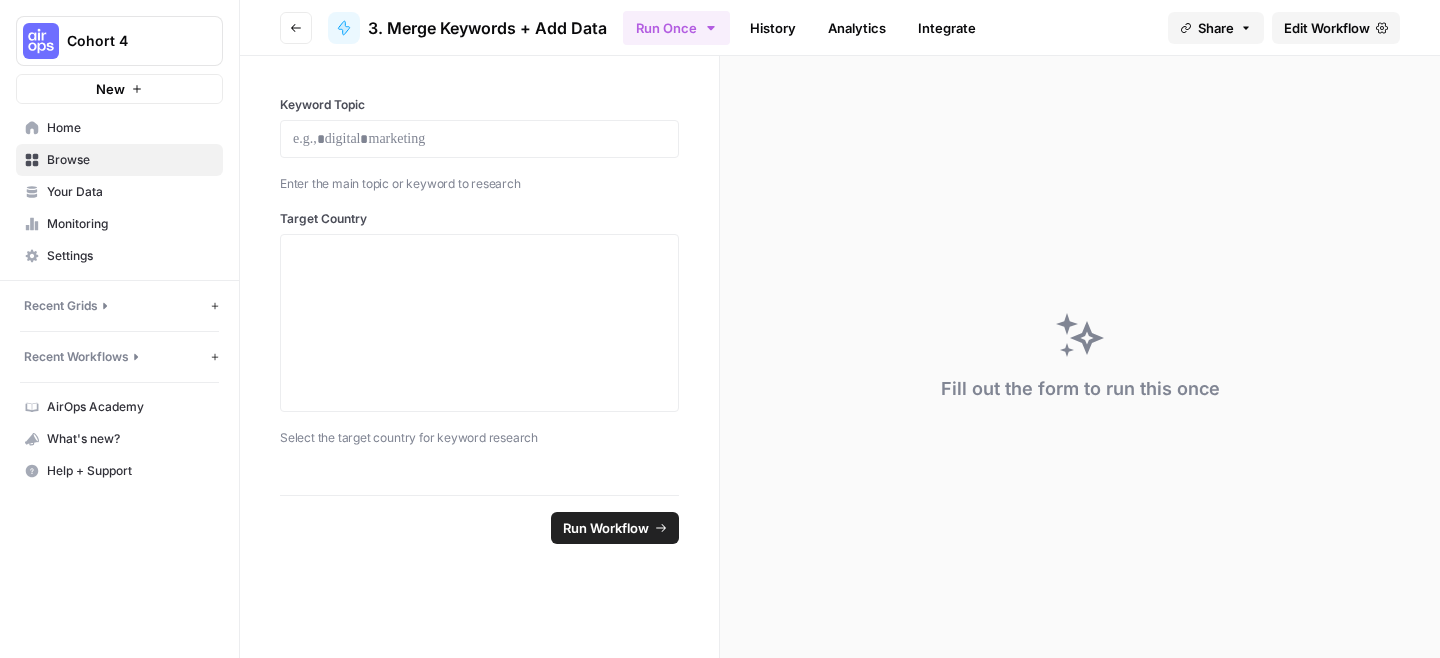 click 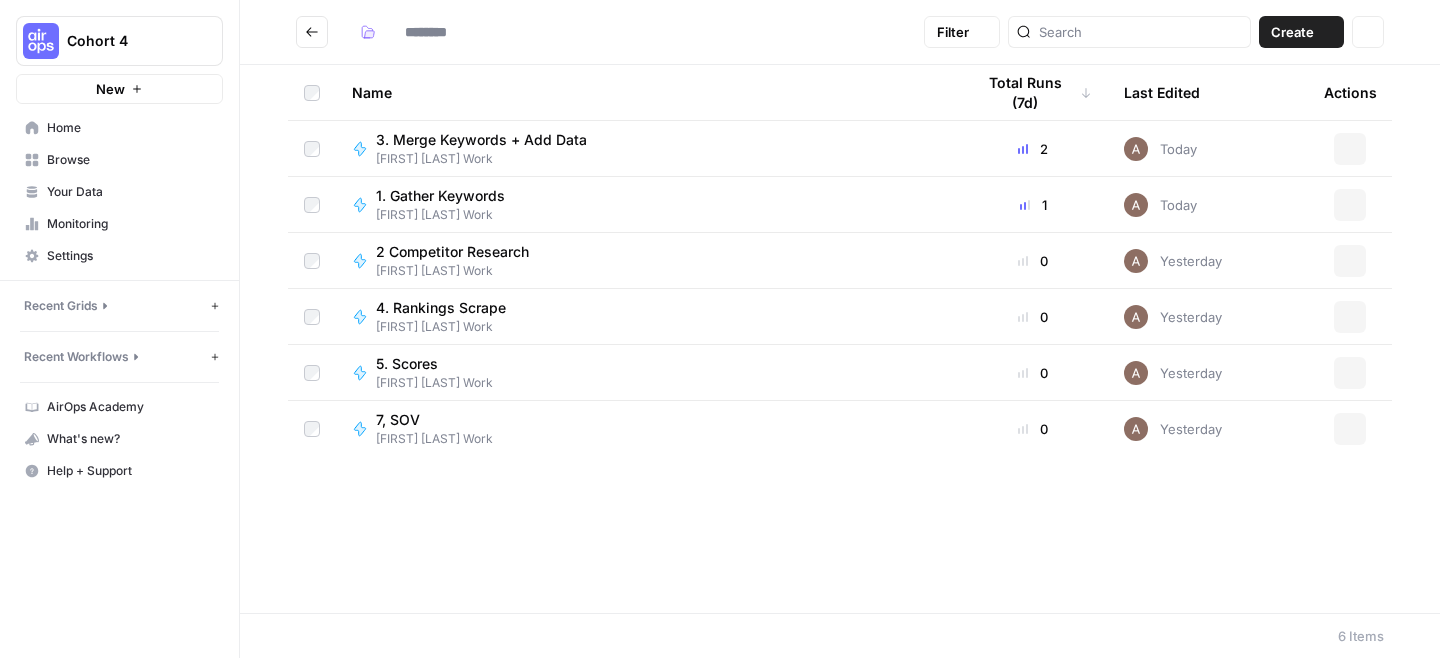 type on "**********" 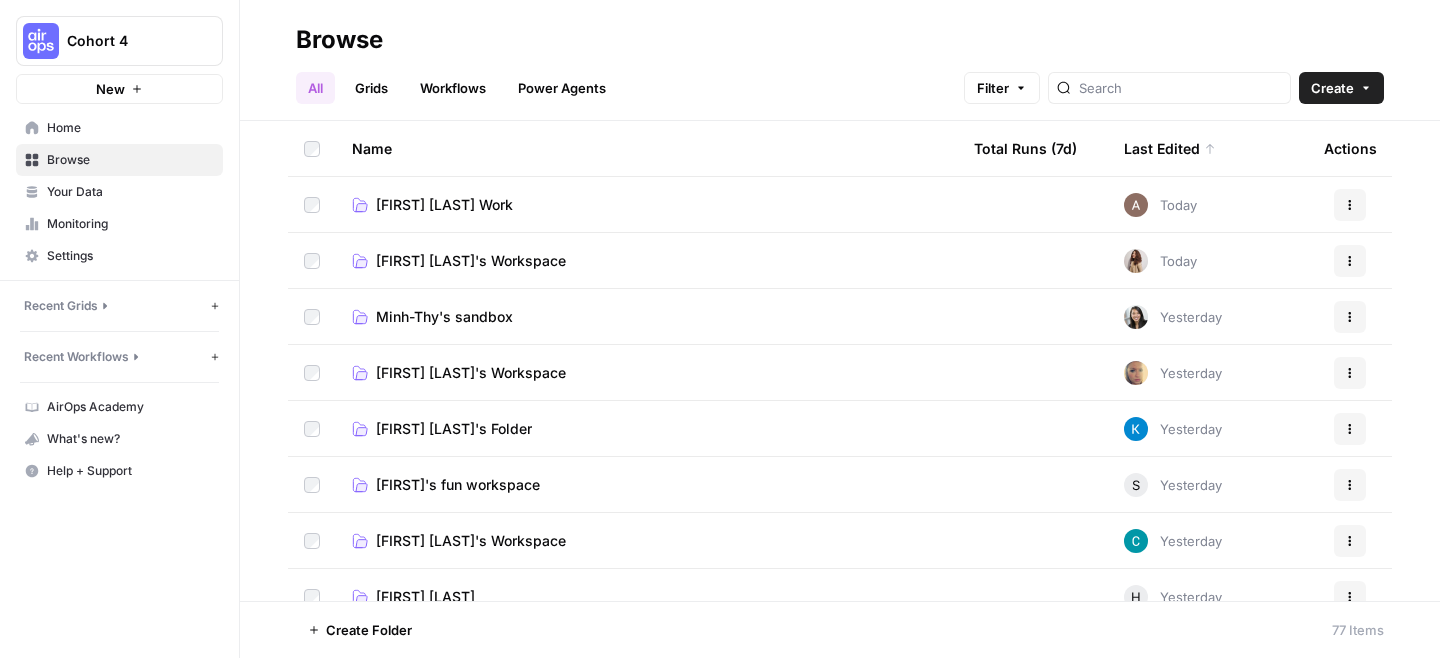 click on "Minh-Thy's sandbox" at bounding box center (444, 317) 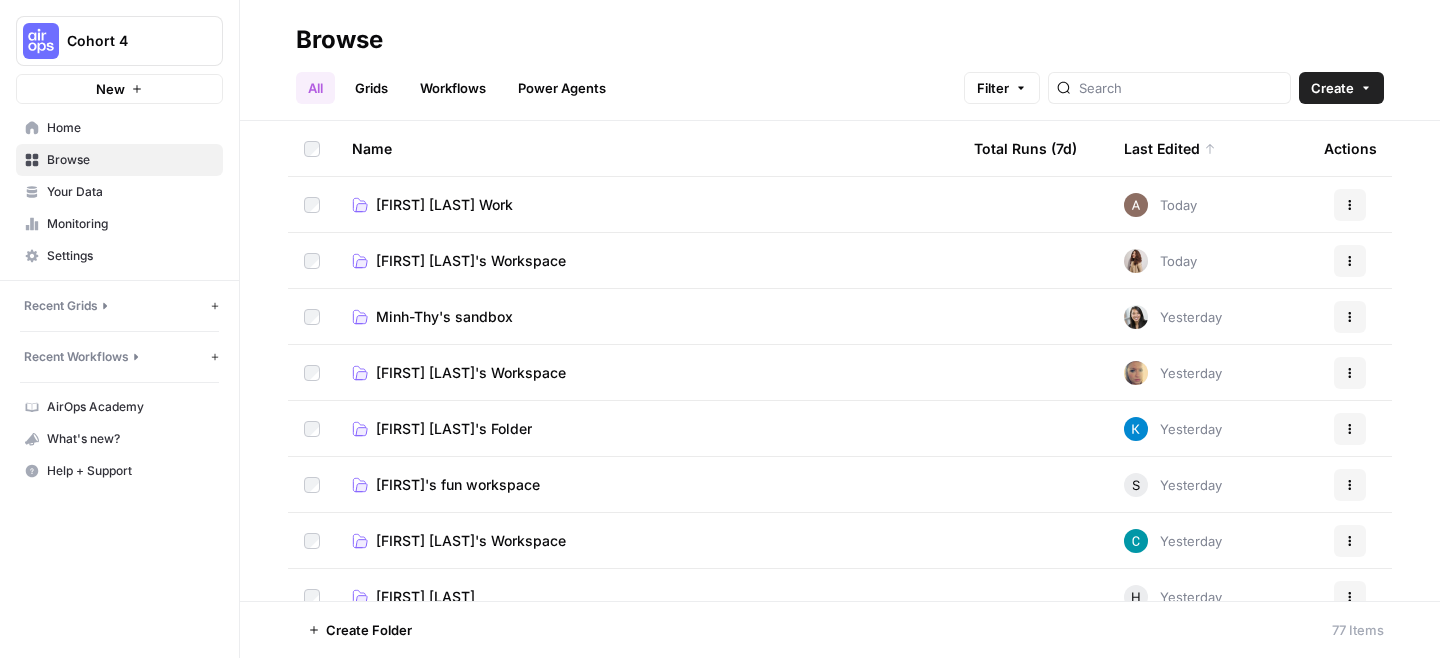 click on "[FIRST] [LAST]'s Workspace" at bounding box center [471, 373] 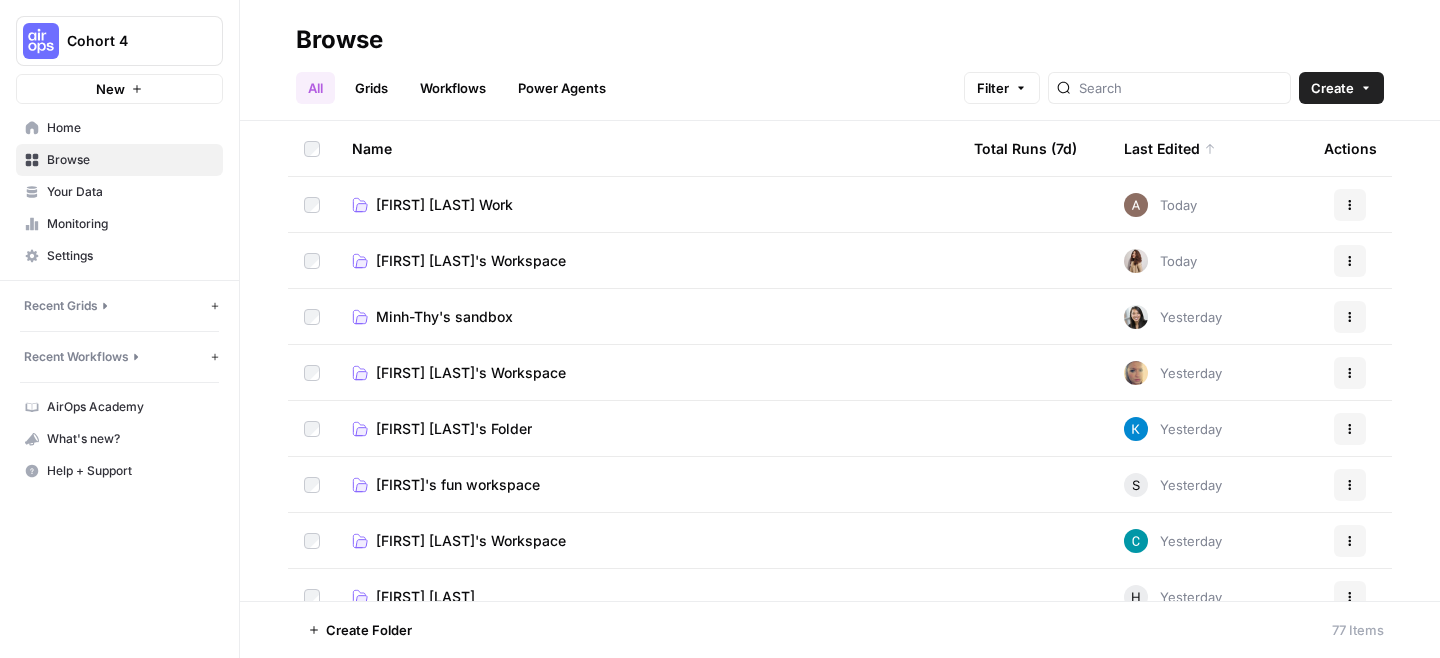 click on "[FIRST] [LAST]'s Folder" at bounding box center (454, 429) 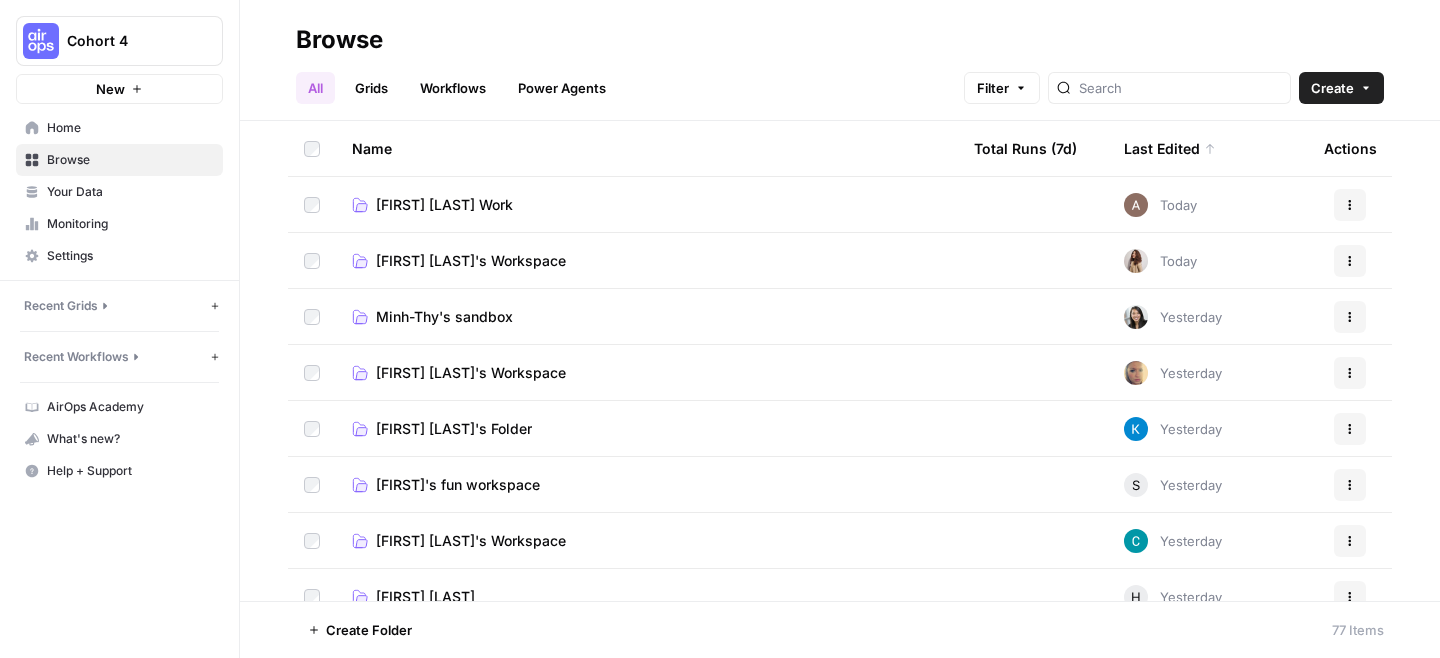 click on "[FIRST] [LAST]'s Workspace" at bounding box center (471, 261) 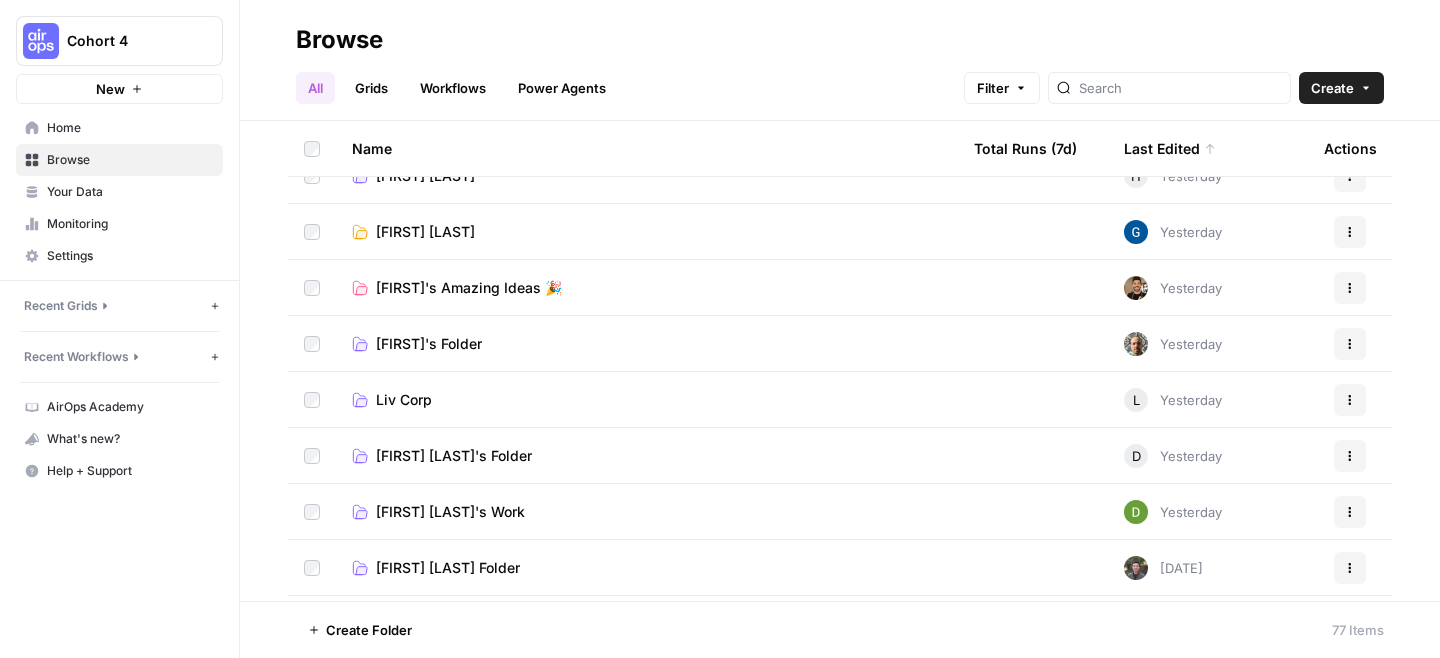 scroll, scrollTop: 451, scrollLeft: 0, axis: vertical 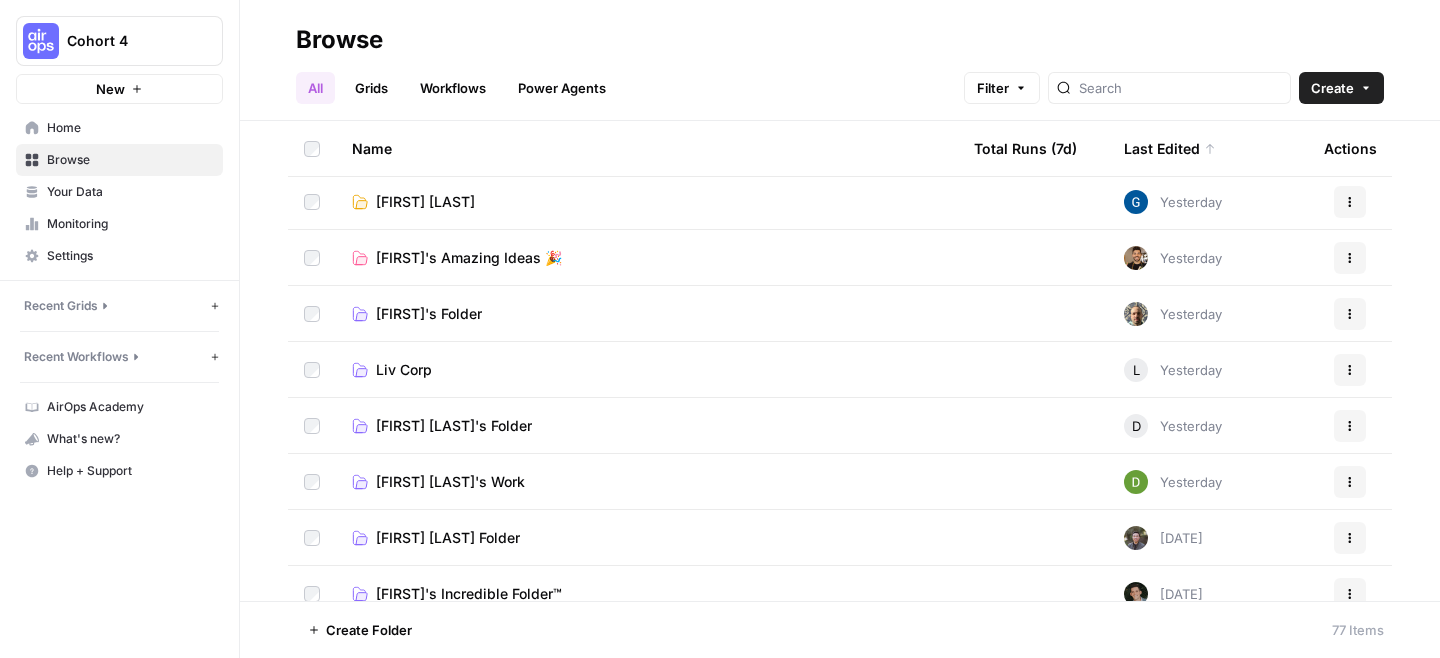 click on "Liv Corp" at bounding box center (404, 370) 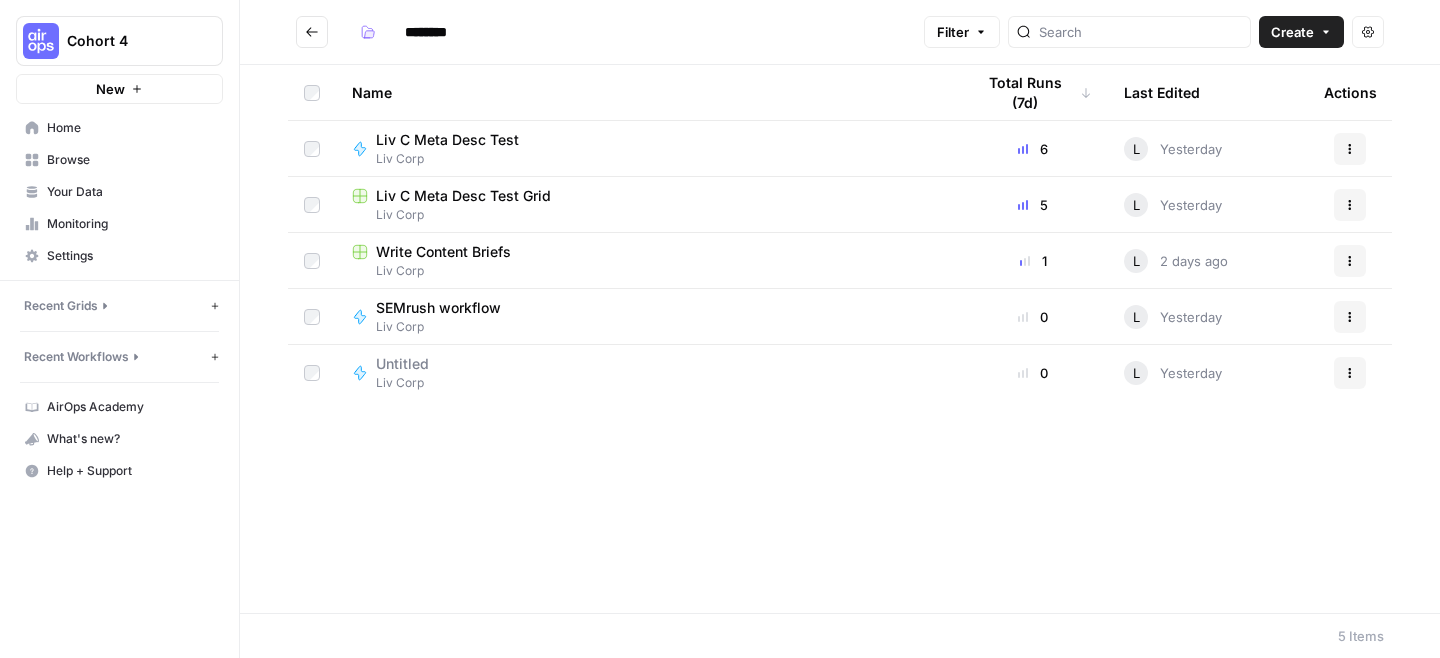 click on "Write Content Briefs" at bounding box center [443, 252] 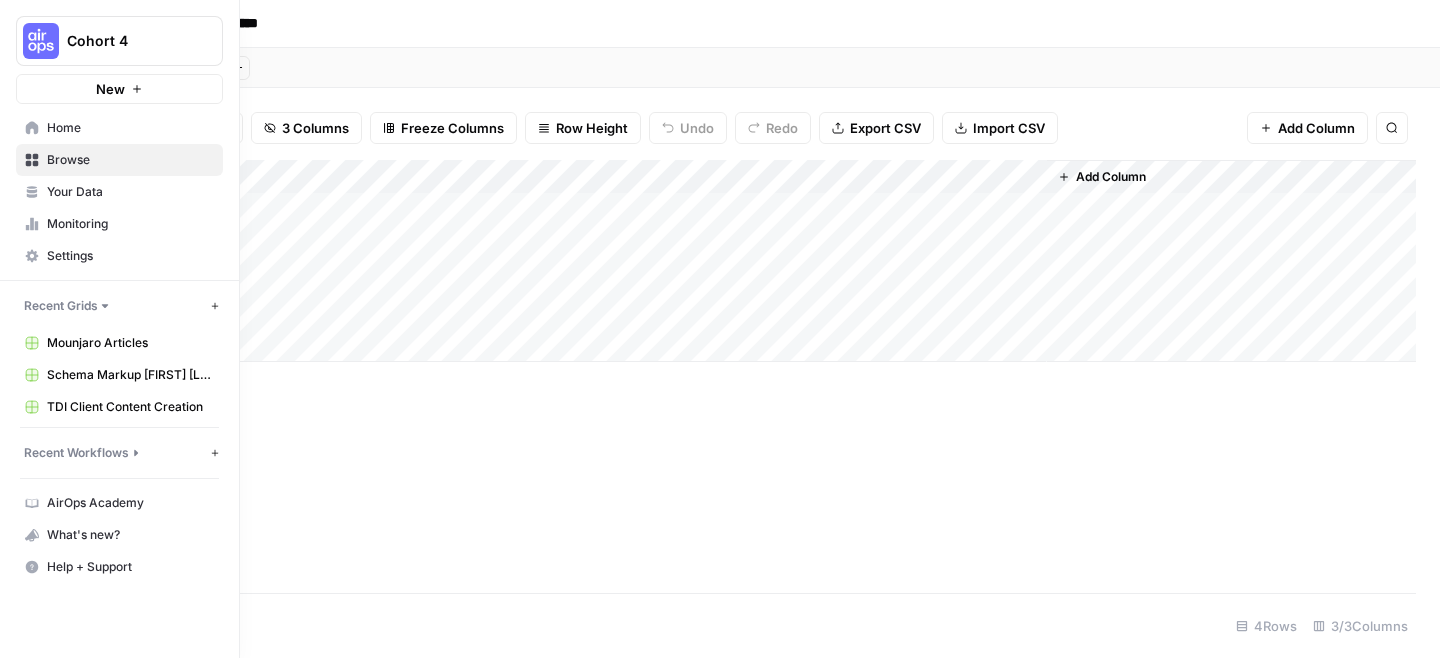 click on "Home" at bounding box center [119, 128] 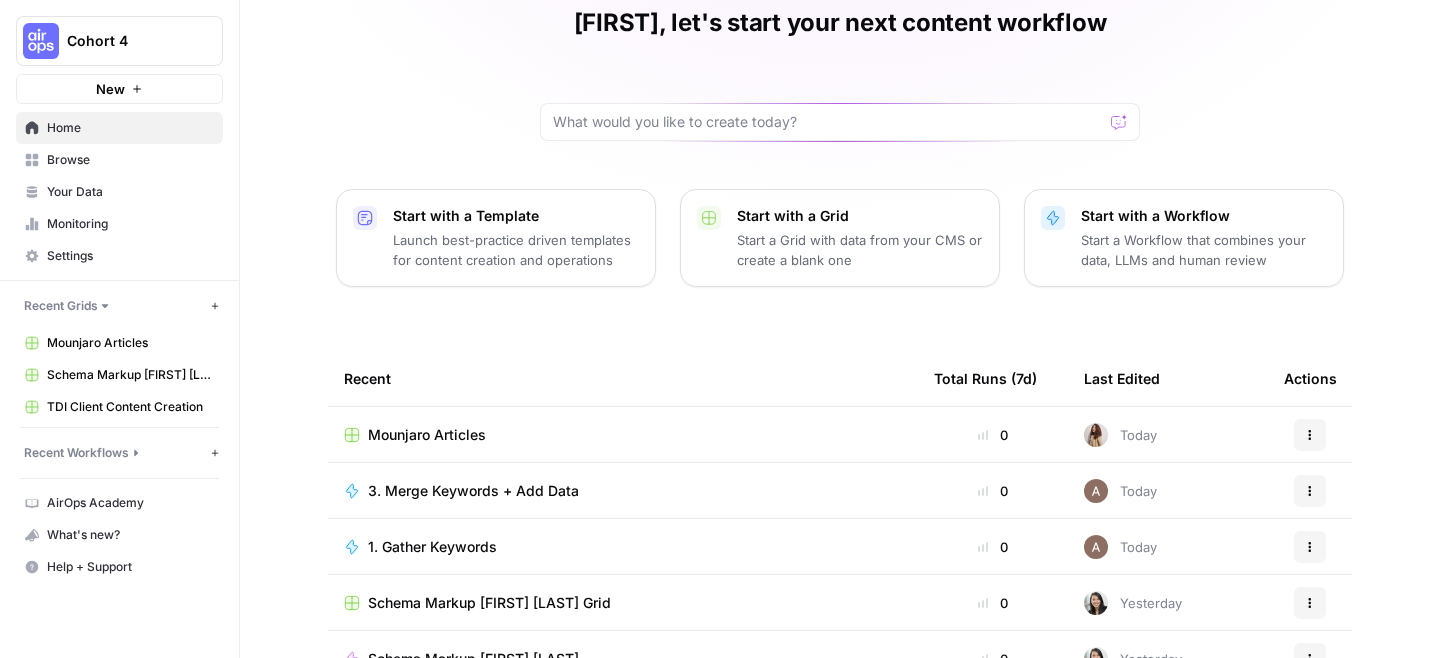 scroll, scrollTop: 0, scrollLeft: 0, axis: both 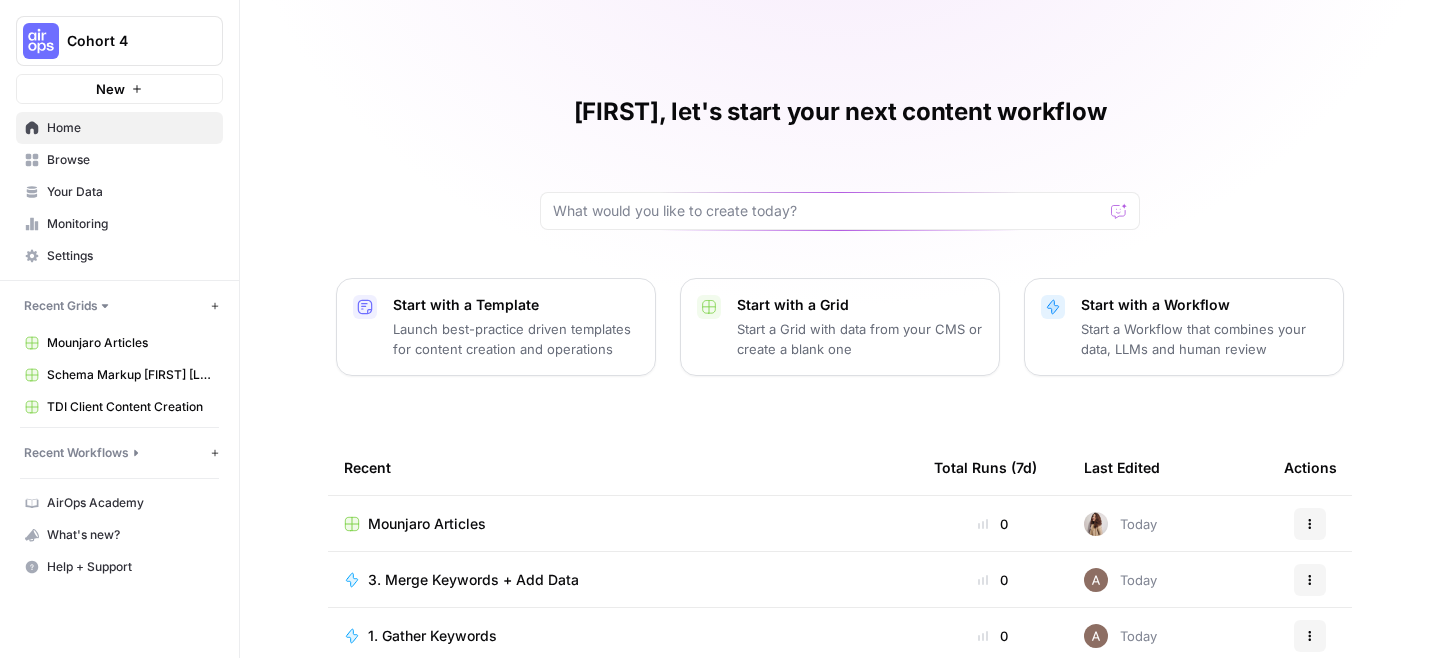 click on "Browse" at bounding box center (119, 160) 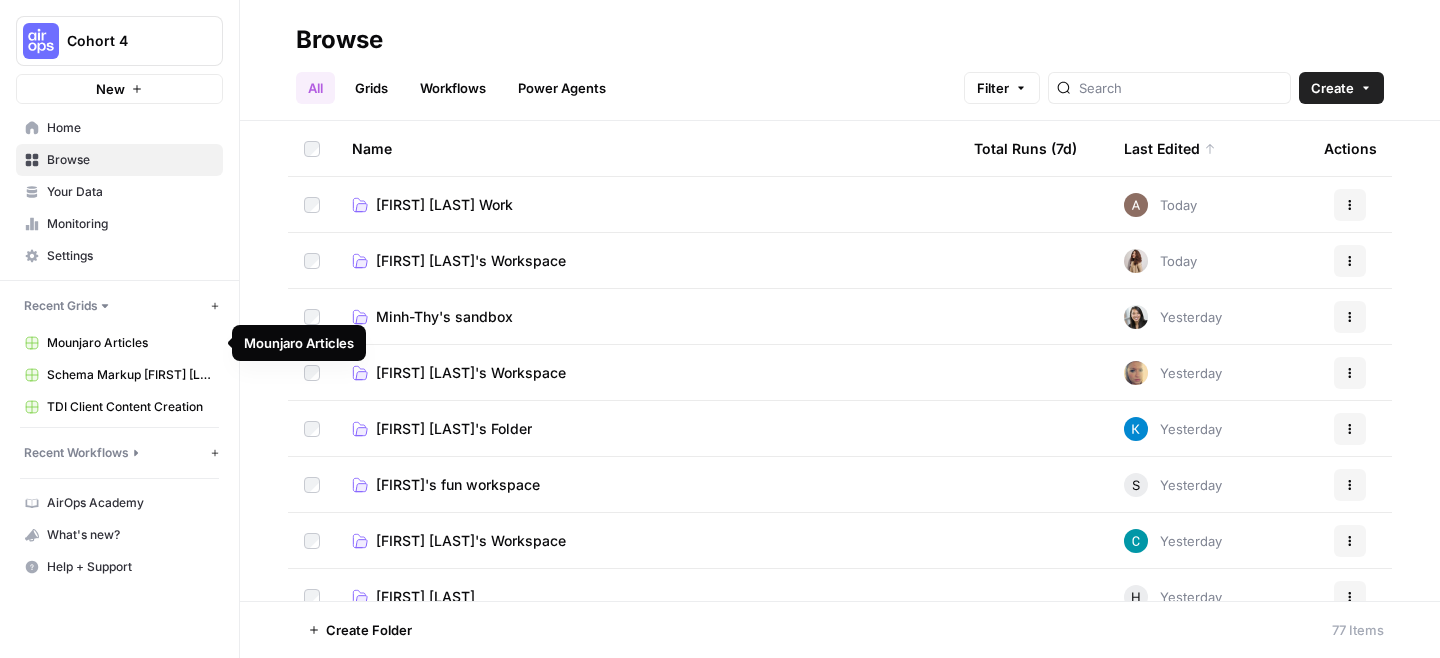 click on "Mounjaro Articles" at bounding box center (130, 343) 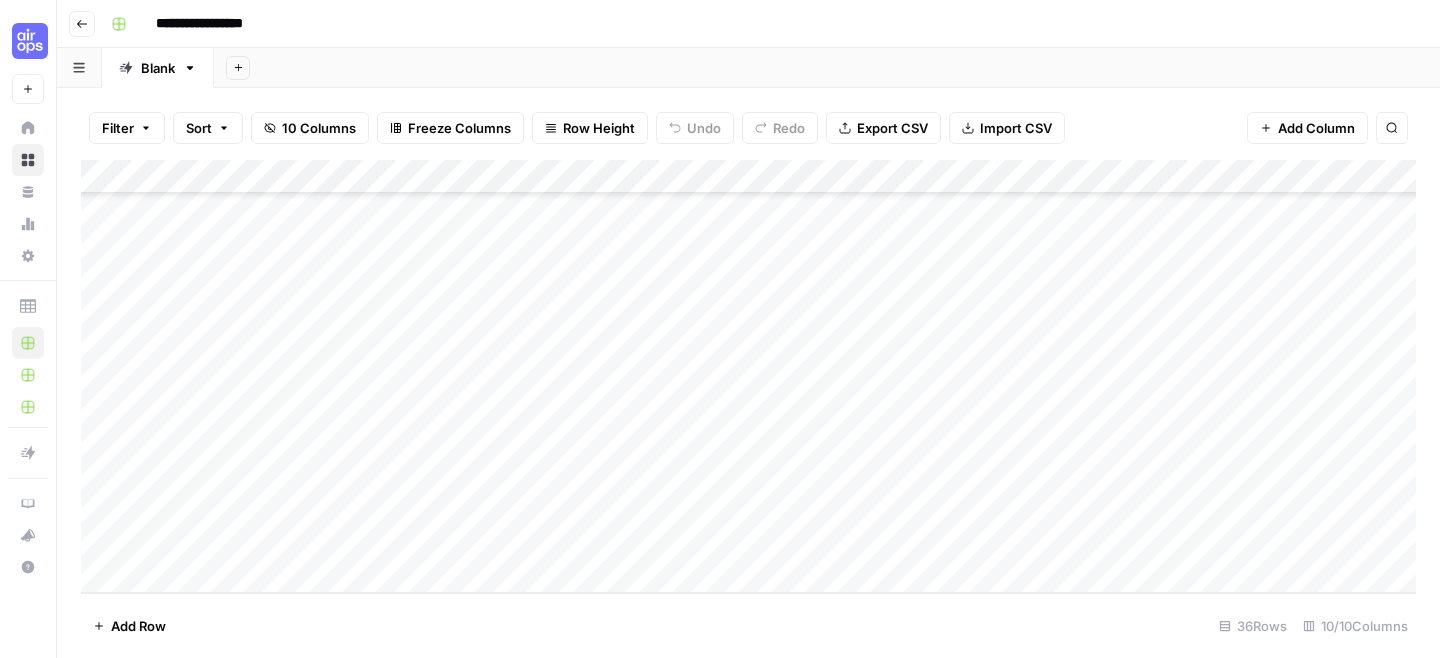 scroll, scrollTop: 0, scrollLeft: 0, axis: both 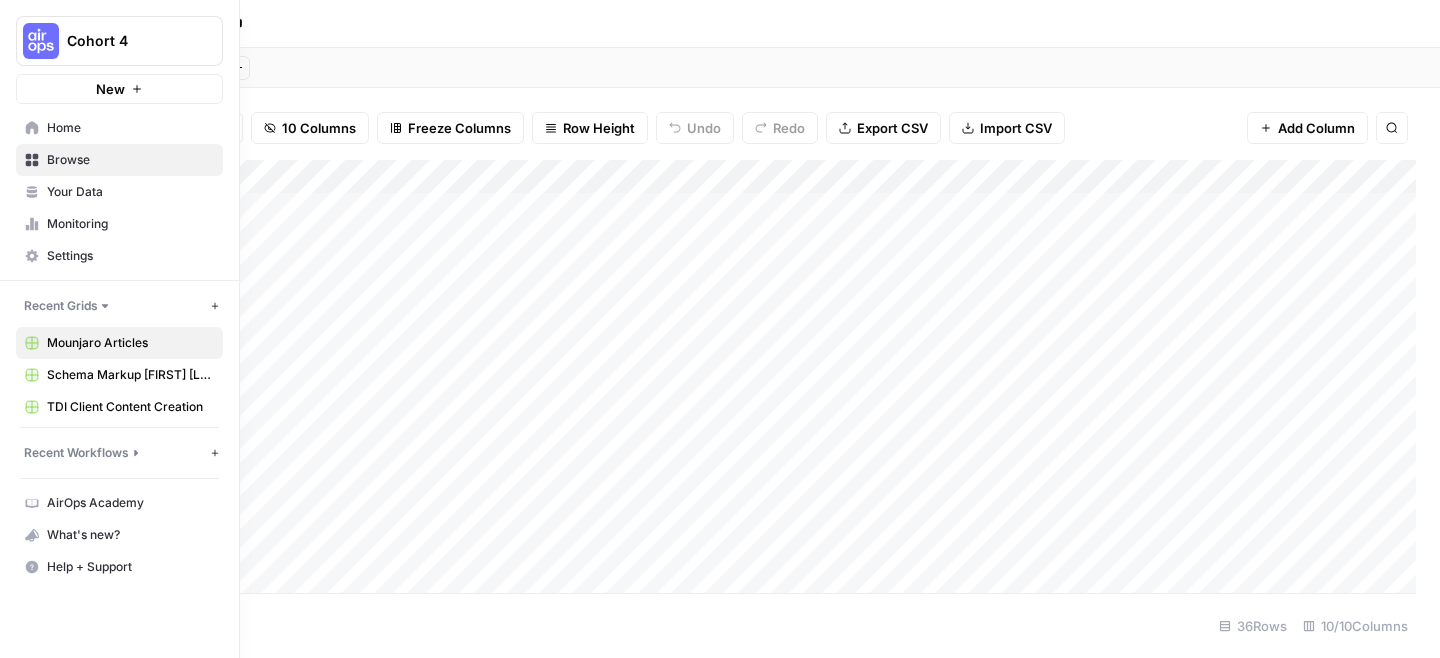 click on "Home" at bounding box center (130, 128) 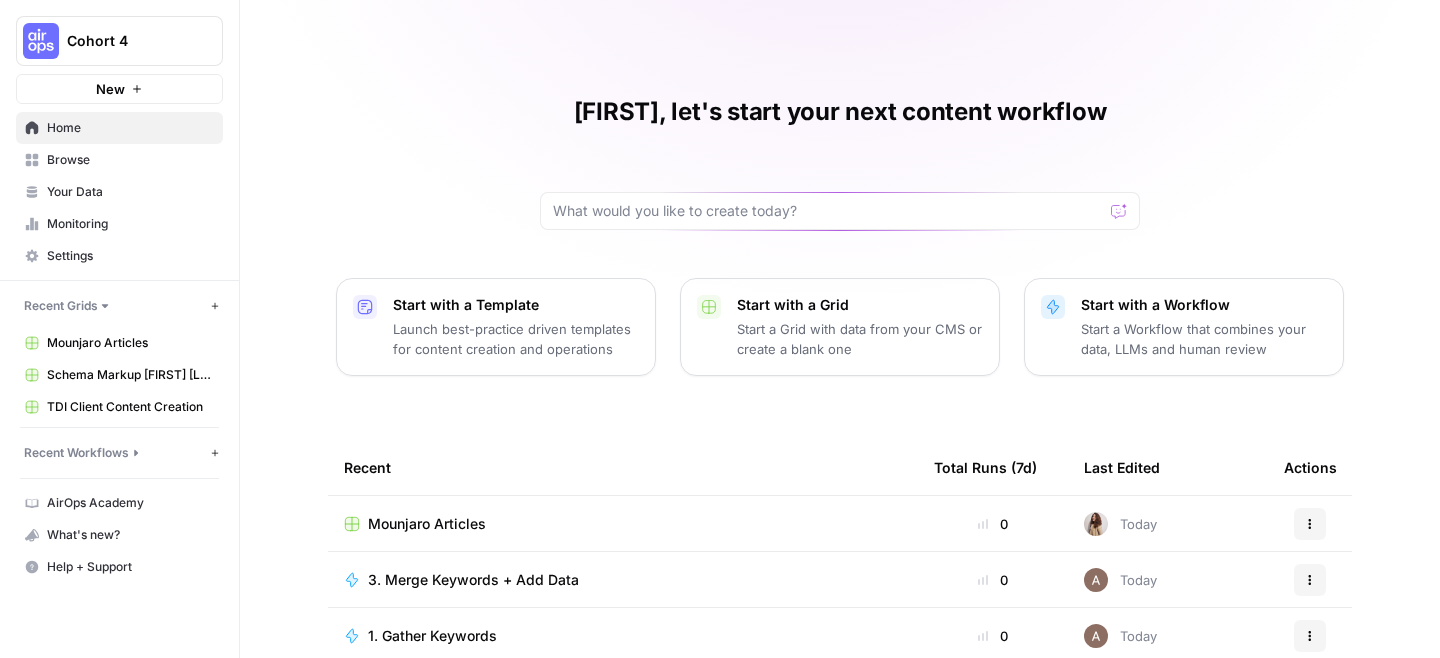 click on "Home" at bounding box center (130, 128) 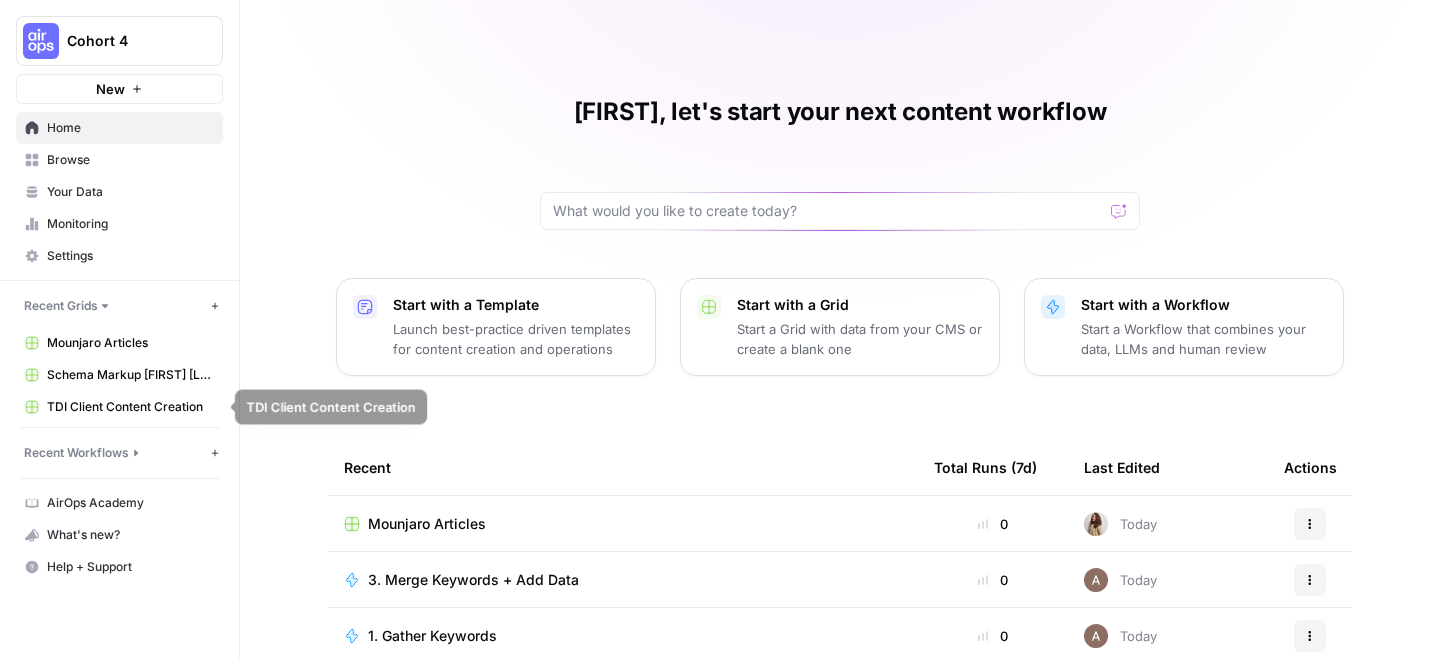 click on "Mounjaro Articles" at bounding box center (130, 343) 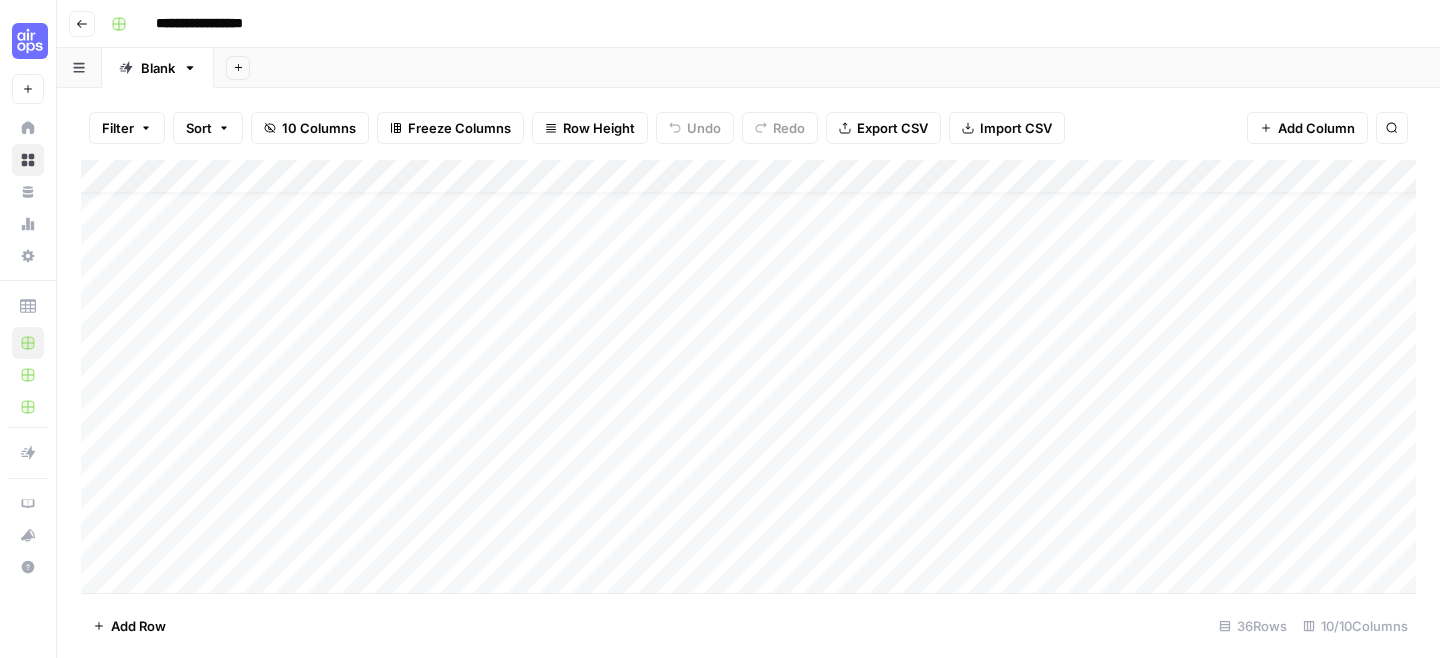 scroll, scrollTop: 0, scrollLeft: 0, axis: both 